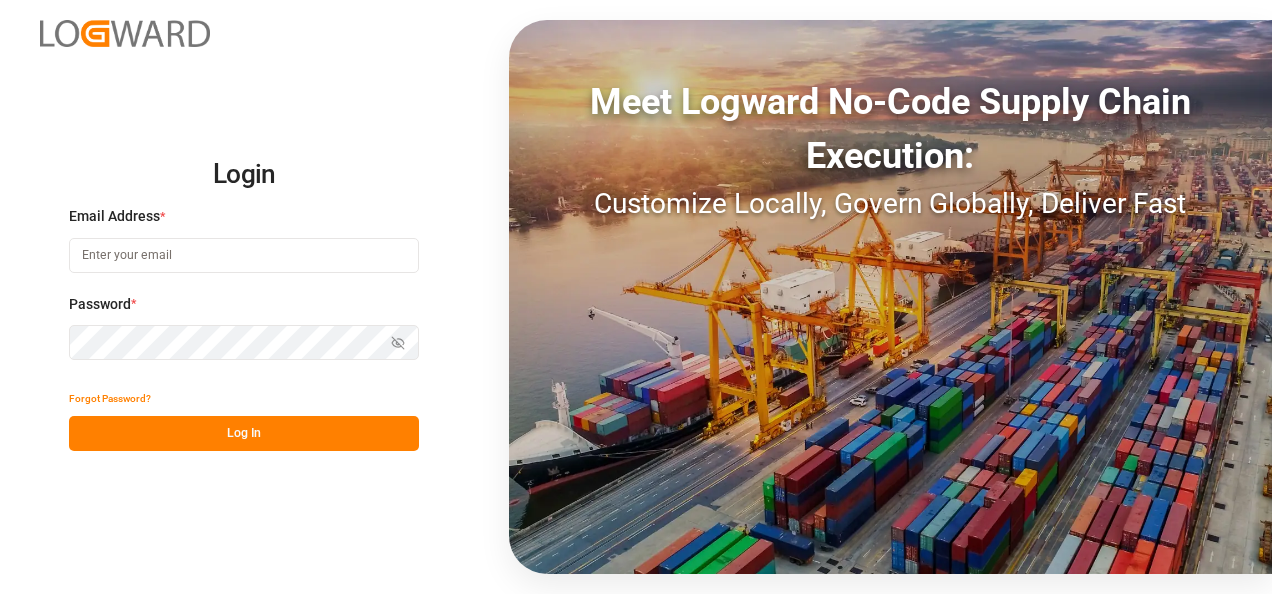 scroll, scrollTop: 0, scrollLeft: 0, axis: both 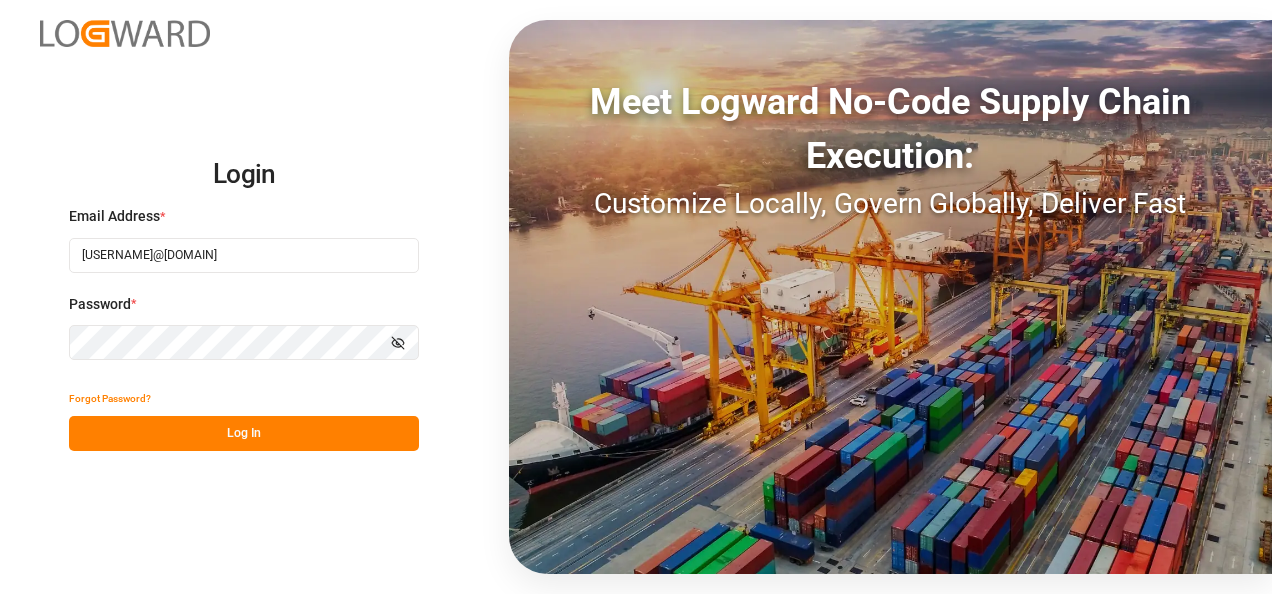 click on "Log In" at bounding box center [244, 433] 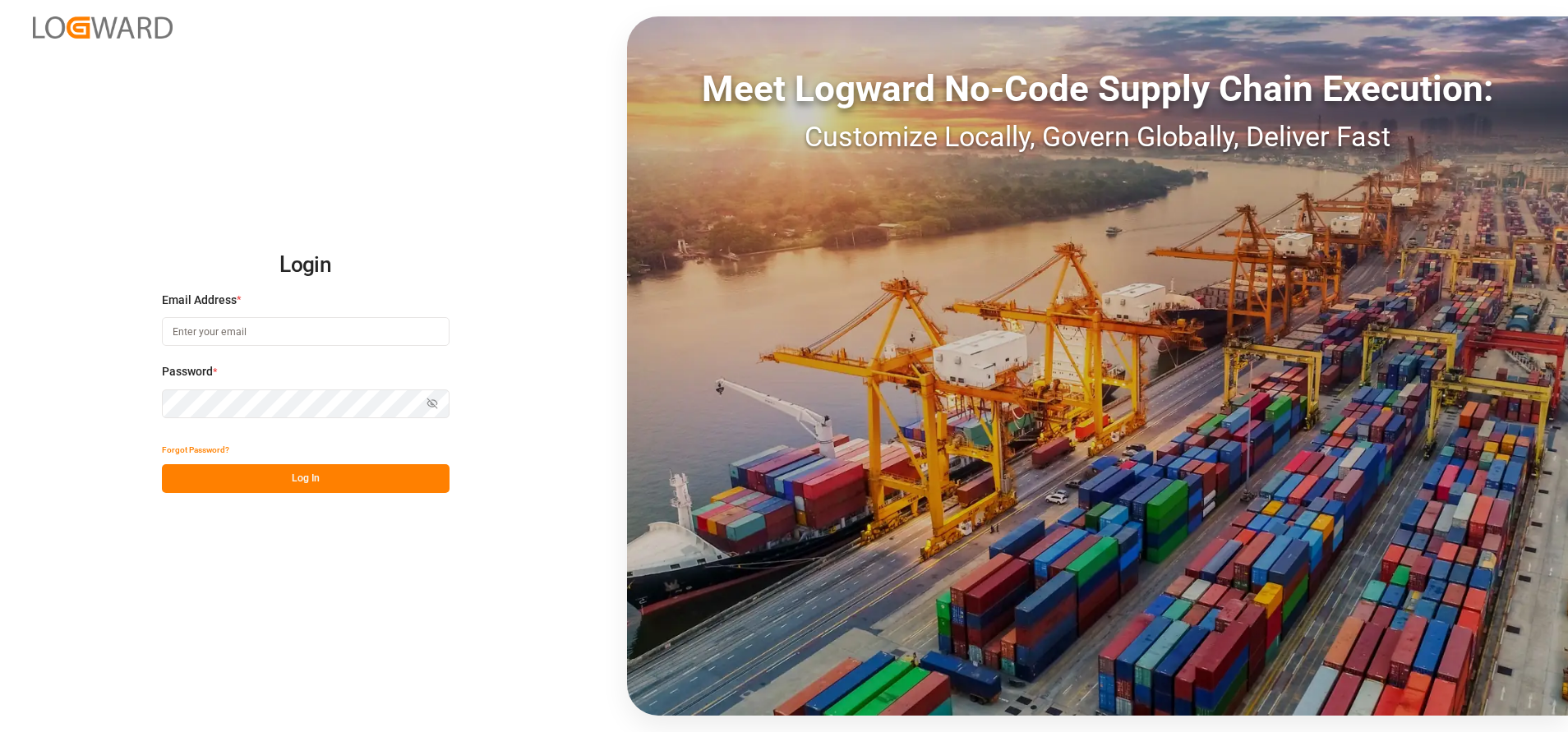 scroll, scrollTop: 0, scrollLeft: 0, axis: both 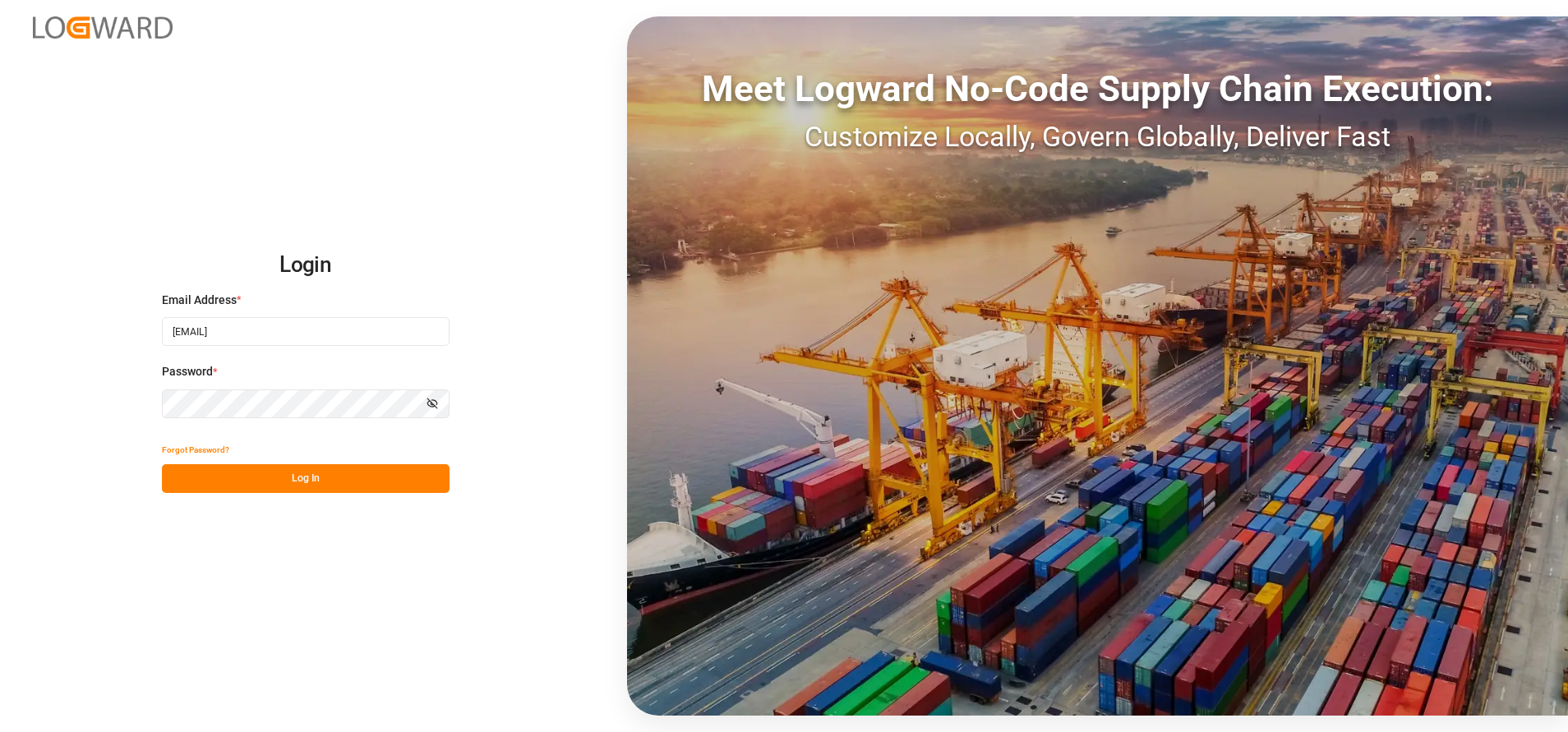 click on "Log In" at bounding box center [306, 478] 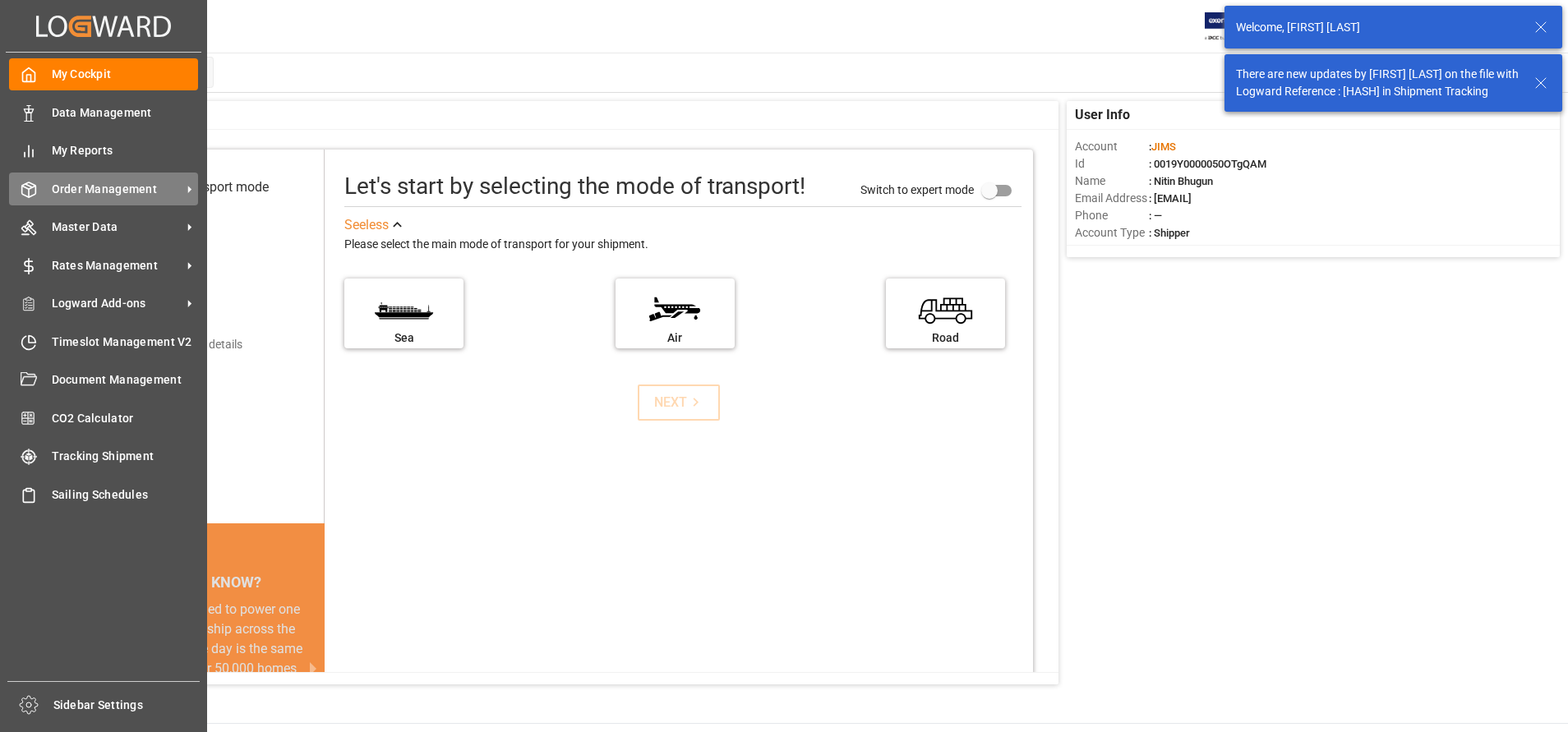 click on "Order Management Order Management" at bounding box center [104, 188] 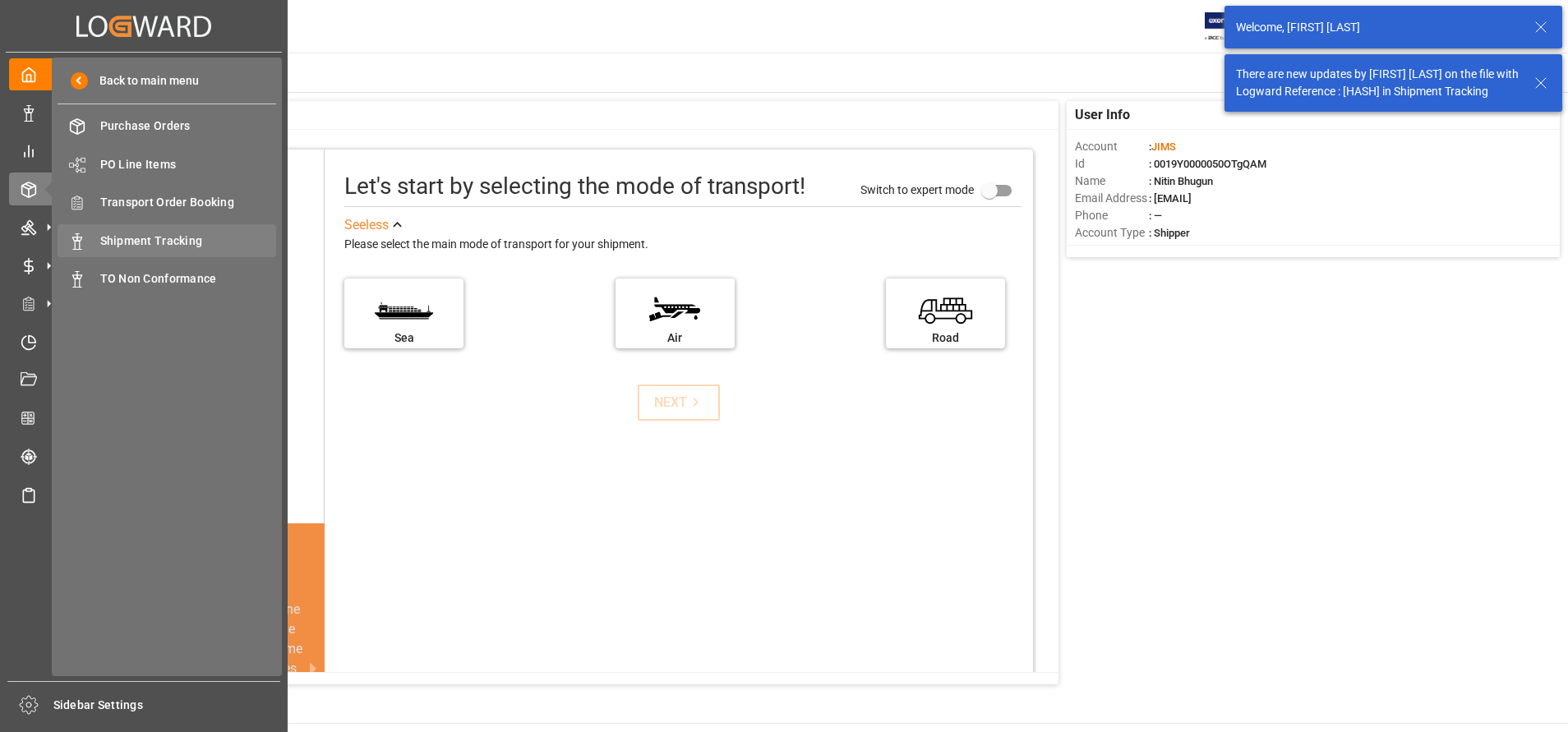 click on "Shipment Tracking" at bounding box center (188, 241) 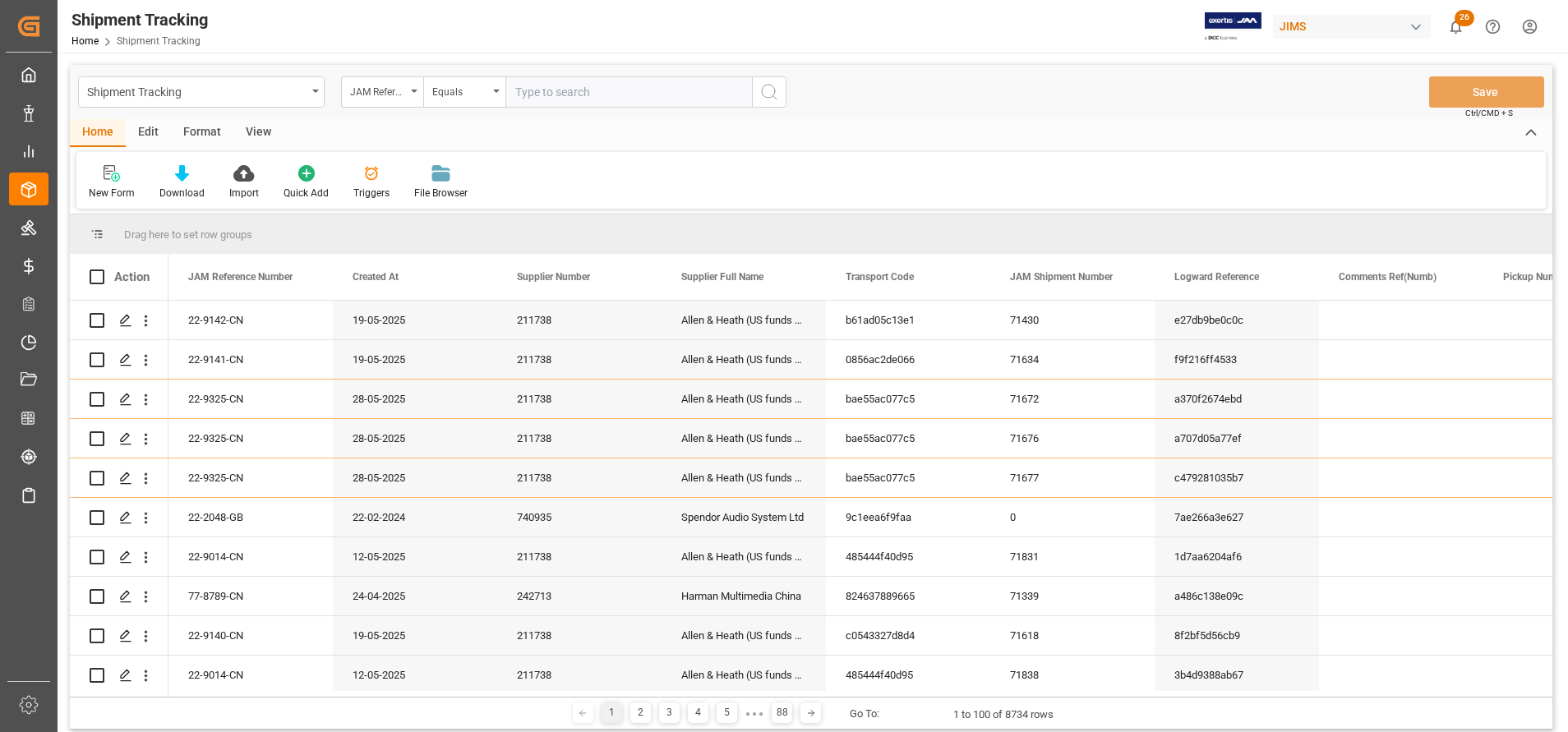 click at bounding box center [629, 92] 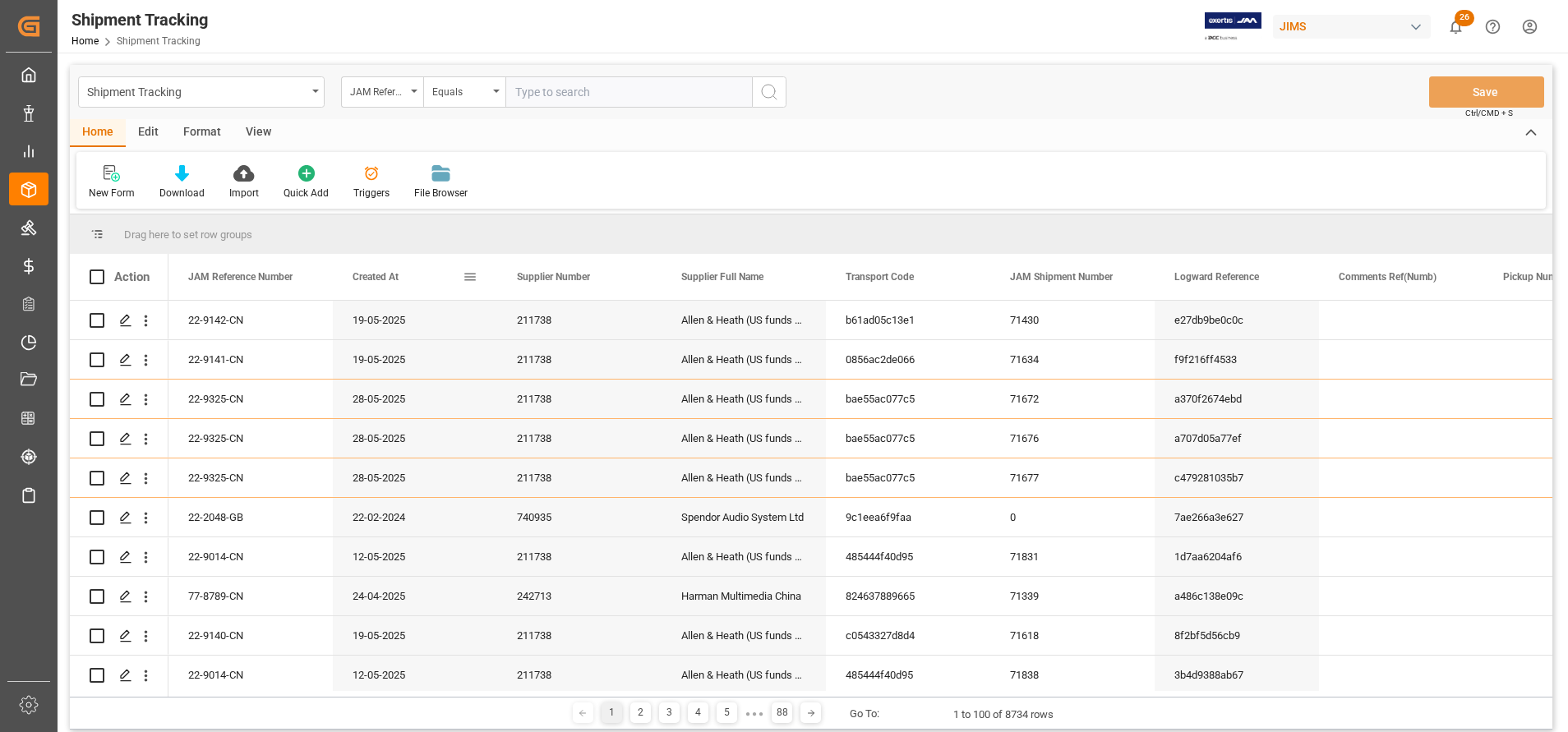 click at bounding box center (470, 277) 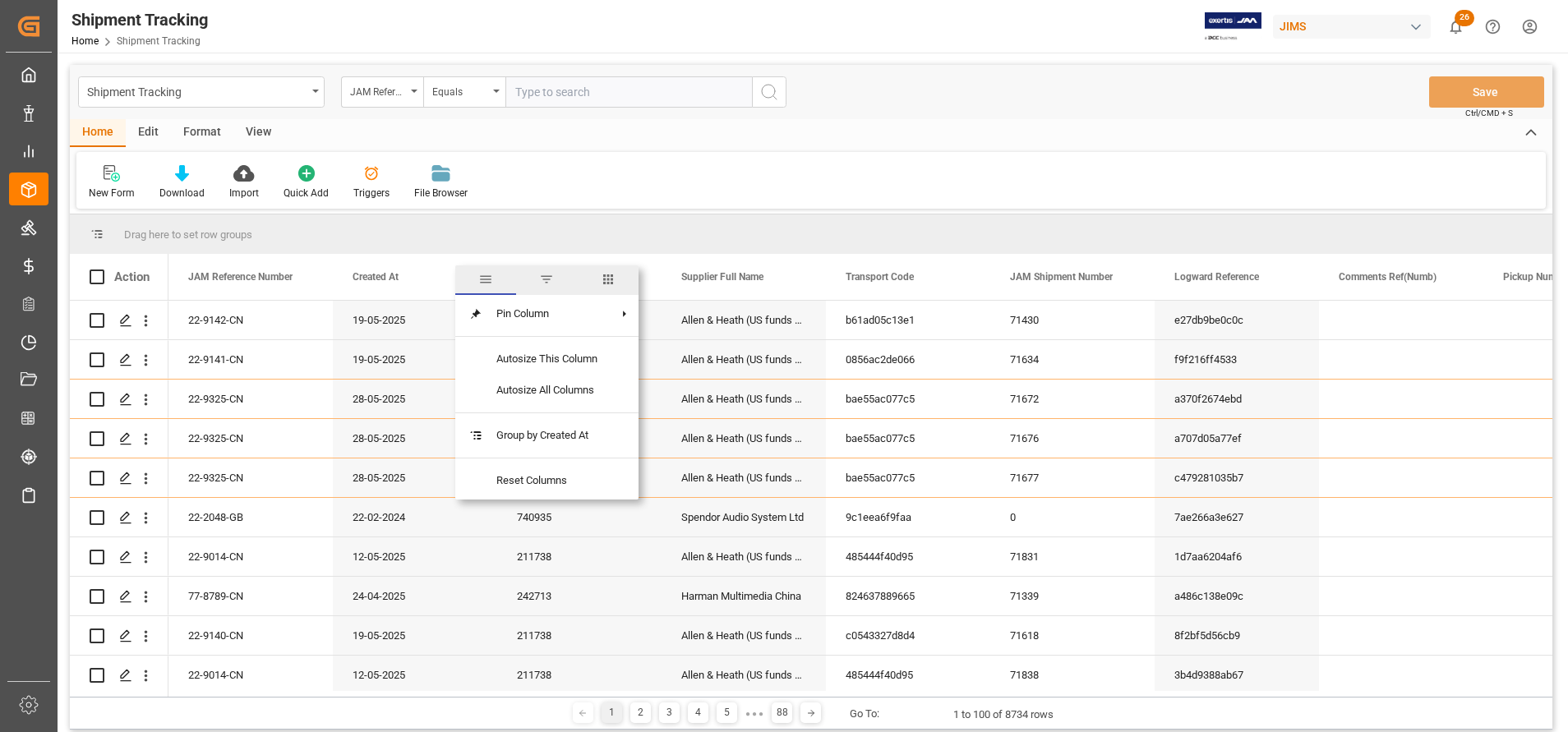 click at bounding box center [608, 279] 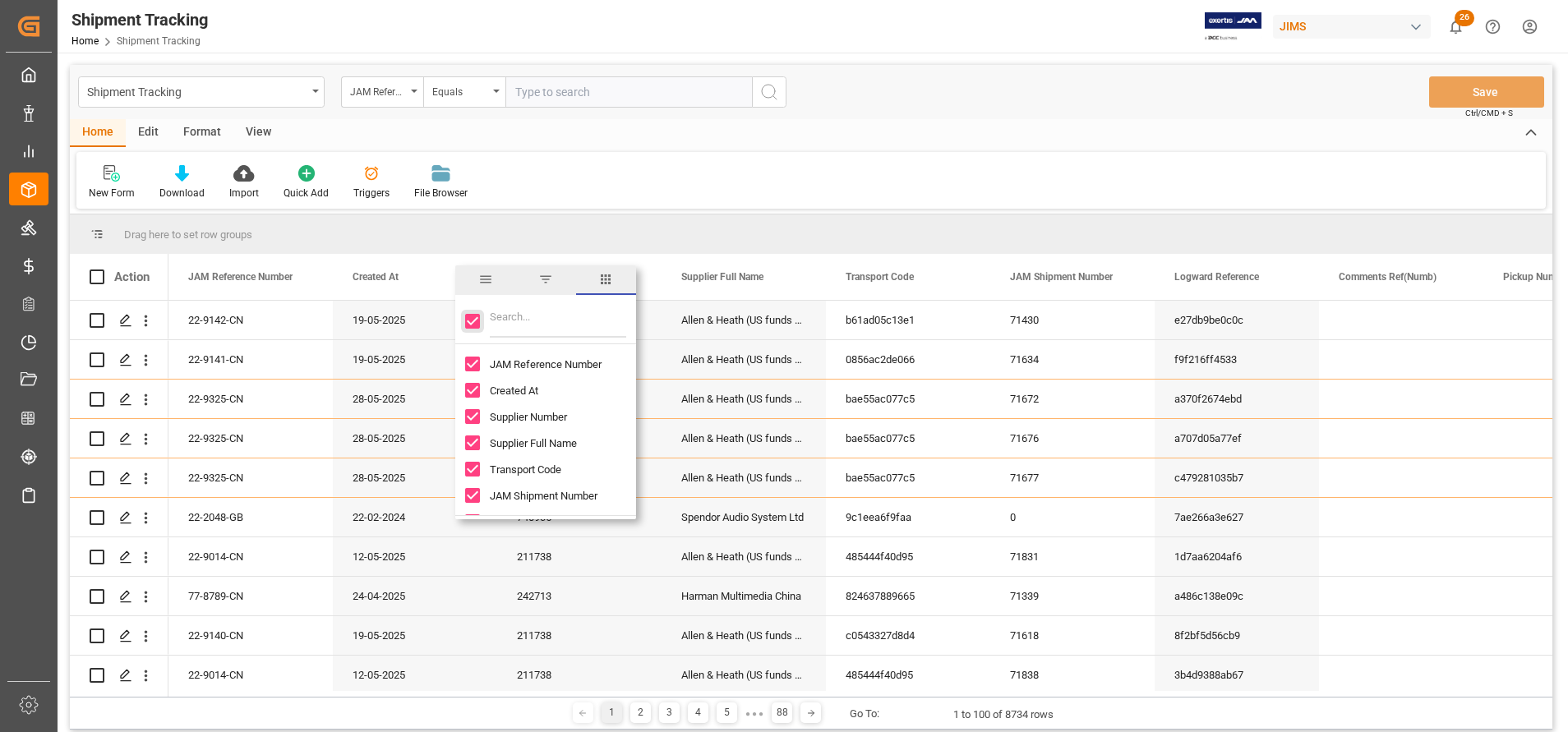 click at bounding box center [473, 321] 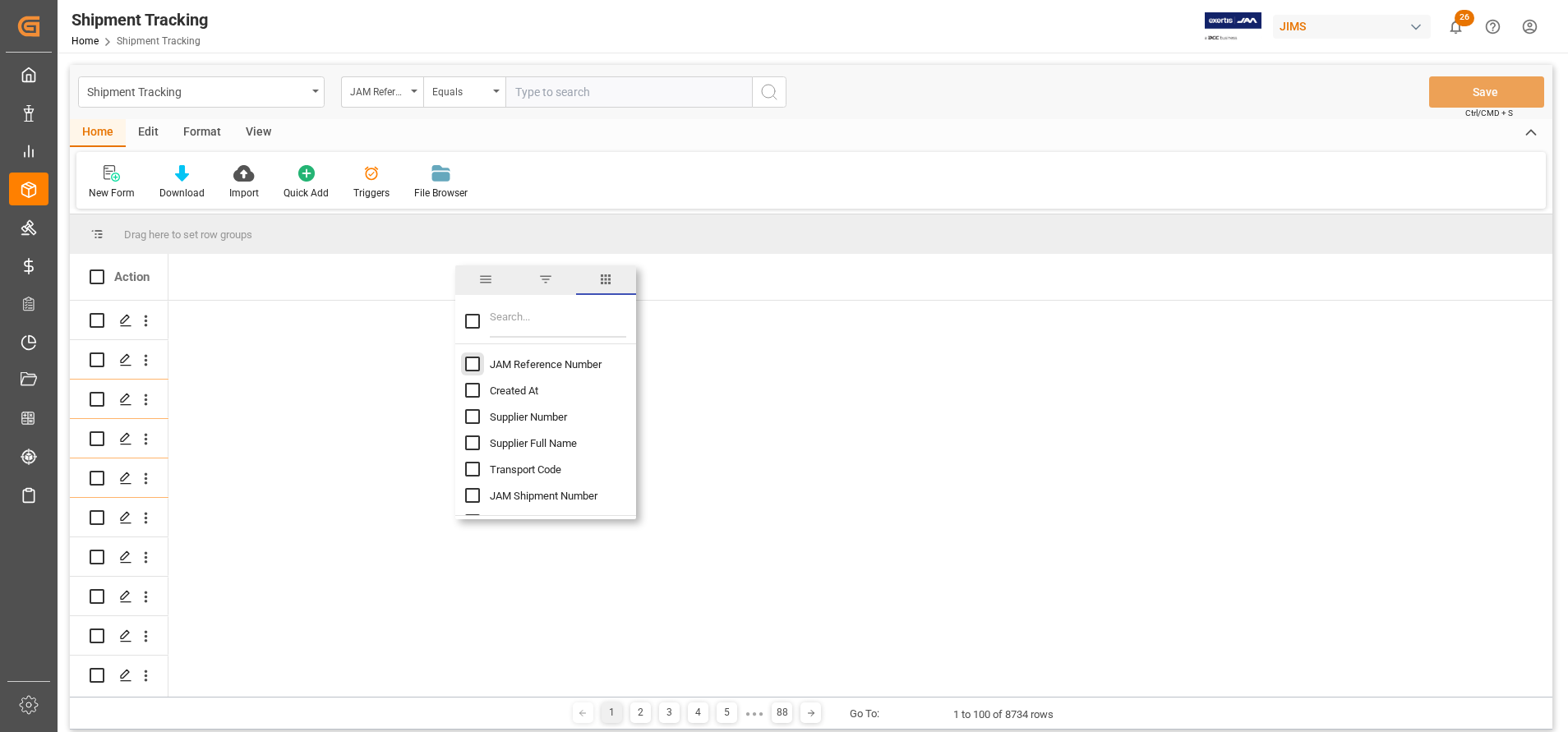 click at bounding box center [473, 364] 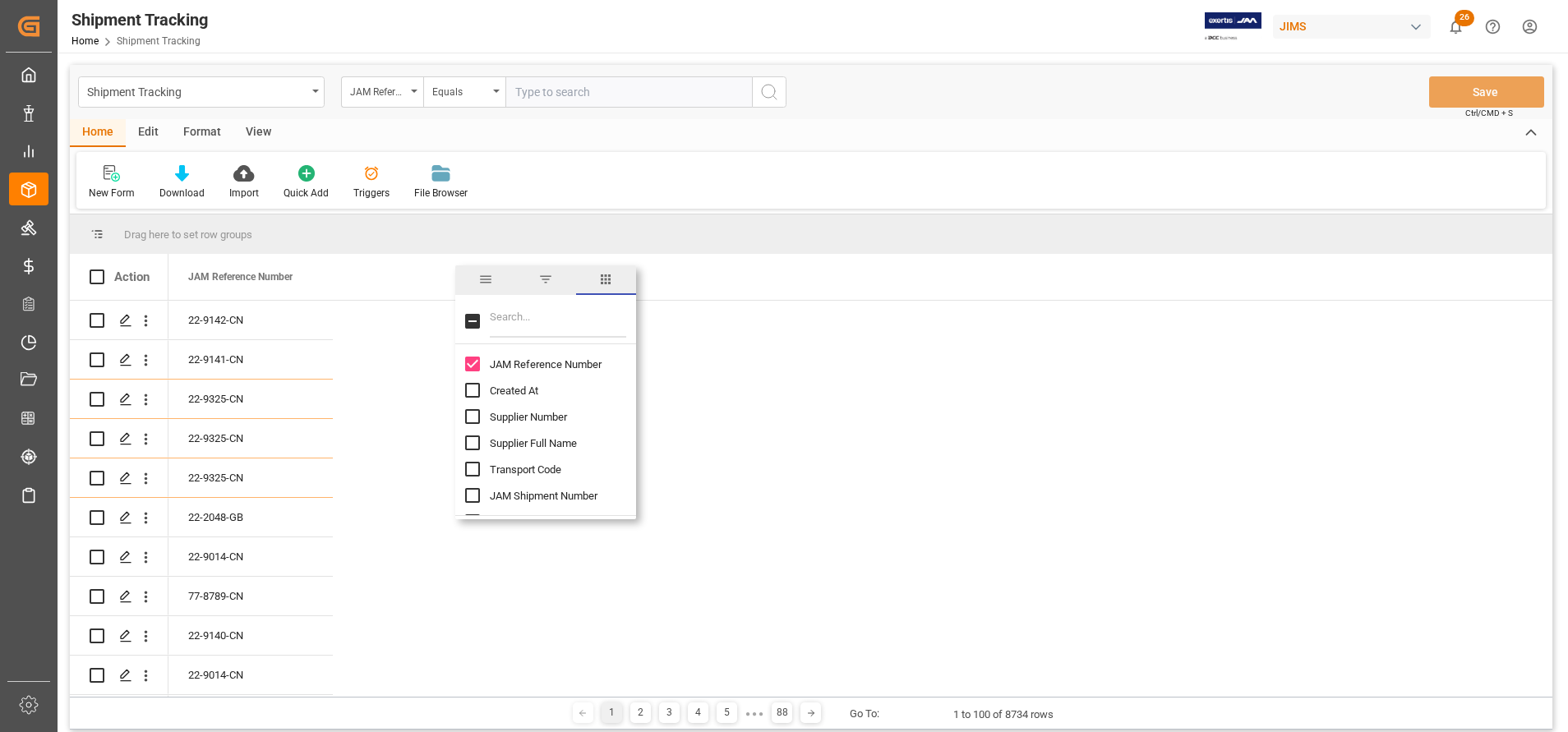 click at bounding box center [558, 321] 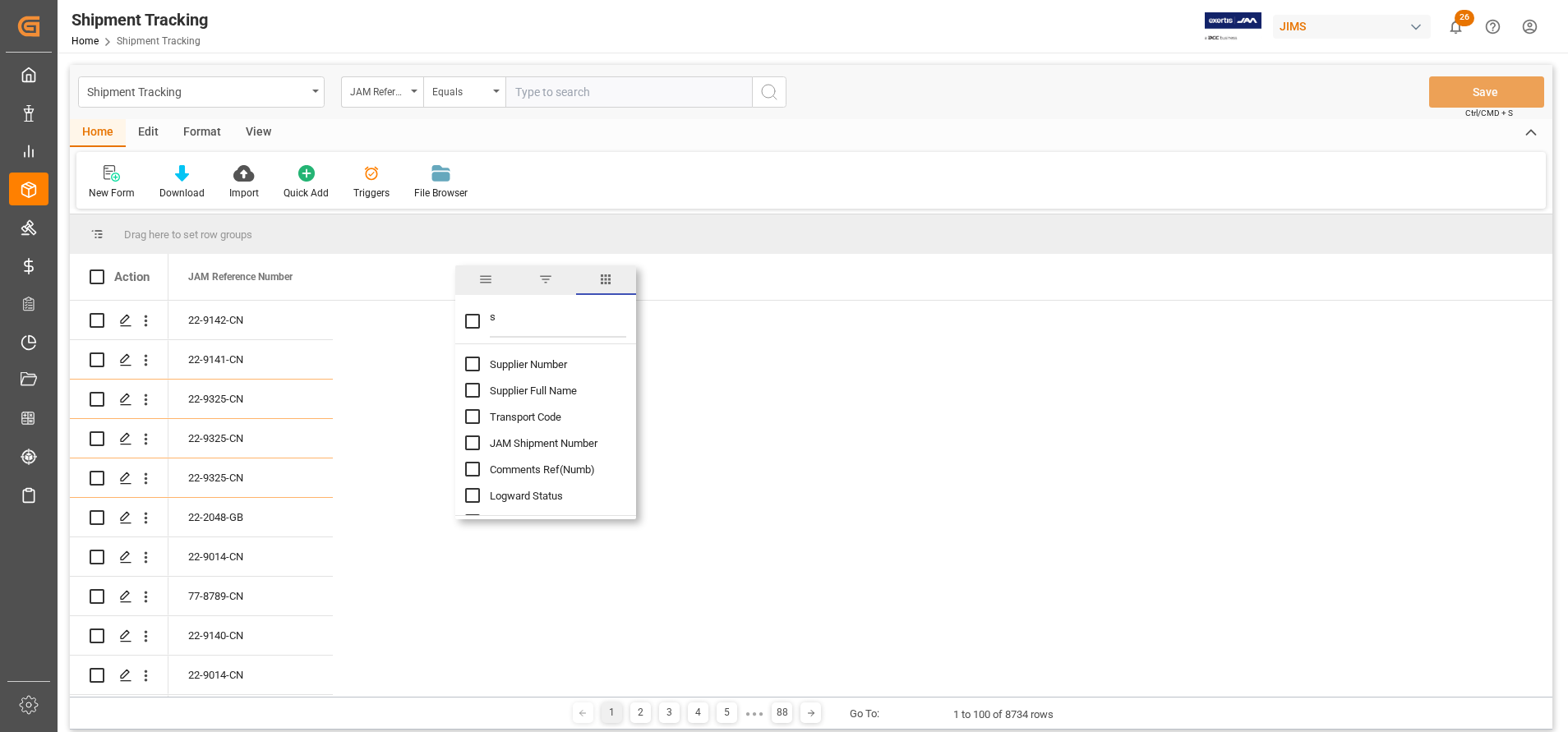 type on "s" 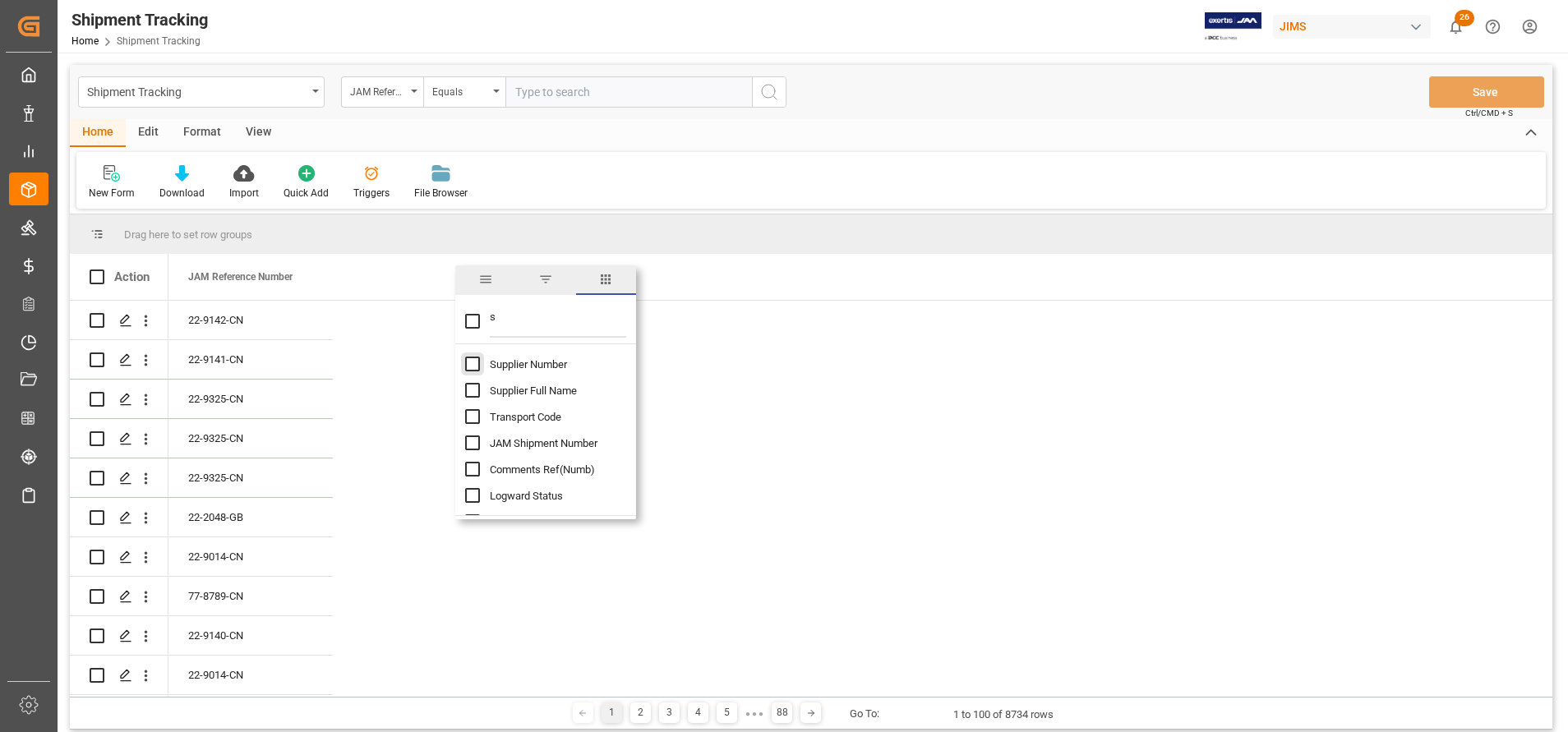 click at bounding box center [473, 364] 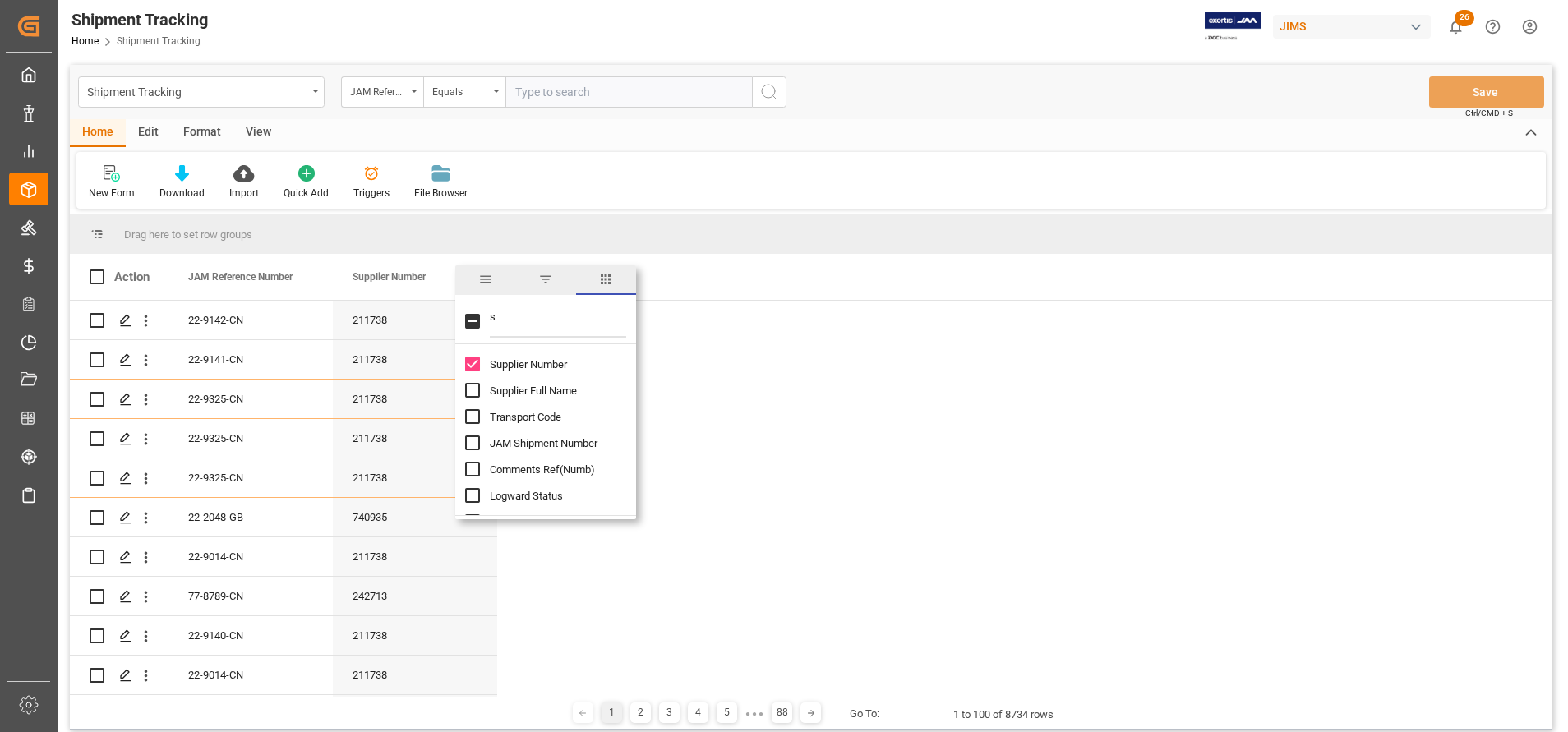 click on "s" at bounding box center [558, 321] 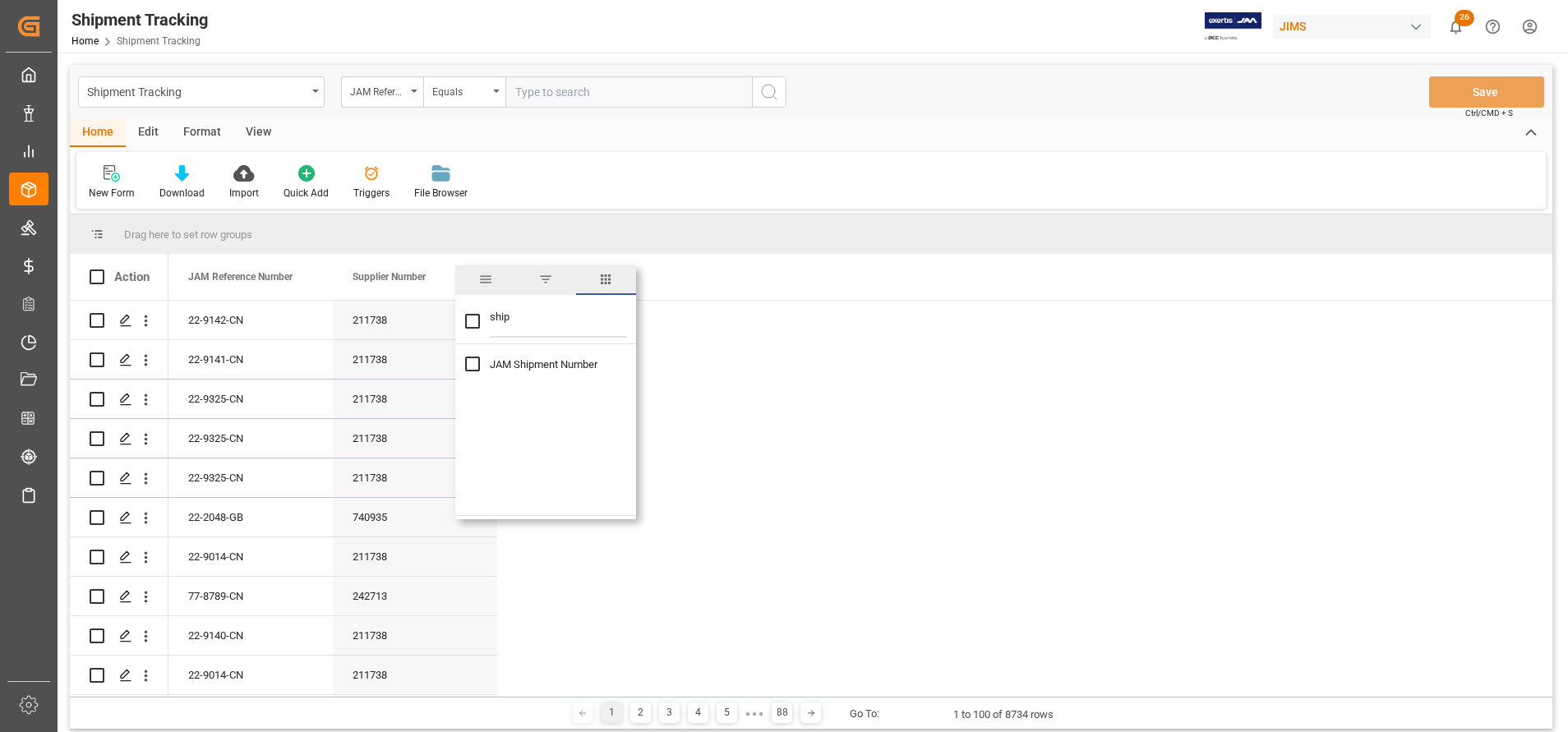 type on "ship" 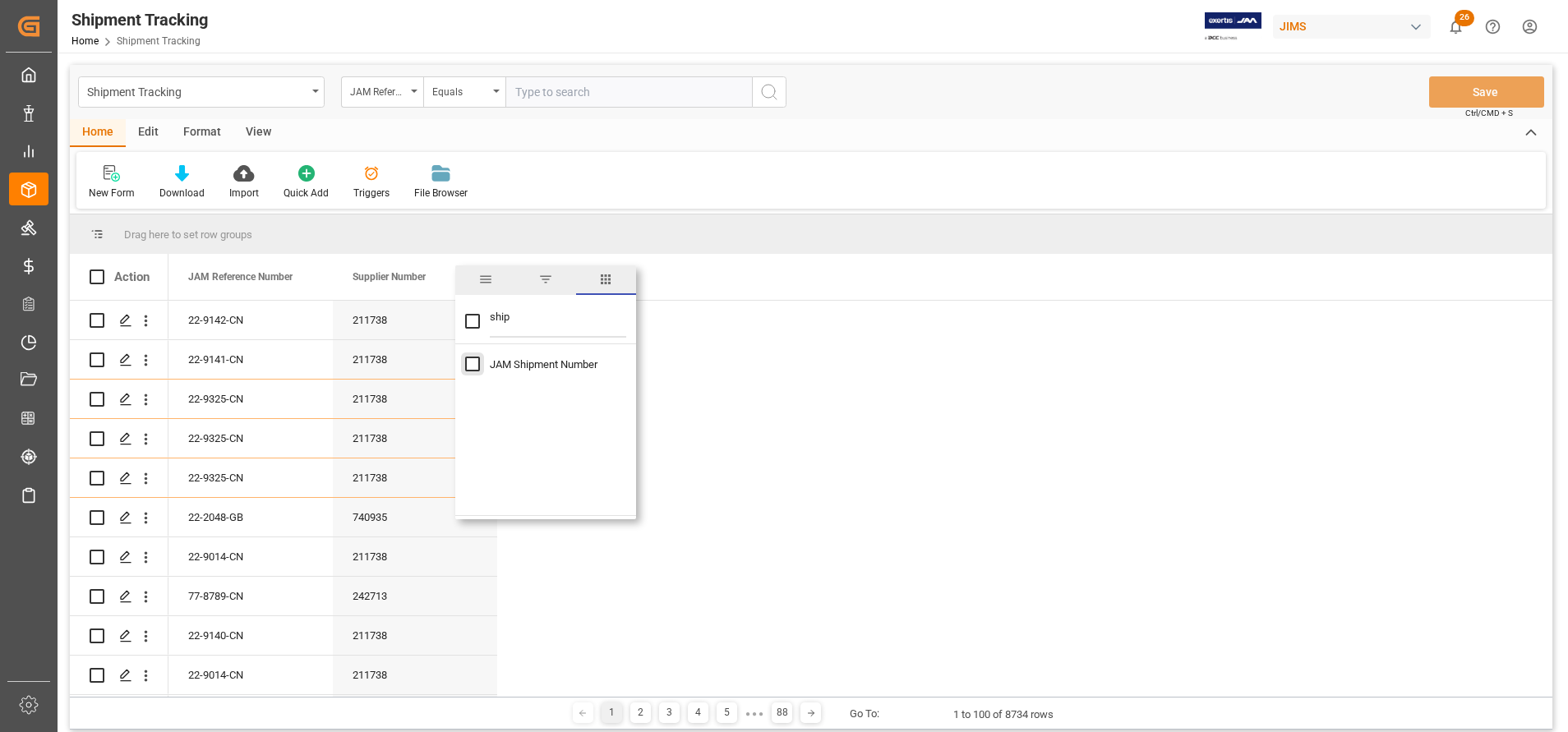 click at bounding box center [473, 364] 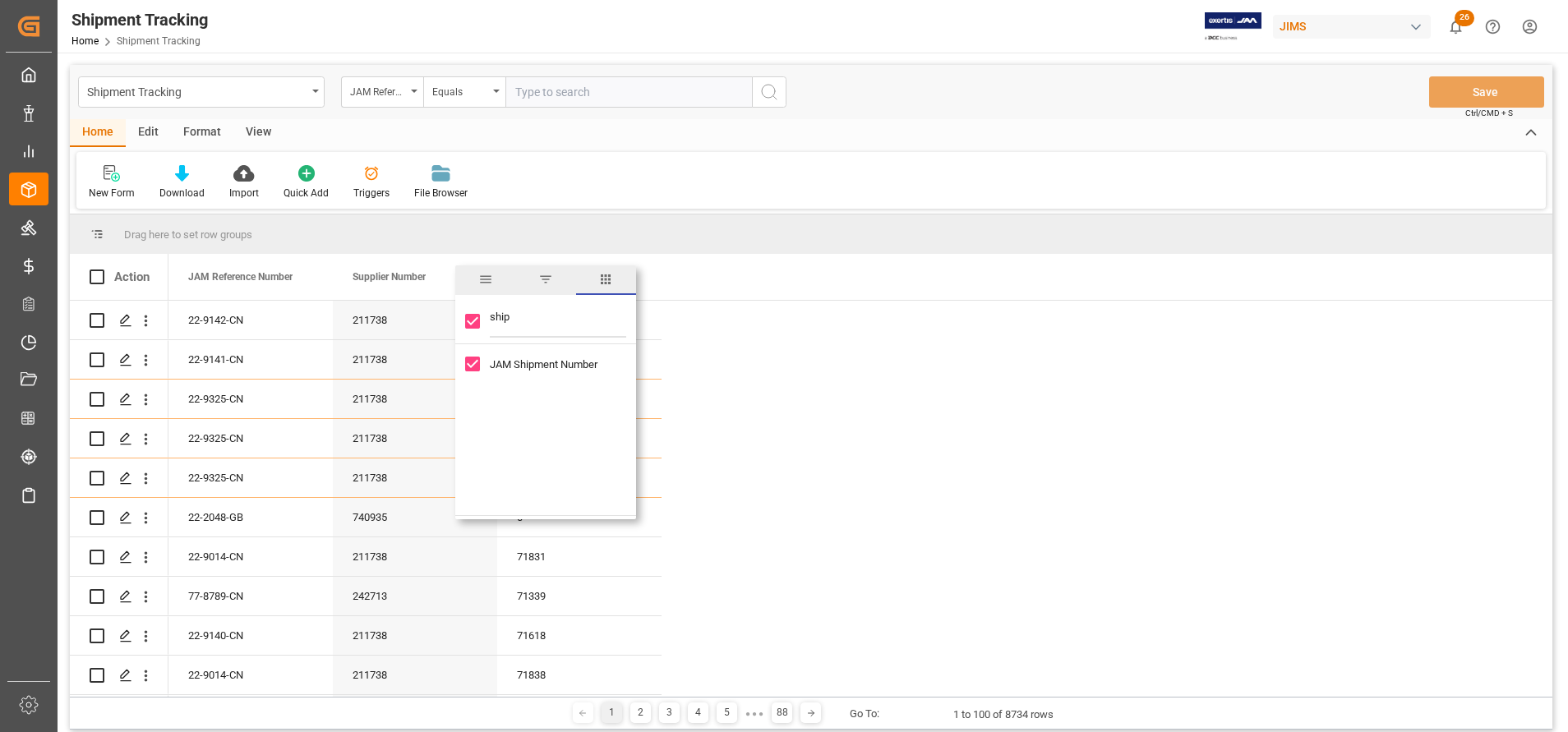 click on "ship" at bounding box center (558, 321) 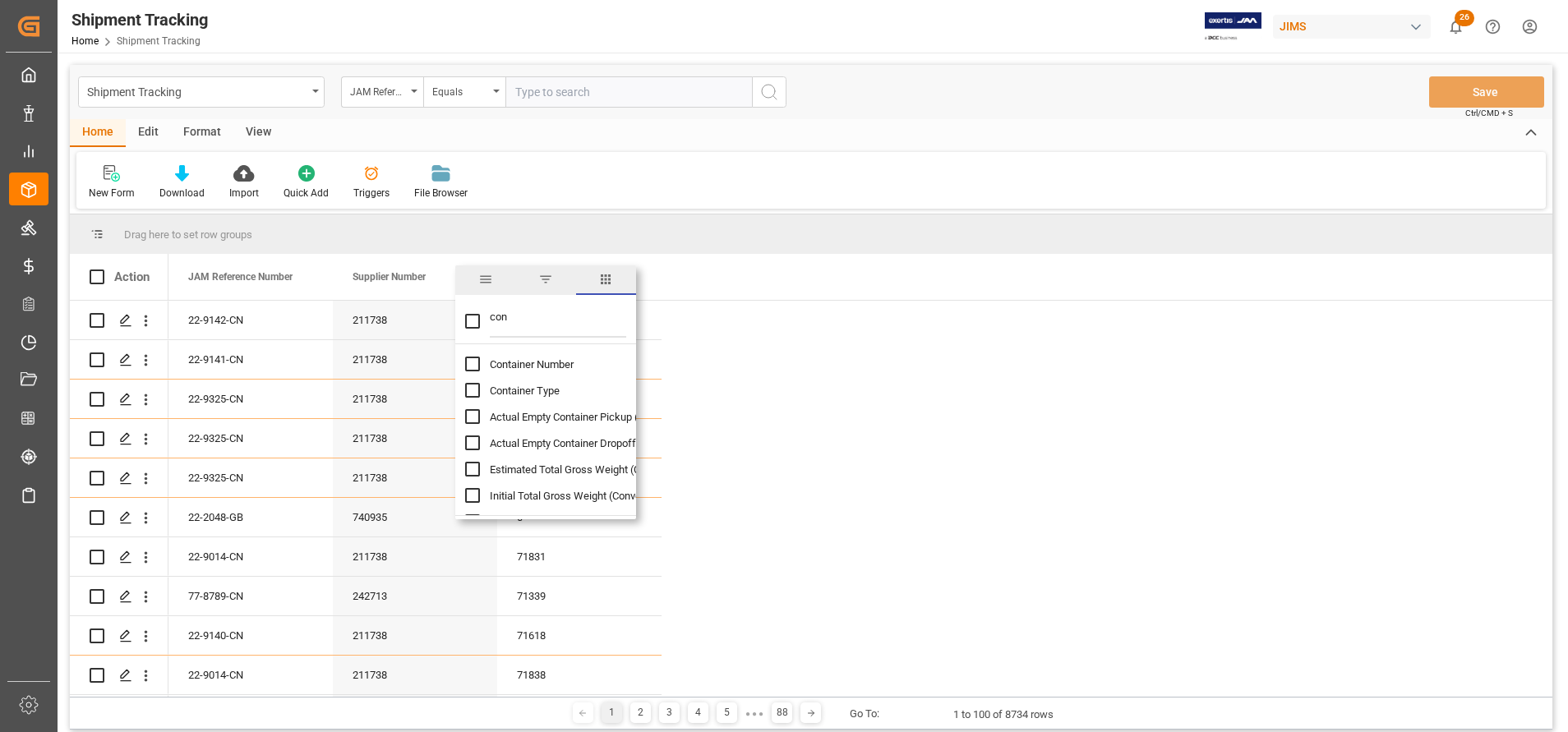 type on "con" 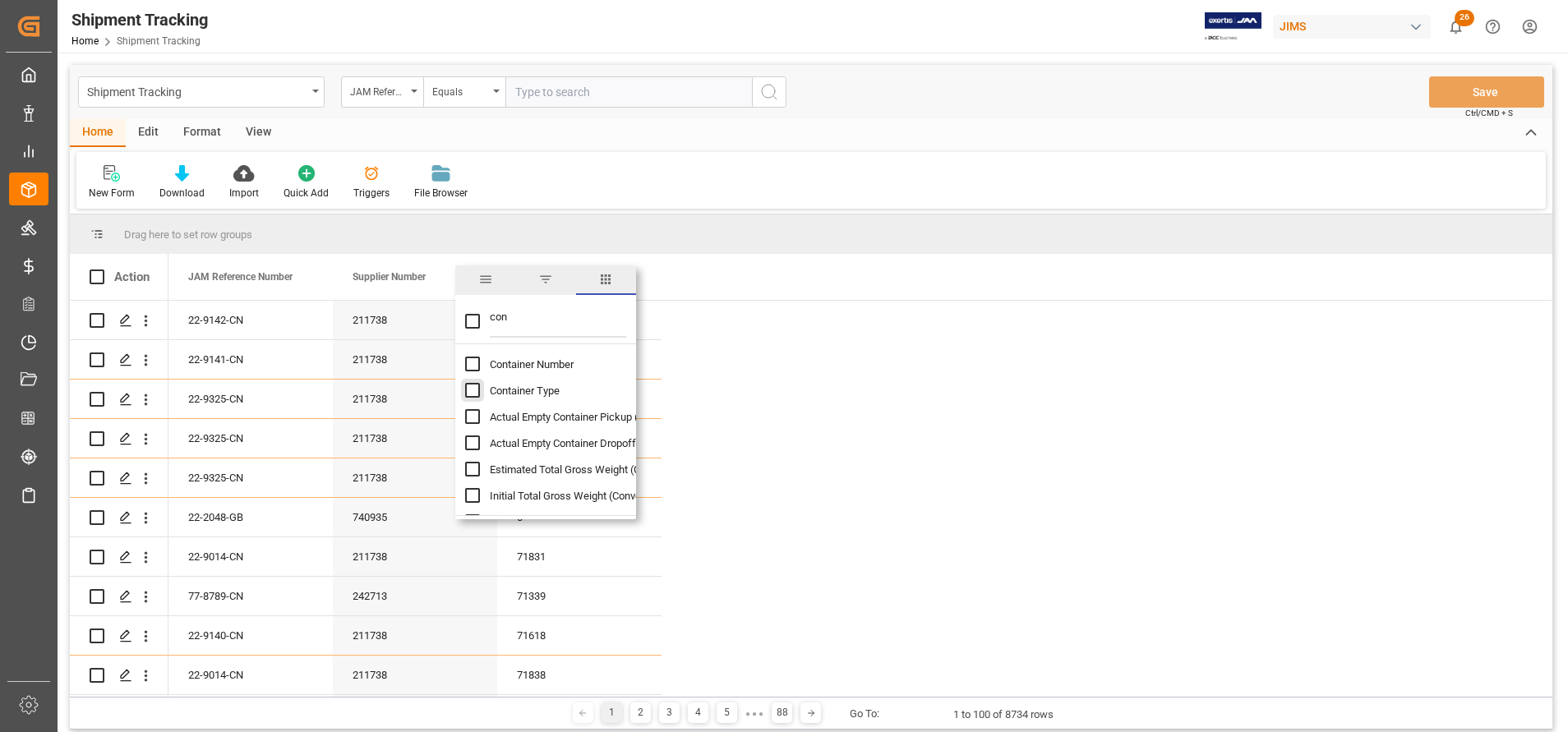 click at bounding box center (473, 390) 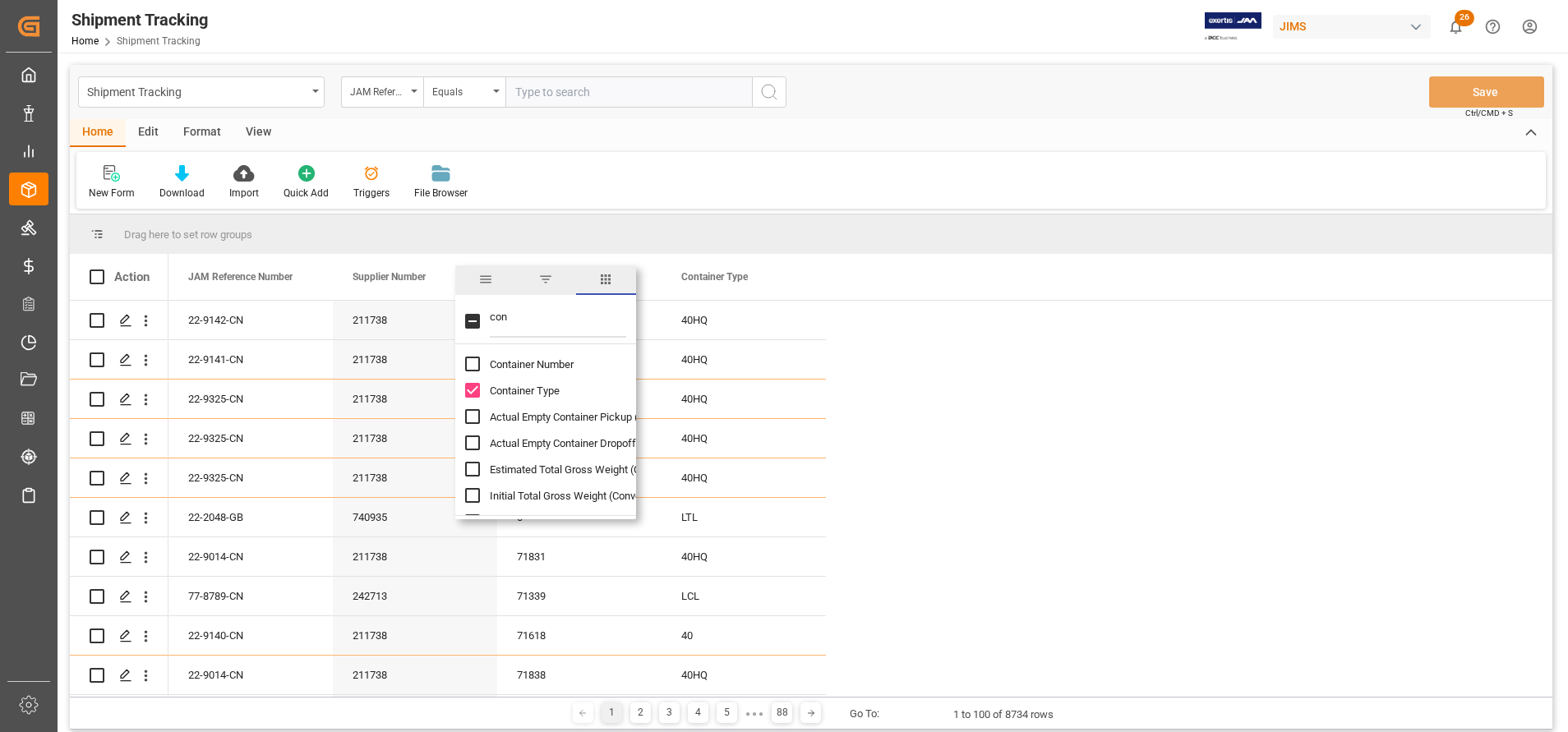 click on "con" at bounding box center [558, 321] 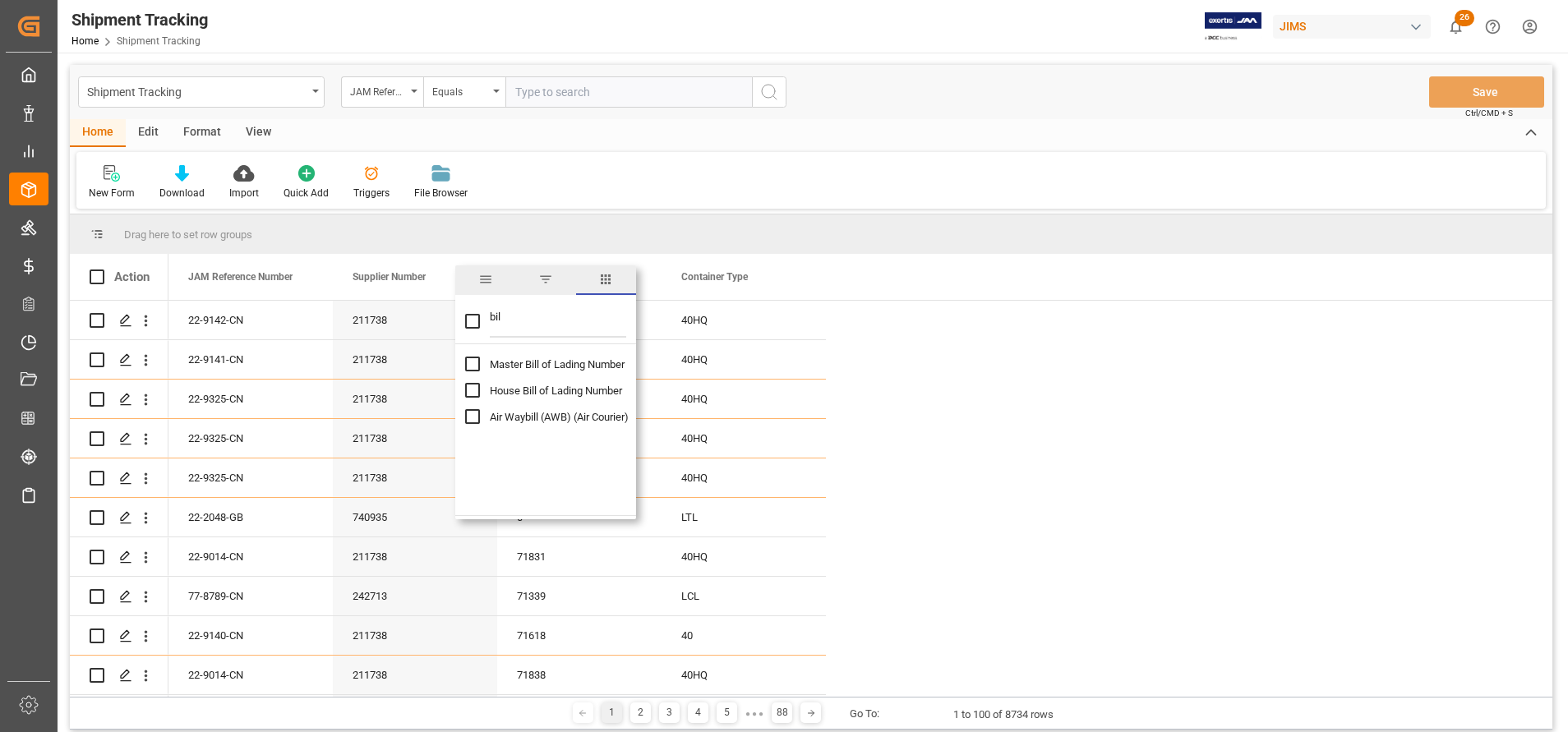 type on "bil" 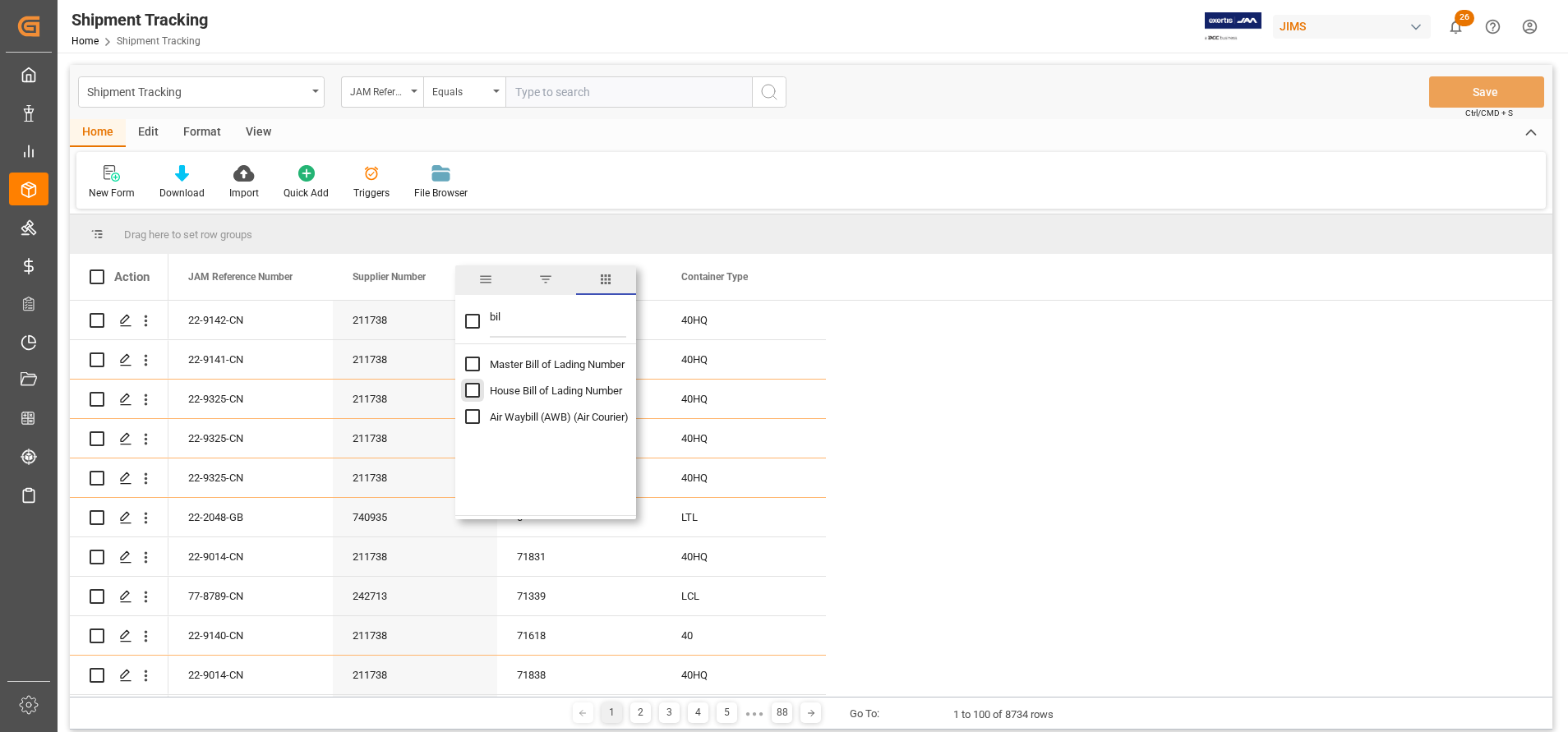 click at bounding box center [473, 390] 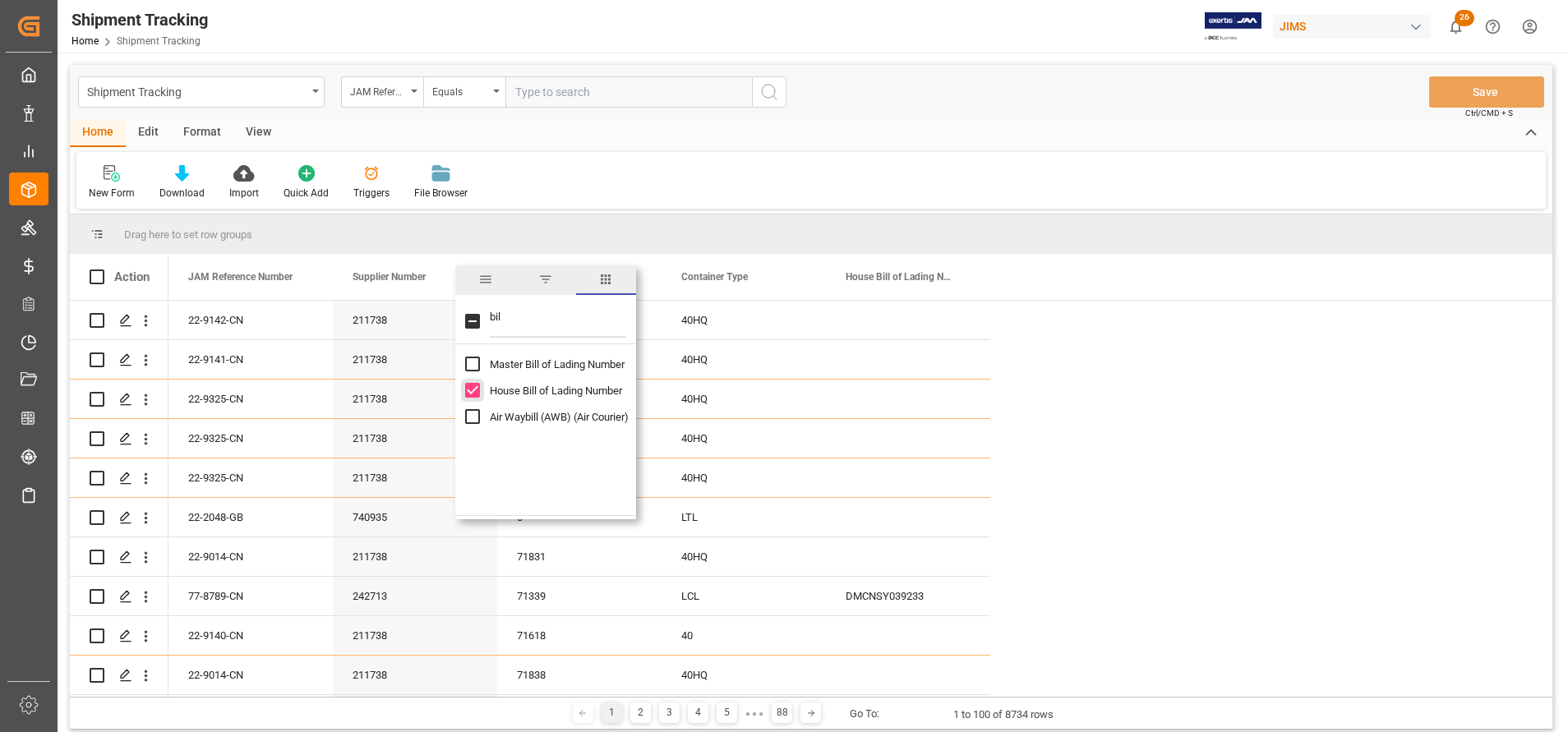 click at bounding box center [473, 390] 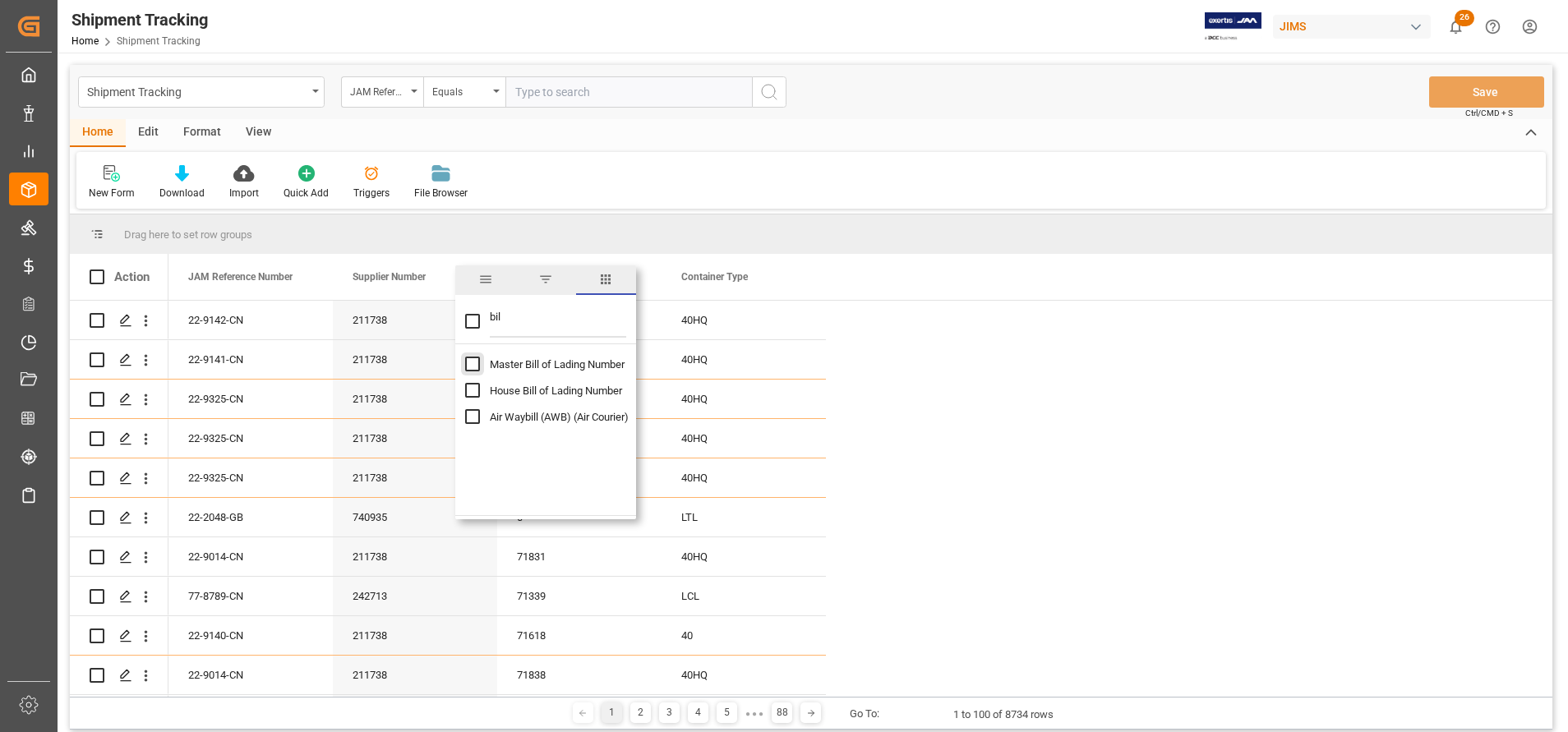 click at bounding box center (473, 364) 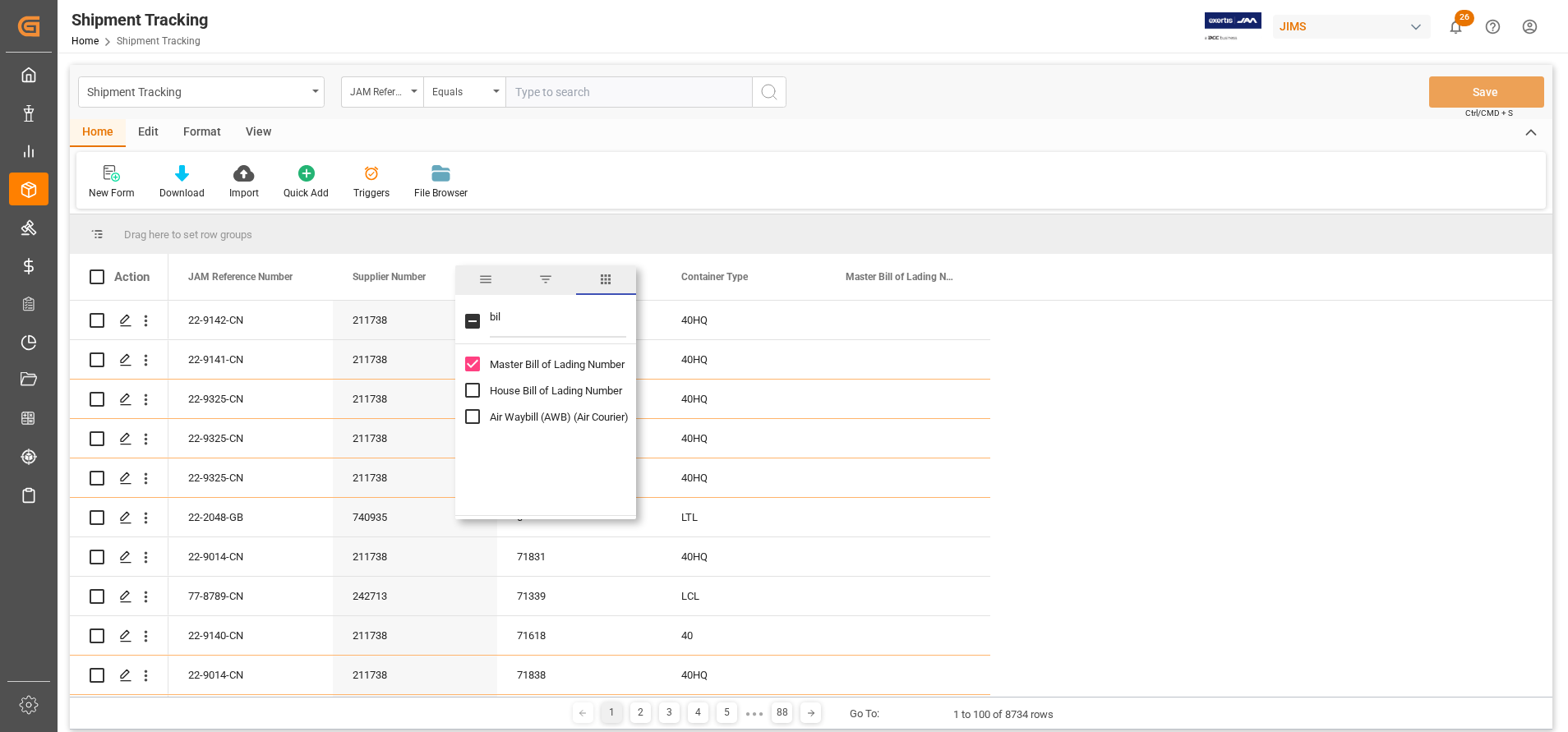 click on "House Bill of Lading Number" at bounding box center [556, 390] 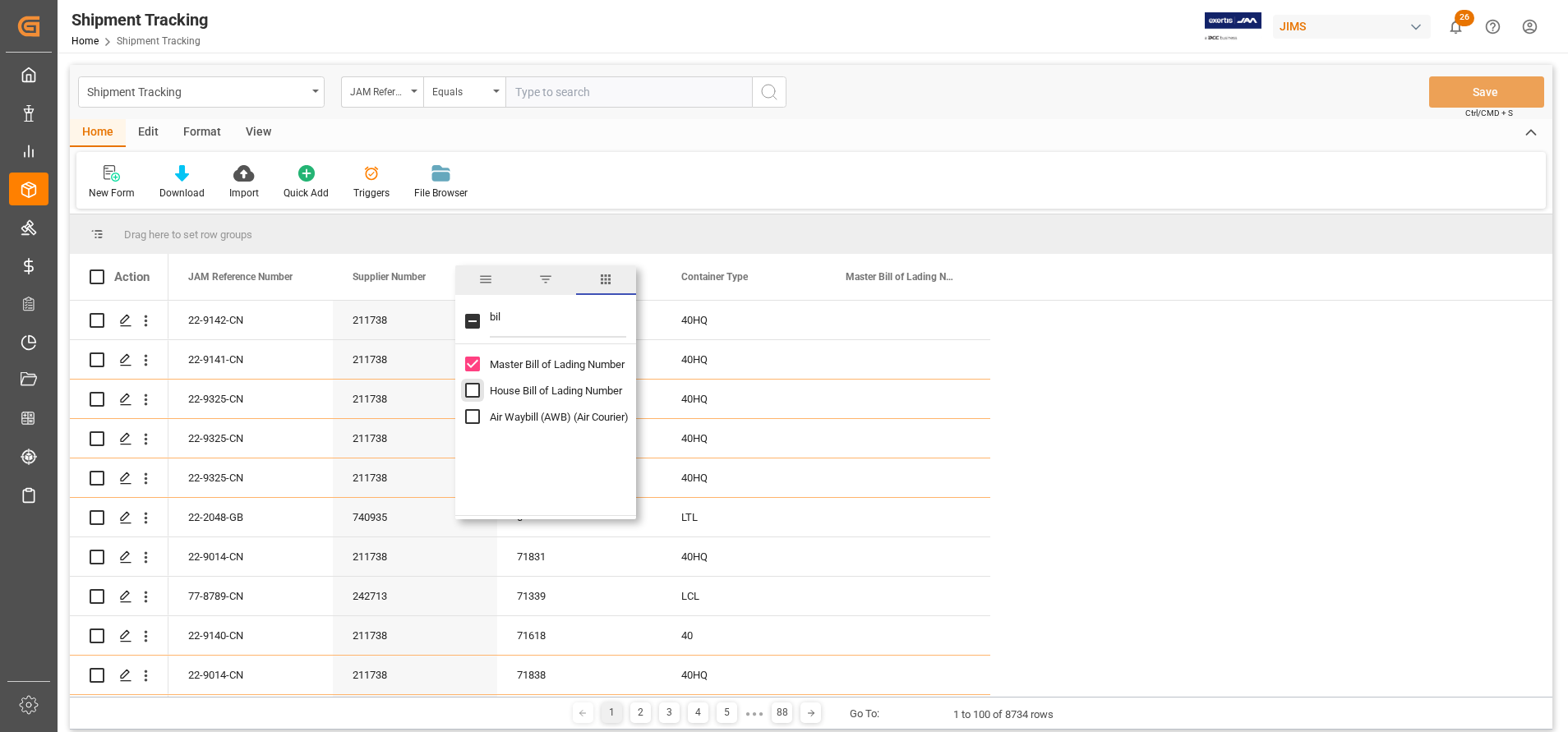 click on "bil
Master Bill of Lading Number
House Bill of Lading Number
Air Waybill (AWB) (Air Courier)" at bounding box center [546, 407] 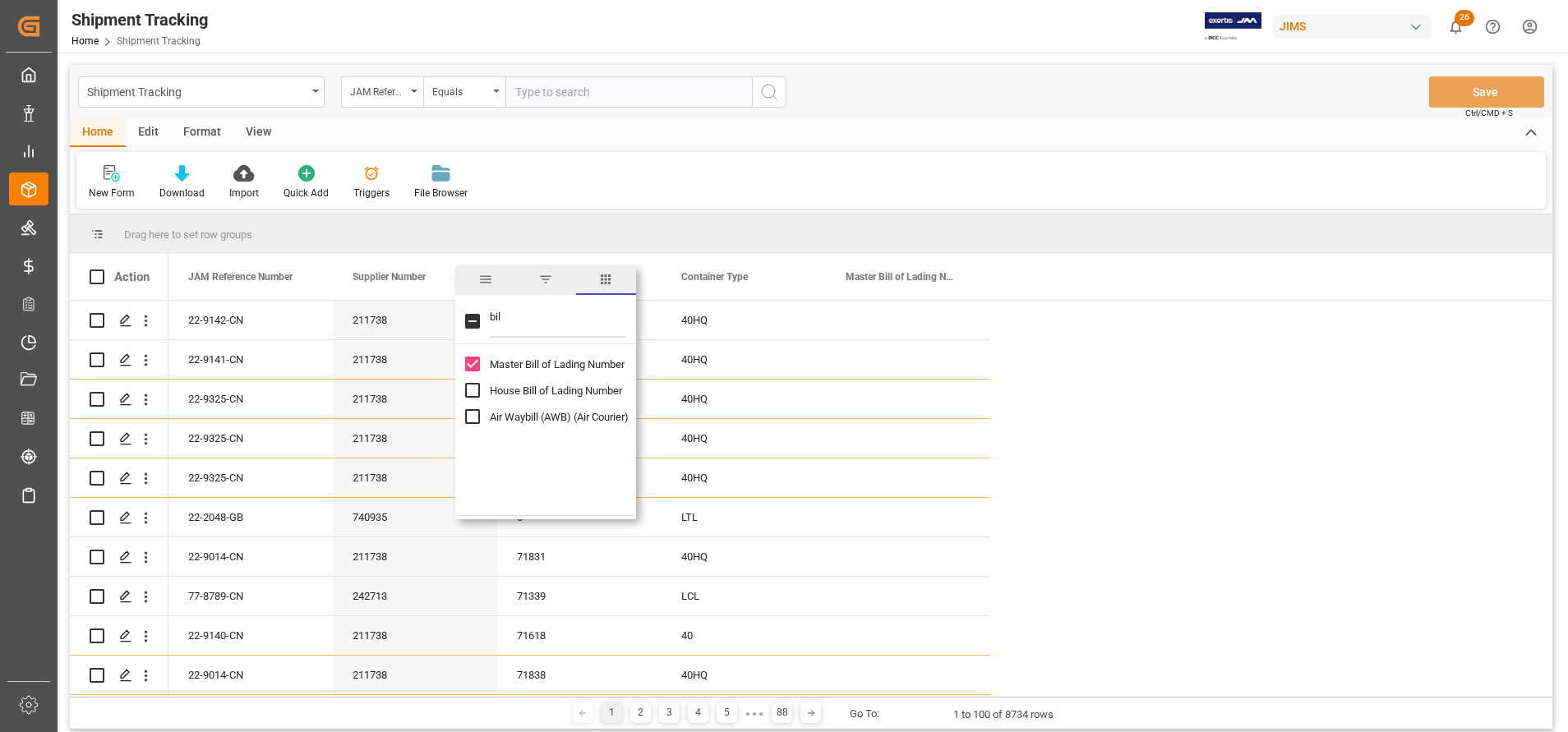 click on "bil" at bounding box center (558, 321) 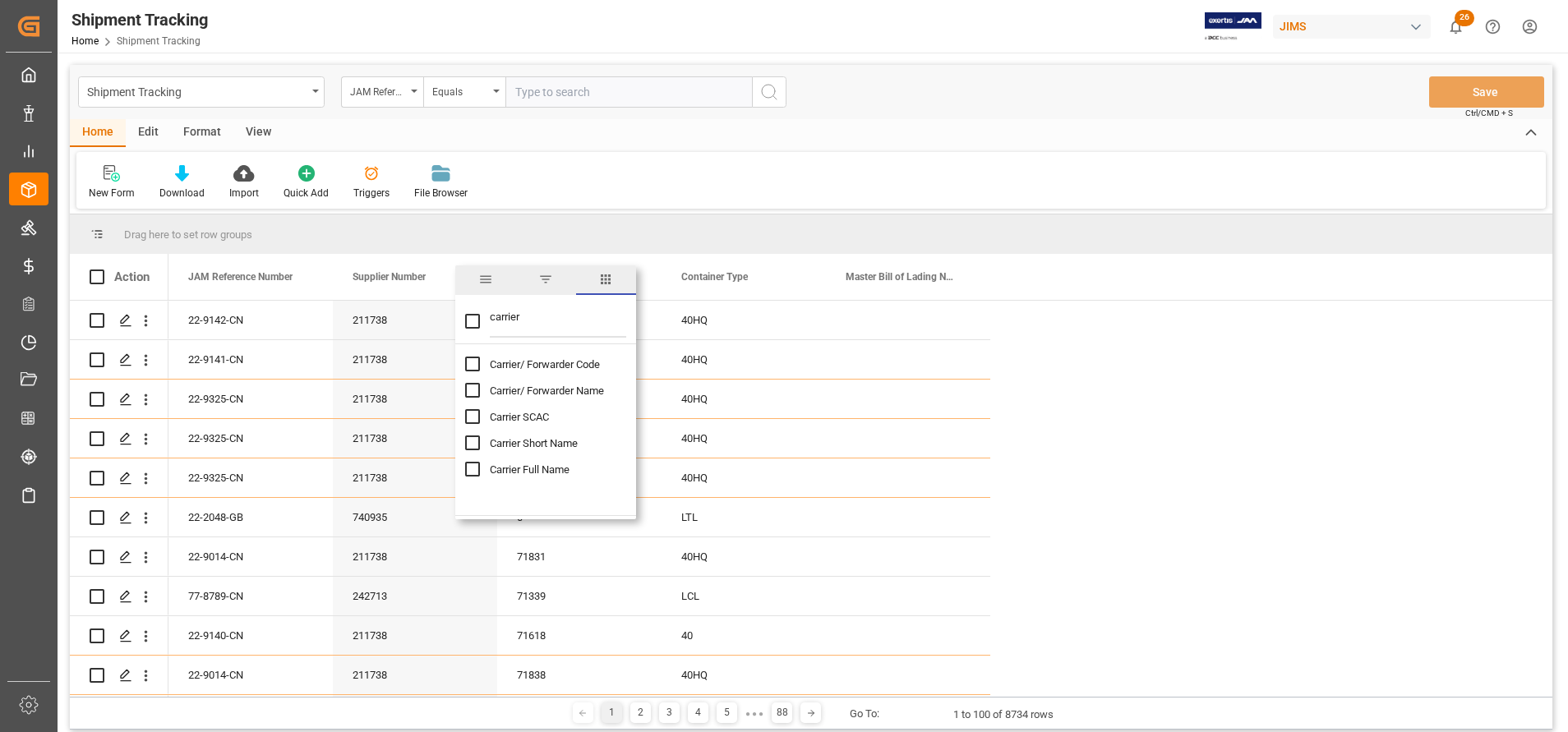 type on "carrier" 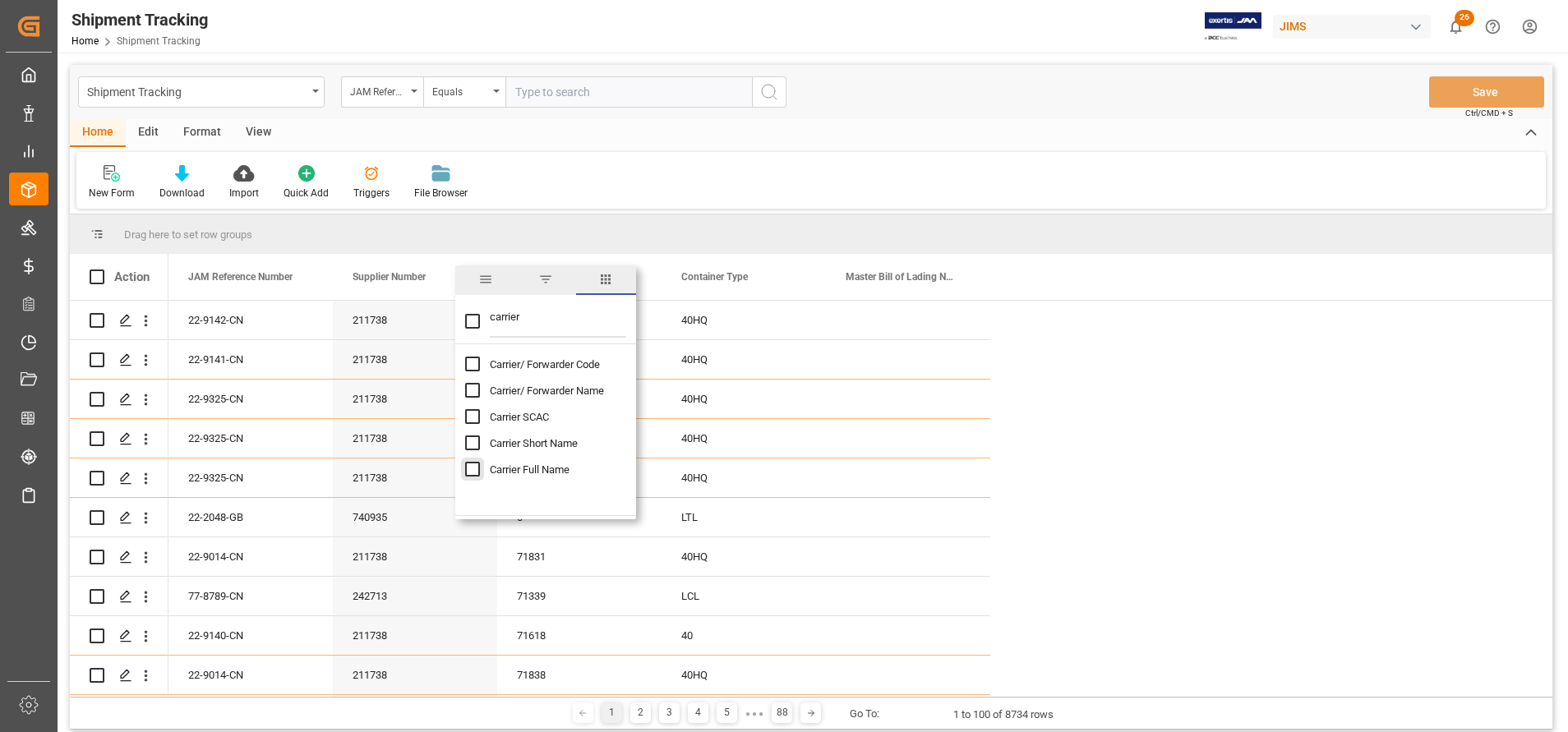 click at bounding box center (473, 469) 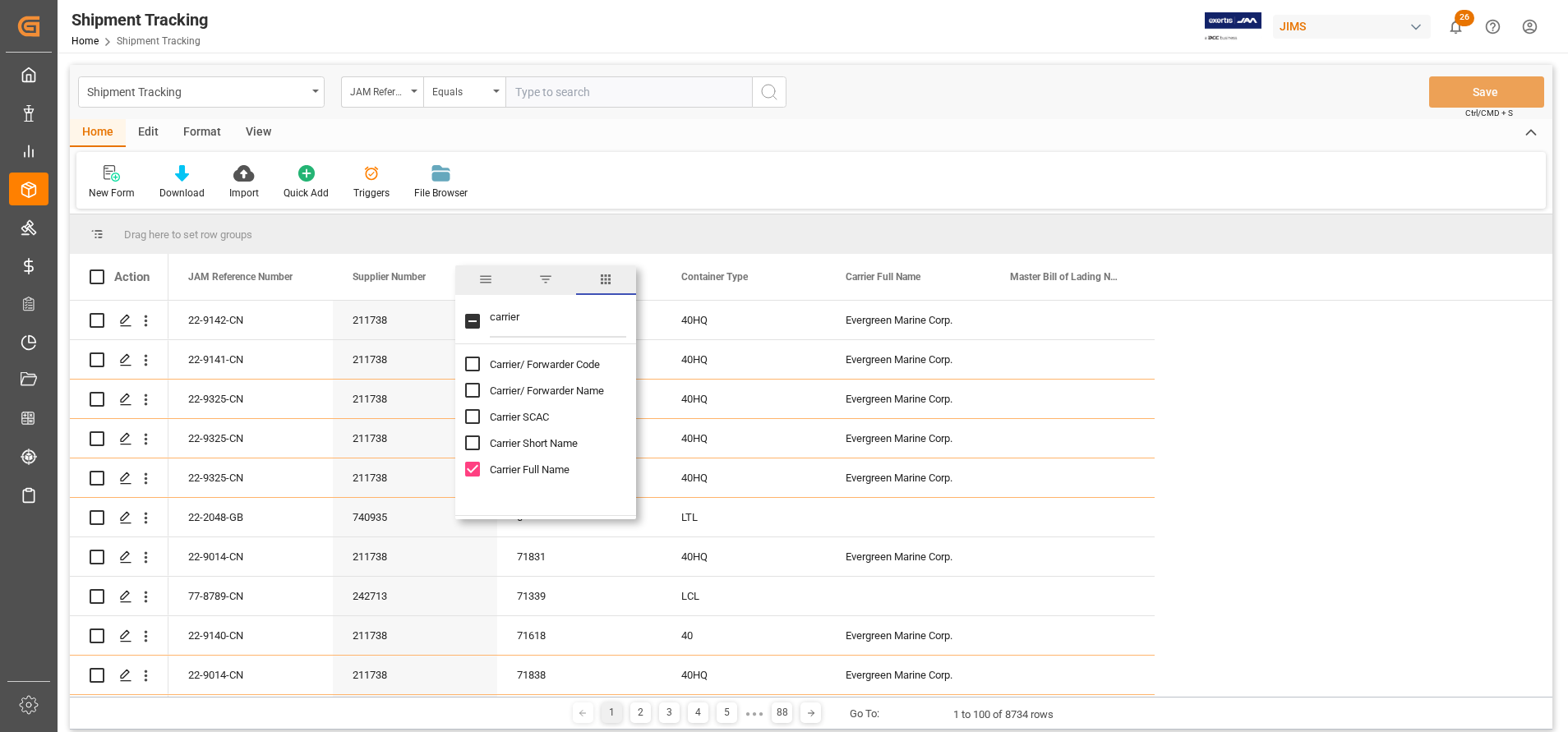 click on "carrier" at bounding box center (558, 321) 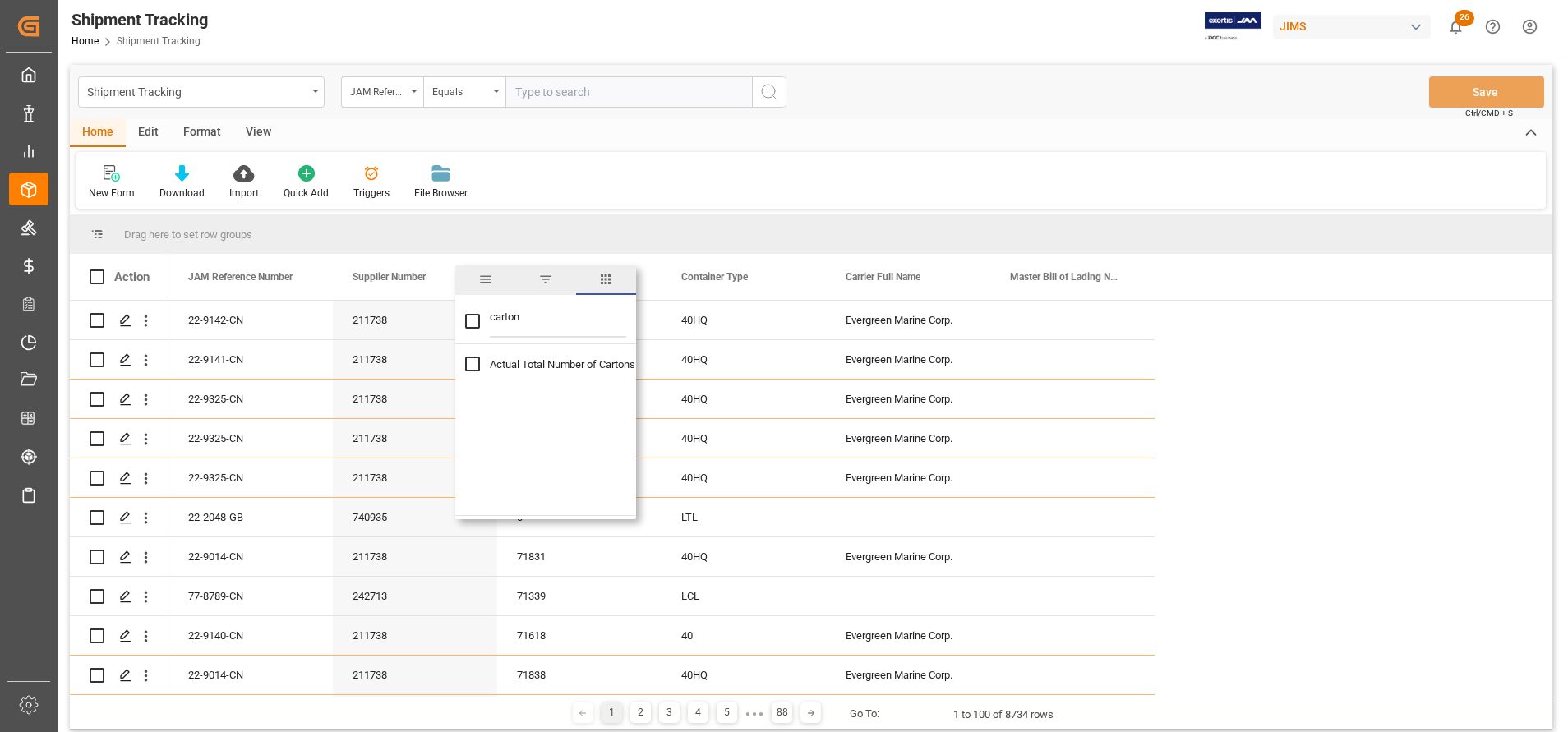 type on "carton" 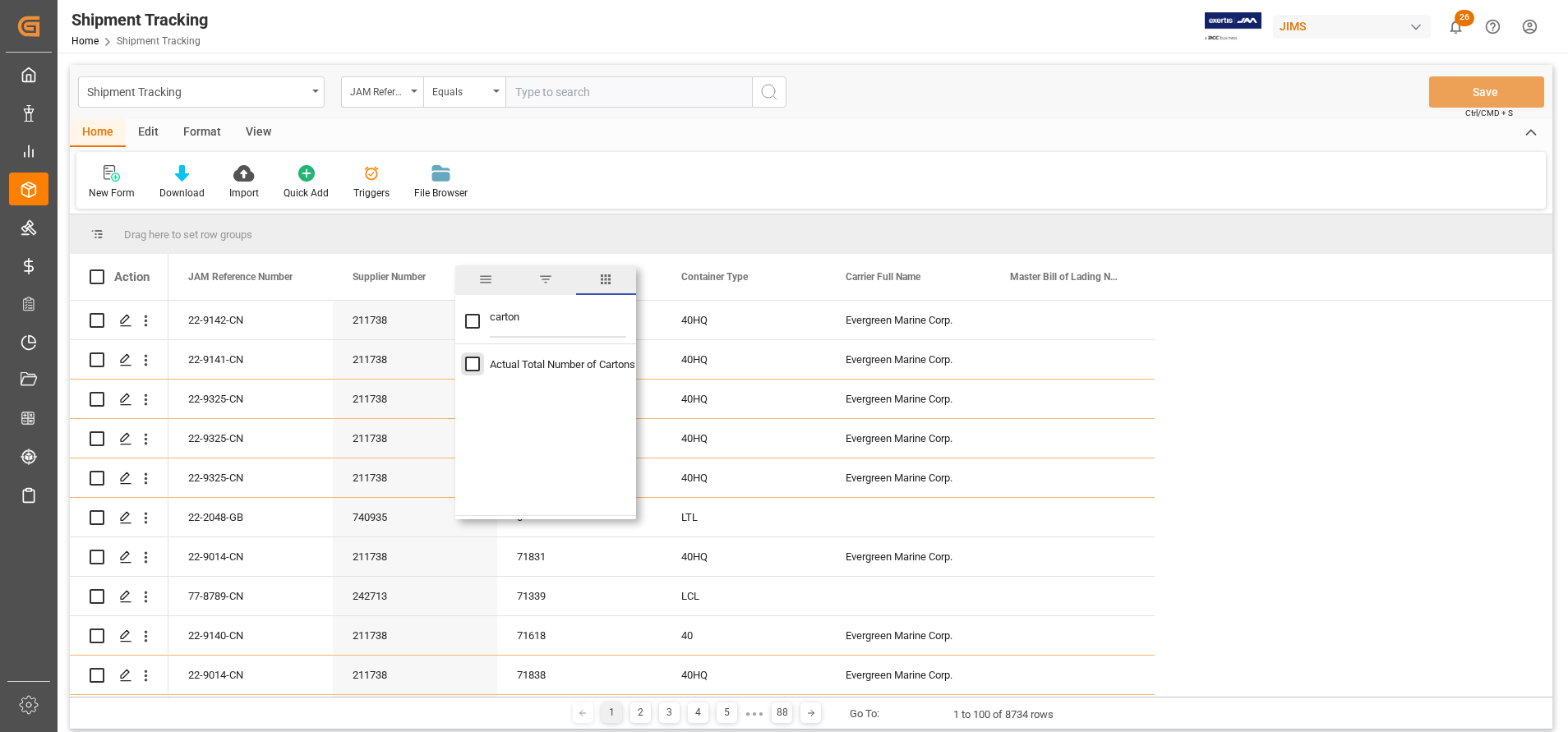 click at bounding box center [473, 364] 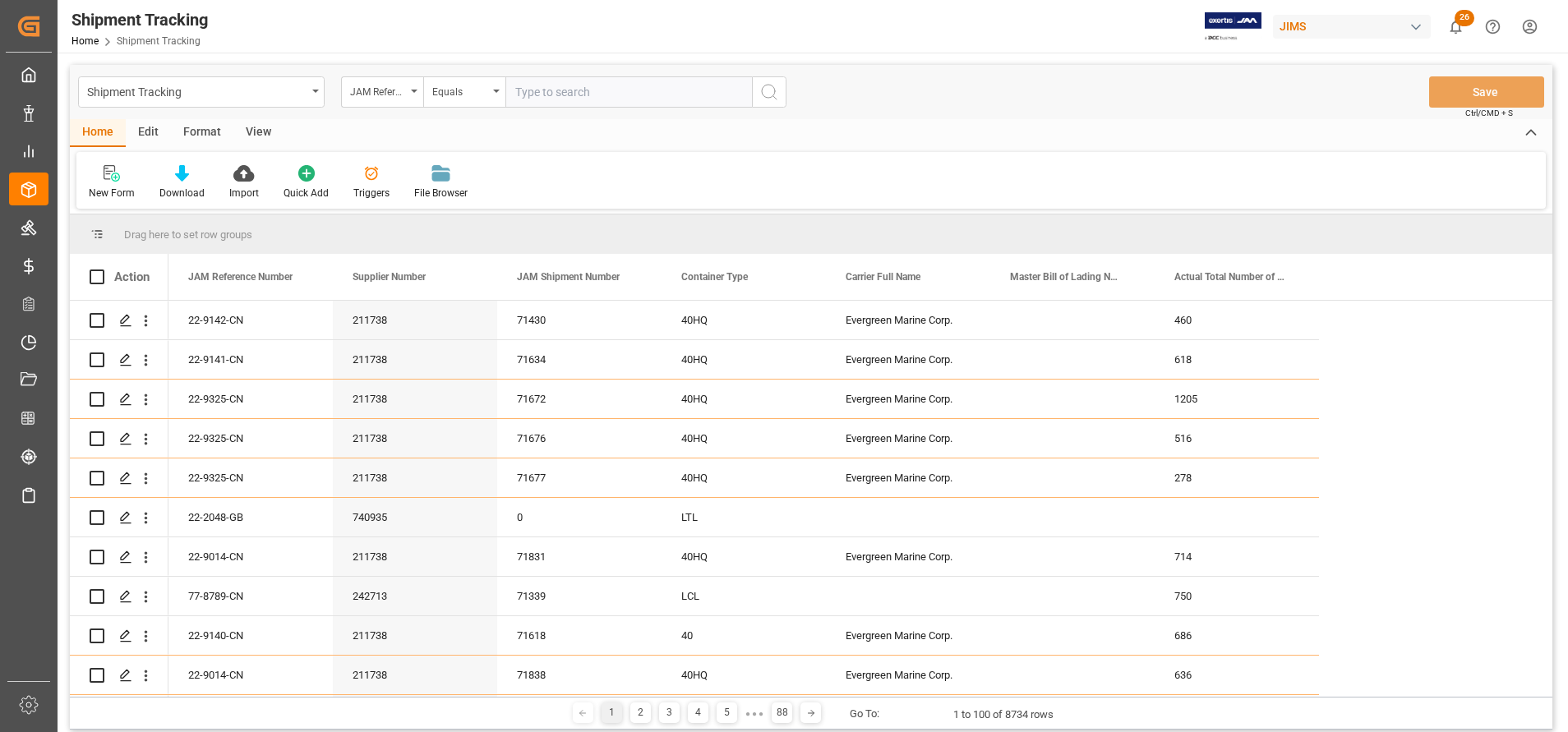 click on "22-9142-CN 211738 71430 40HQ Evergreen Marine Corp. 460 22-9141-CN 211738 71634 40HQ Evergreen Marine Corp. 618 22-9325-CN 211738 71672 40HQ Evergreen Marine Corp. 1205 22-9325-CN 211738 71676 40HQ Evergreen Marine Corp. 516 22-9325-CN 211738 71677 40HQ Evergreen Marine Corp. 278 22-2048-GB 740935 0 LTL 22-9014-CN 211738 71831 40HQ Evergreen Marine Corp. 714 77-8789-CN 242713 71339 LCL 750 22-9140-CN 211738 71618 40 Evergreen Marine Corp. 686 22-9014-CN 211738 71838 40HQ Evergreen Marine Corp. 636 22-9323-CN 211738 71615 40 Evergreen Marine Corp. 440 22-9806-GB 165805 71850 LTL 77-9630-RO 778177 71558 LTL 22-9455-CN 211738 71807 40HQ Evergreen Marine Corp. 459 22-9455-CN 211738 71819 40HQ Evergreen Marine Corp. 161 77-4666-CN 211738 67221 LTL 22-5306-TW 679102 Incoterm: ( EXW TAOYUAN TW) LTL 22-9656-CN 663119 Incoterm: EXW shenzhen 518108 -  LTL 77-9823-DE 161654 71767 Hapag Lloyd Aktiengesellschaft 22-9809-US 272467 71761 LTL 77-9784-US 1305 71770 LTL 290 77-9339-CN 577989 71292 LCL LCL" at bounding box center (860, 2272) 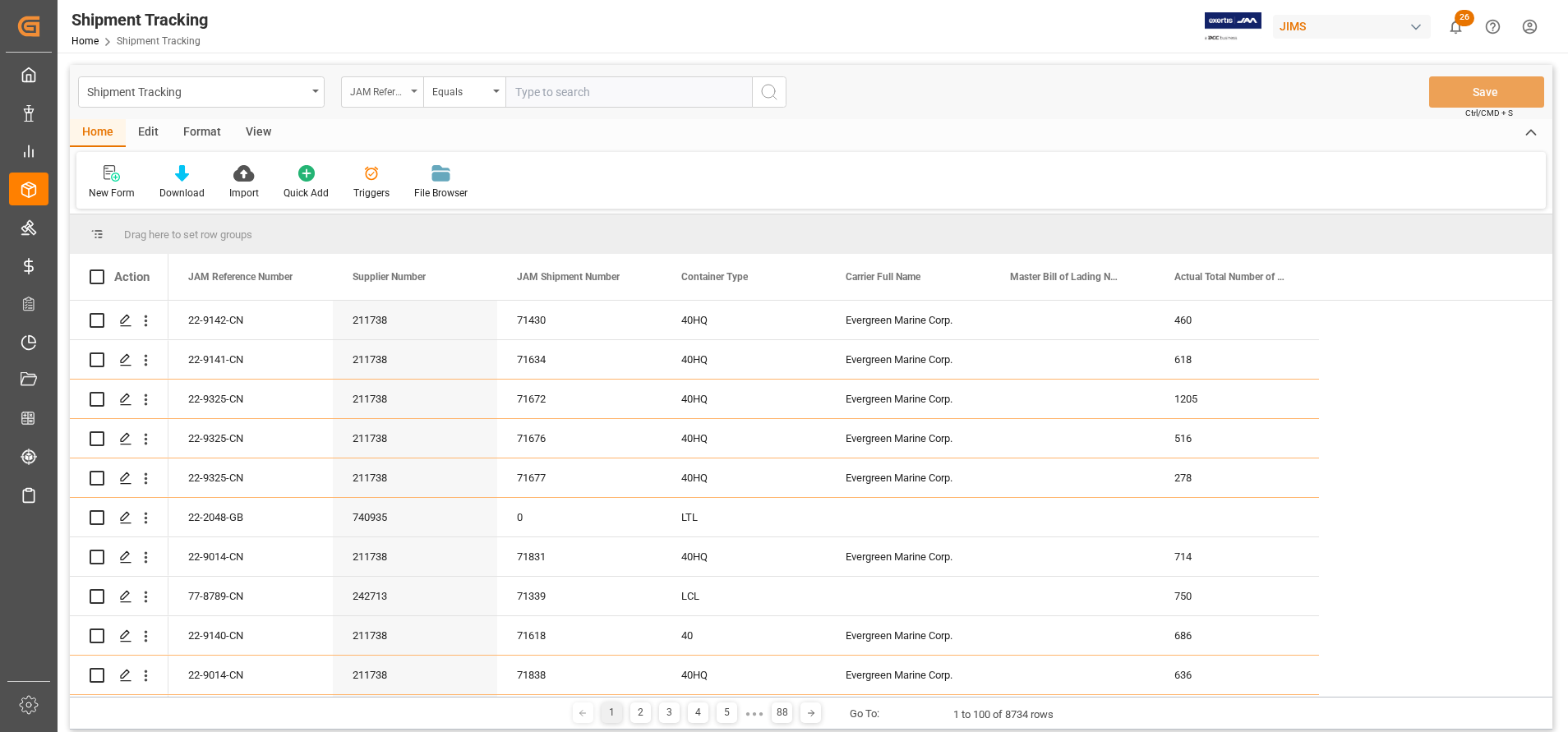 click on "JAM Reference Number" at bounding box center (382, 92) 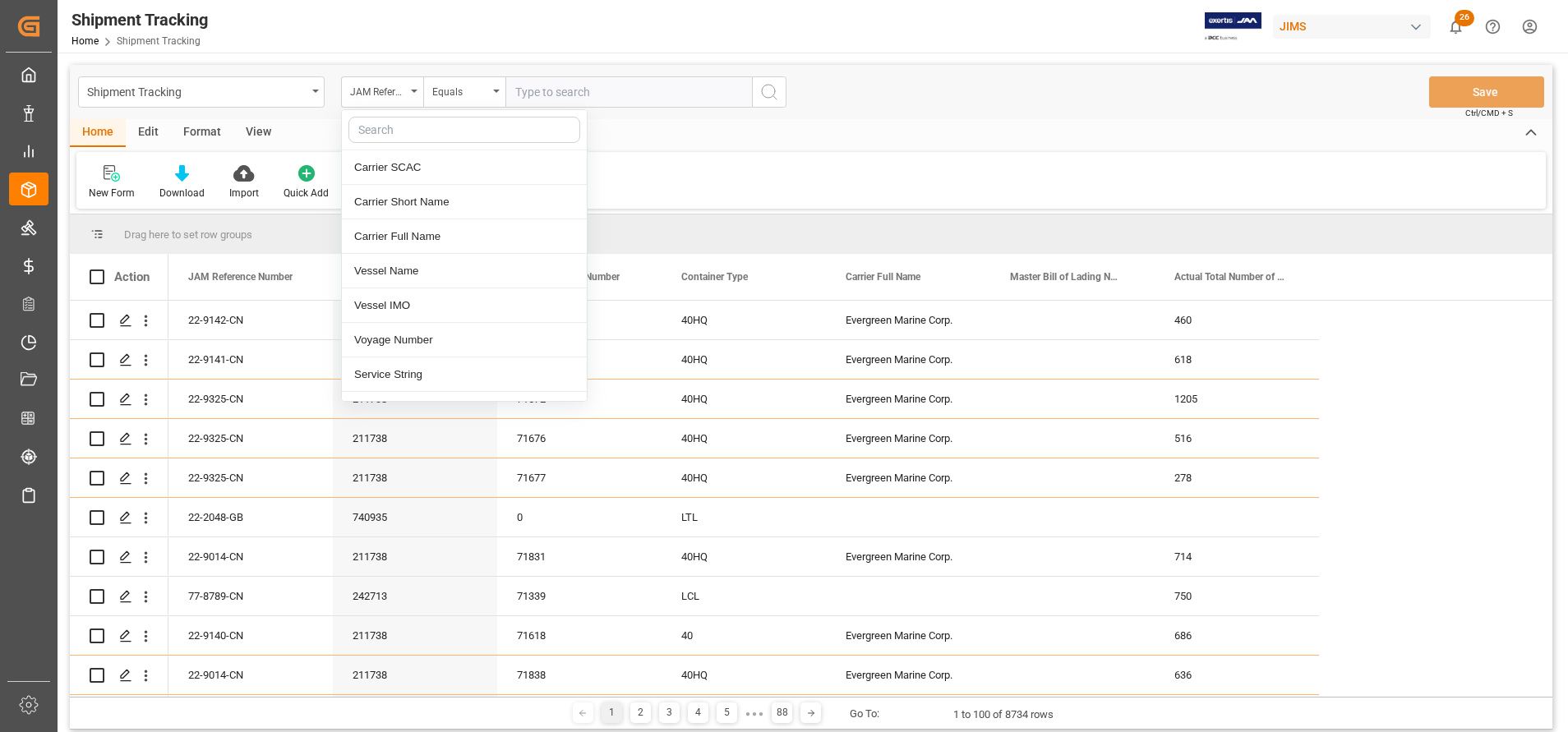 scroll, scrollTop: 986, scrollLeft: 0, axis: vertical 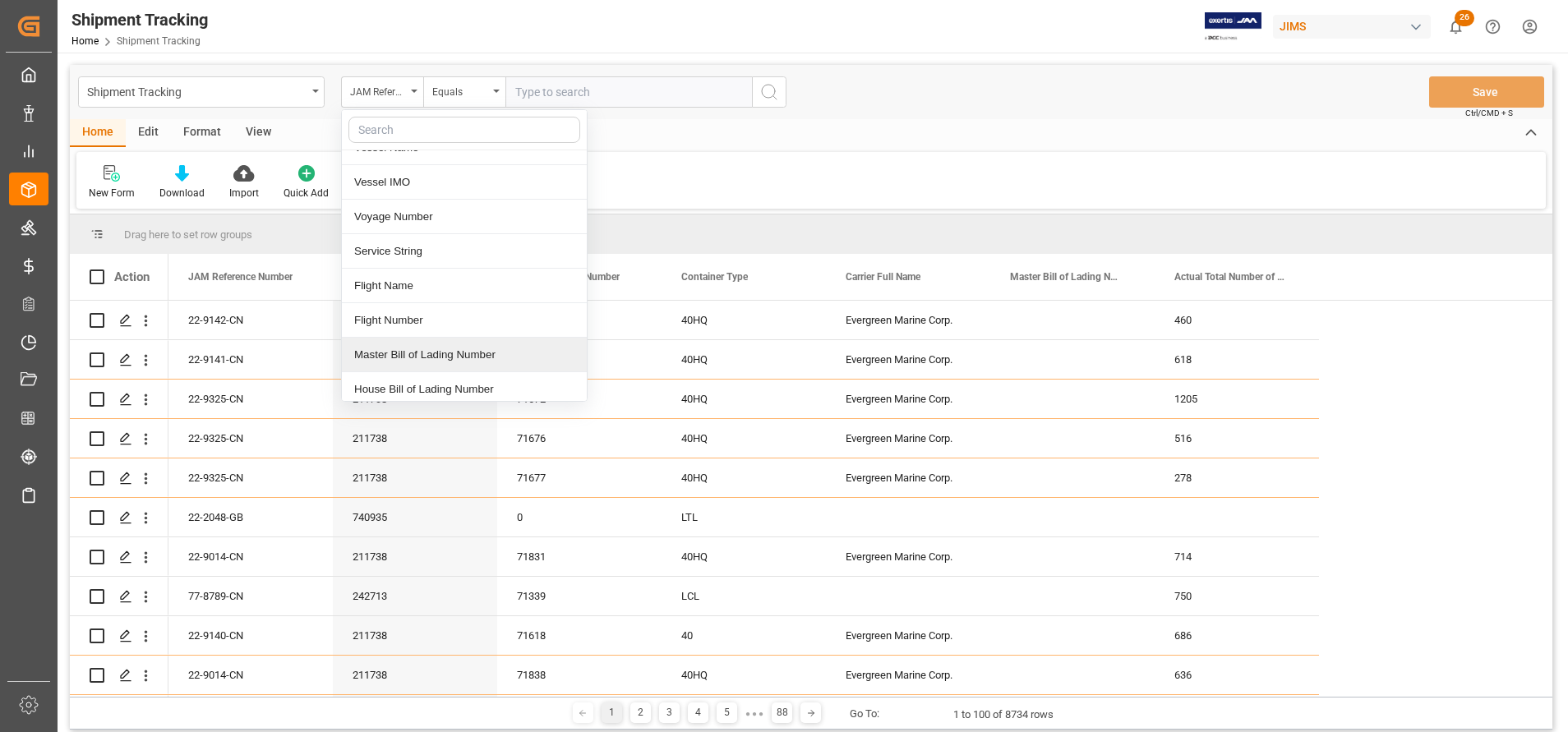 click on "Master Bill of Lading Number" at bounding box center (464, 355) 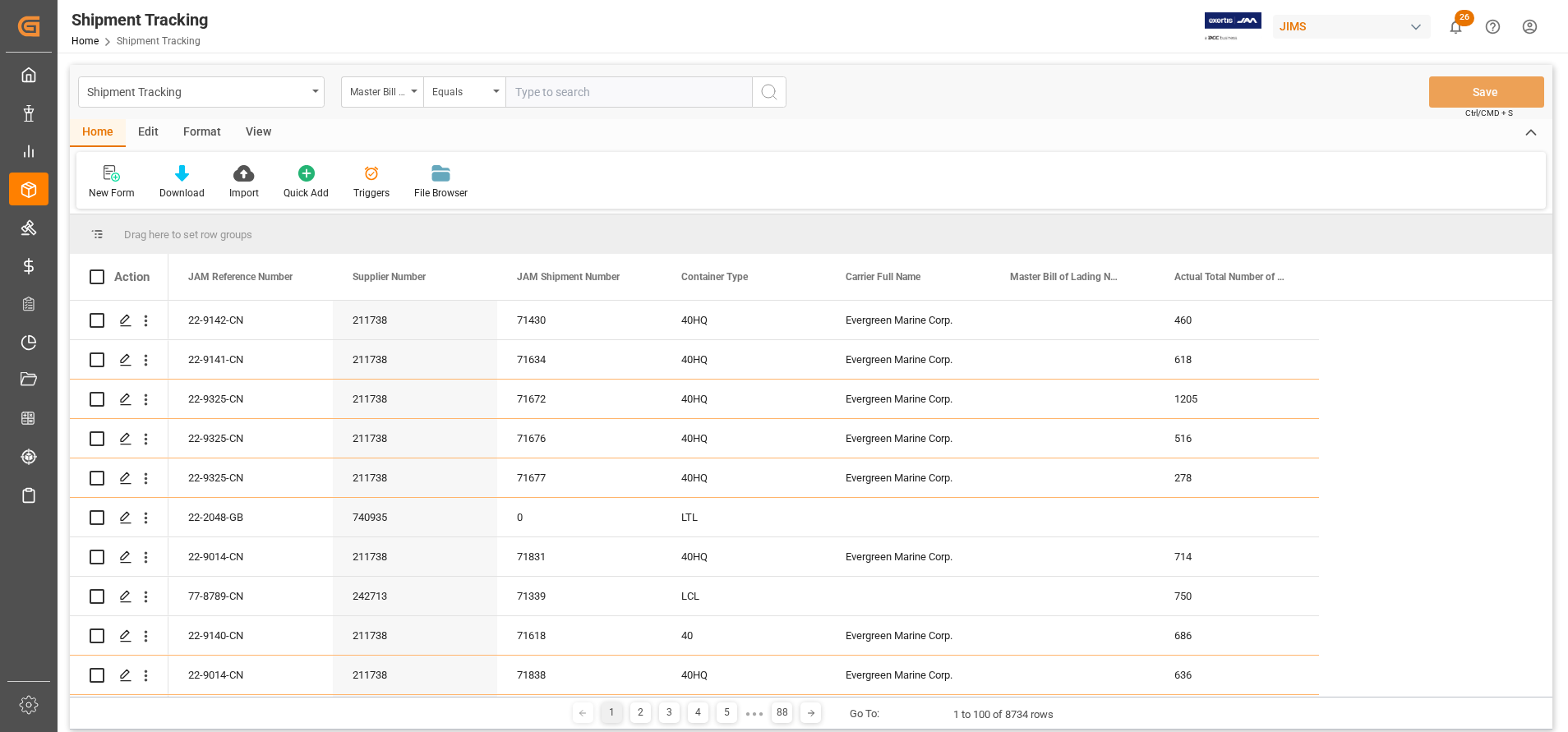 click at bounding box center [629, 92] 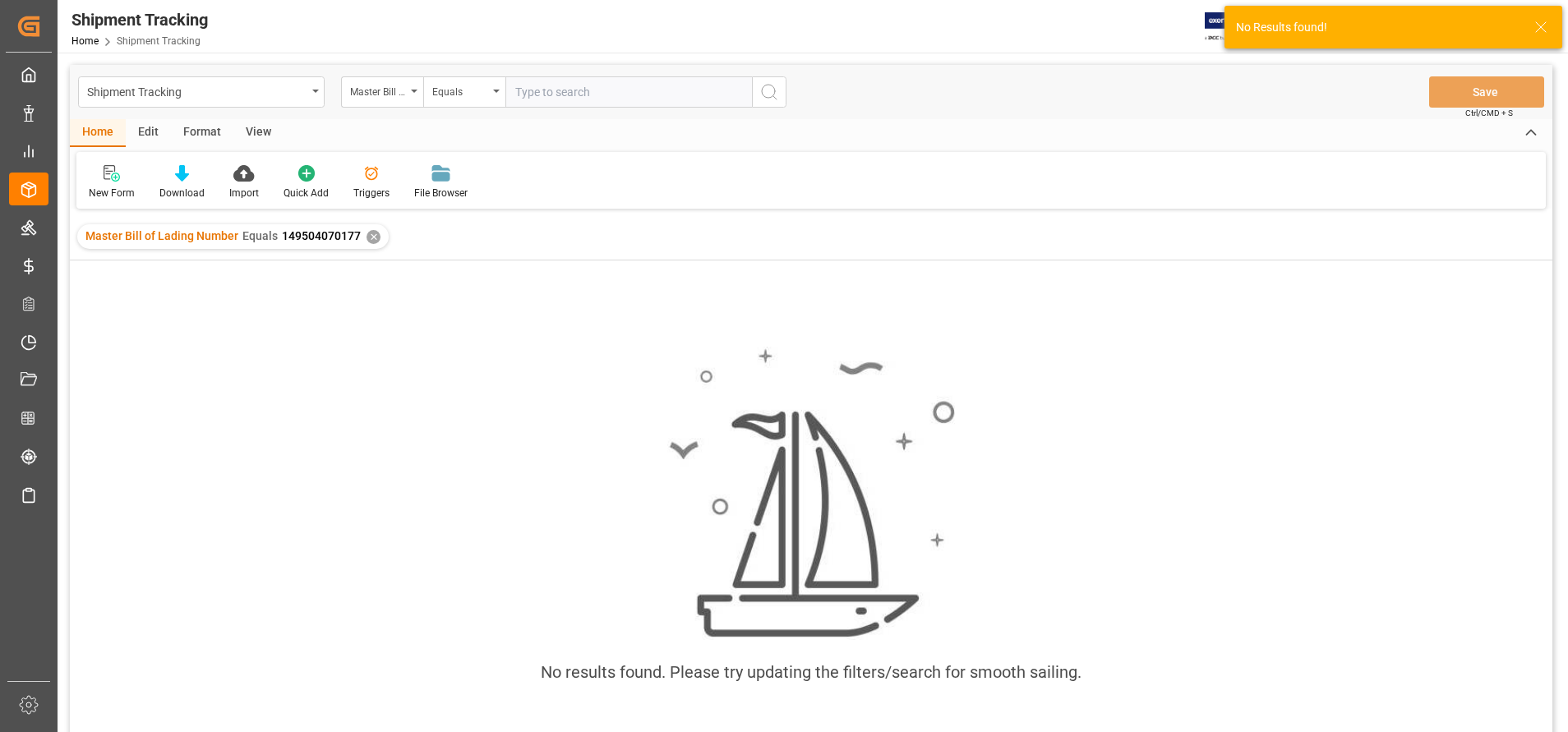 click on "✕" at bounding box center [373, 237] 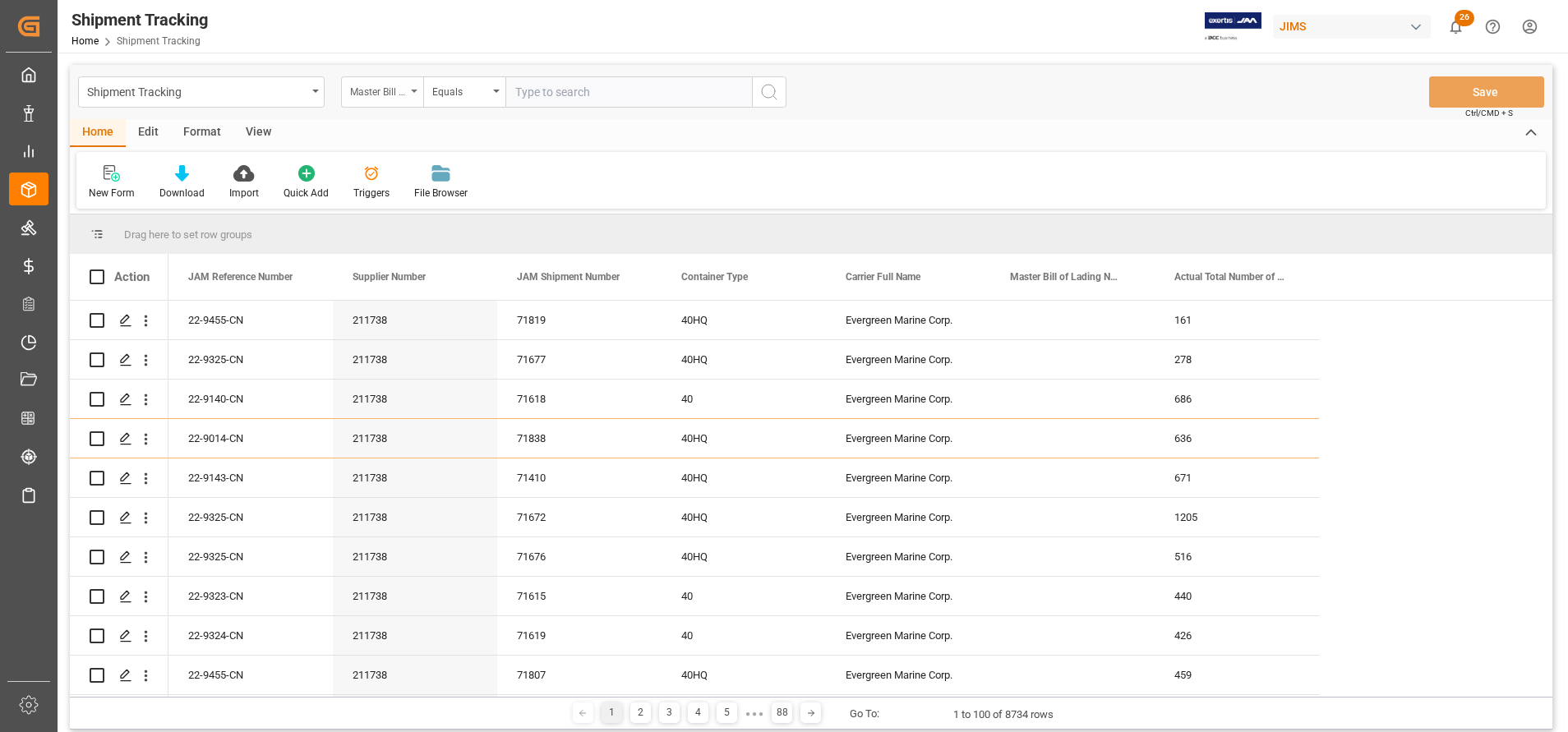 click on "Master Bill of Lading Number" at bounding box center [378, 90] 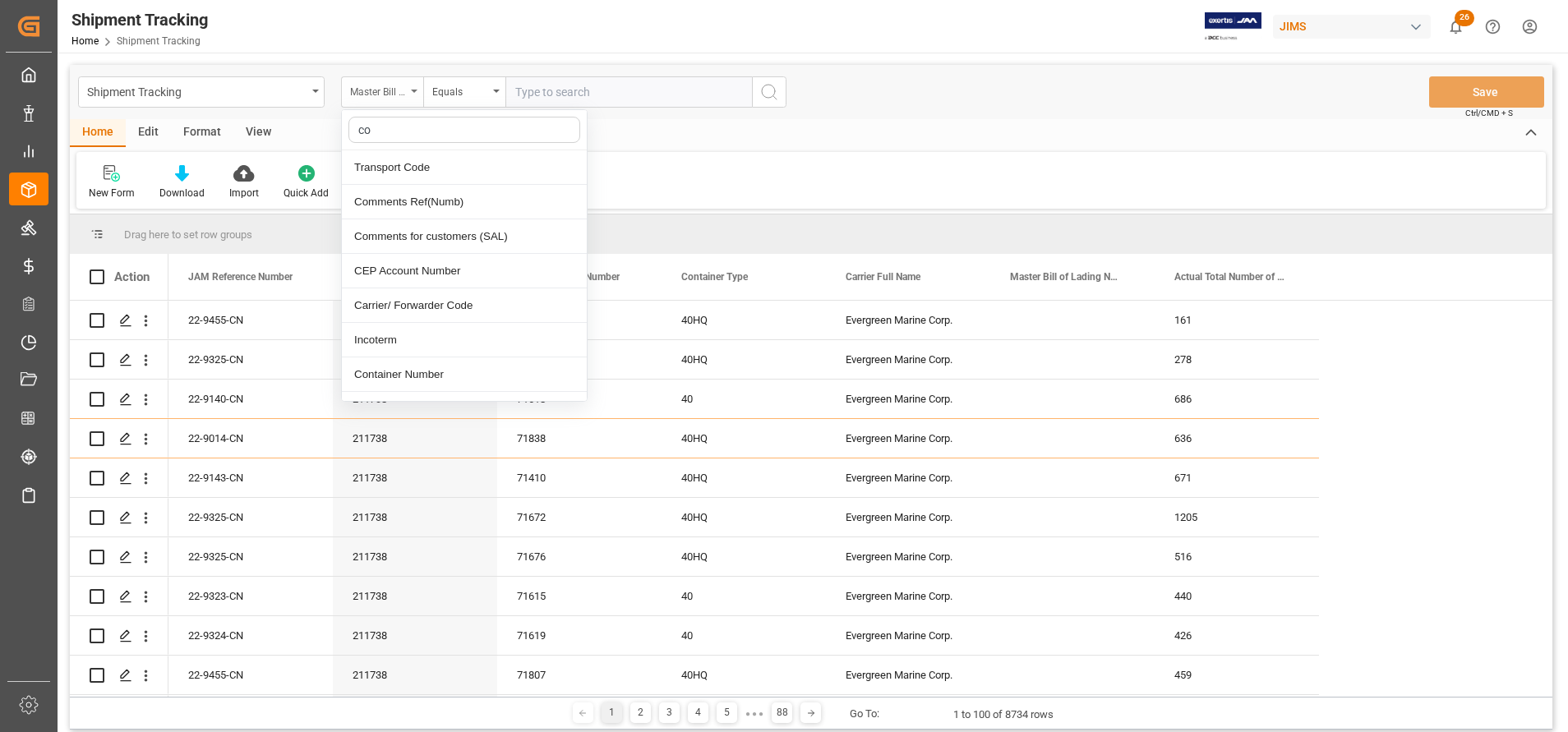 type on "con" 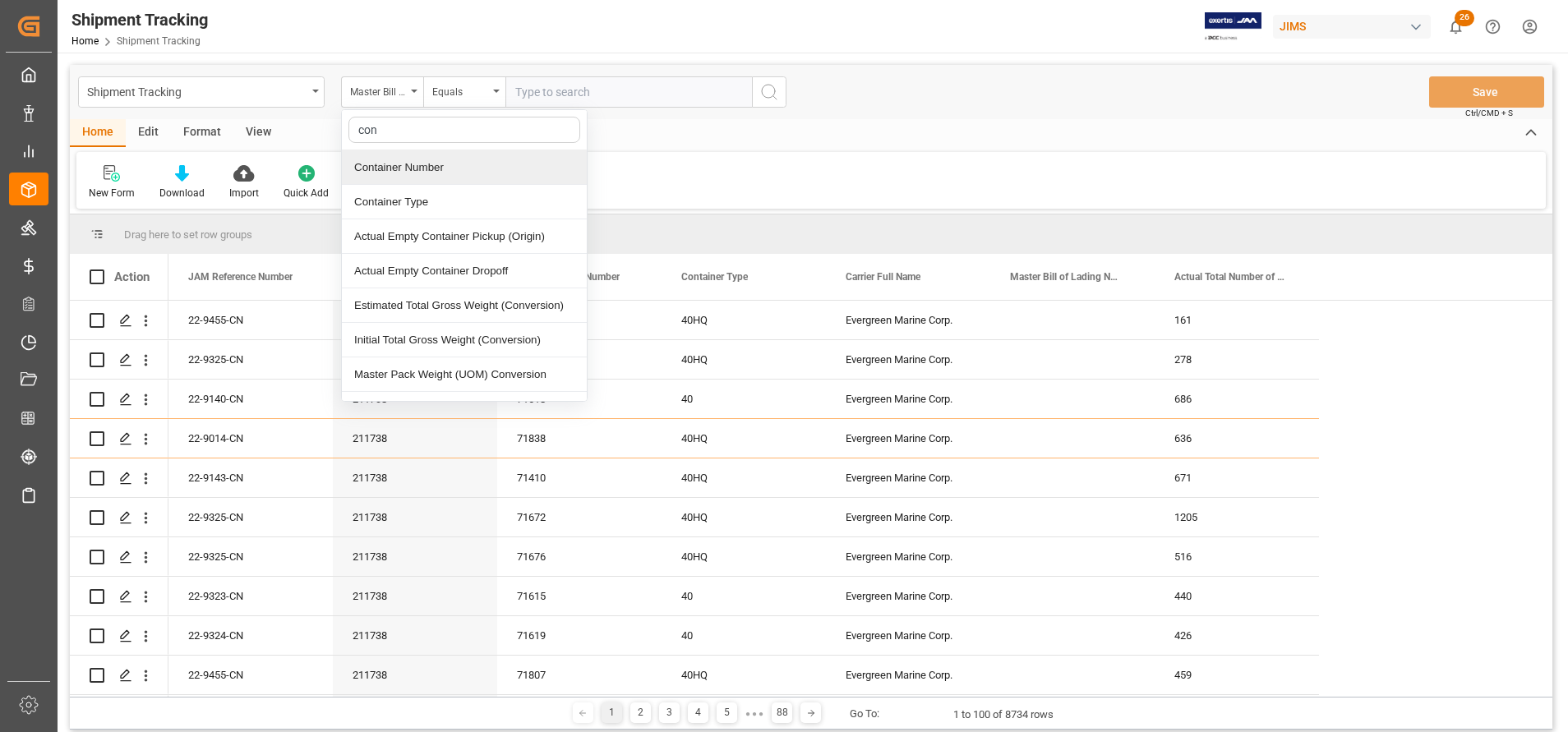 click on "Container Number" at bounding box center [464, 168] 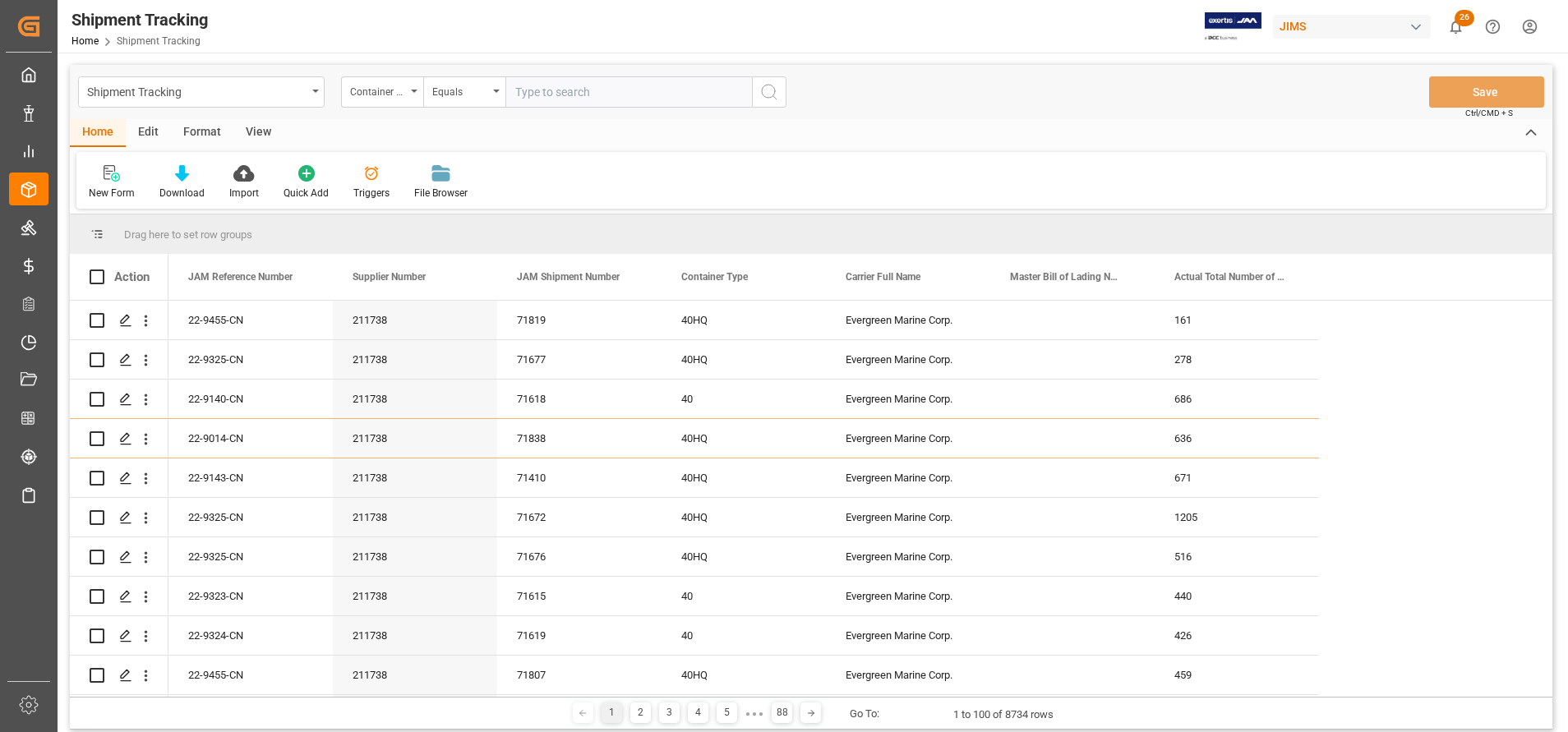 click at bounding box center [629, 92] 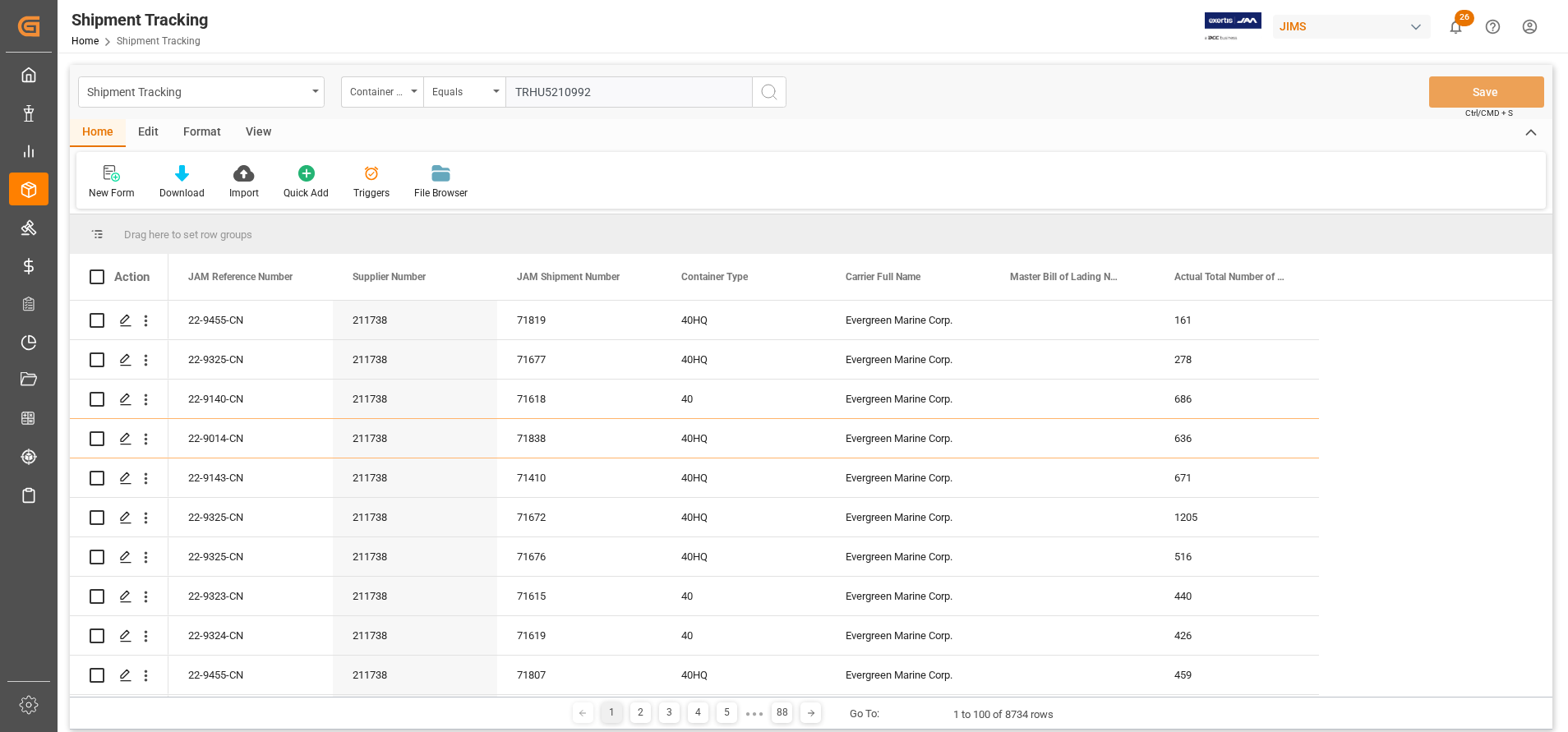 click at bounding box center [769, 92] 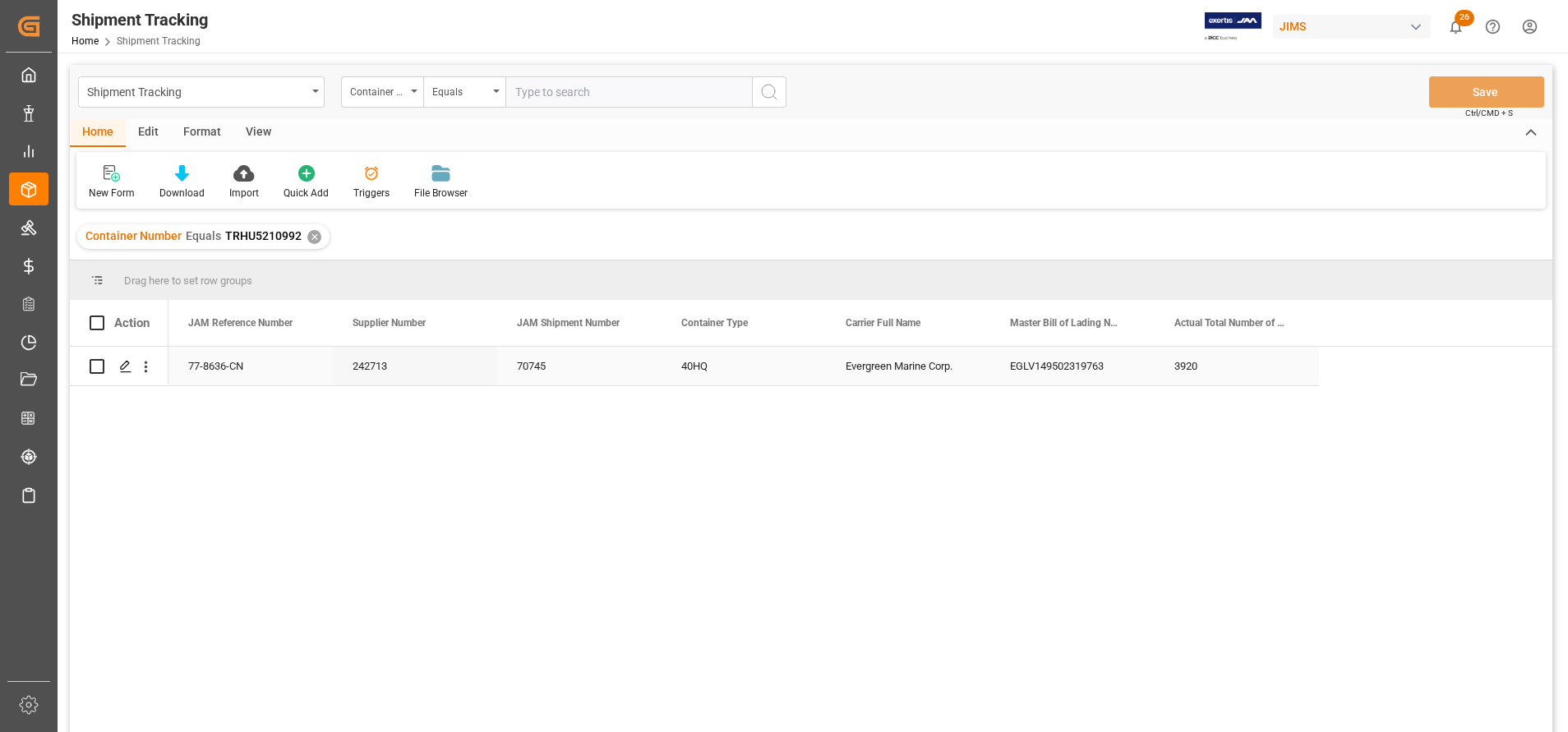 click on "EGLV149502319763" at bounding box center [1072, 366] 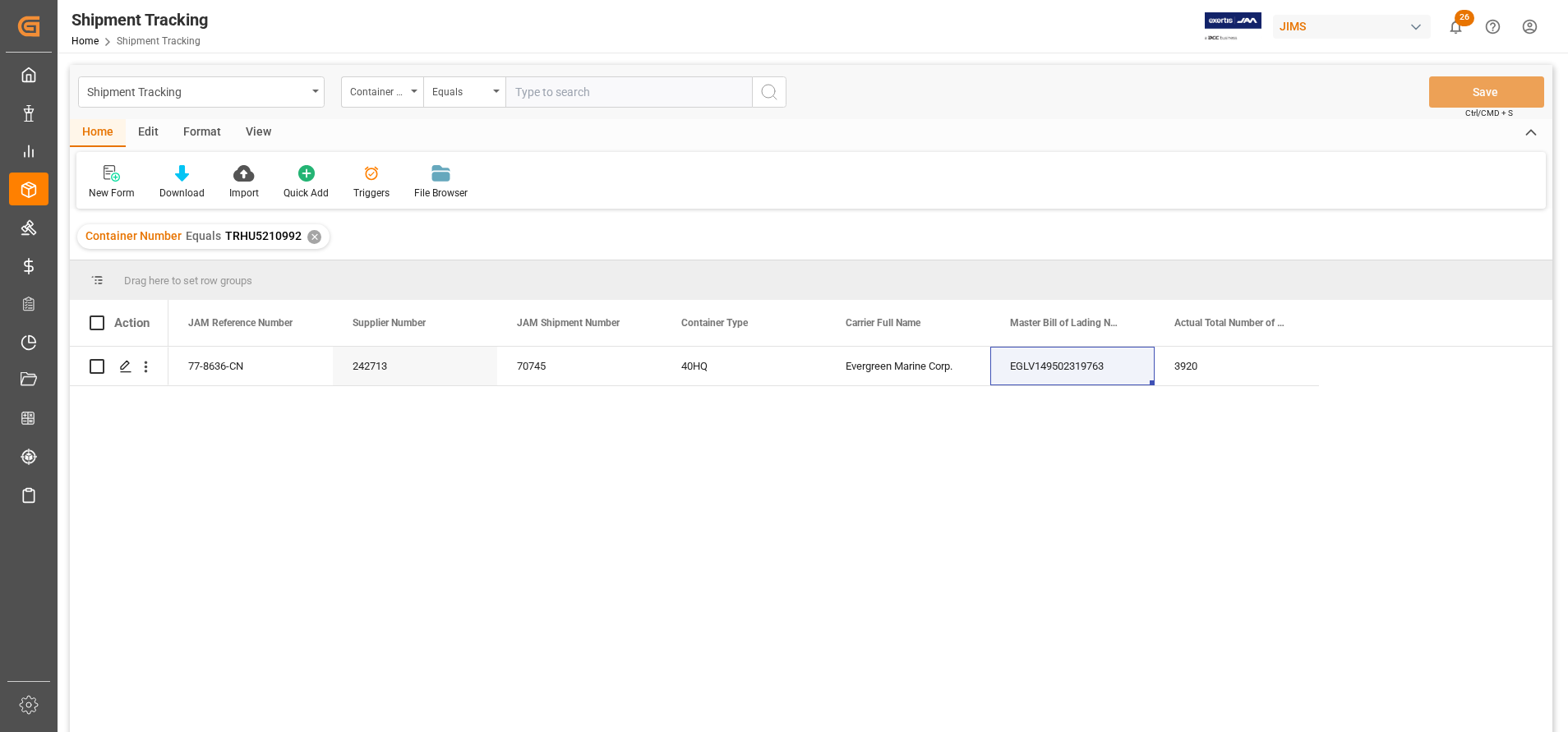 click at bounding box center (629, 92) 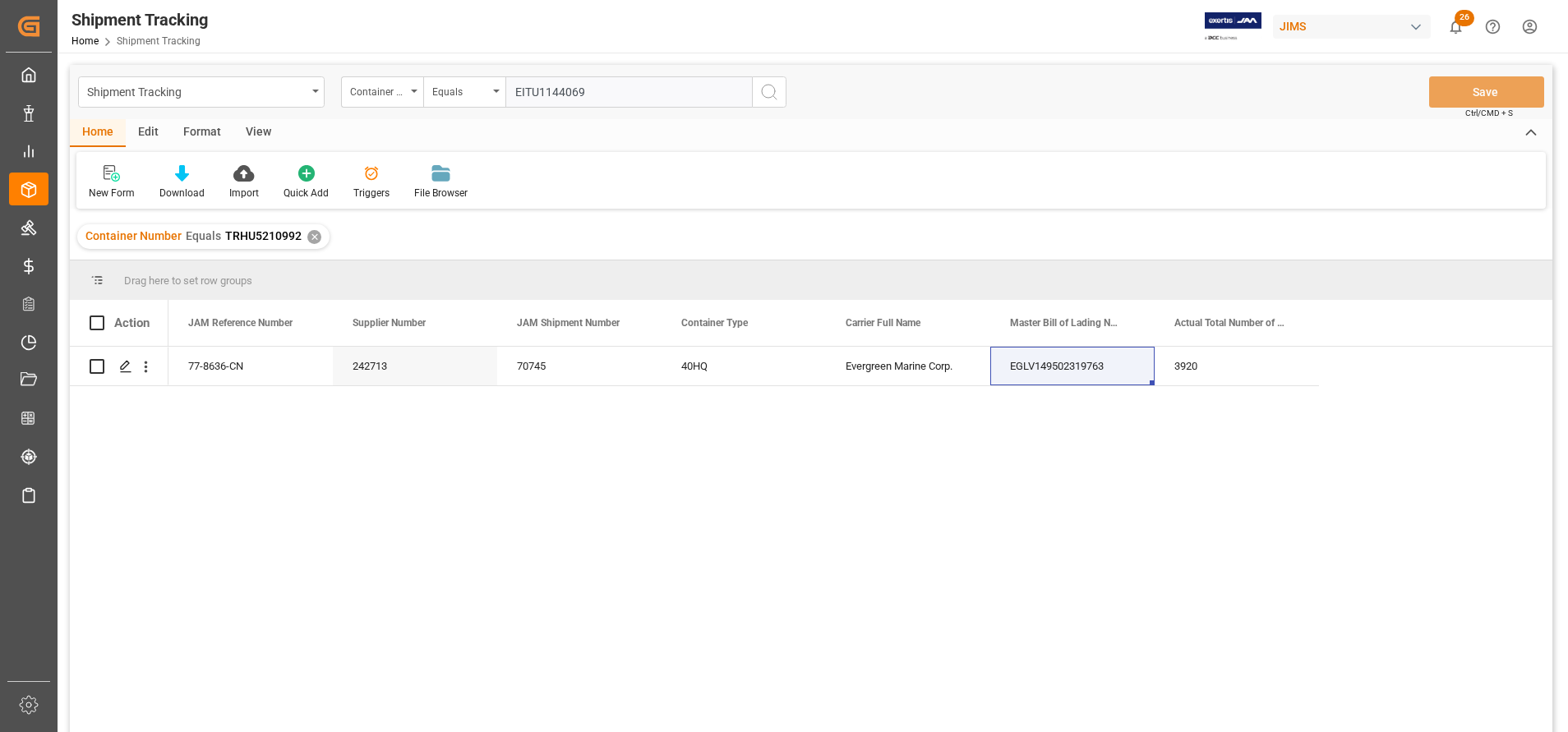 click at bounding box center [769, 92] 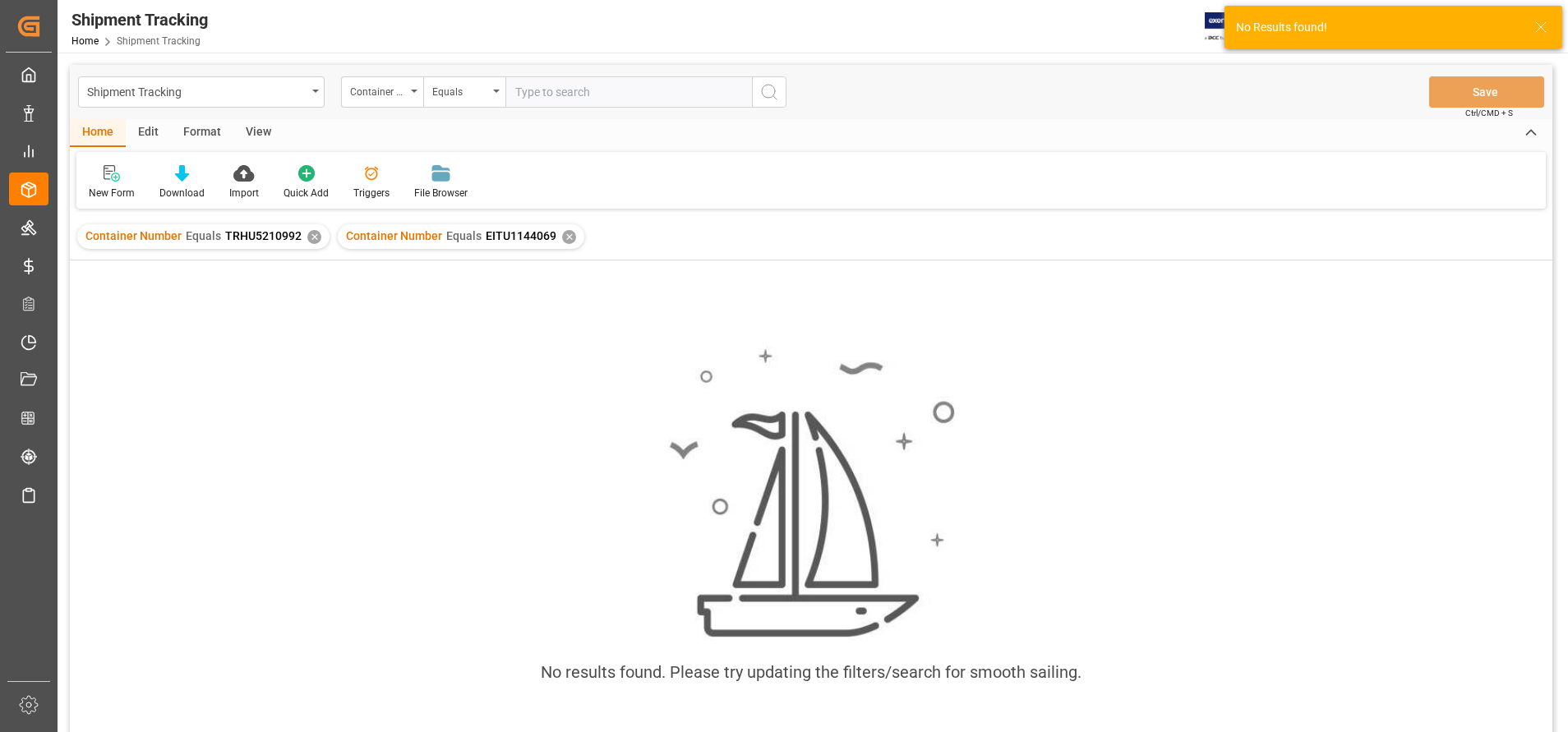 click on "Container Number Equals TRHU5210992 ✕" at bounding box center [203, 237] 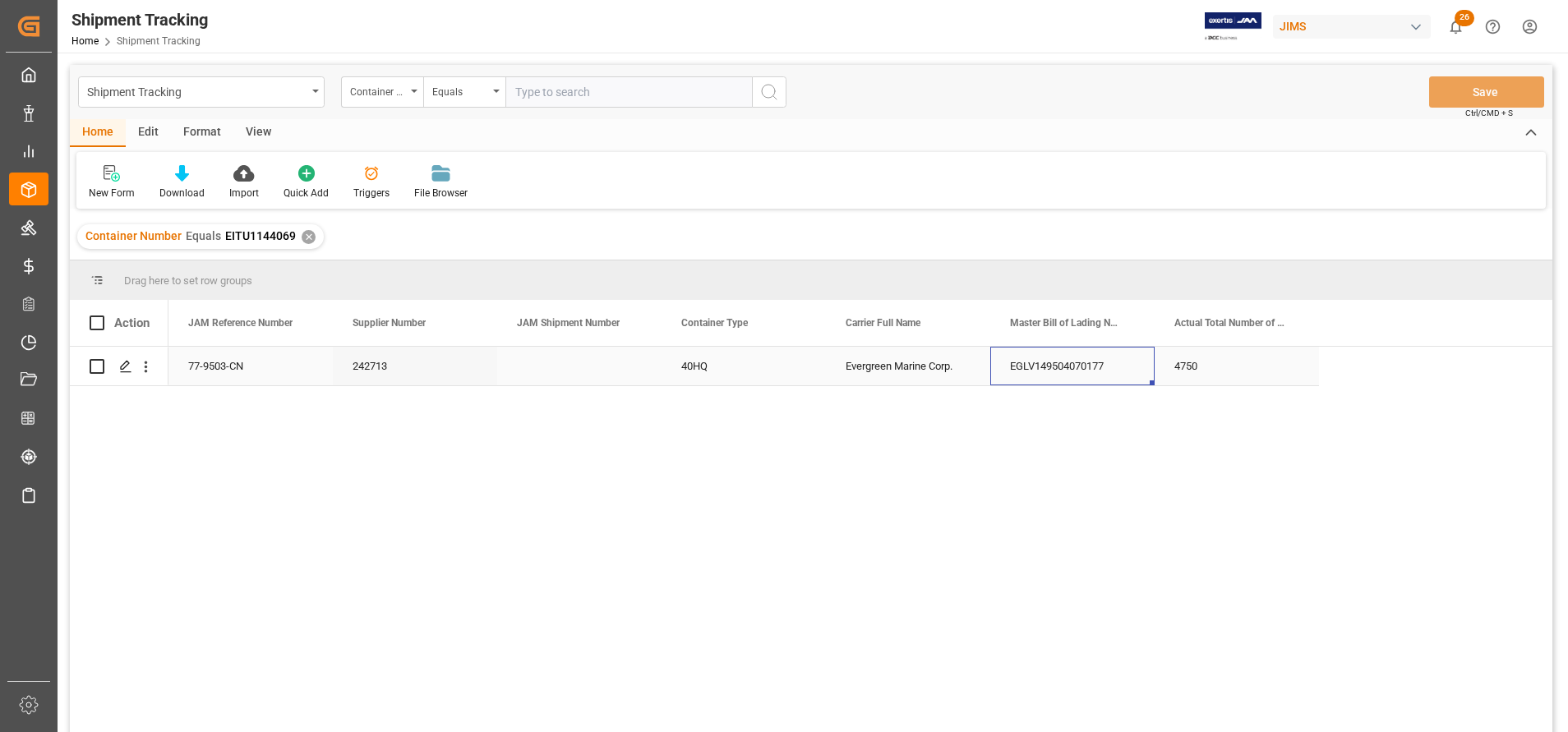 click on "EGLV149504070177" at bounding box center (1072, 366) 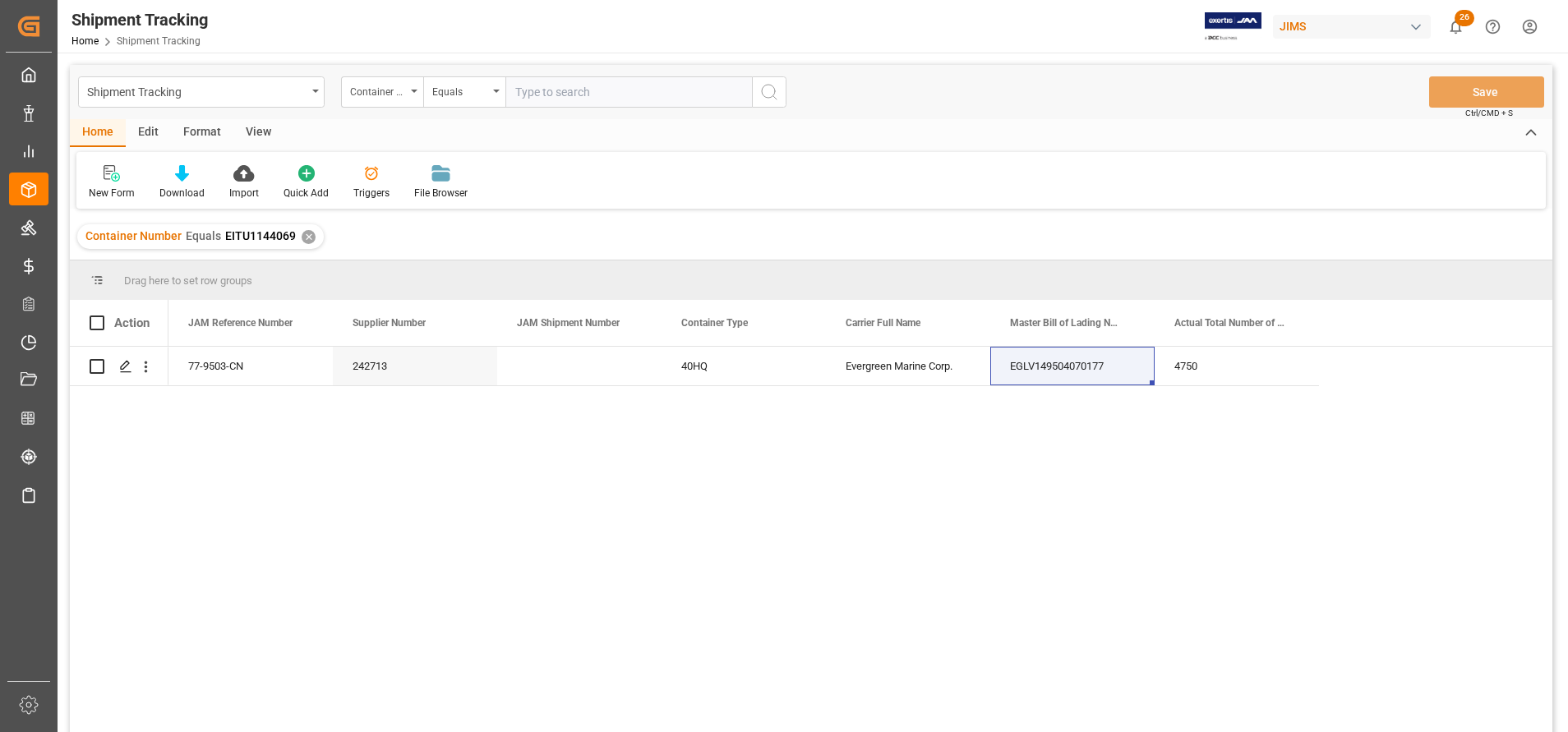 click on "Shipment Tracking Container Number Equals Save Ctrl/CMD + S" at bounding box center [811, 92] 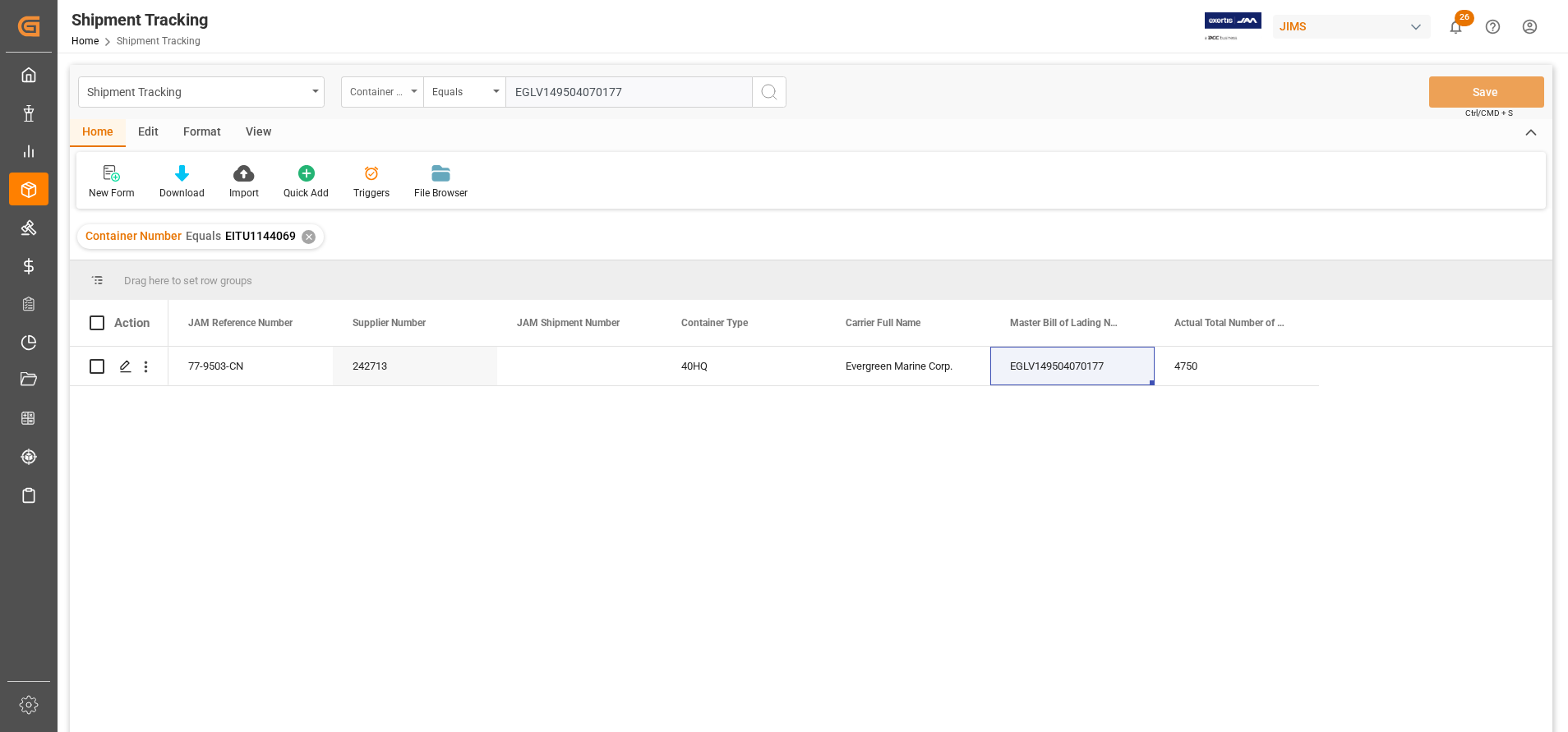click on "Container Number" at bounding box center [382, 92] 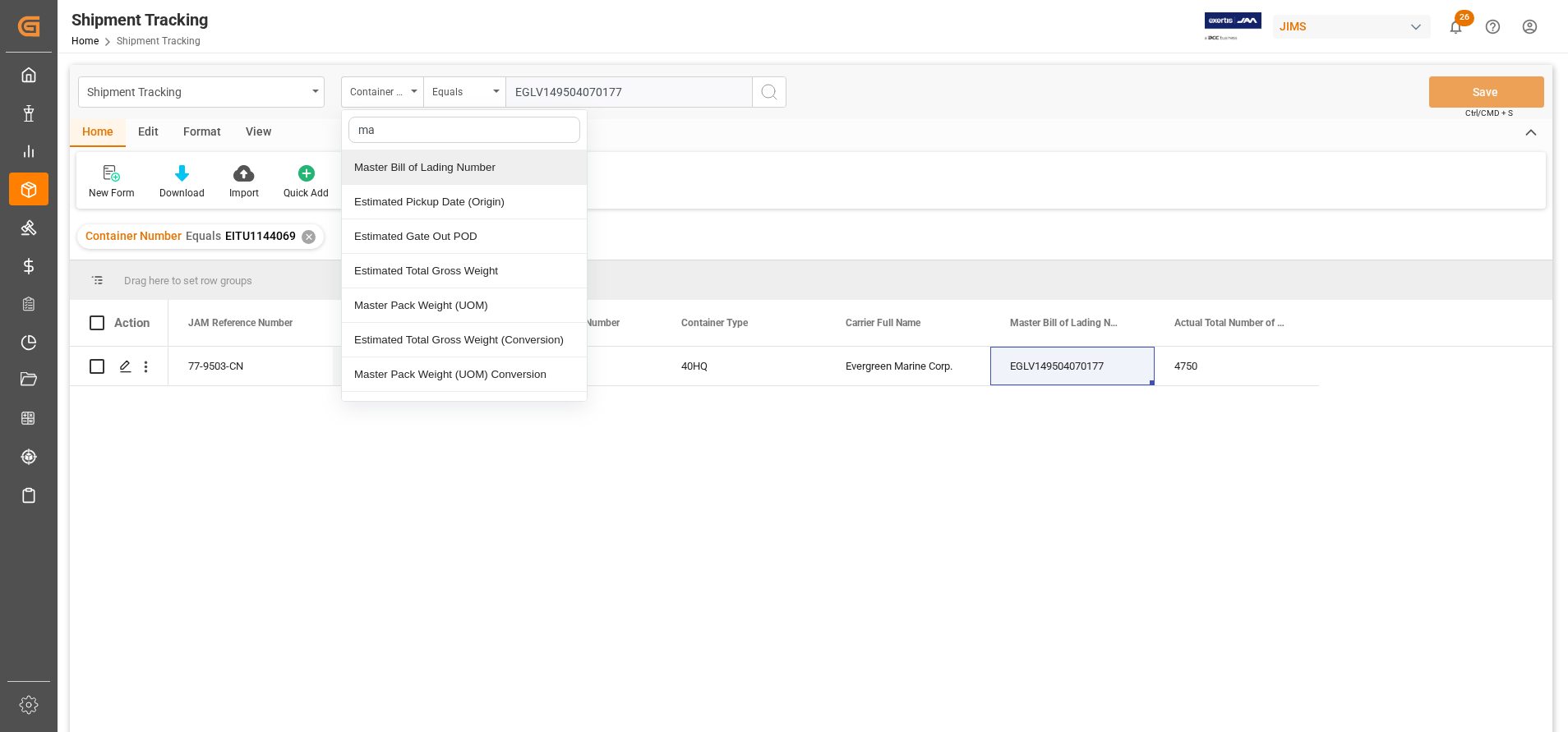 click on "Master Bill of Lading Number" at bounding box center [464, 168] 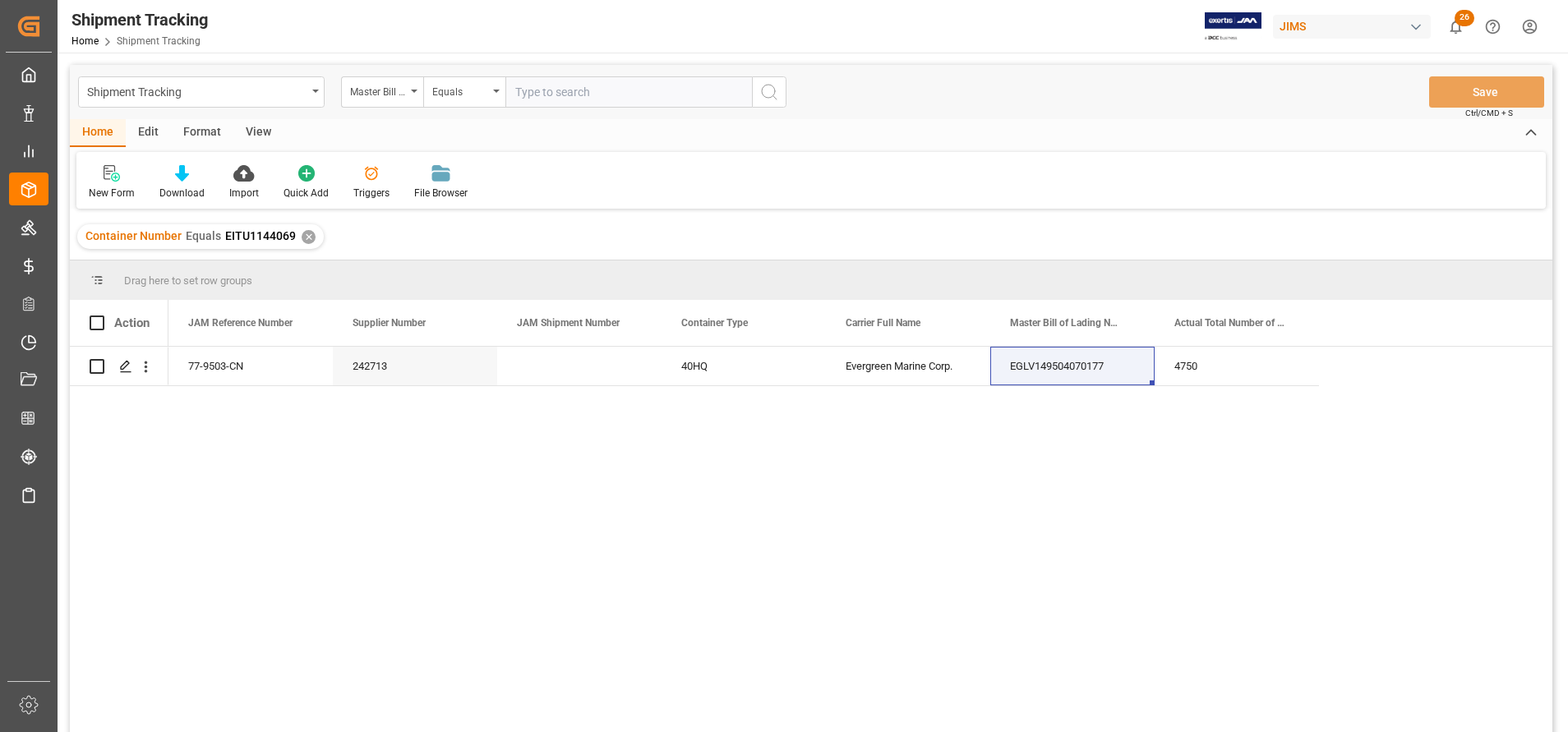 click at bounding box center [629, 92] 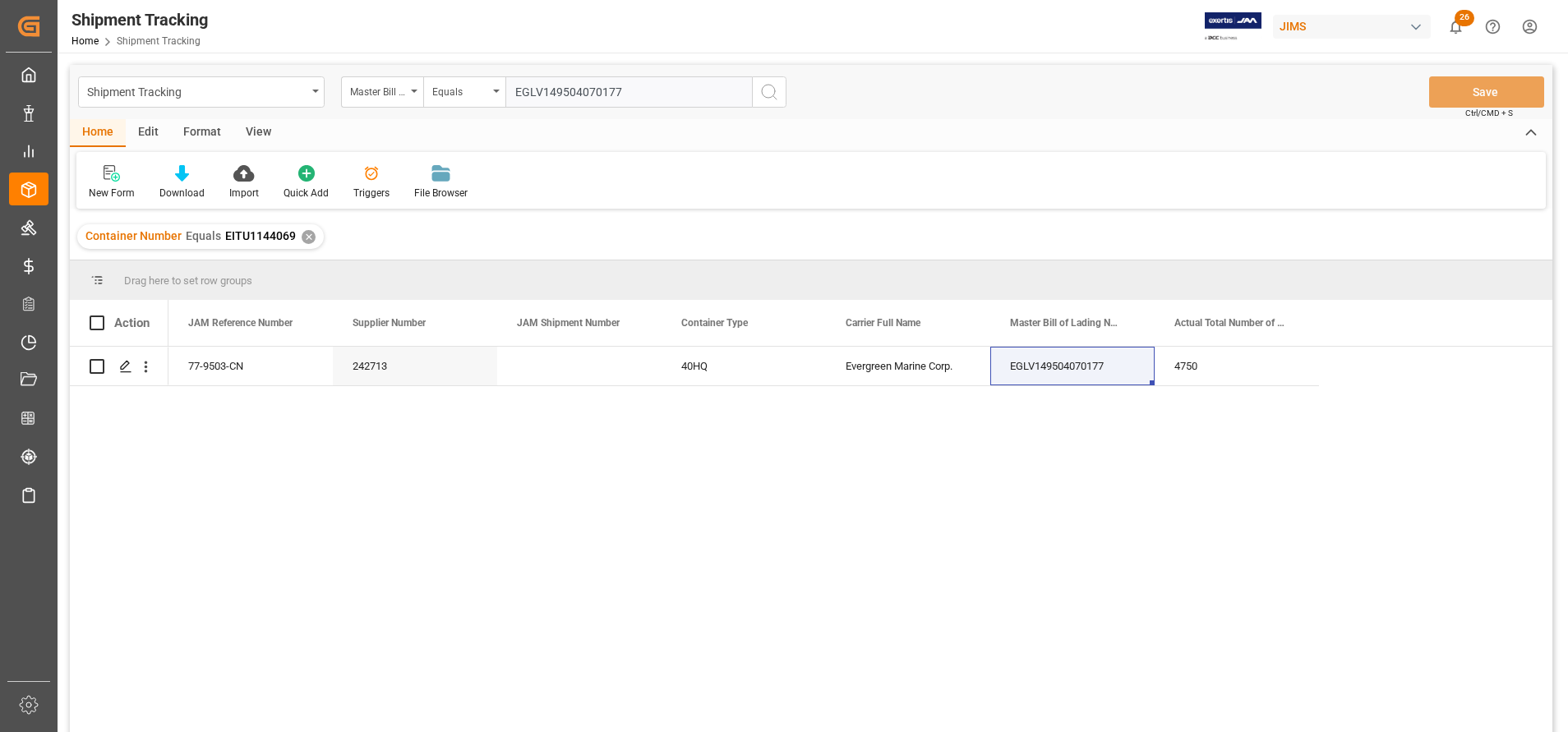 type on "EGLV149504070177" 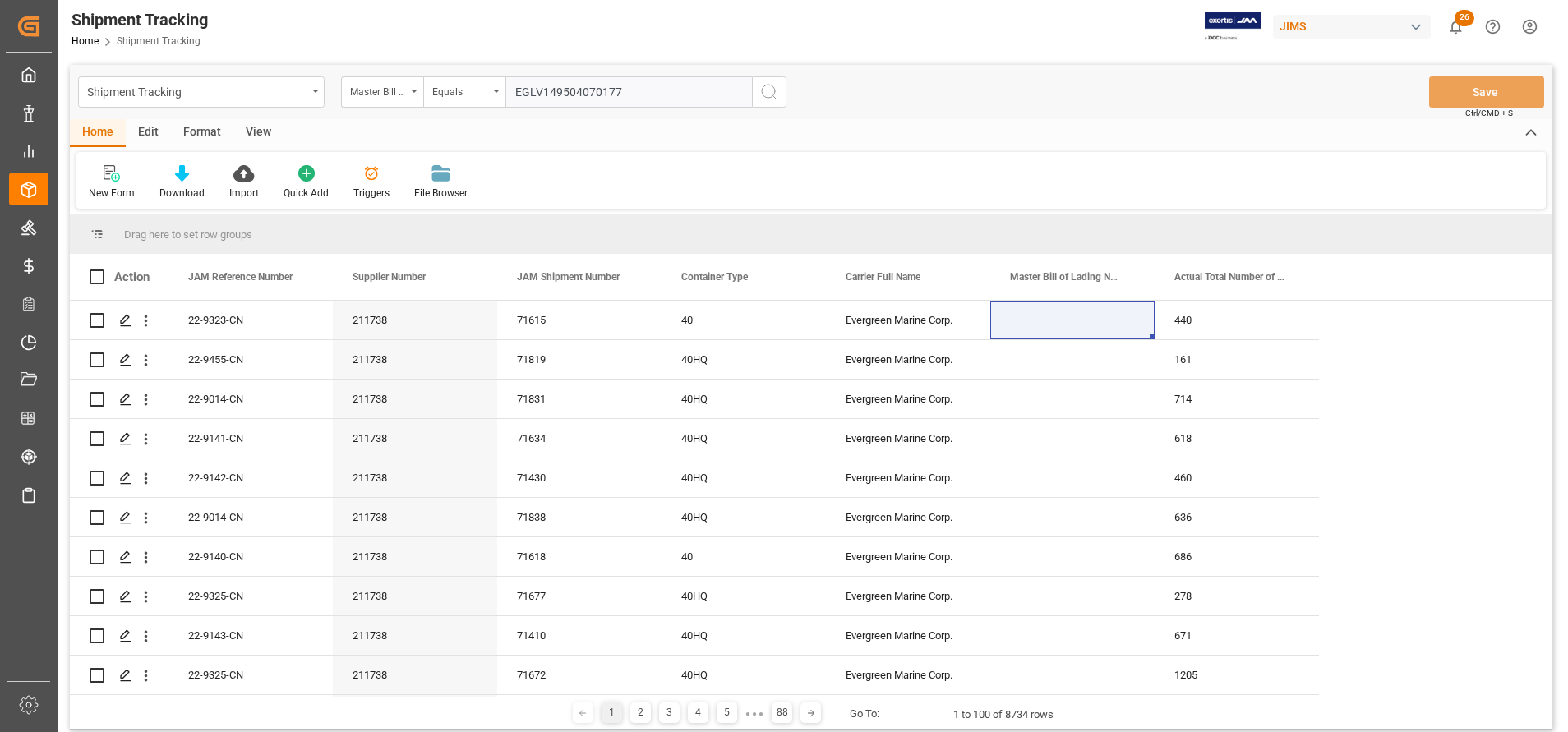 click at bounding box center [769, 92] 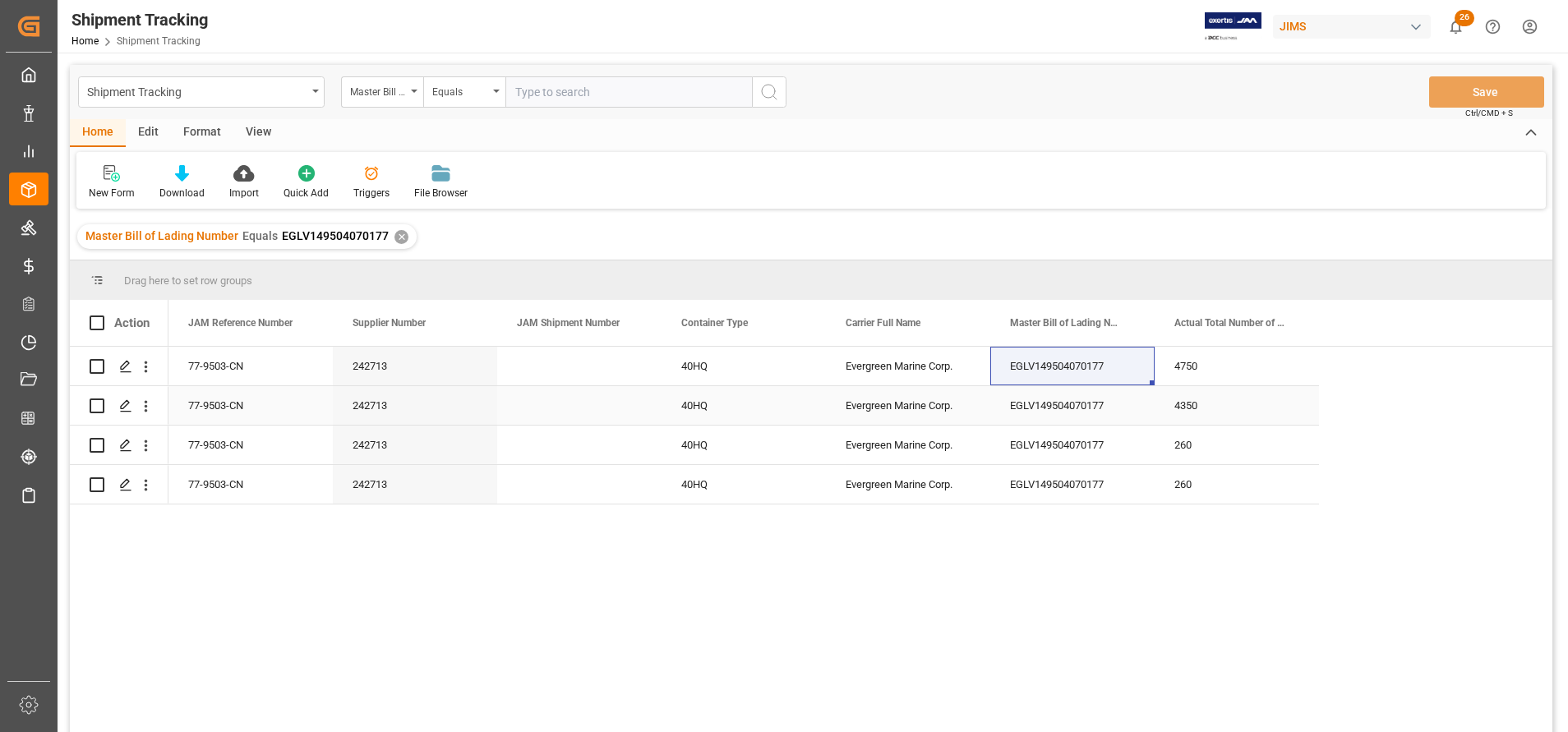 drag, startPoint x: 838, startPoint y: 310, endPoint x: 1217, endPoint y: 398, distance: 389.08225 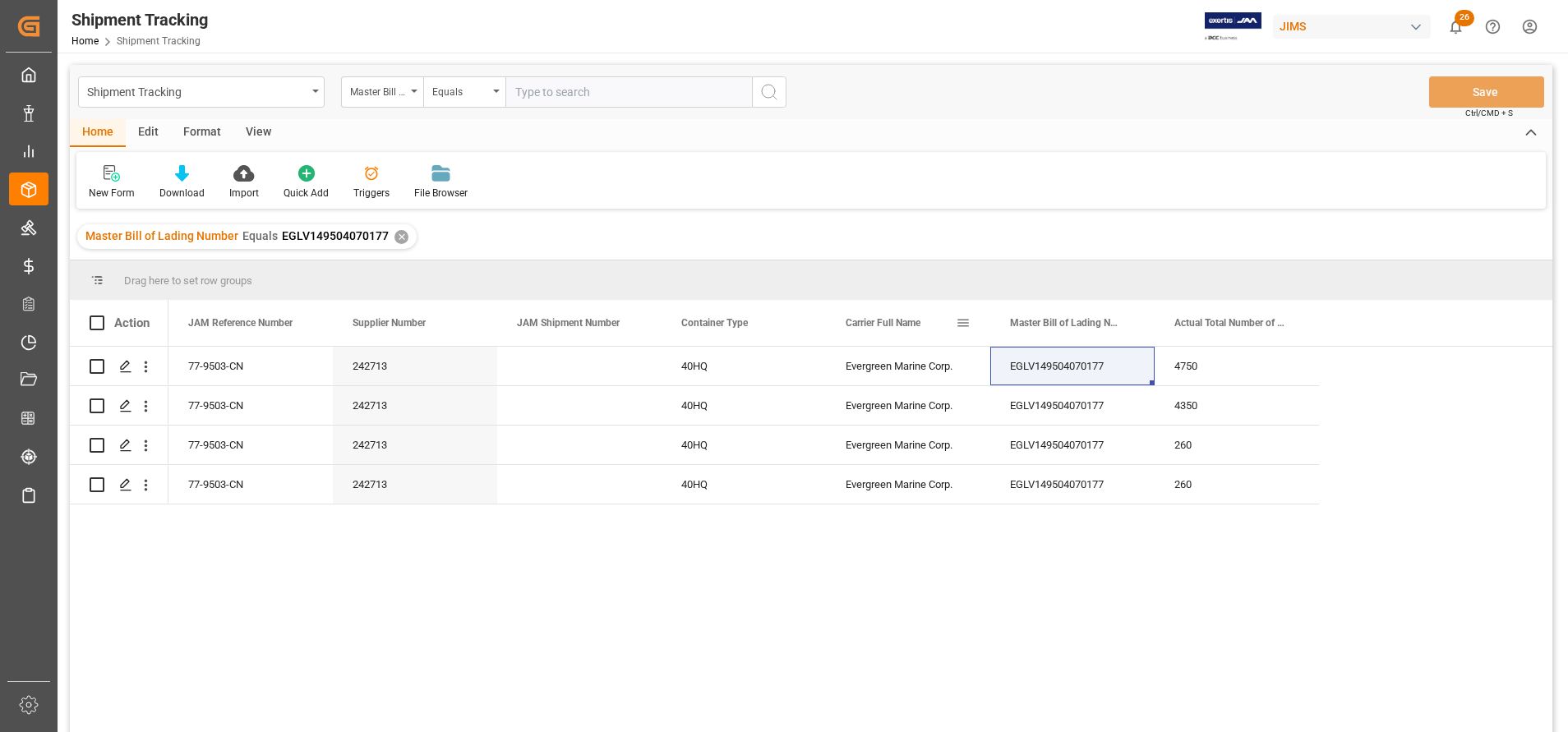 drag, startPoint x: 1164, startPoint y: 311, endPoint x: 849, endPoint y: 315, distance: 315.0254 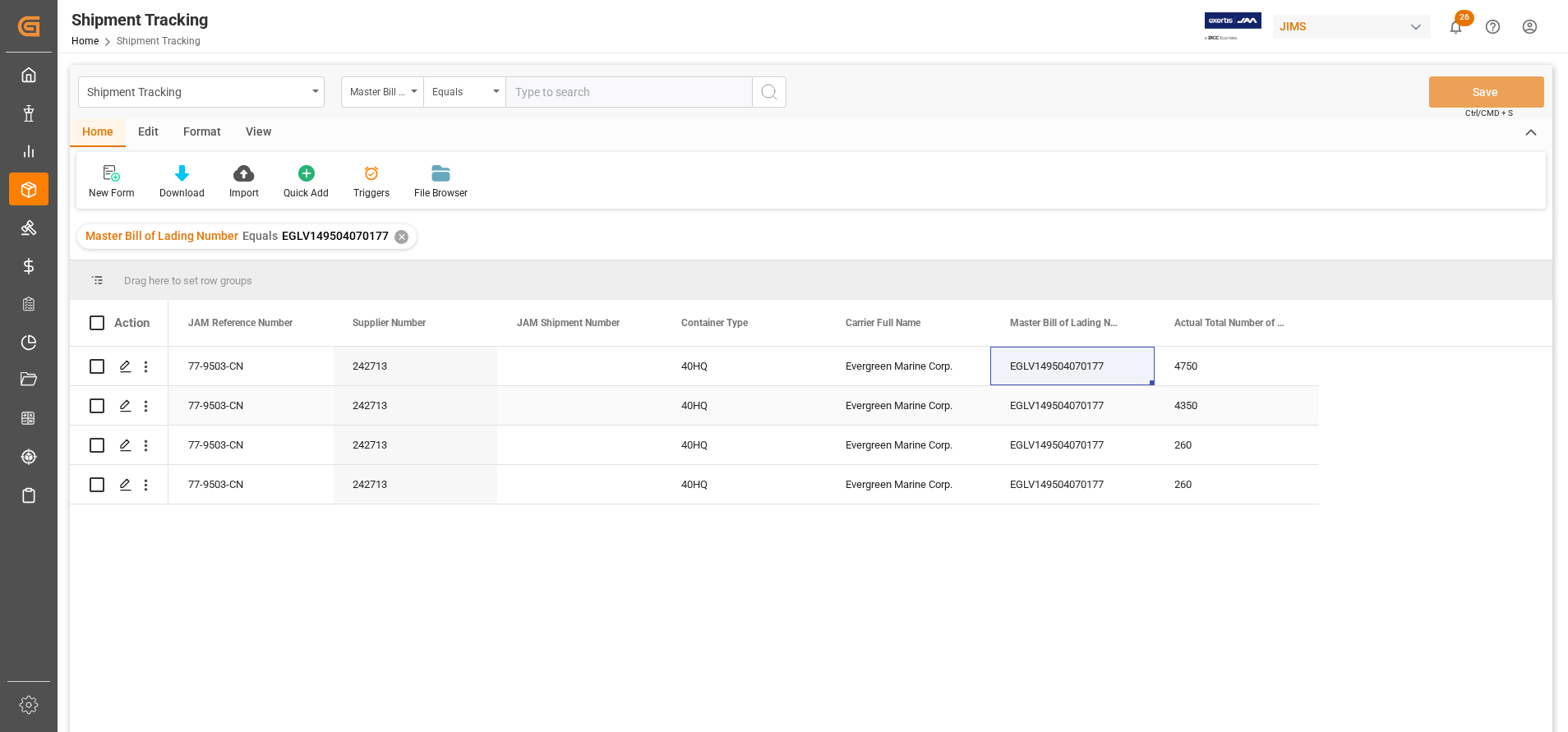 drag, startPoint x: 829, startPoint y: 310, endPoint x: 1317, endPoint y: 399, distance: 496.0494 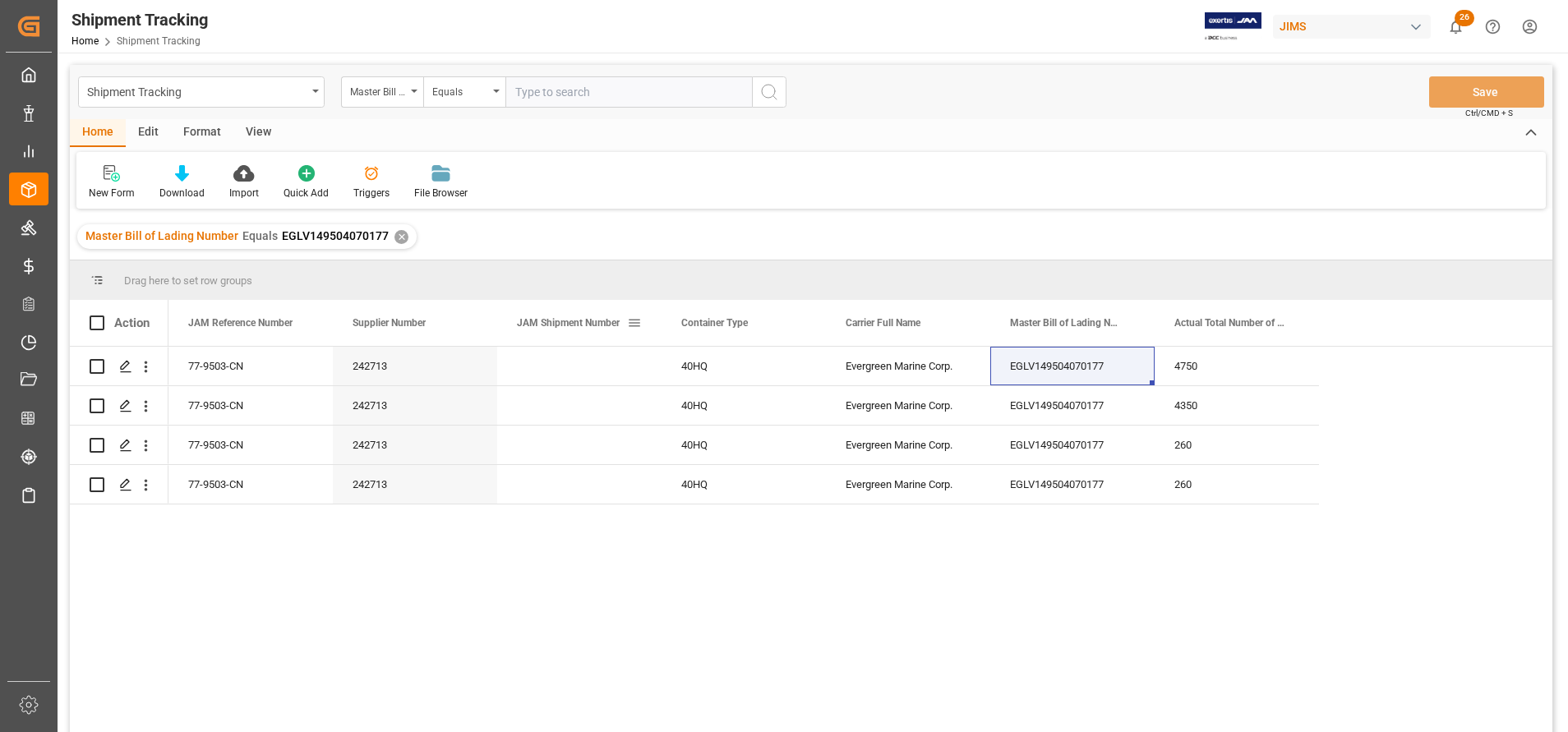 click at bounding box center [634, 323] 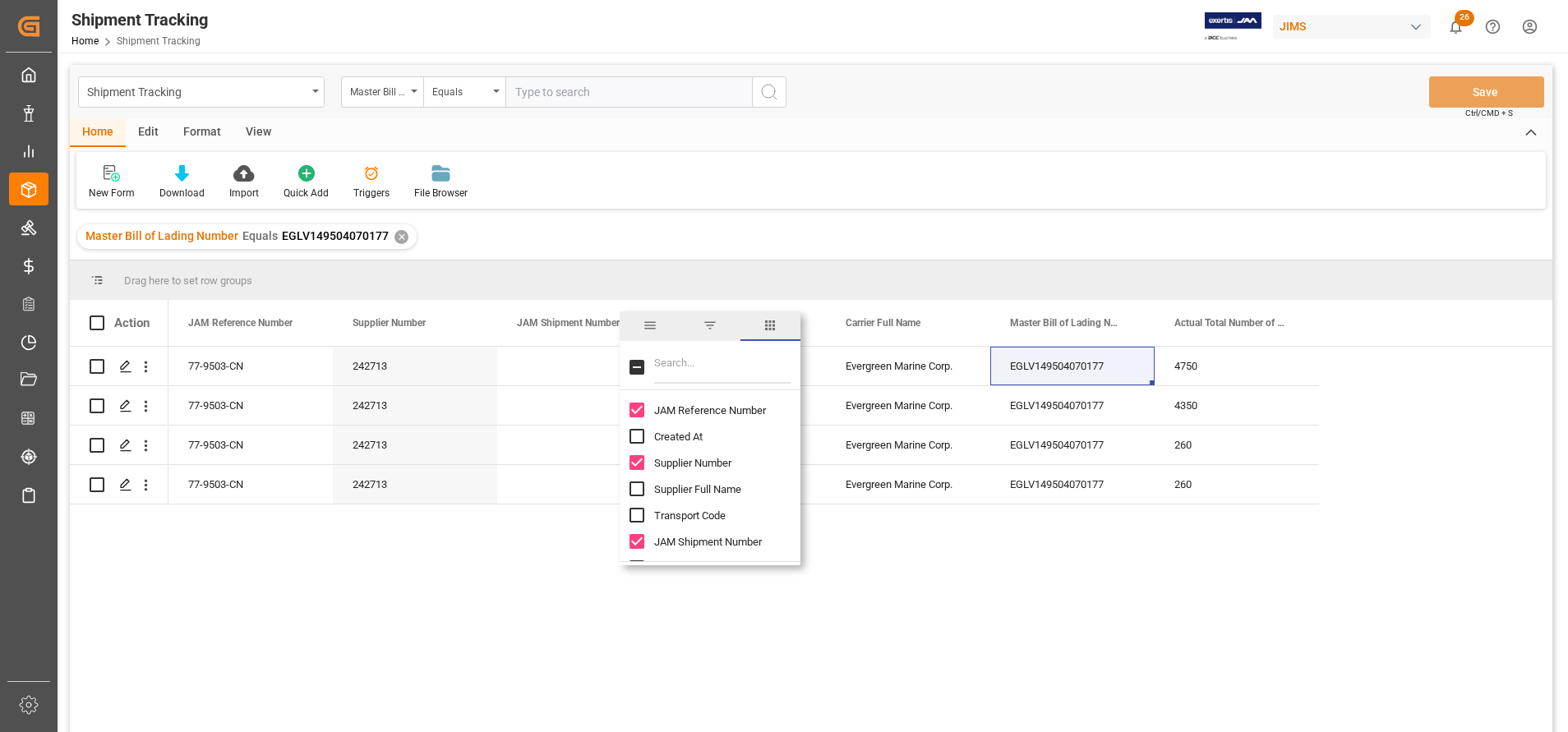 click at bounding box center (722, 367) 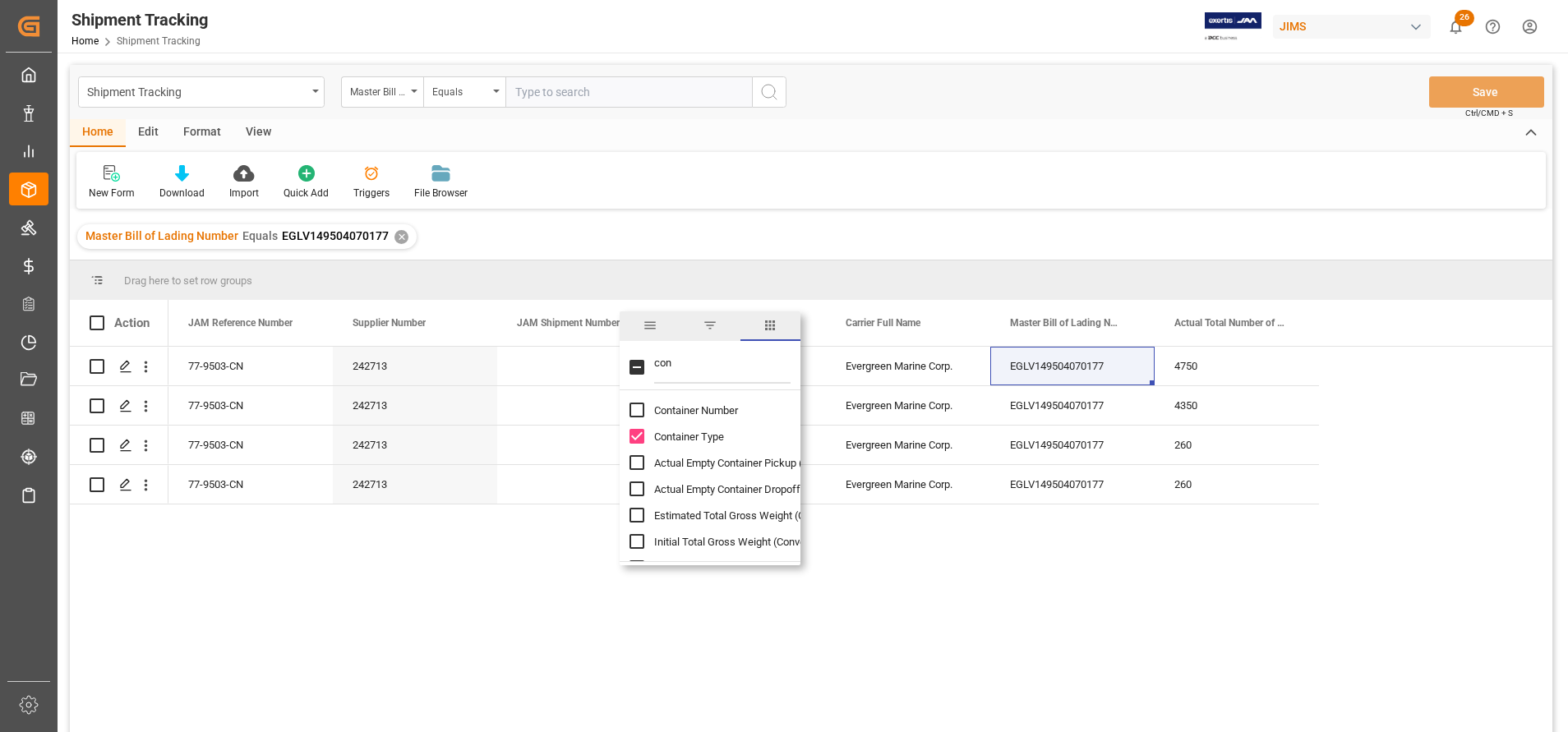 type on "con" 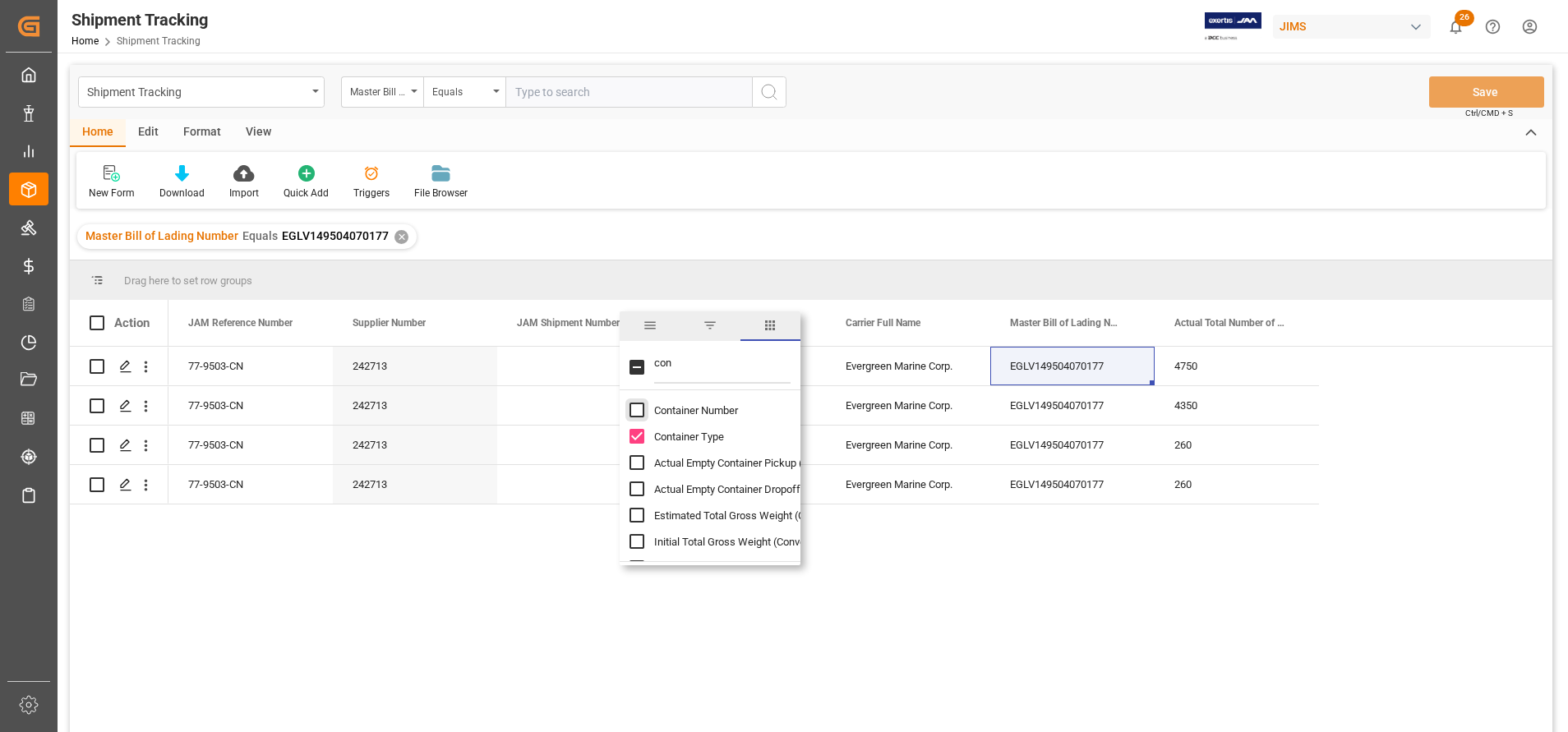 click at bounding box center (637, 410) 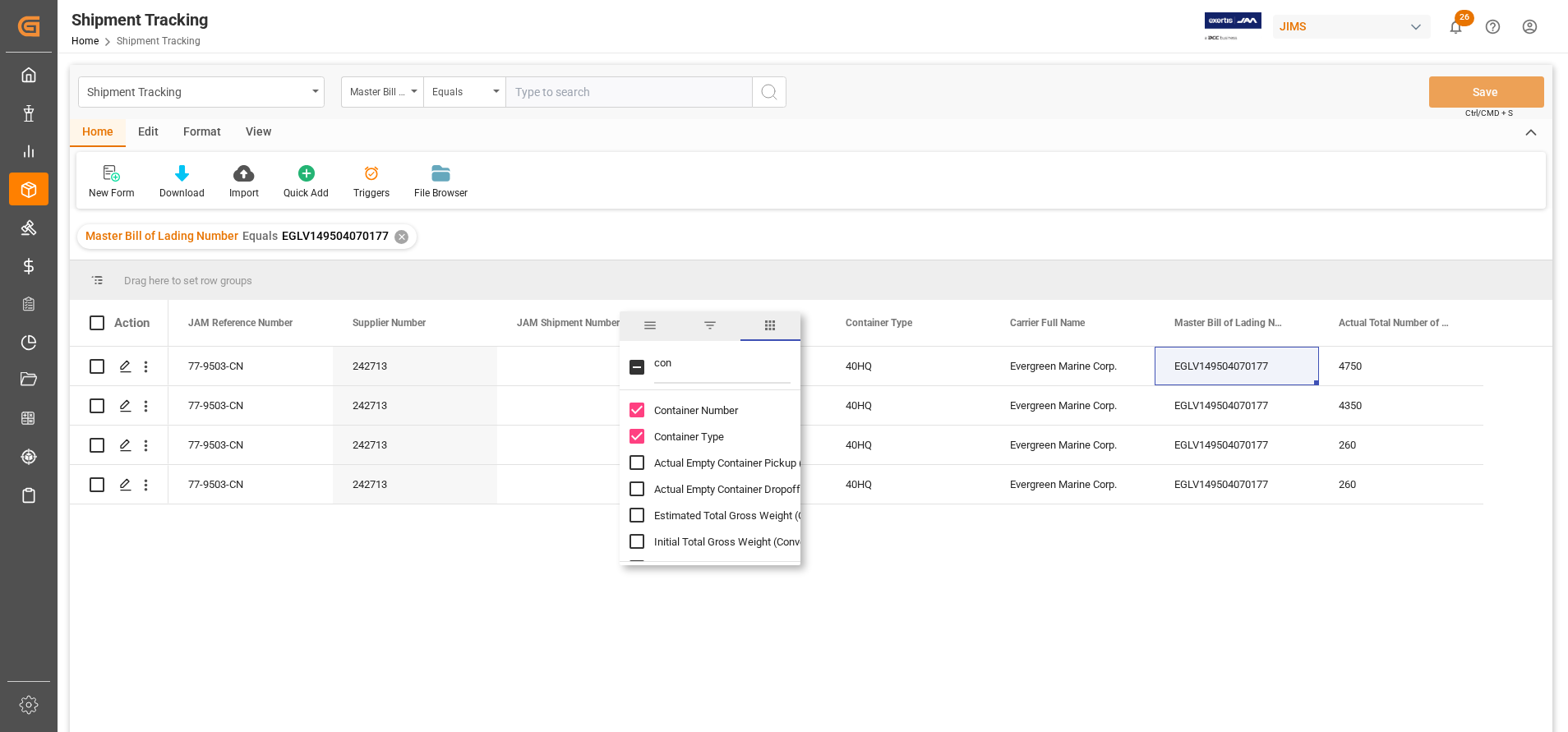 click on "77-9503-CN 242713 40HQ Evergreen Marine Corp. EGLV149504070177 4750 EITU1144069 77-9503-CN 242713 40HQ Evergreen Marine Corp. EGLV149504070177 4350 TLLU5851463 77-9503-CN 242713 40HQ Evergreen Marine Corp. EGLV149504070177 260 EITU1968470 77-9503-CN 242713 40HQ Evergreen Marine Corp. EGLV149504070177 260 TCNU2076762" at bounding box center (860, 545) 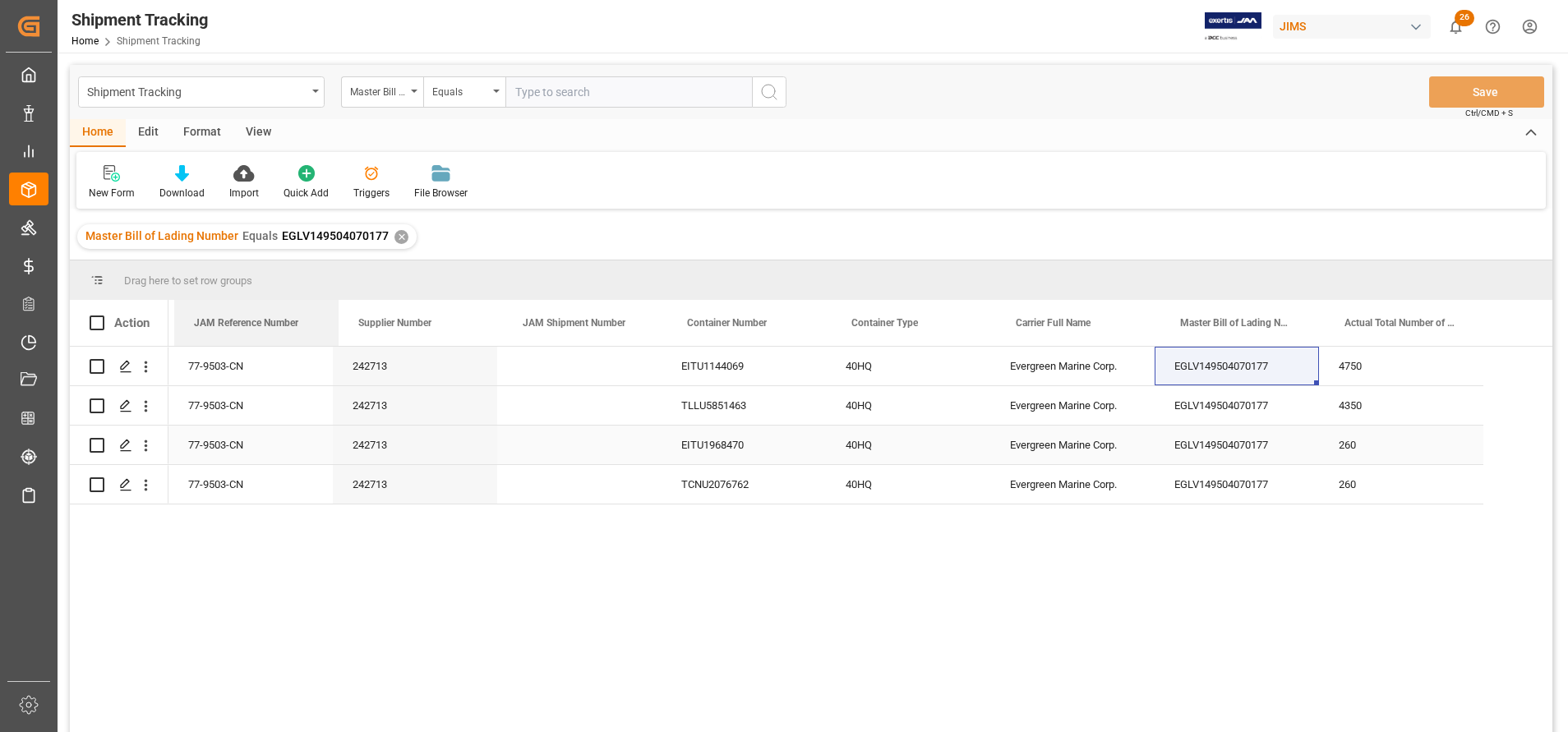 drag, startPoint x: 212, startPoint y: 320, endPoint x: 169, endPoint y: 440, distance: 127.47157 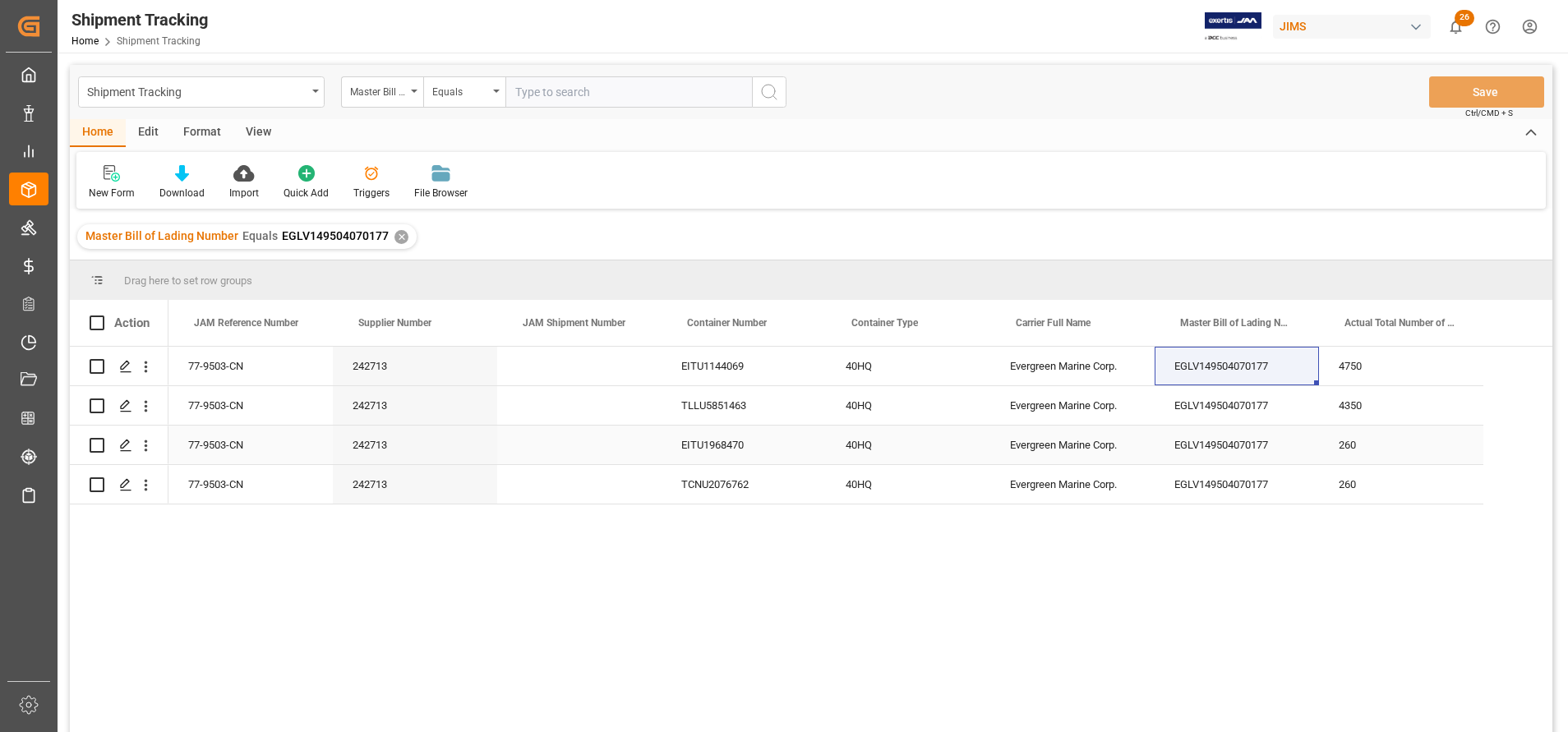 drag, startPoint x: 998, startPoint y: 326, endPoint x: 1038, endPoint y: 446, distance: 126.49111 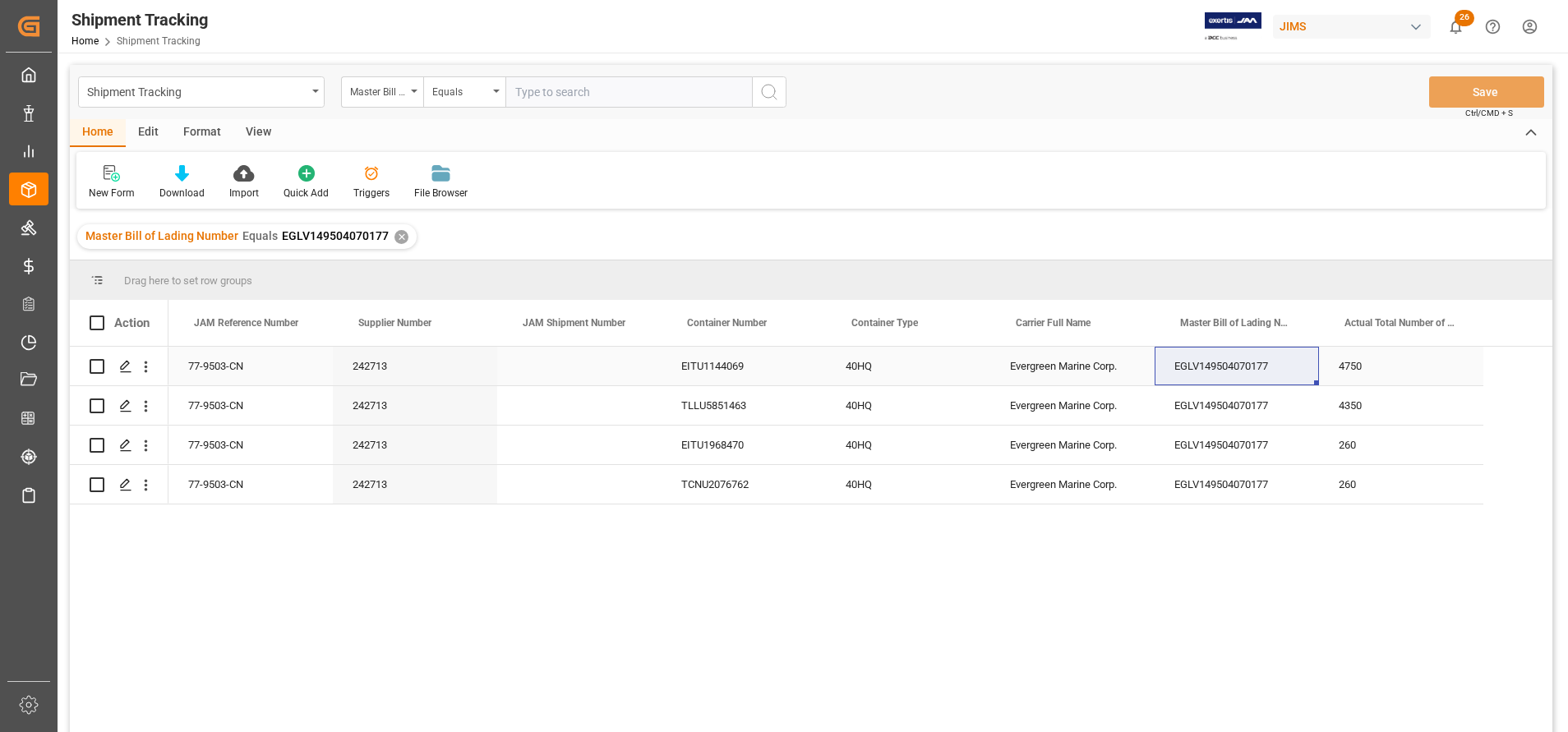 drag, startPoint x: 990, startPoint y: 336, endPoint x: 1019, endPoint y: 355, distance: 34.669872 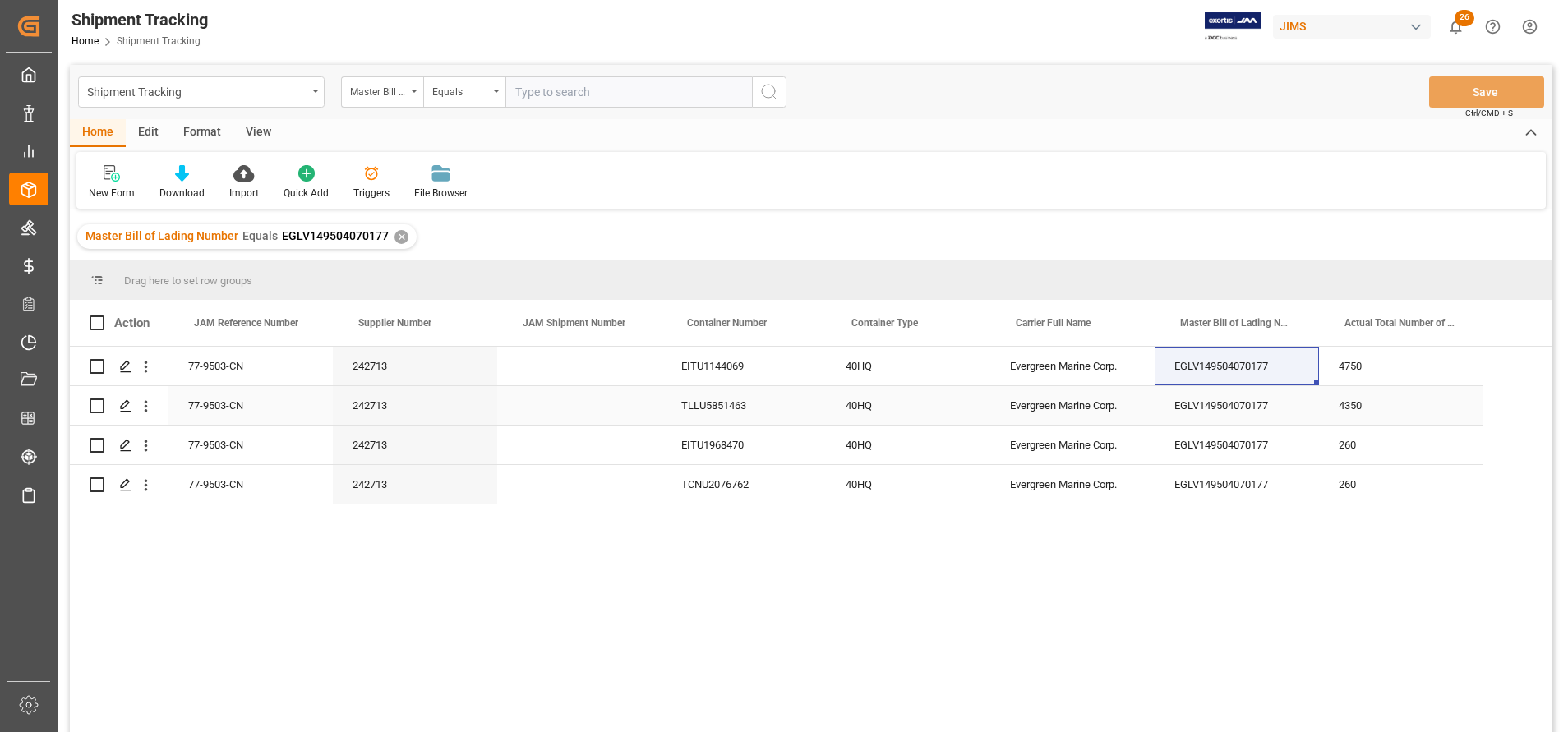 drag, startPoint x: 1009, startPoint y: 332, endPoint x: 1329, endPoint y: 398, distance: 326.73537 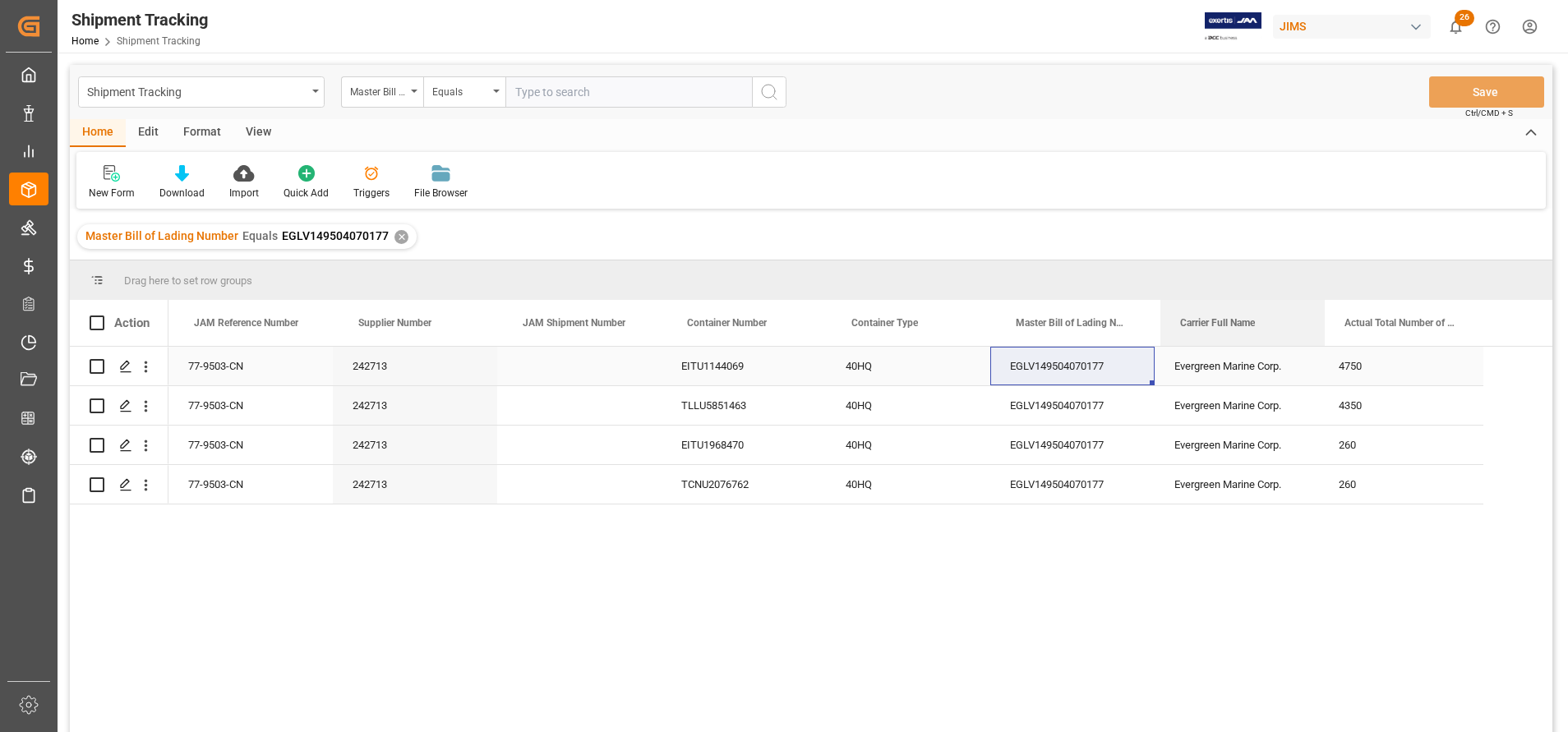 drag, startPoint x: 1119, startPoint y: 327, endPoint x: 1284, endPoint y: 347, distance: 166.2077 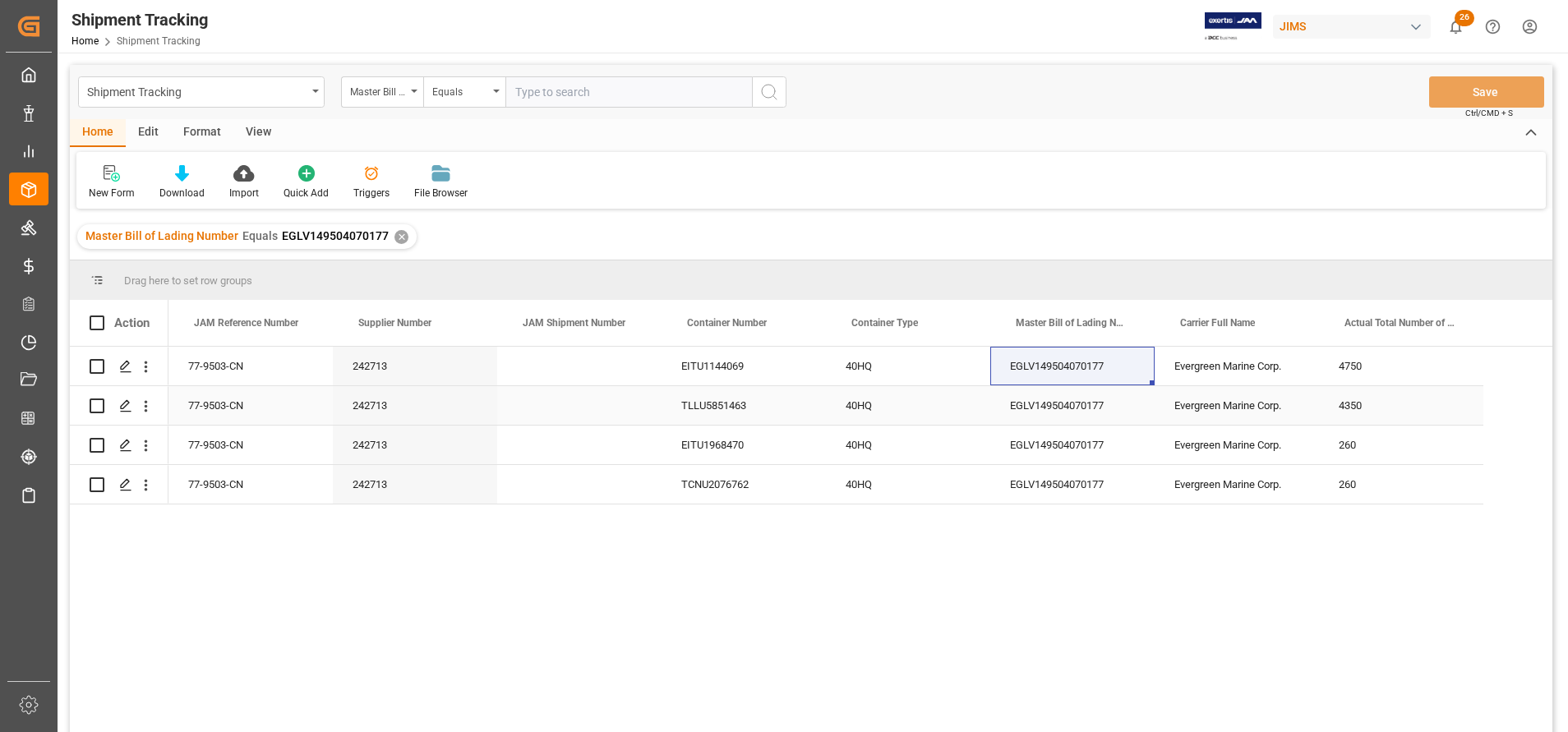 drag, startPoint x: 684, startPoint y: 334, endPoint x: 955, endPoint y: 413, distance: 282.28 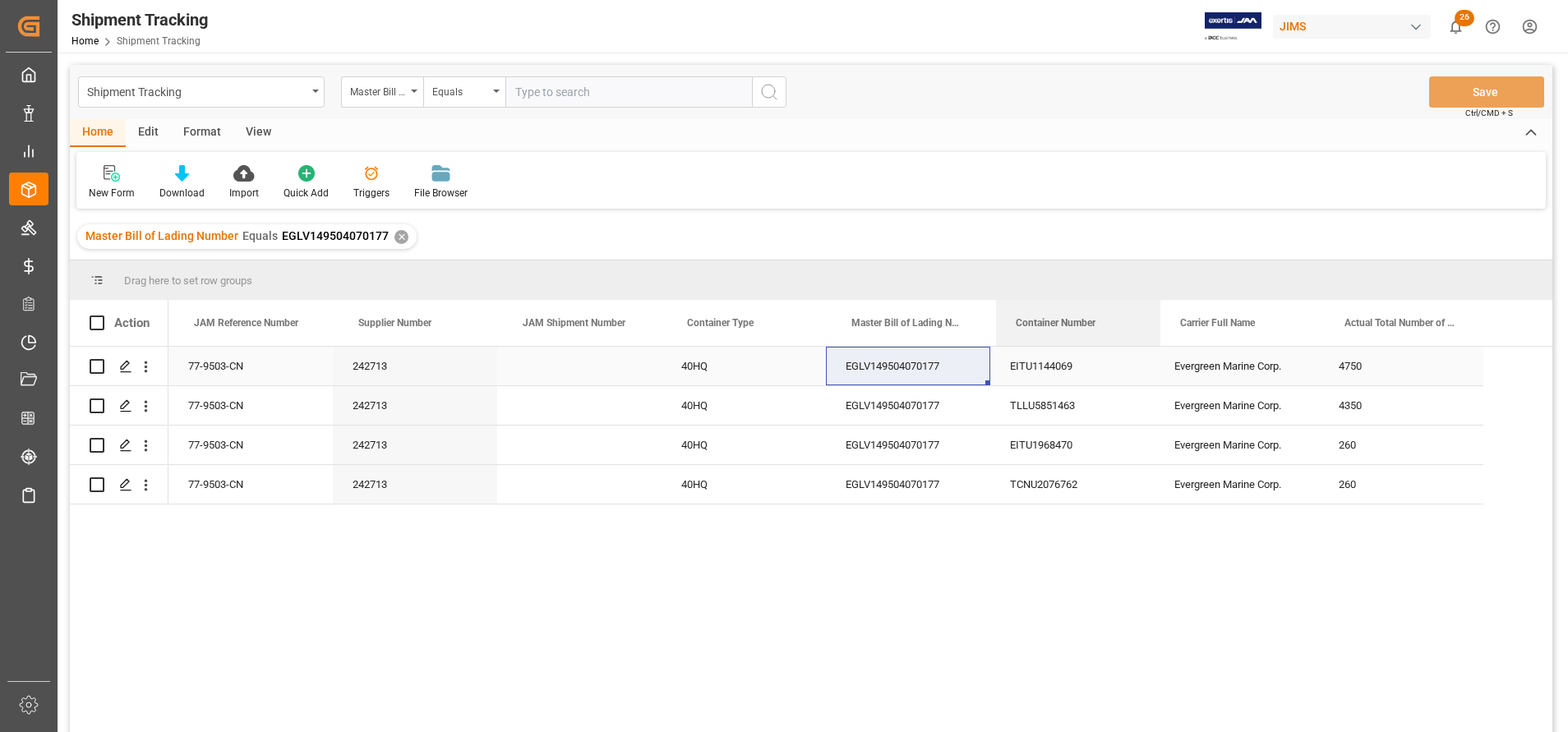 drag, startPoint x: 786, startPoint y: 334, endPoint x: 1080, endPoint y: 384, distance: 298.22139 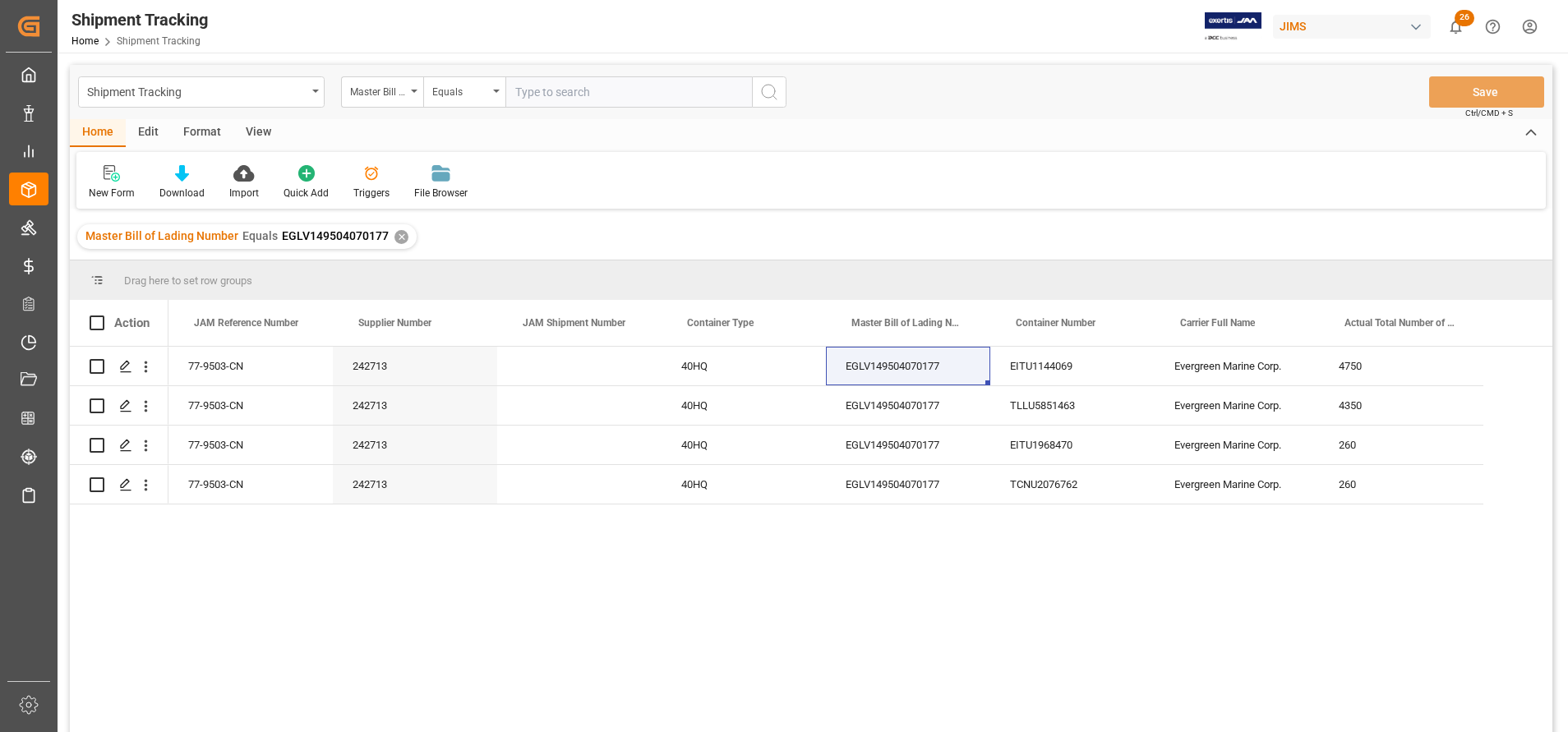 click on "77-9503-CN 242713 40HQ Evergreen Marine Corp. EGLV149504070177 4750 EITU1144069 77-9503-CN 242713 40HQ Evergreen Marine Corp. EGLV149504070177 4350 TLLU5851463 77-9503-CN 242713 40HQ Evergreen Marine Corp. EGLV149504070177 260 EITU1968470 77-9503-CN 242713 40HQ Evergreen Marine Corp. EGLV149504070177 260 TCNU2076762" at bounding box center (860, 545) 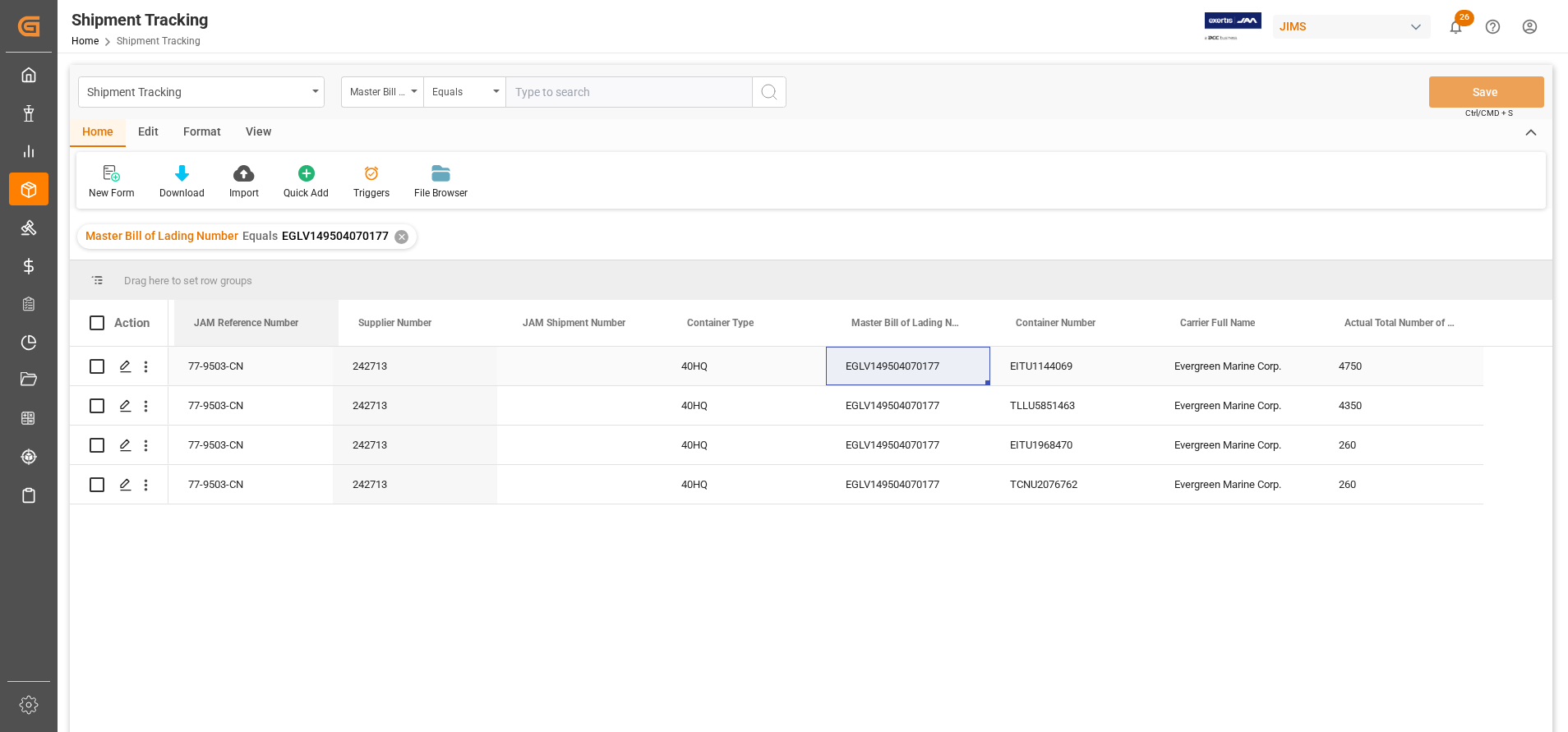 drag, startPoint x: 211, startPoint y: 320, endPoint x: 286, endPoint y: 386, distance: 99.90495 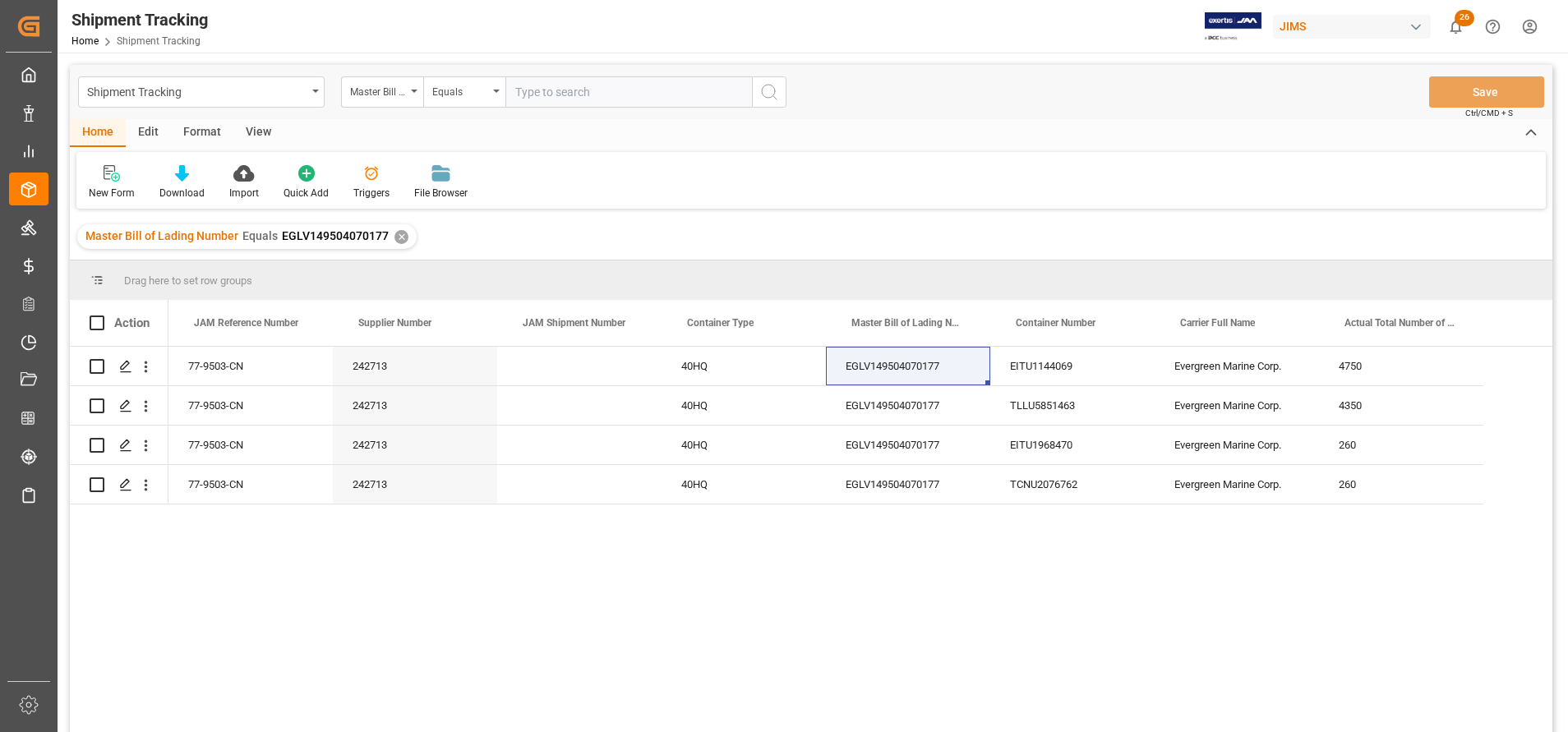 click on "77-9503-CN 242713 40HQ Evergreen Marine Corp. EGLV149504070177 4750 EITU1144069 77-9503-CN 242713 40HQ Evergreen Marine Corp. EGLV149504070177 4350 TLLU5851463 77-9503-CN 242713 40HQ Evergreen Marine Corp. EGLV149504070177 260 EITU1968470 77-9503-CN 242713 40HQ Evergreen Marine Corp. EGLV149504070177 260 TCNU2076762" at bounding box center [860, 545] 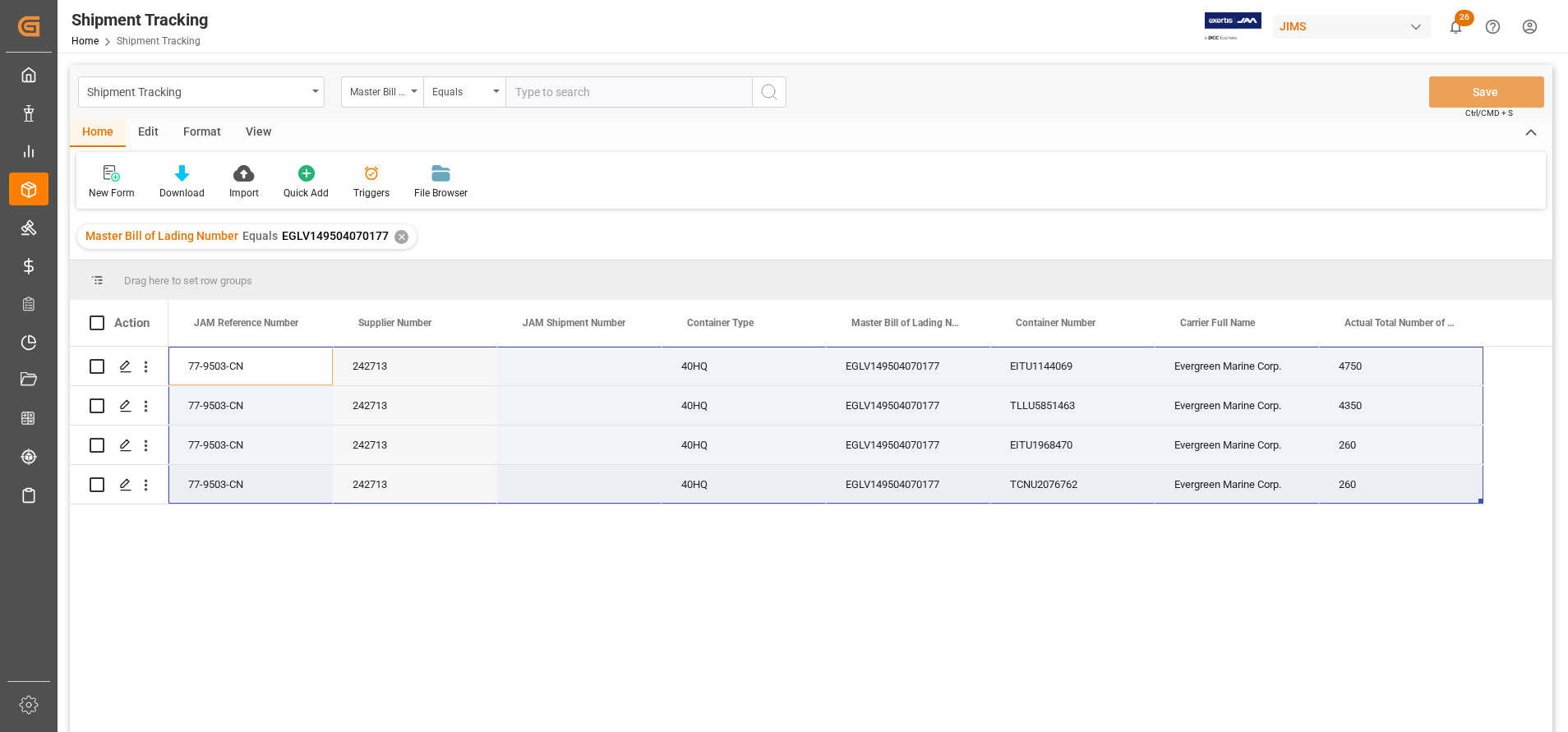 drag, startPoint x: 217, startPoint y: 356, endPoint x: 1354, endPoint y: 486, distance: 1144.4077 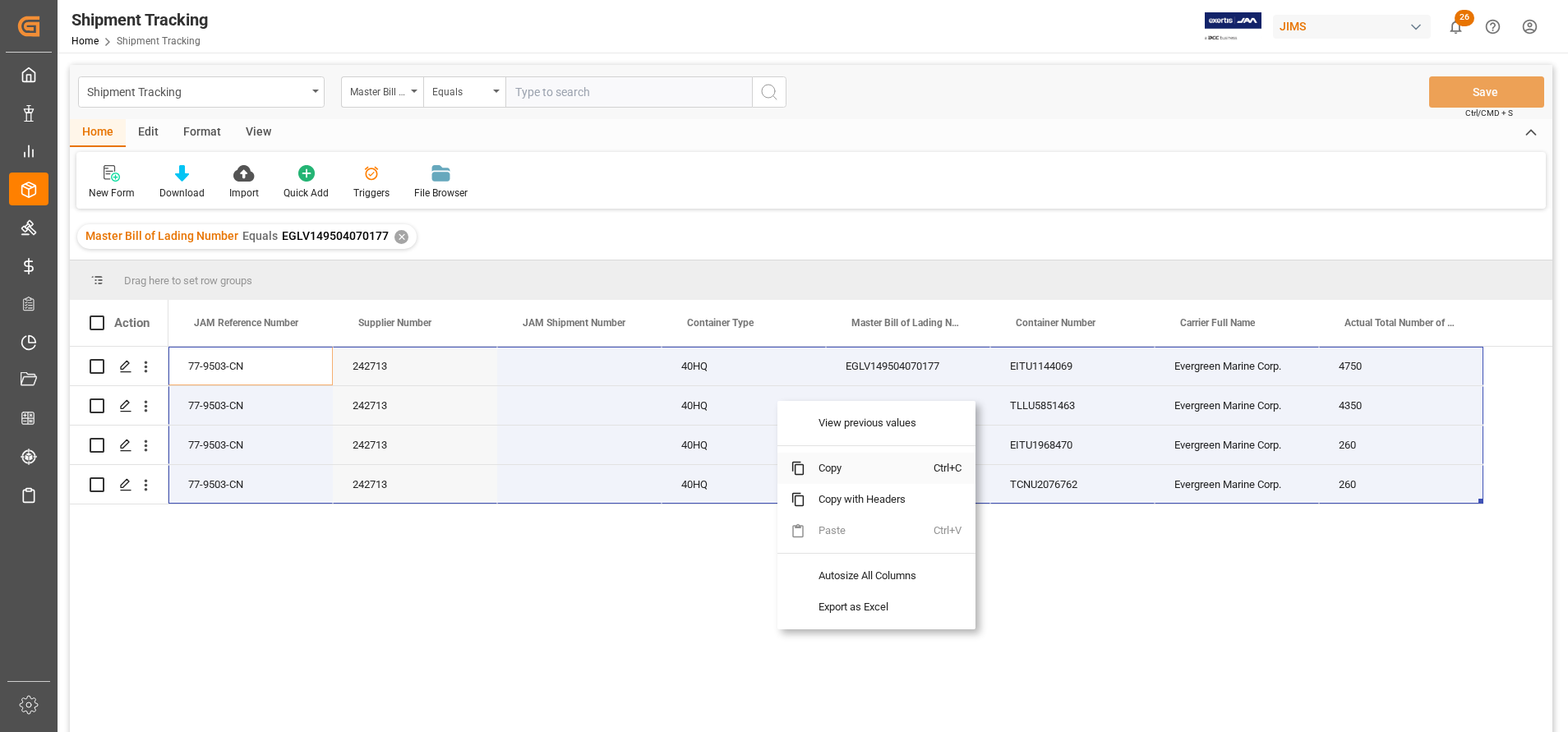 drag, startPoint x: 856, startPoint y: 469, endPoint x: 836, endPoint y: 468, distance: 20.024984 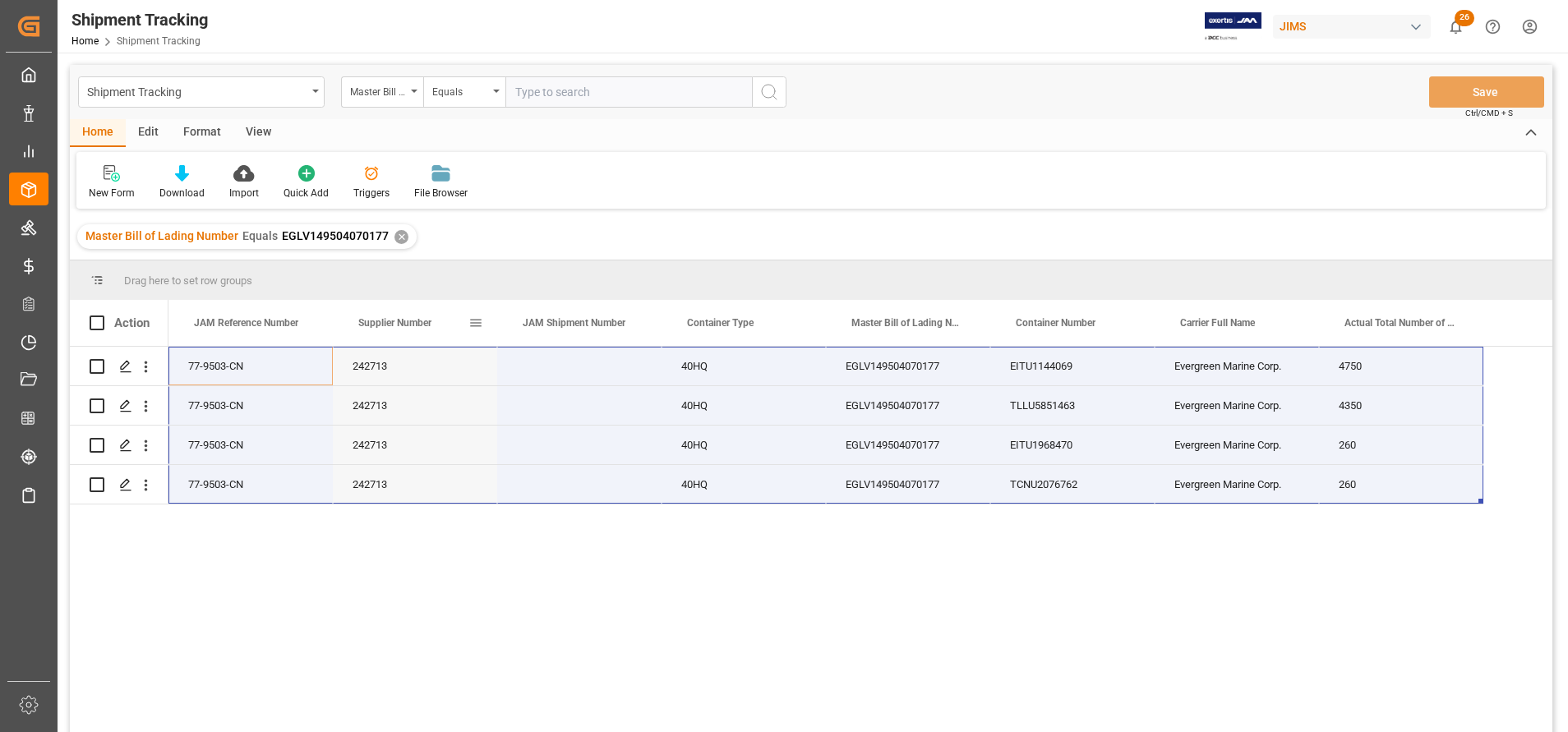 click at bounding box center (476, 323) 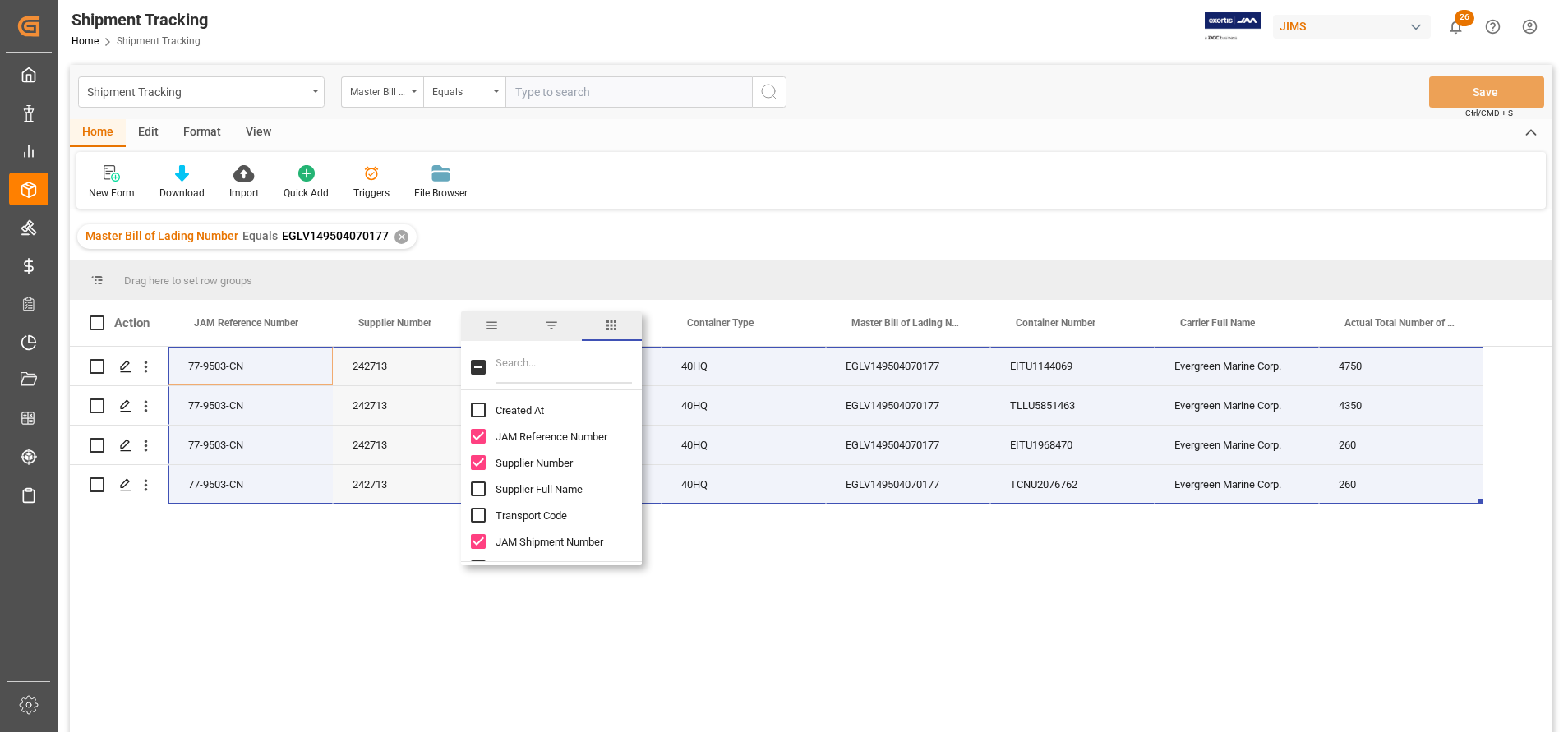 click at bounding box center (564, 367) 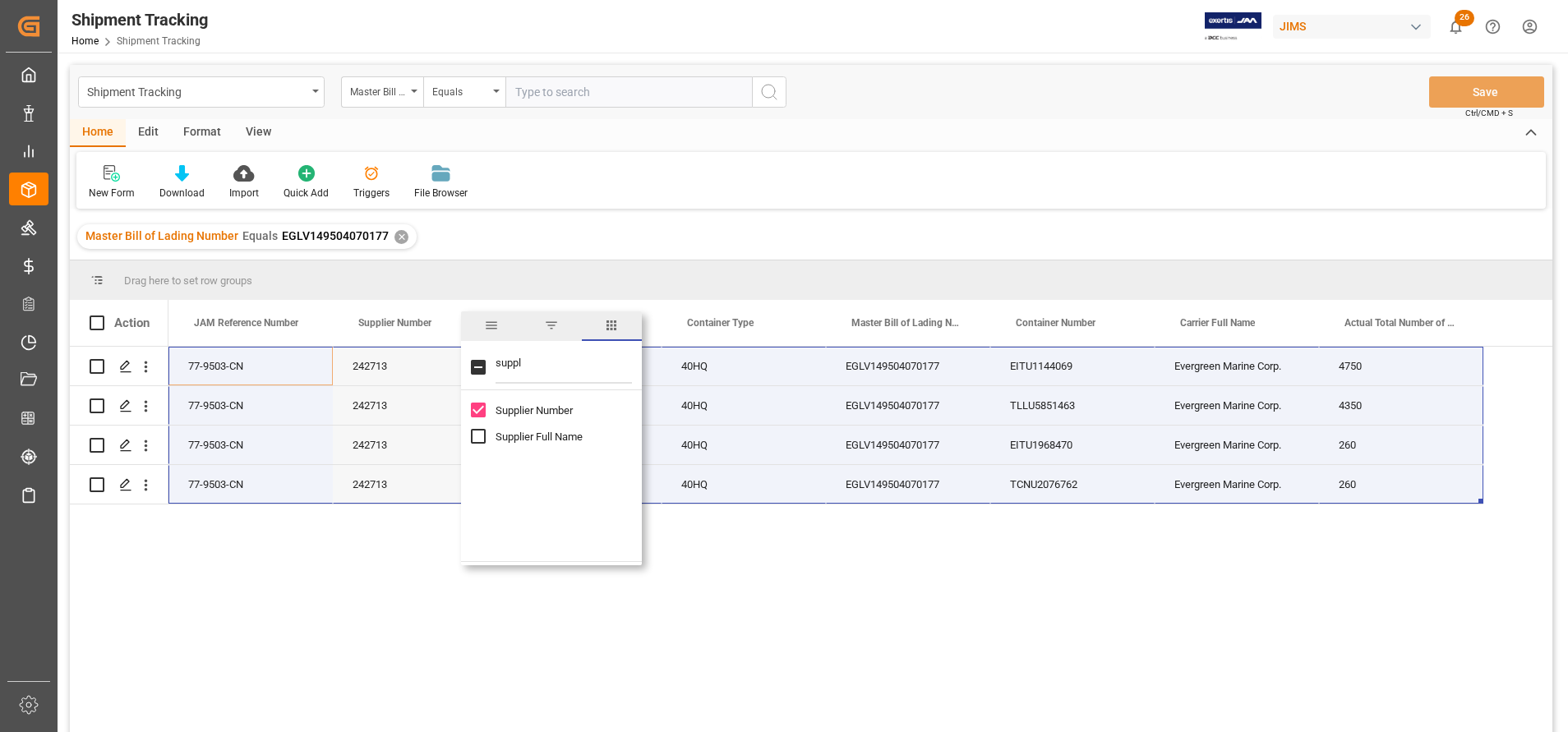 type on "suppl" 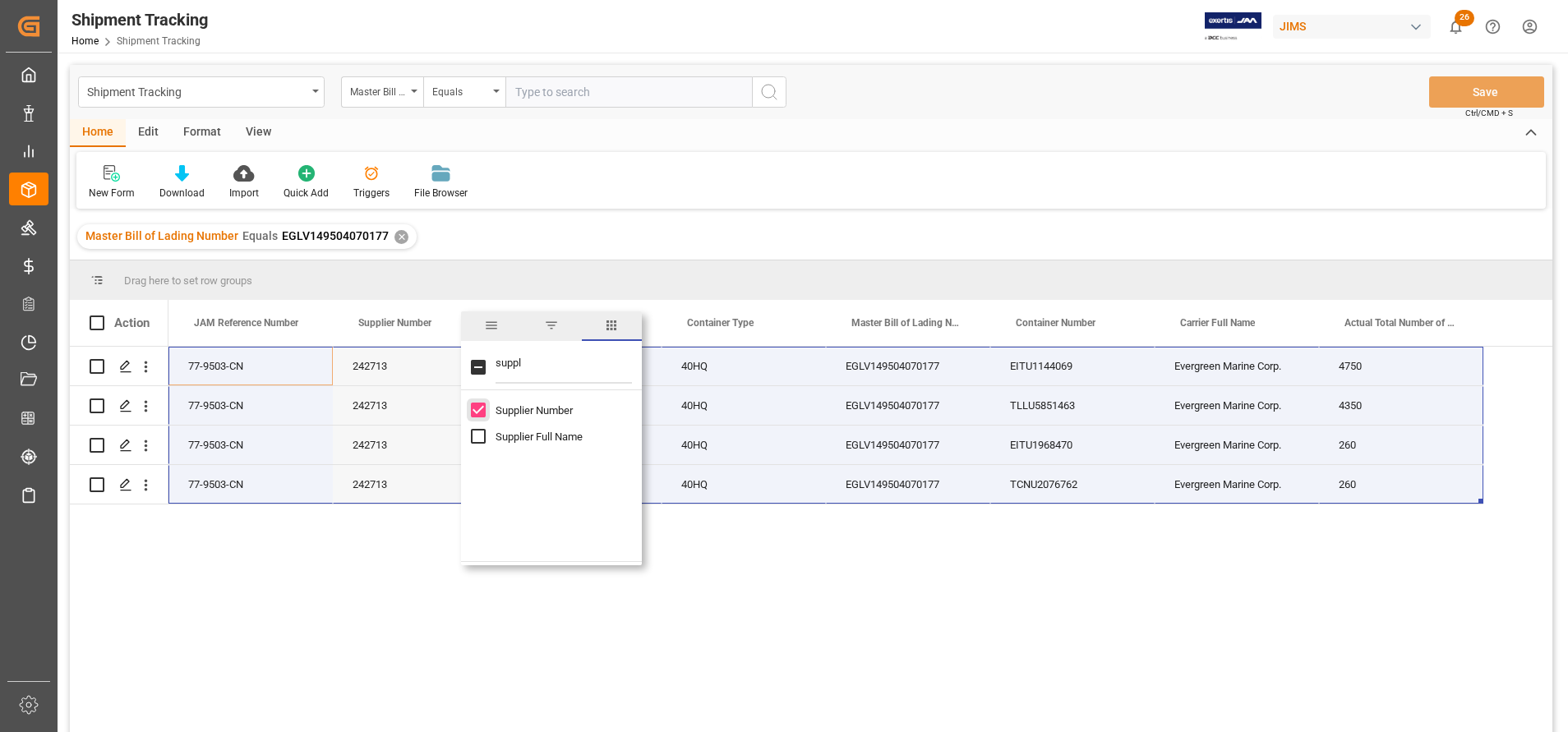 click at bounding box center (478, 410) 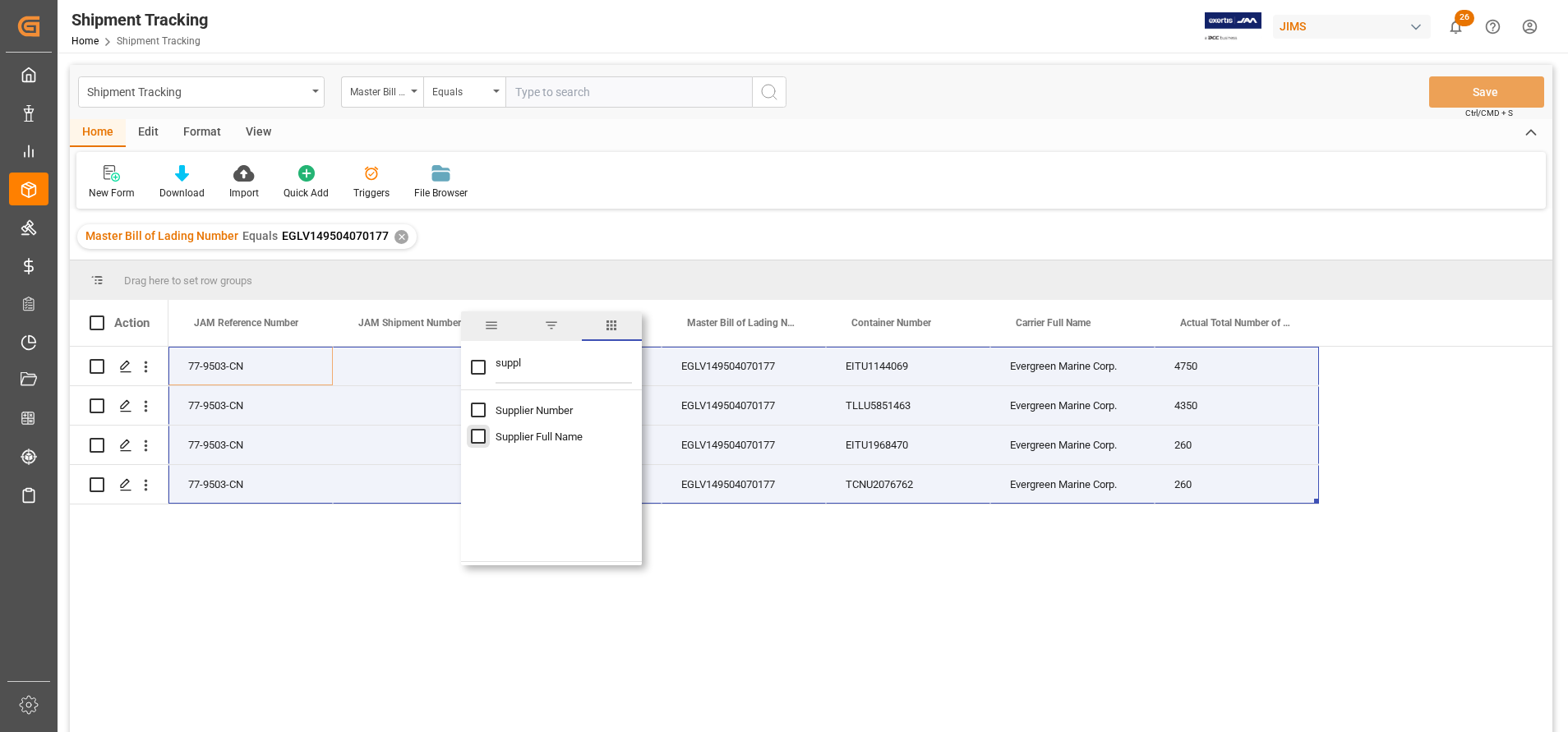 click at bounding box center (478, 436) 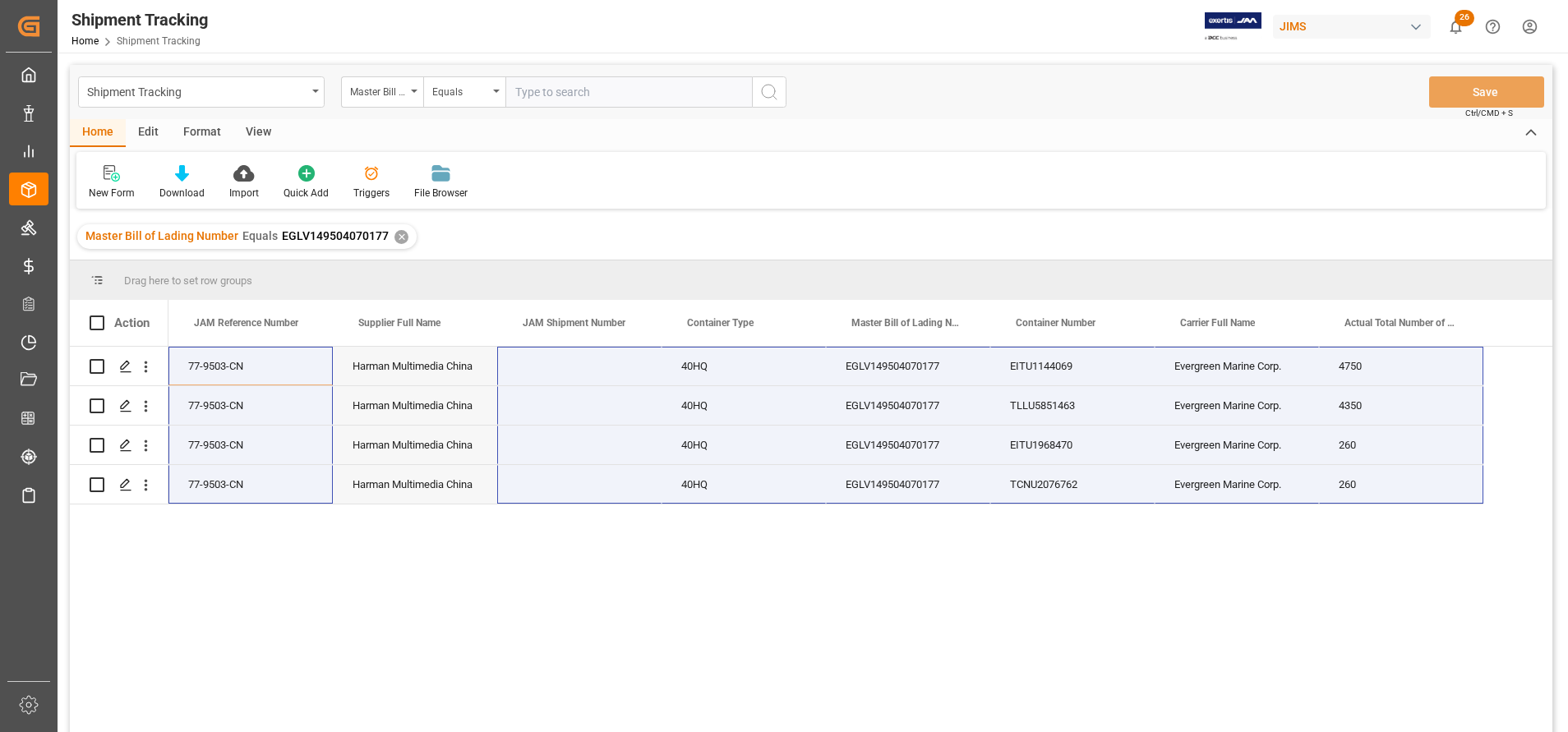 click on "77-9503-CN 40HQ Evergreen Marine Corp. EGLV149504070177 4750 EITU1144069 Harman Multimedia China 77-9503-CN 40HQ Evergreen Marine Corp. EGLV149504070177 4350 TLLU5851463 Harman Multimedia China 77-9503-CN 40HQ Evergreen Marine Corp. EGLV149504070177 260 EITU1968470 Harman Multimedia China 77-9503-CN 40HQ Evergreen Marine Corp. EGLV149504070177 260 TCNU2076762 Harman Multimedia China" at bounding box center [860, 545] 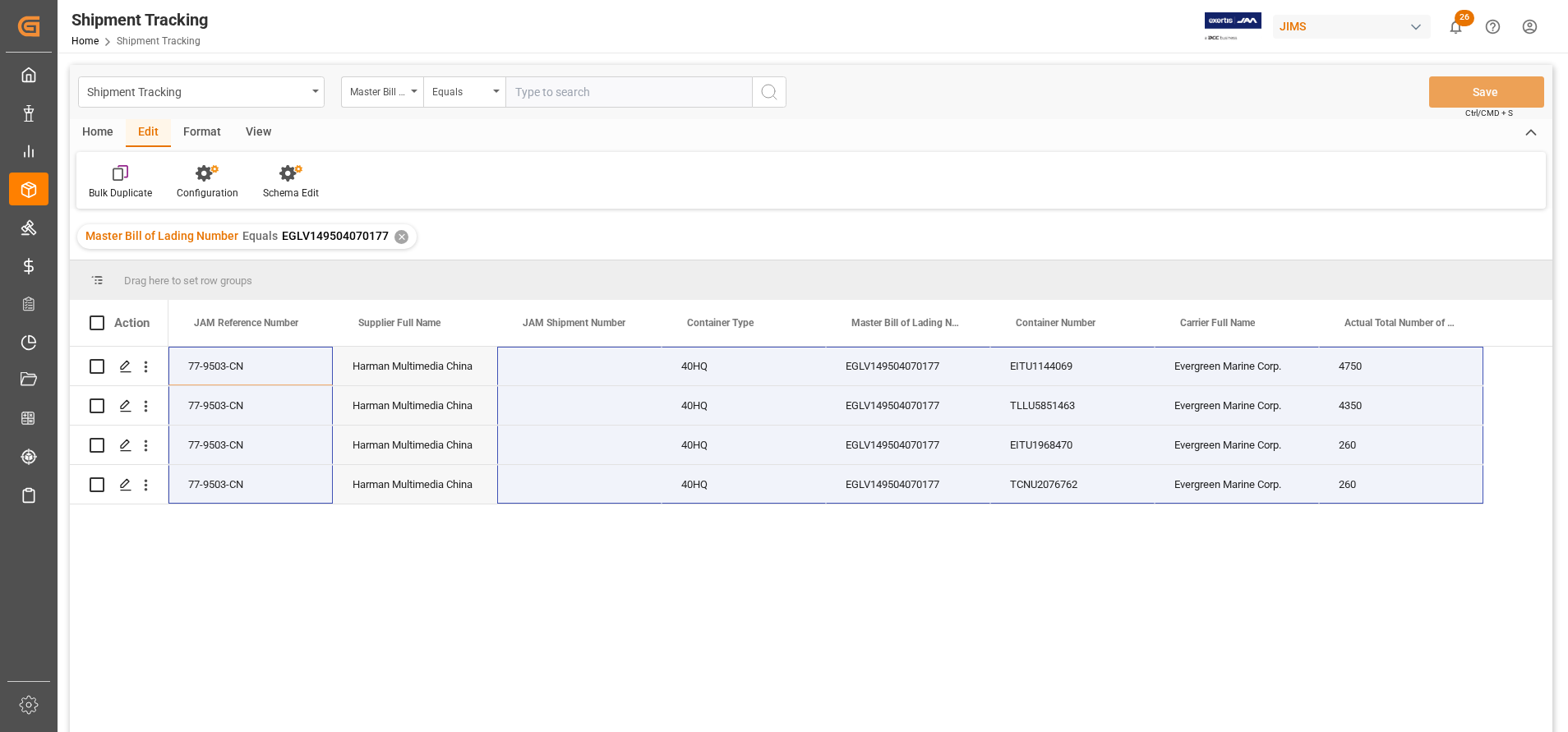 click on "Format" at bounding box center [202, 133] 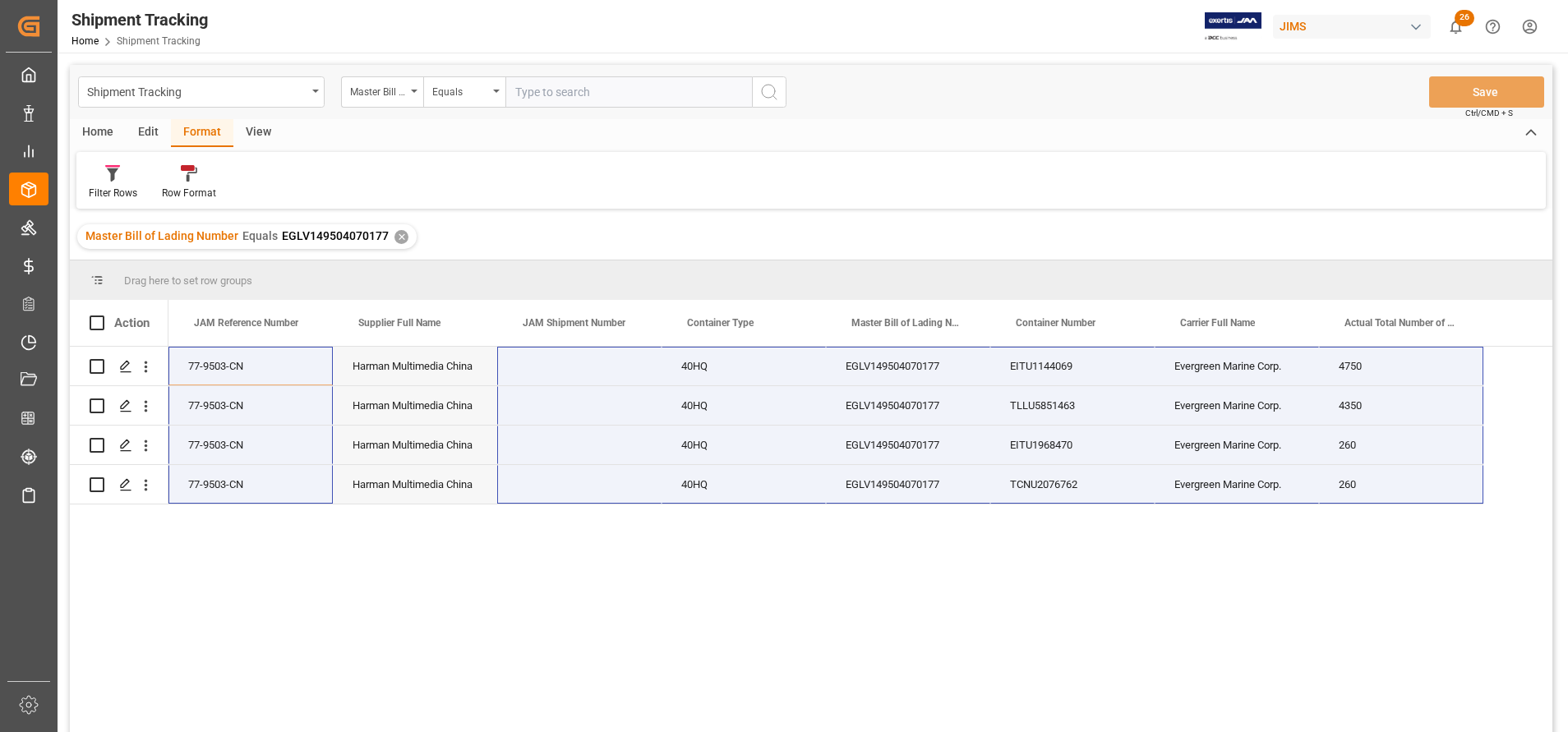 click on "View" at bounding box center (258, 133) 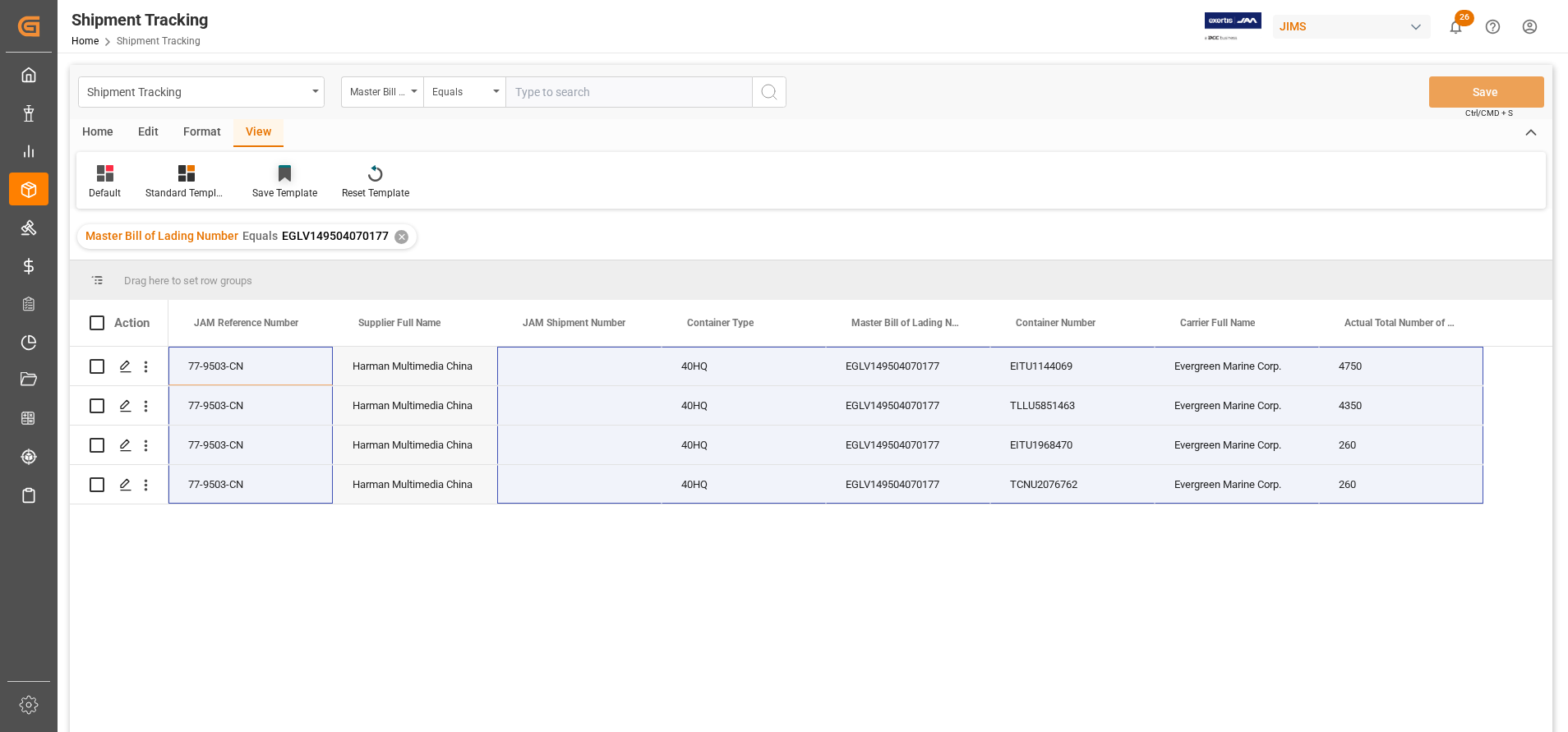 click at bounding box center (284, 174) 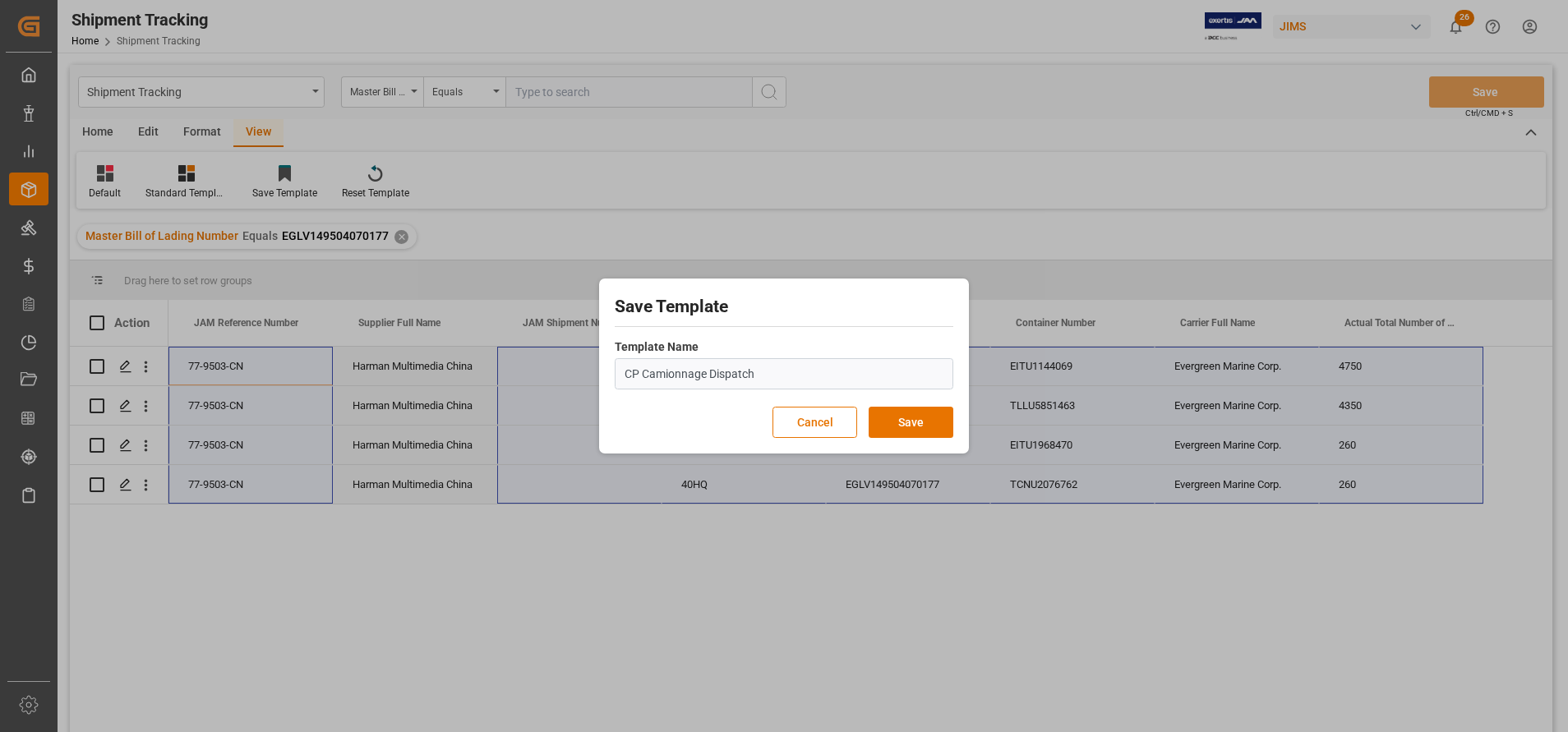 type on "CP Camionnage Dispatch" 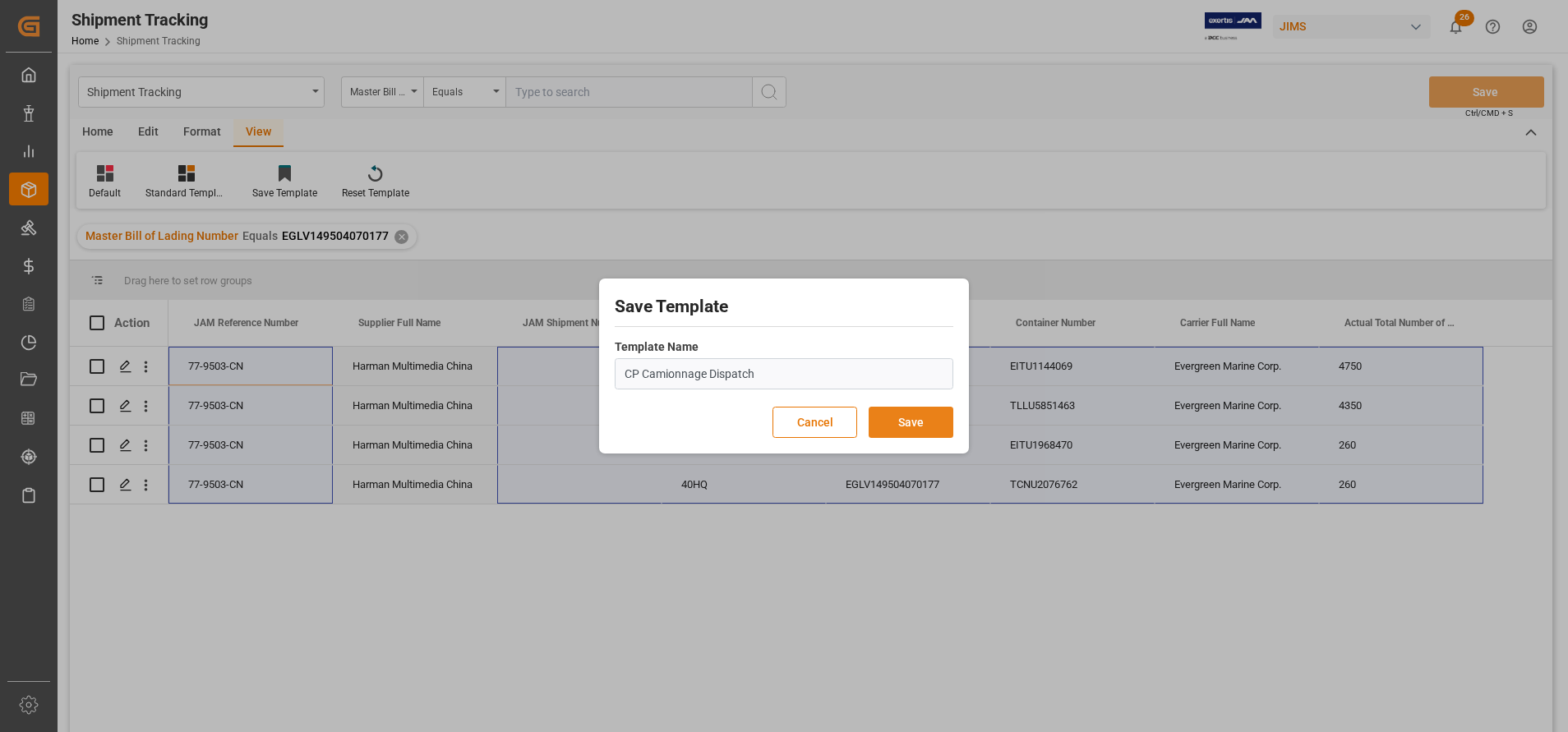 click on "Save" at bounding box center [911, 422] 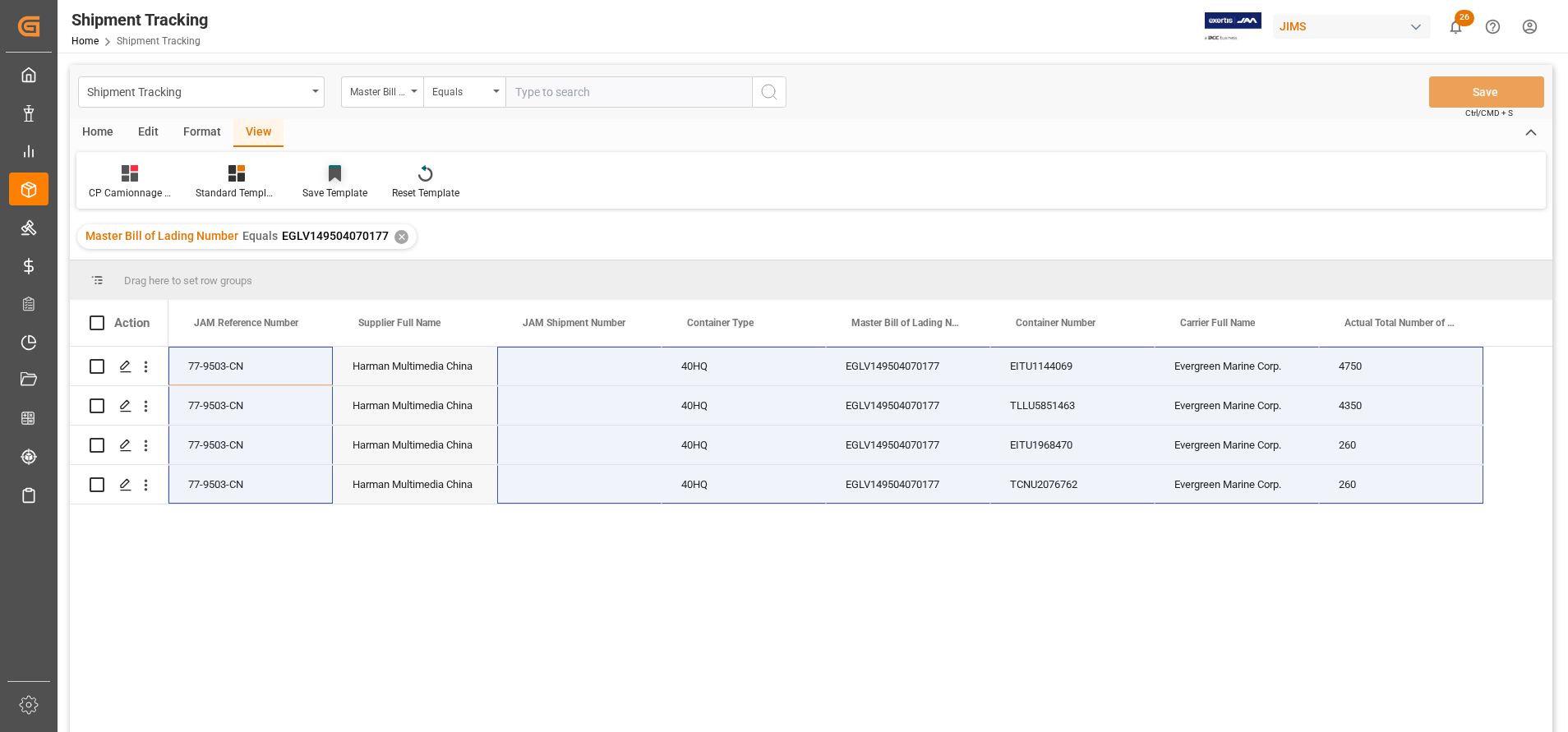click on "Save Template" at bounding box center (334, 182) 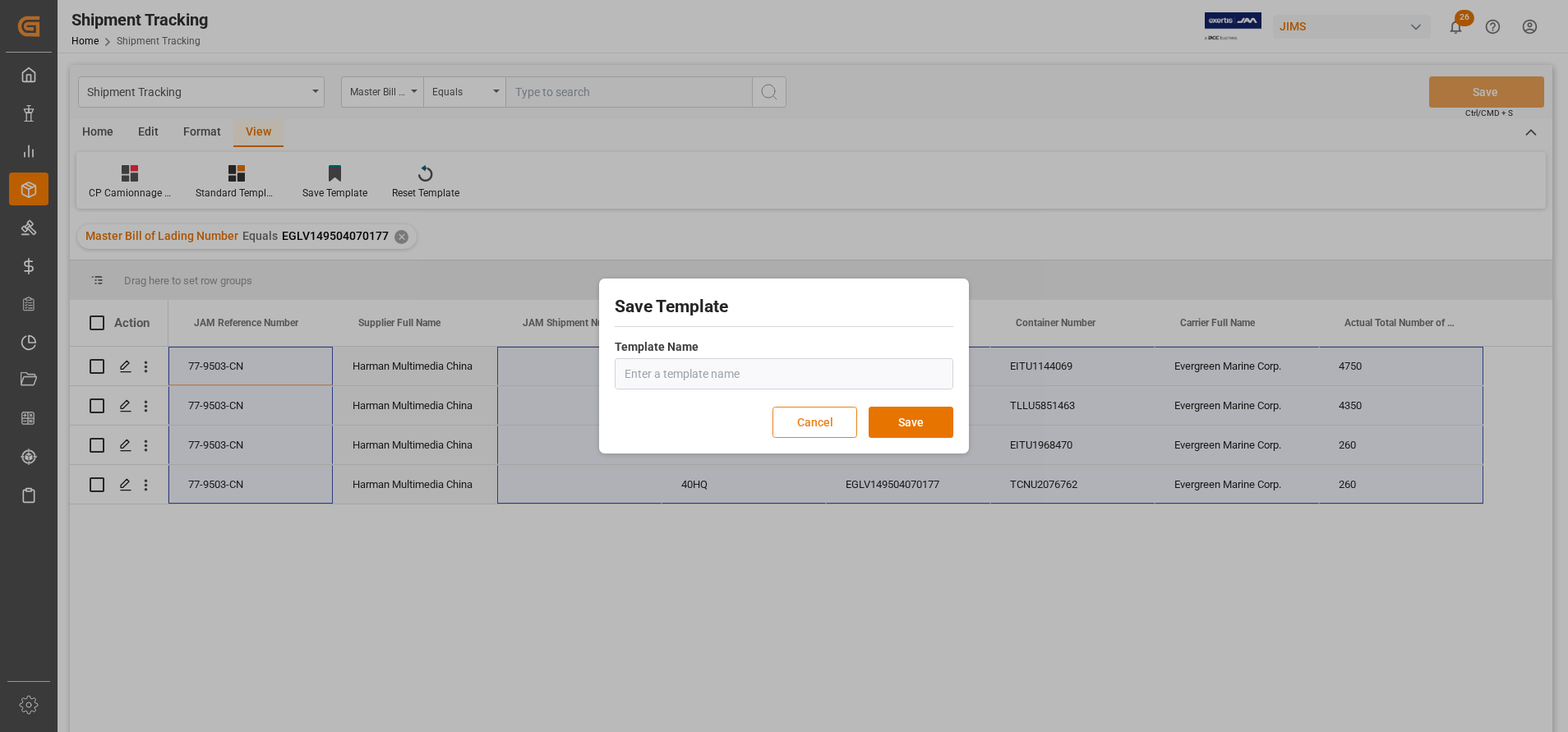 click on "Cancel" at bounding box center (814, 422) 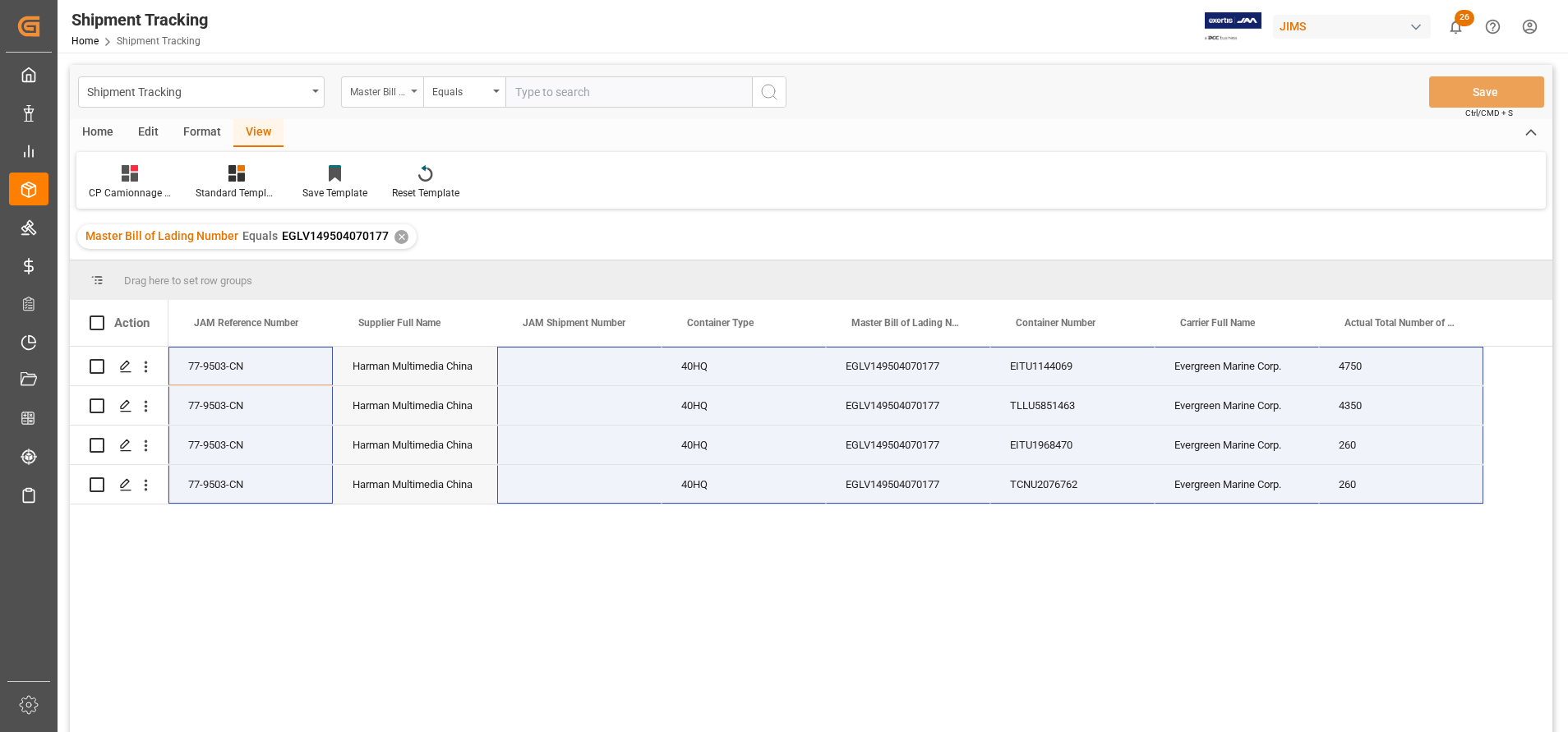 click on "Master Bill of Lading Number" at bounding box center (378, 90) 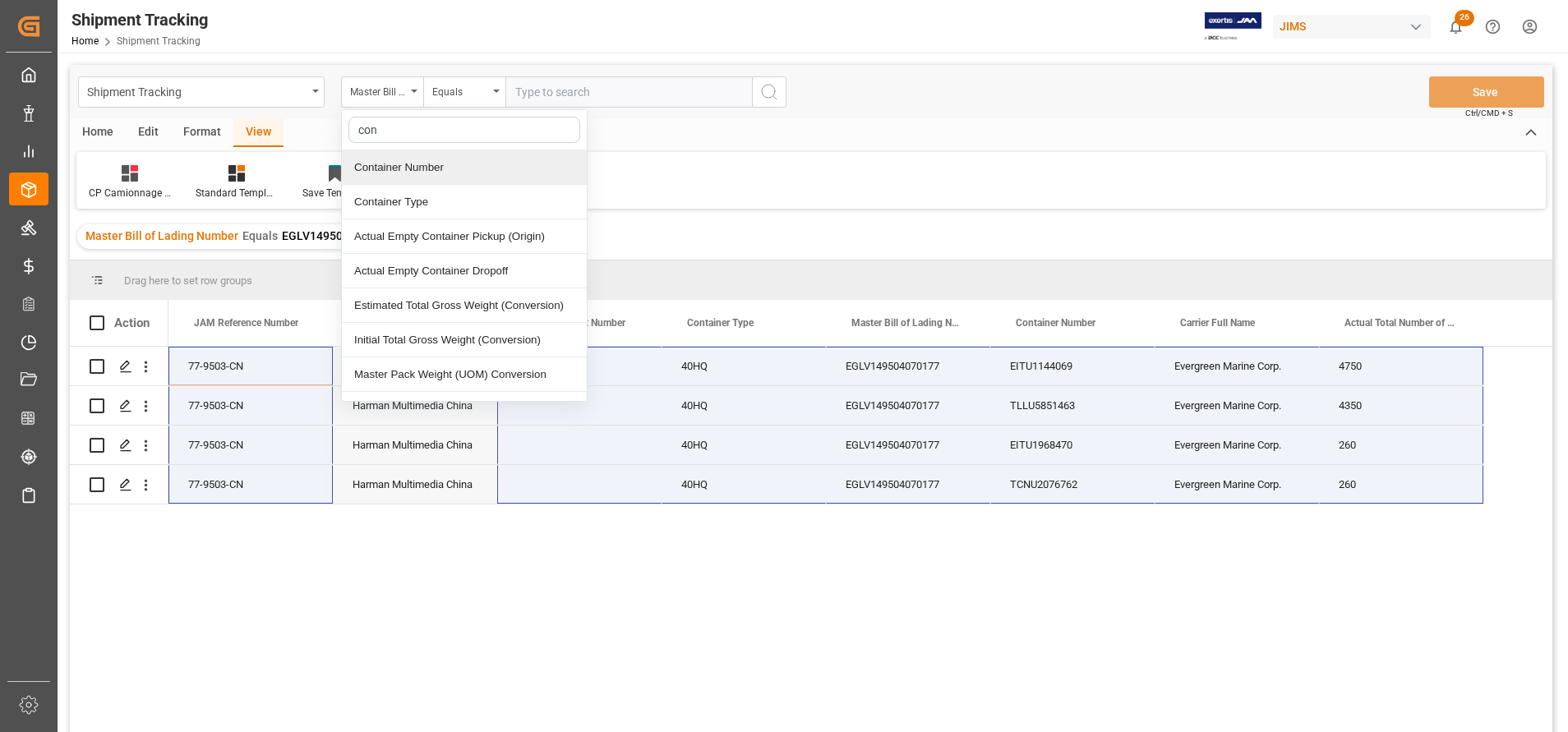 click on "Container Number" at bounding box center (464, 168) 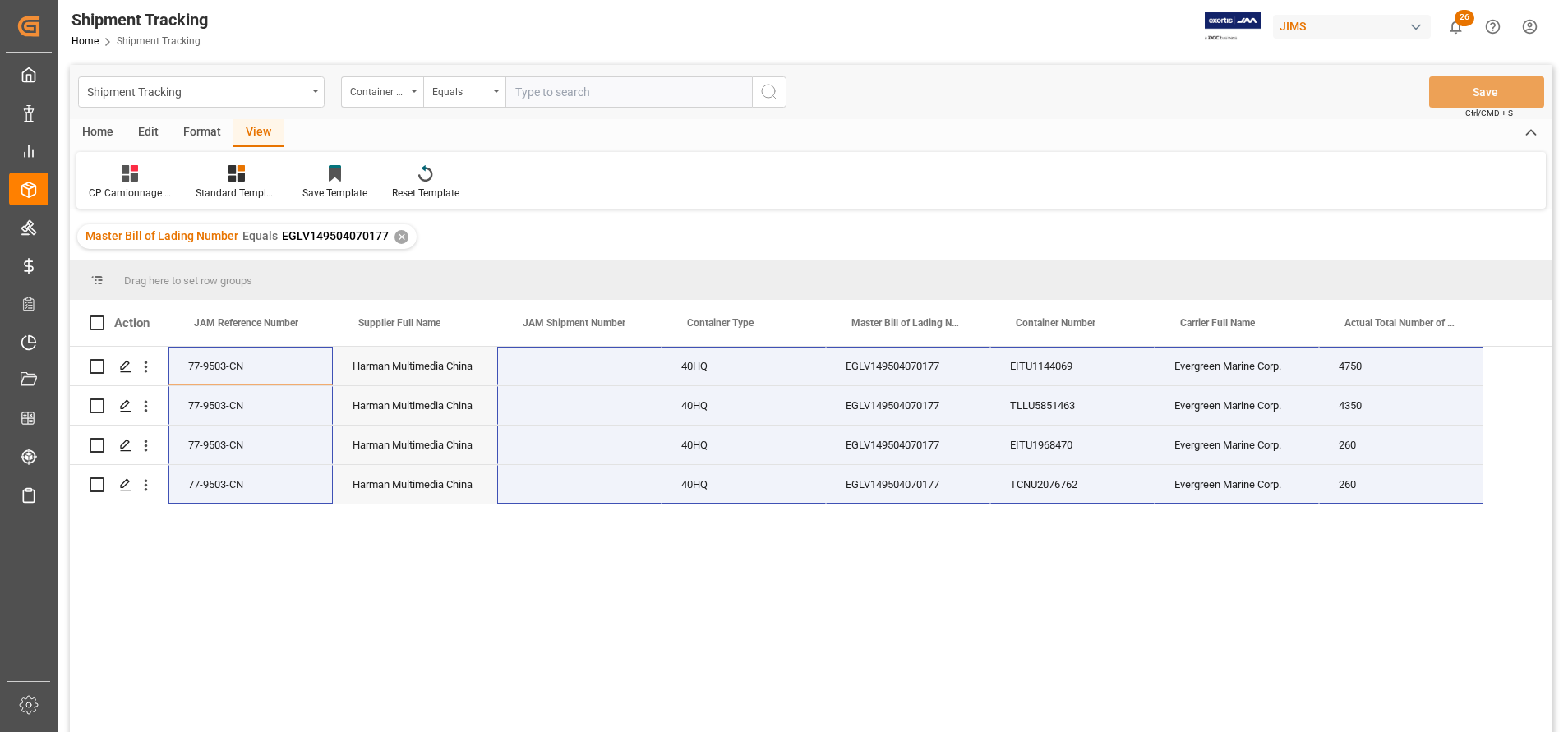 click at bounding box center (629, 92) 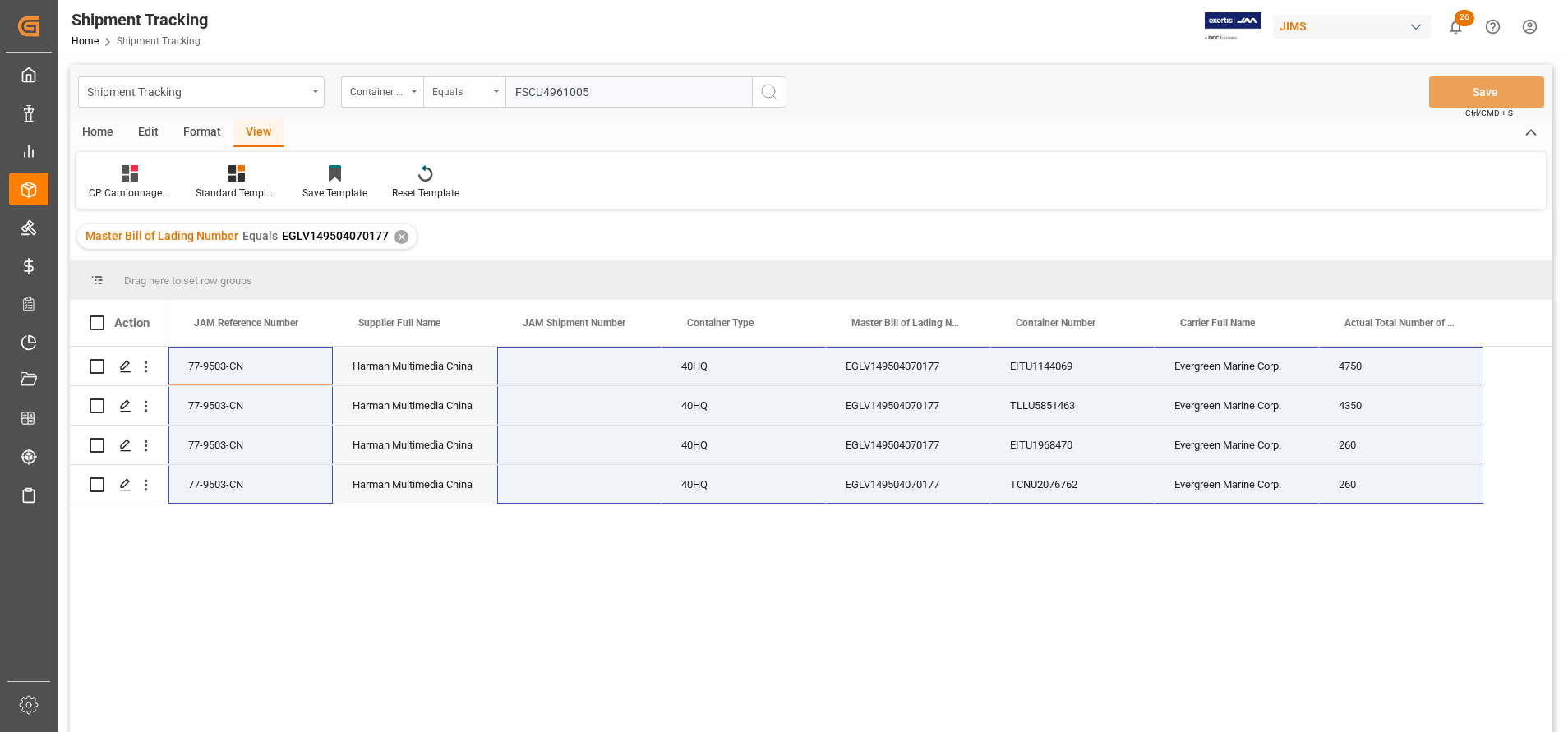 drag, startPoint x: 634, startPoint y: 84, endPoint x: 445, endPoint y: 95, distance: 189.31984 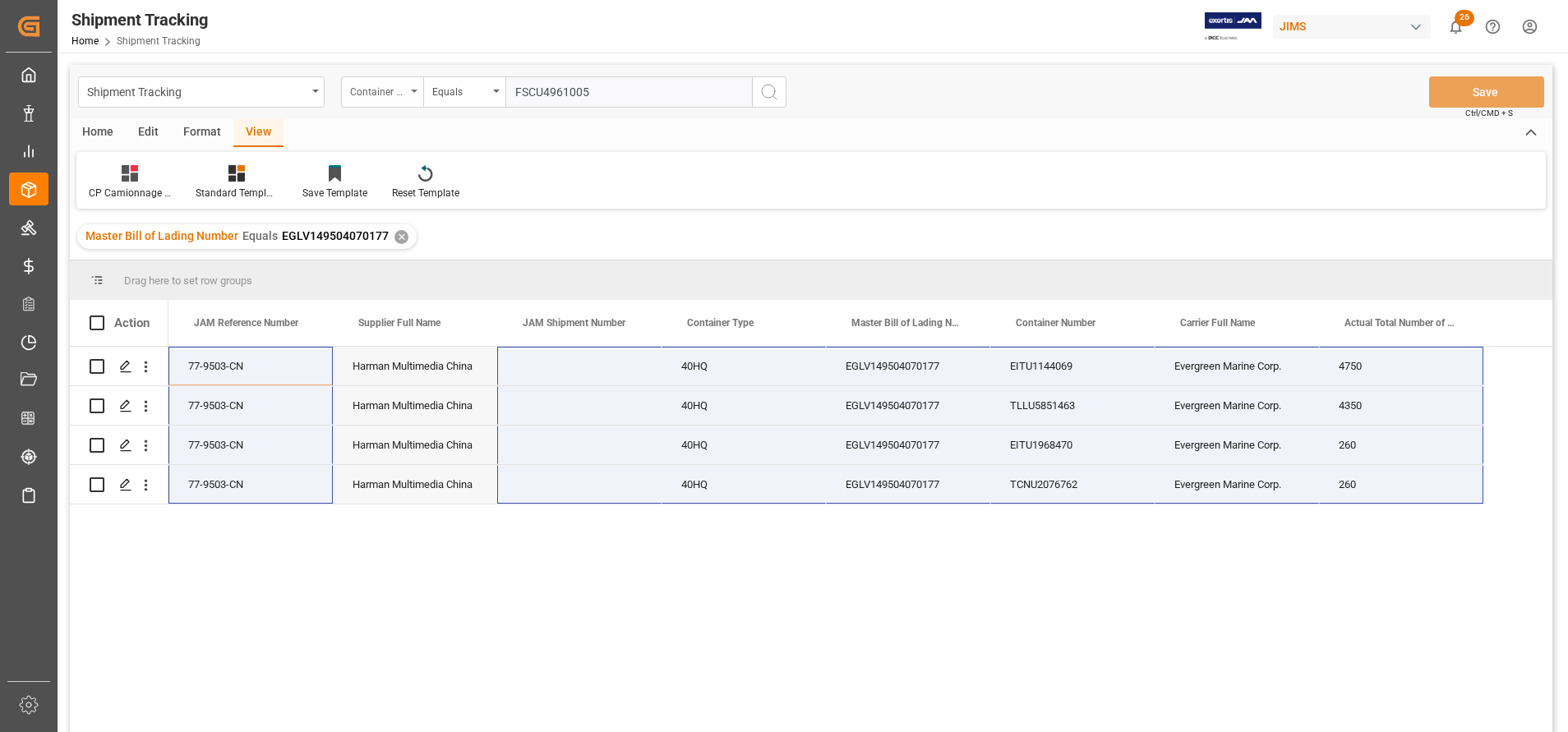 click on "Container Number" at bounding box center [378, 90] 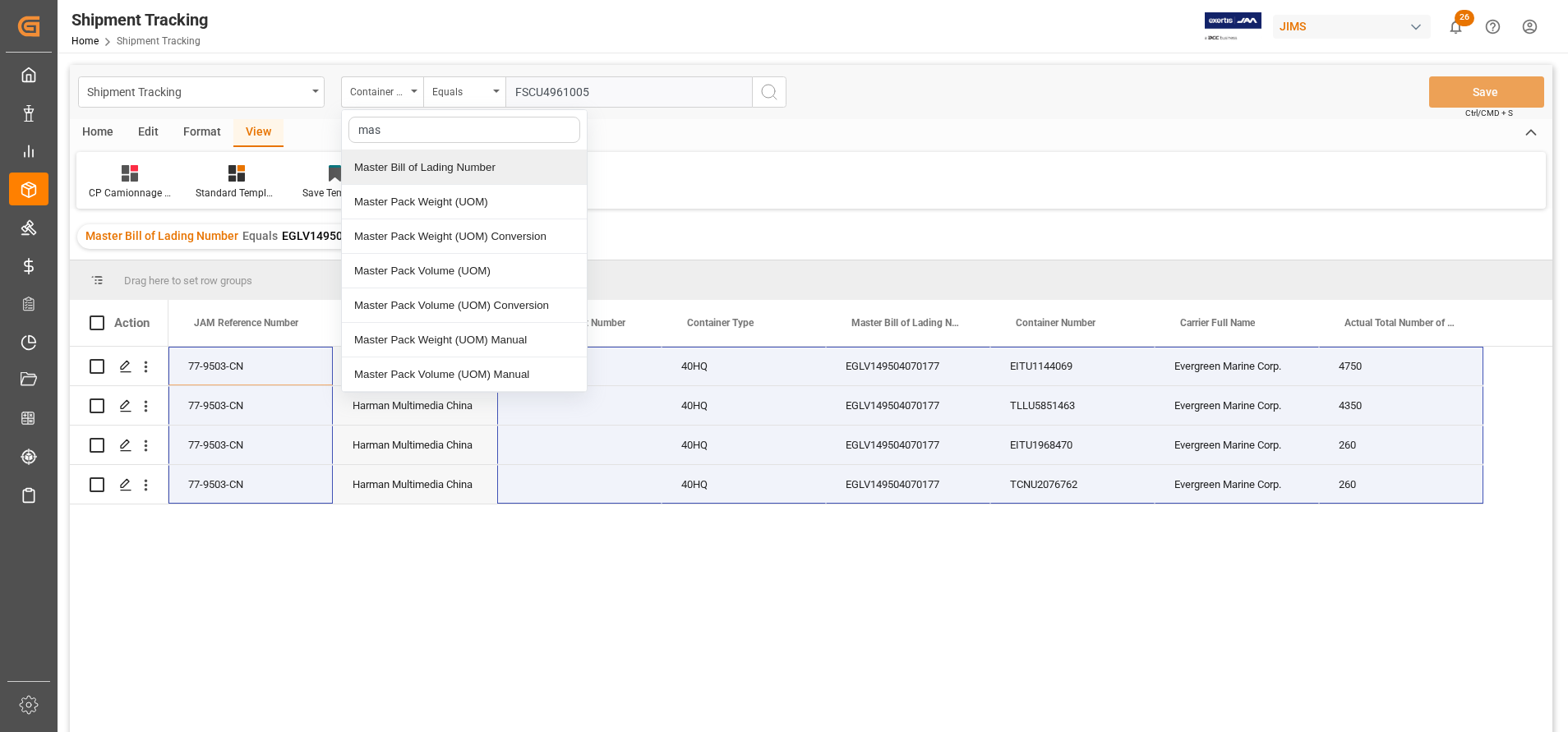 click on "Master Bill of Lading Number" at bounding box center (464, 168) 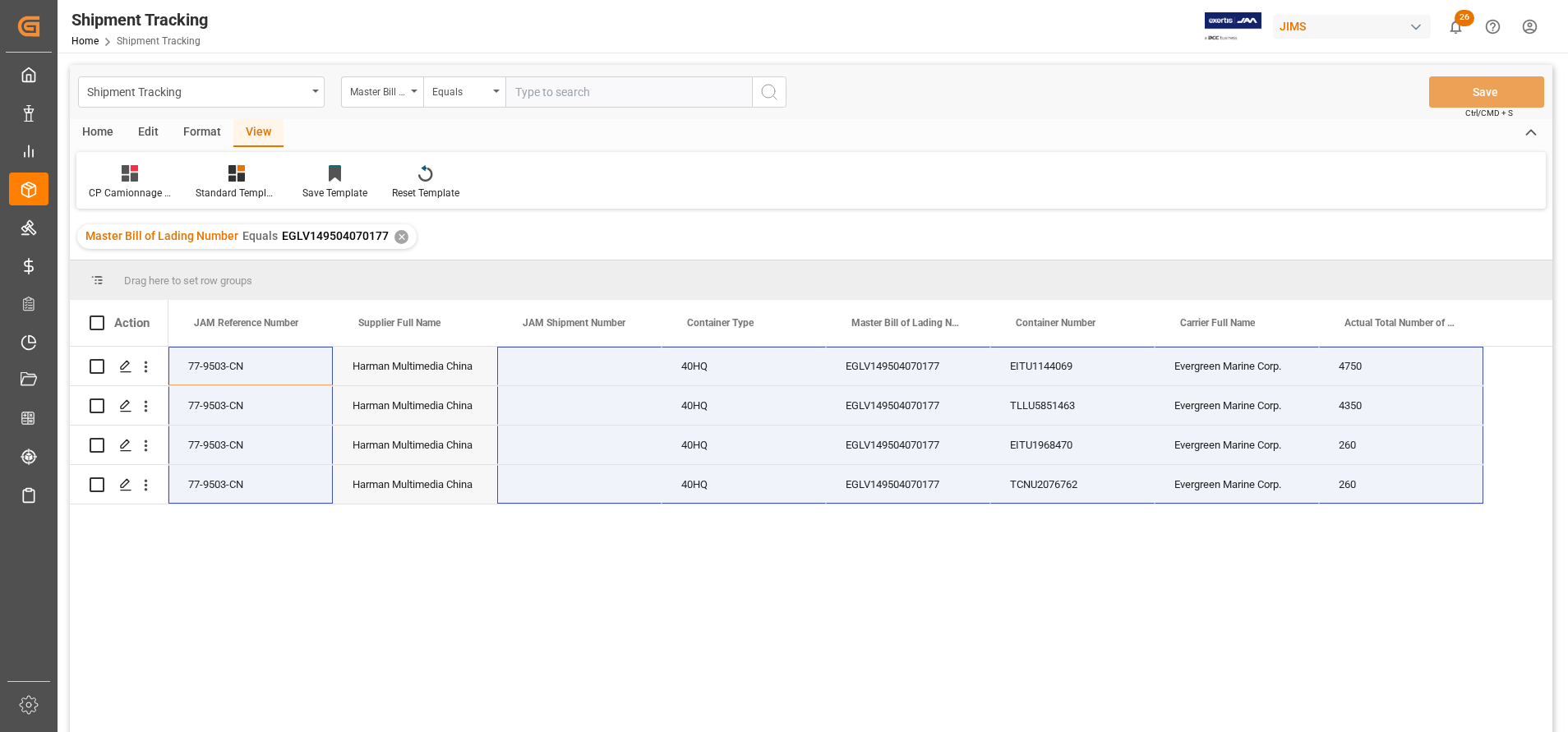 click at bounding box center (629, 92) 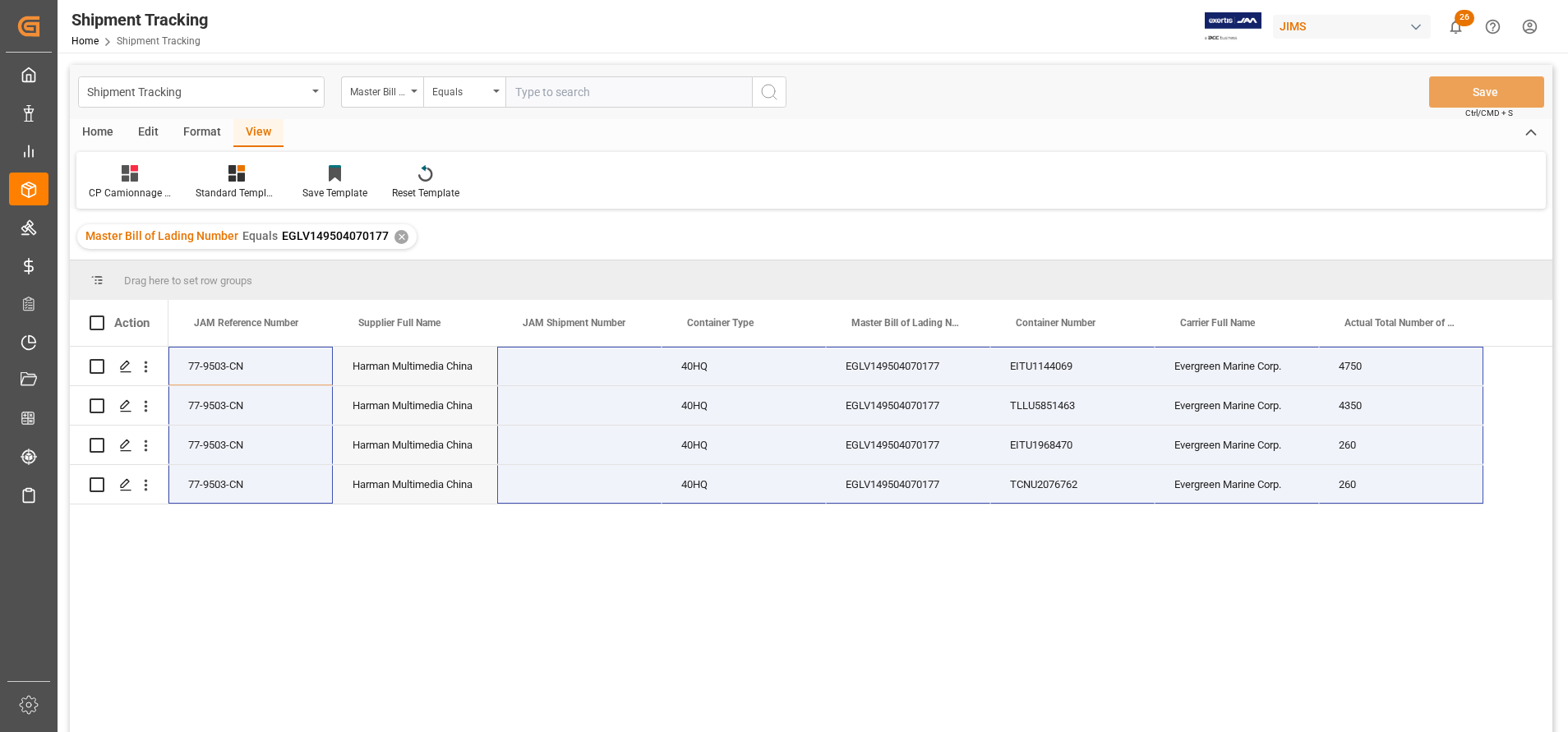 click at bounding box center (629, 92) 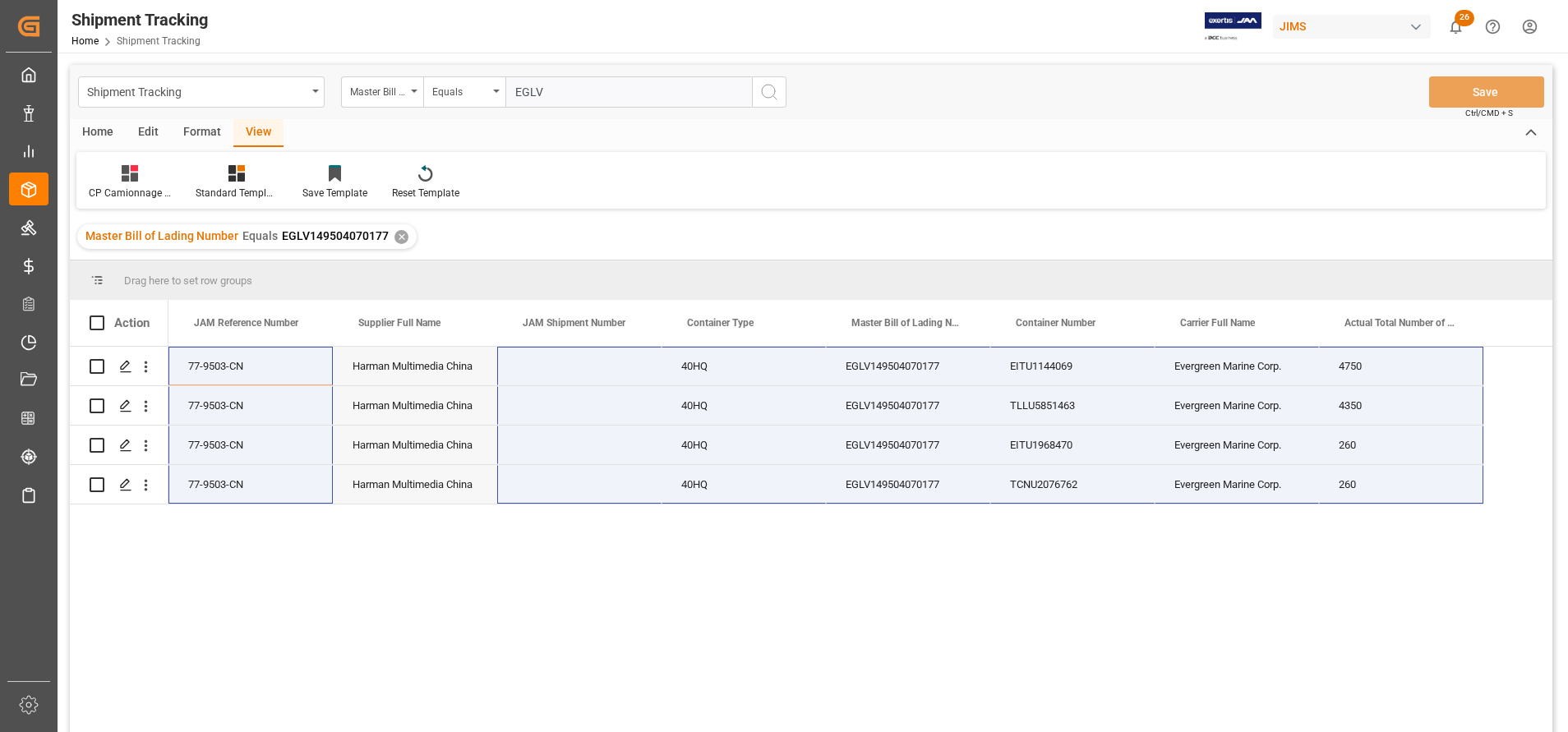 paste on "149503722898" 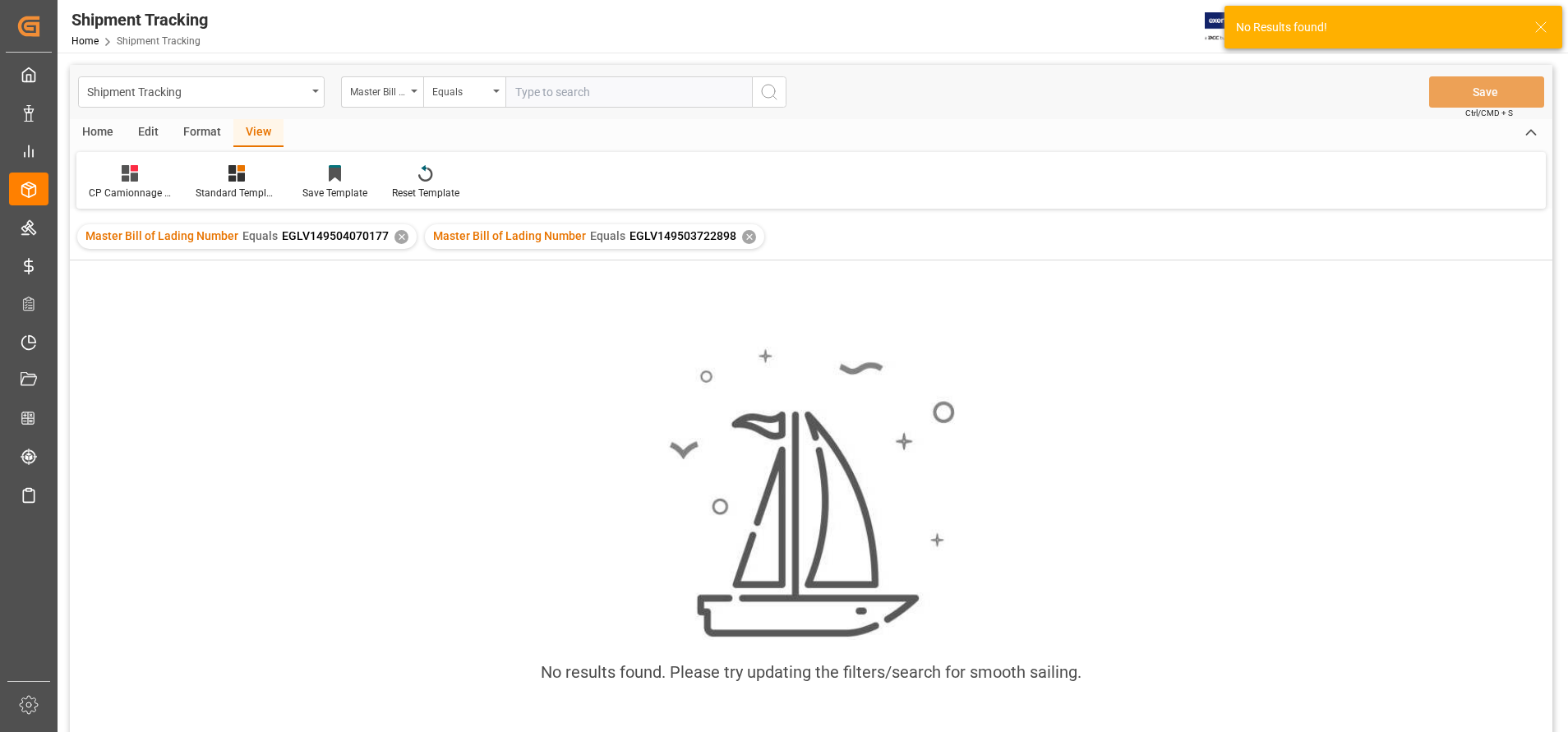 click on "✕" at bounding box center (401, 237) 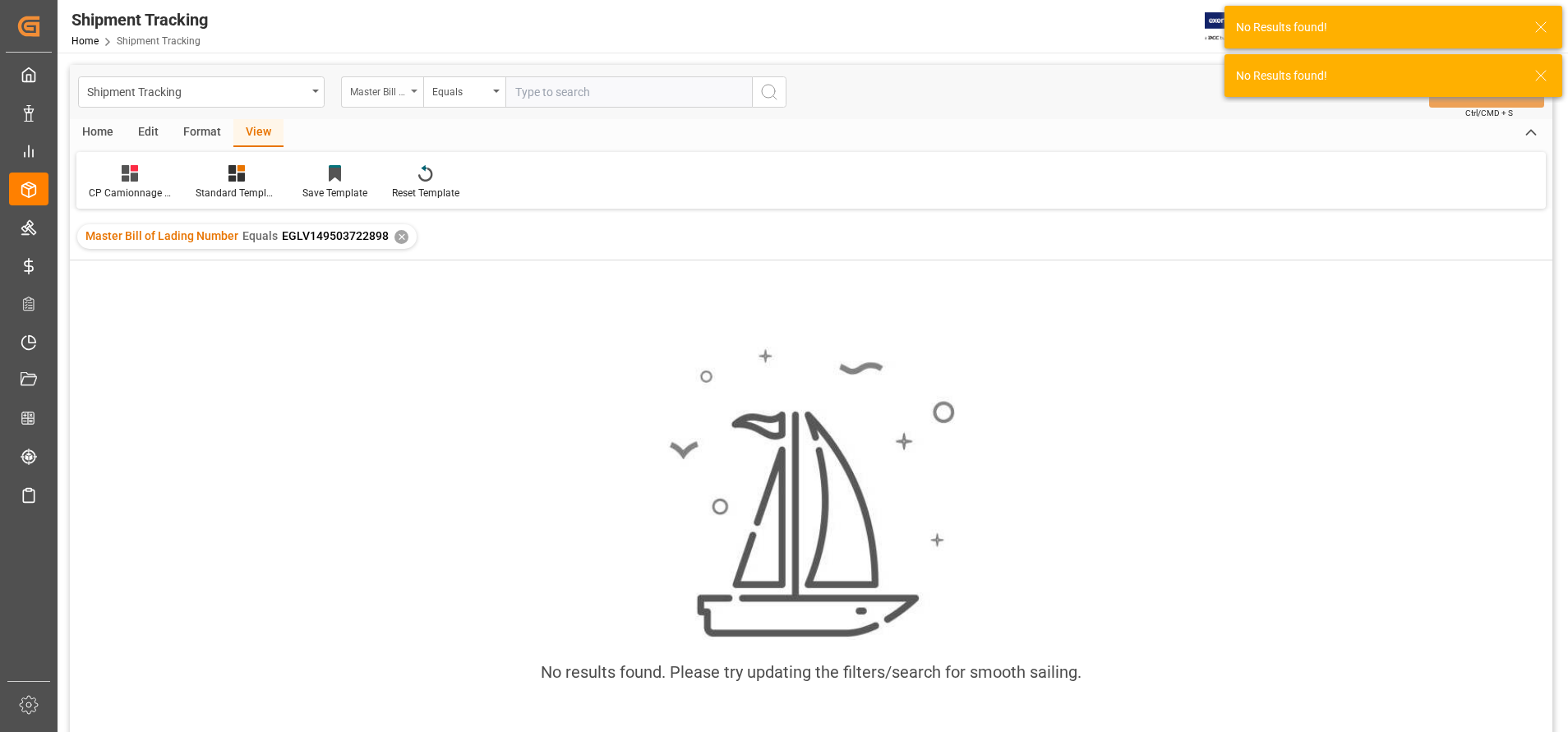 click on "Master Bill of Lading Number" at bounding box center (378, 90) 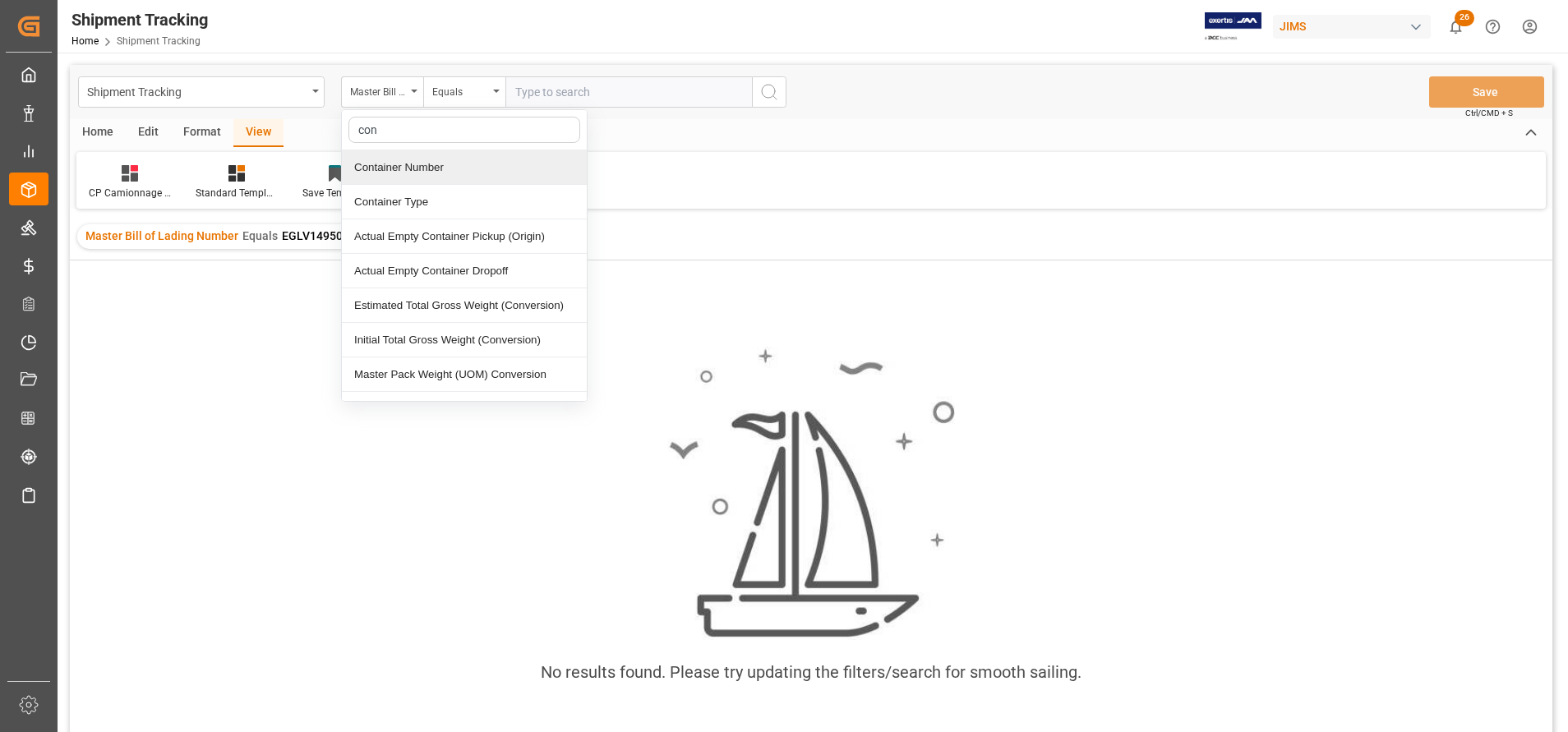 click on "Container Number" at bounding box center (464, 168) 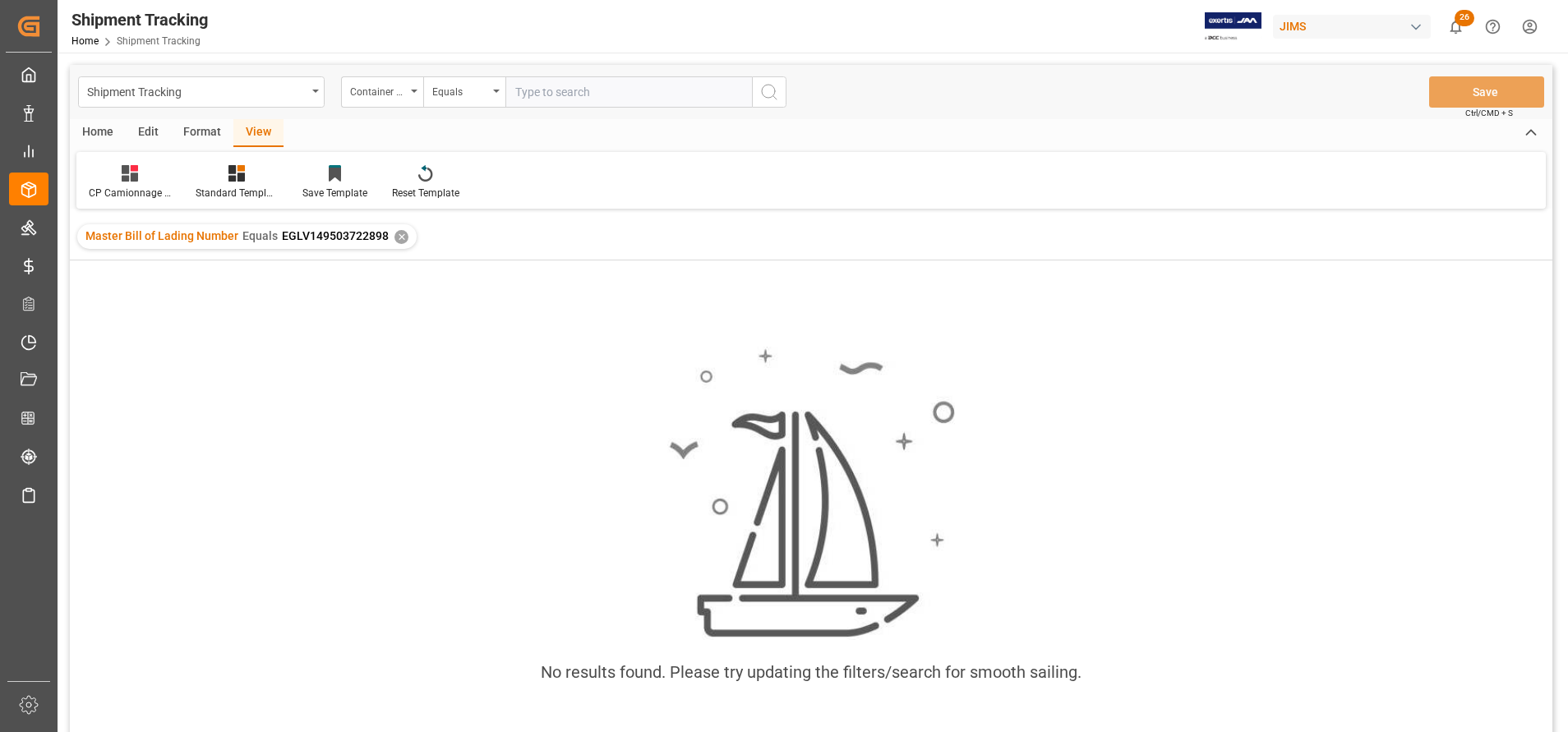 click at bounding box center (629, 92) 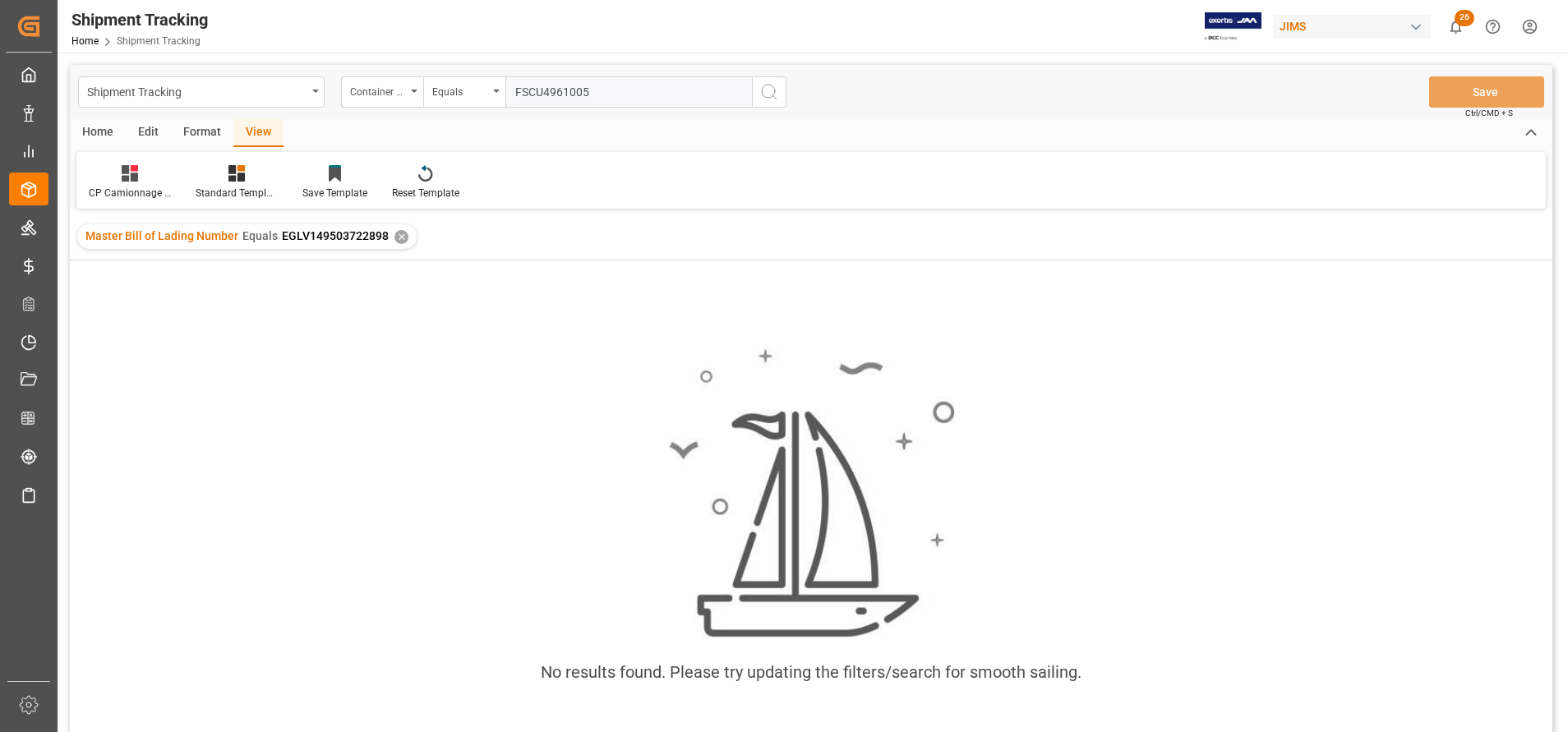 type on "FSCU4961005" 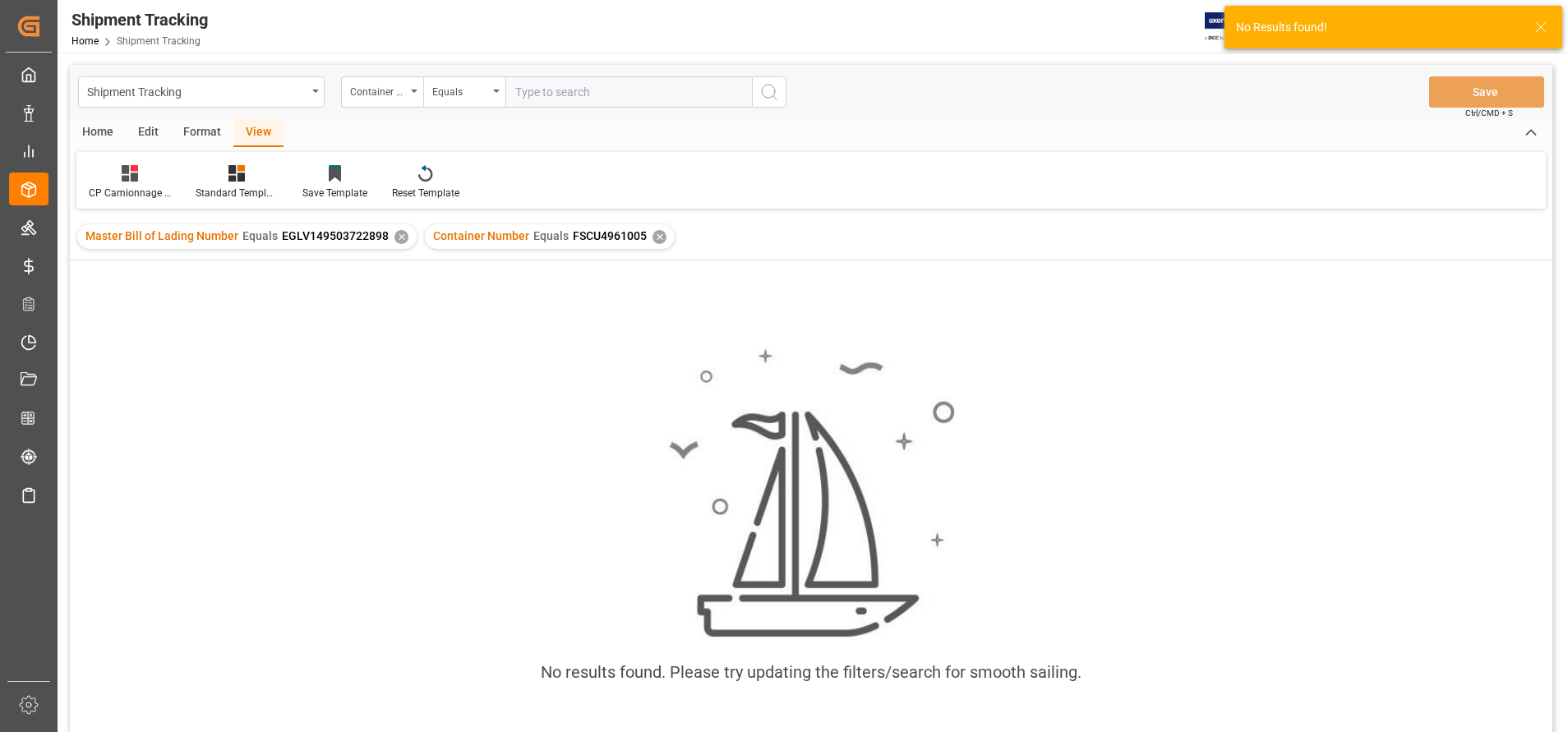 click on "Master Bill of Lading Number Equals EGLV149503722898  ✕" at bounding box center (247, 237) 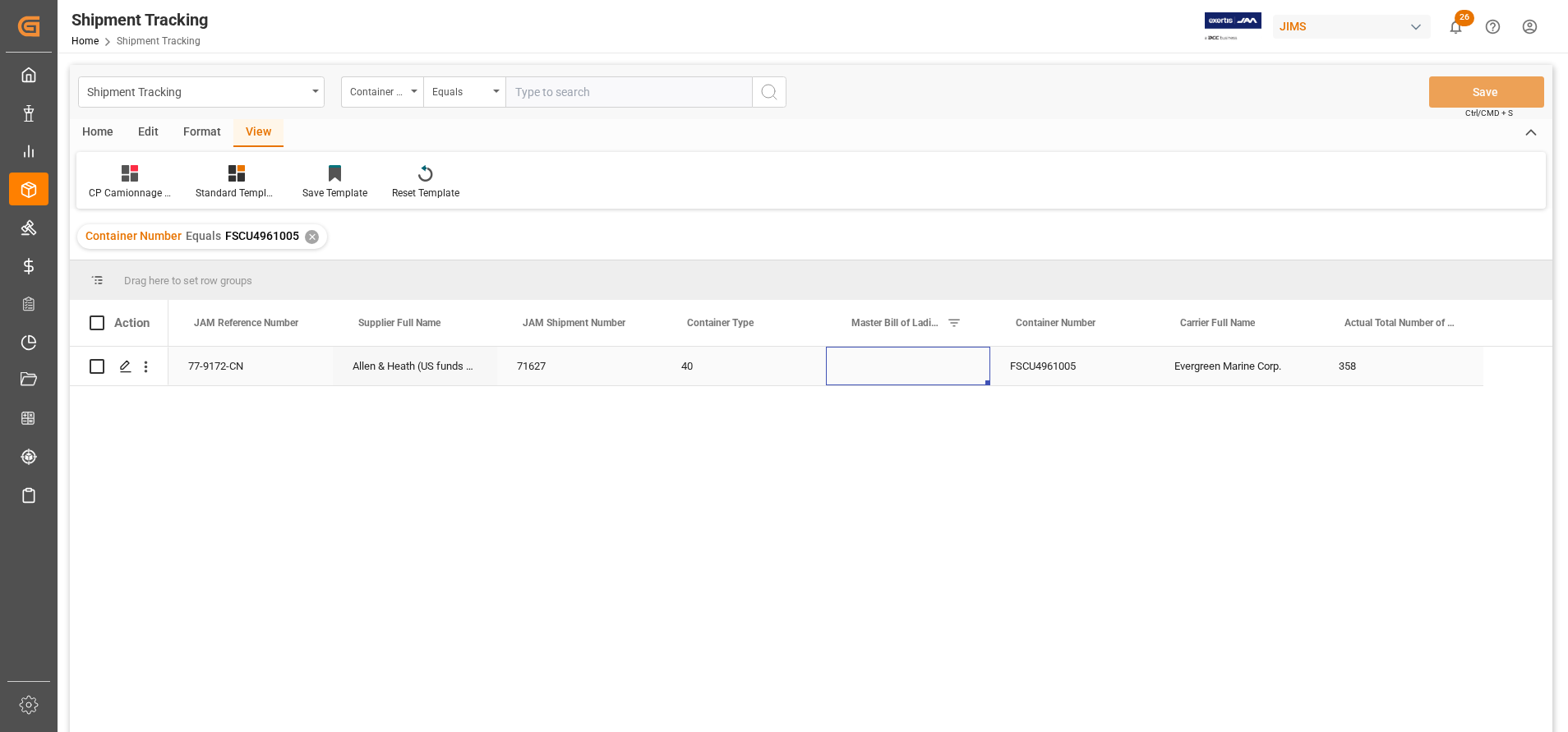 click at bounding box center [908, 366] 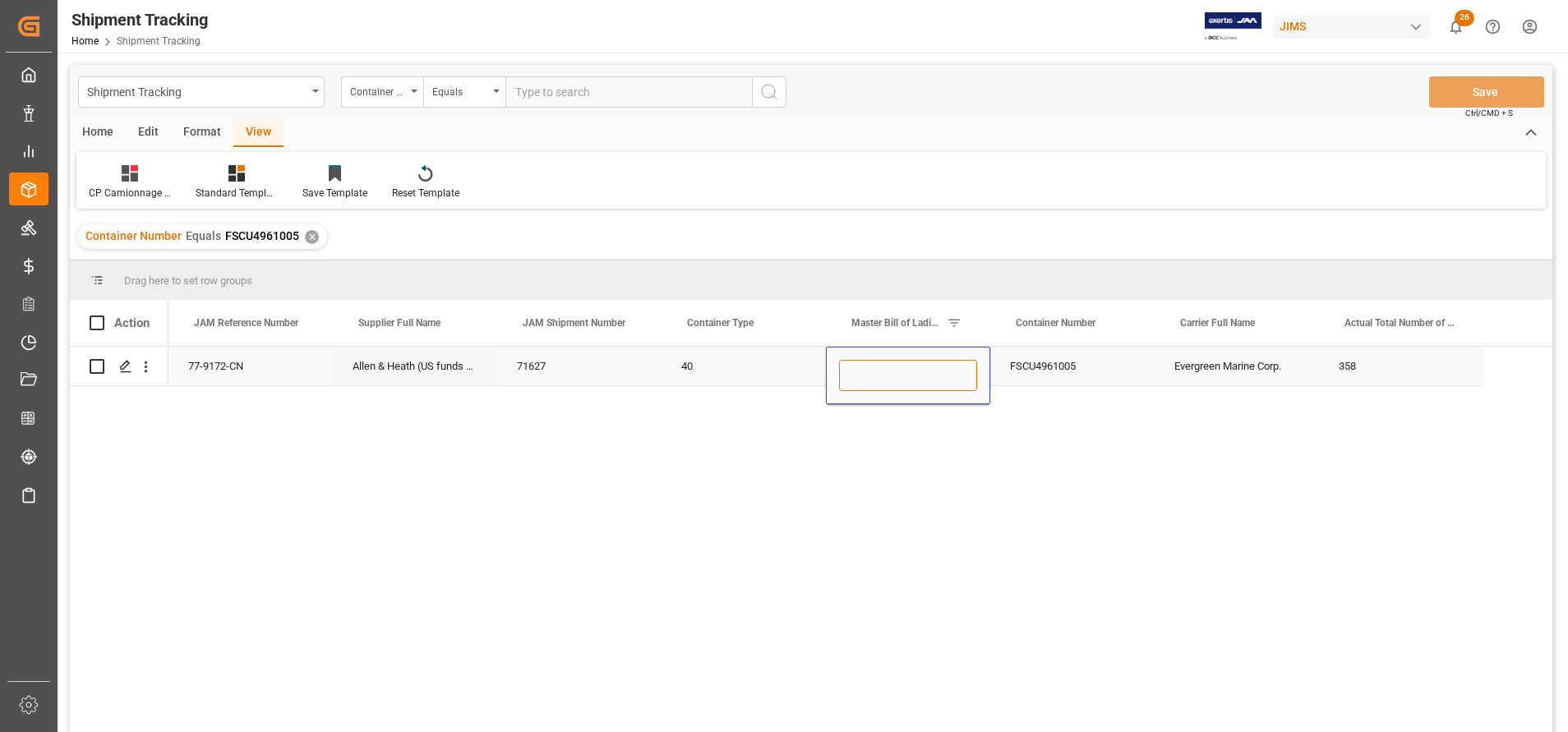 click at bounding box center (908, 375) 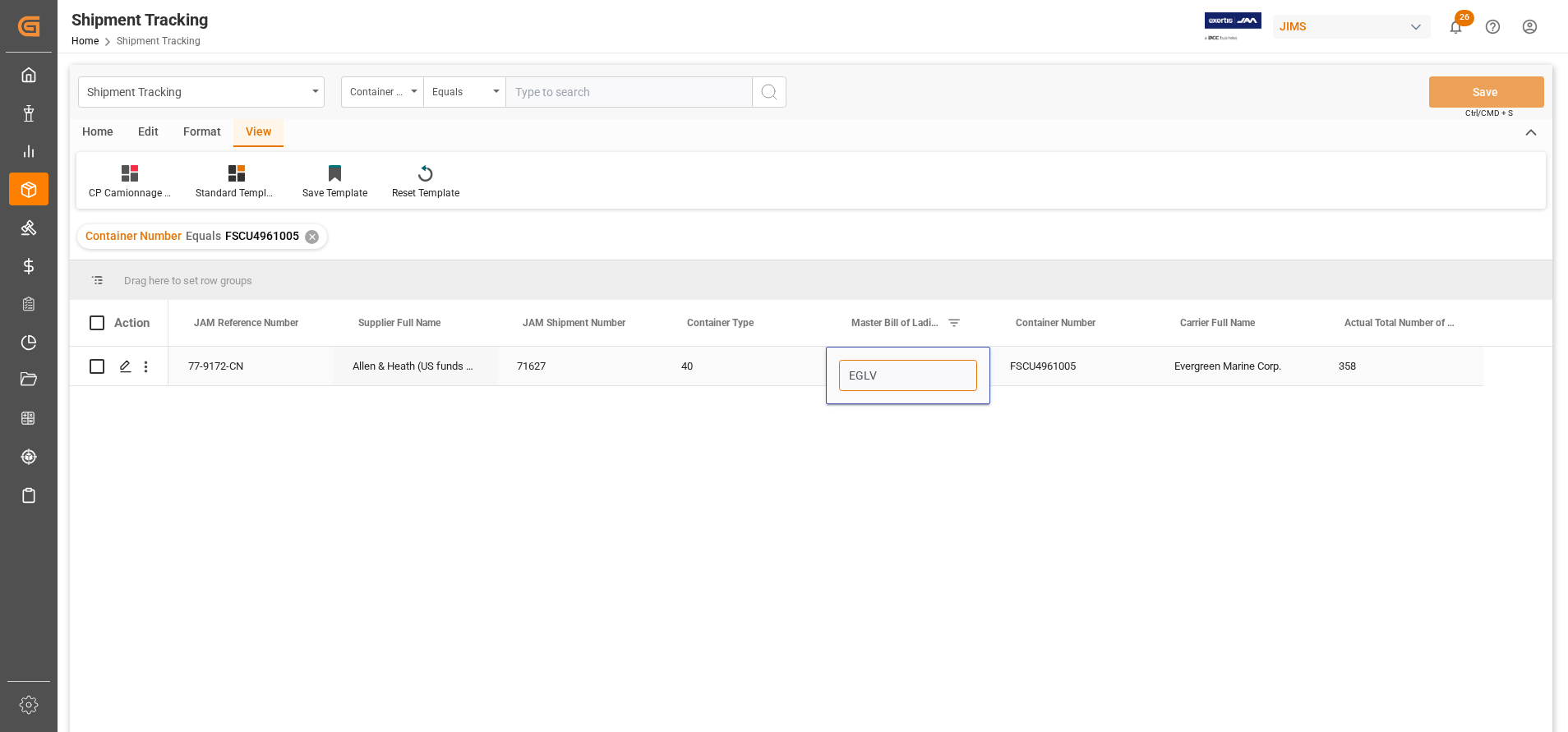 paste on "149503722898" 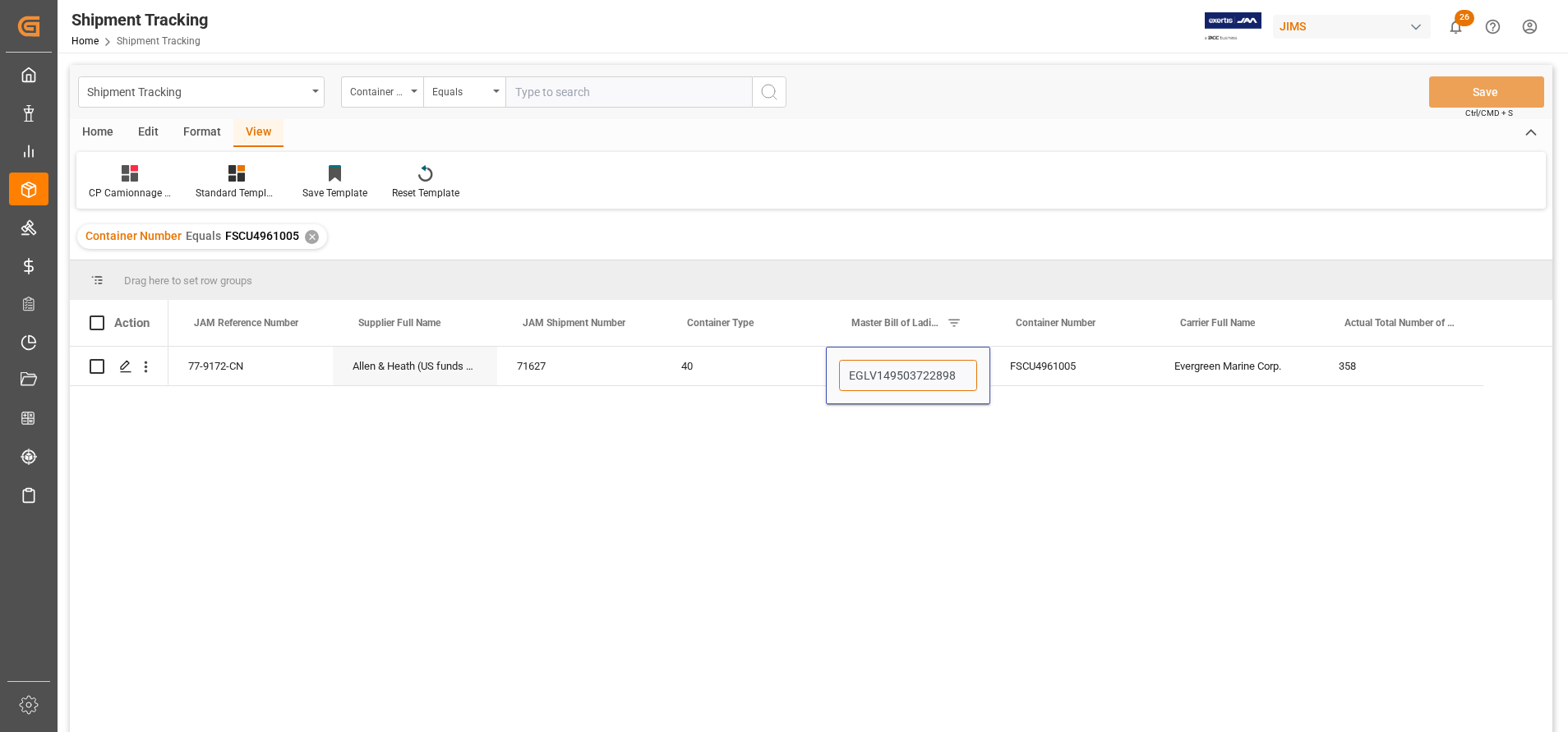 type on "EGLV149503722898" 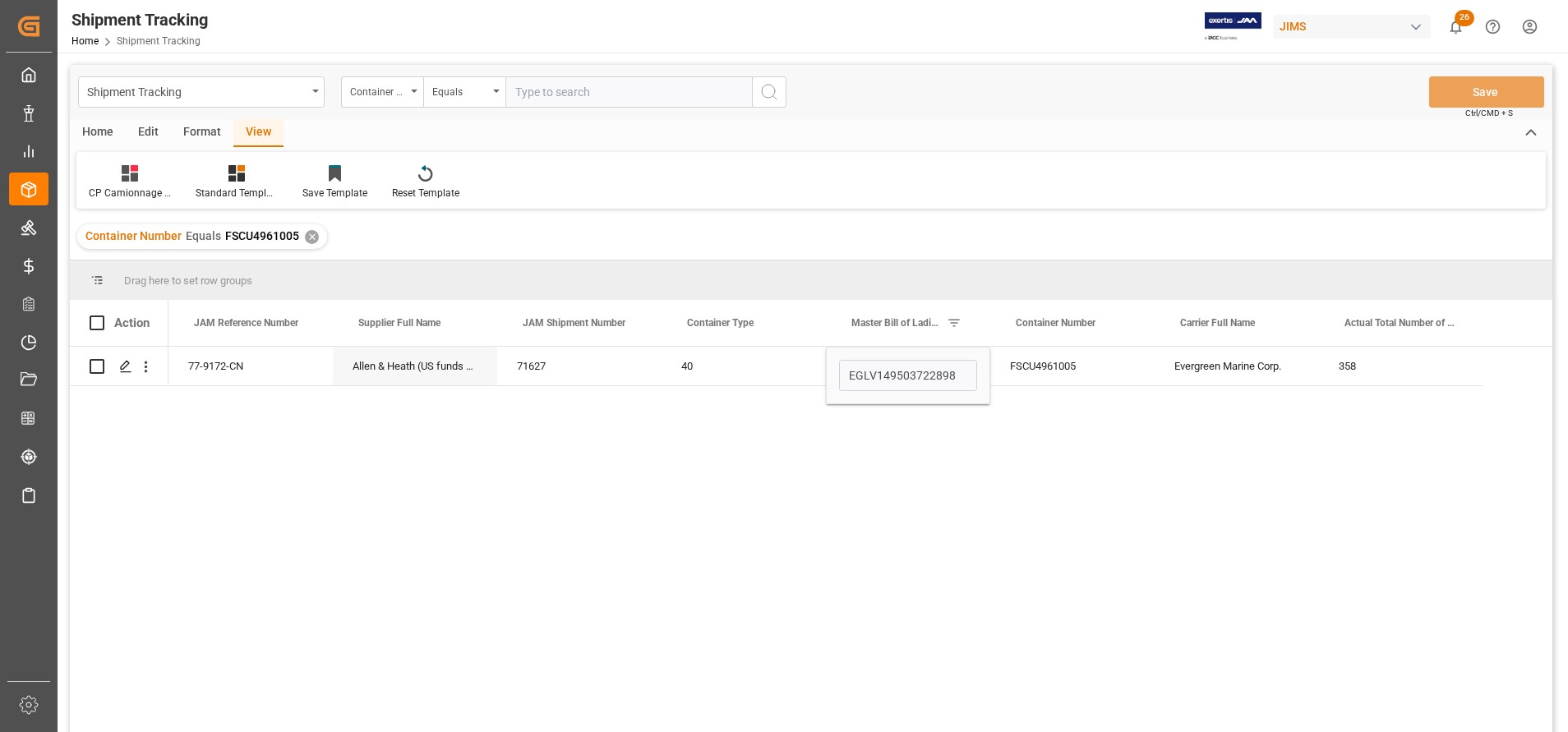 click on "77-9172-CN Allen & Heath (US funds China)(W/T*)- 71627 40 EGLV149503722898 FSCU4961005 Evergreen Marine Corp. 358" at bounding box center (860, 545) 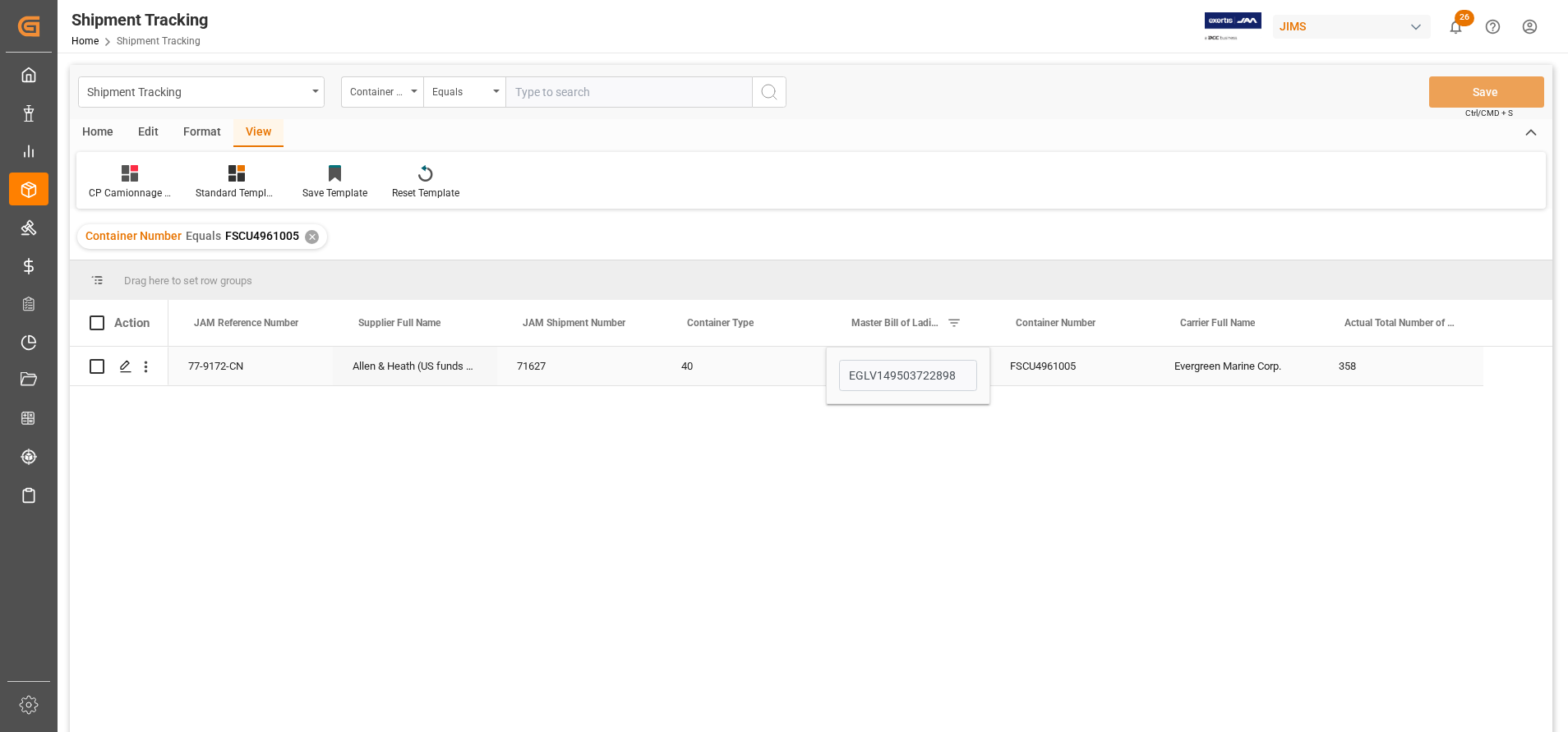click on "FSCU4961005" at bounding box center (1072, 366) 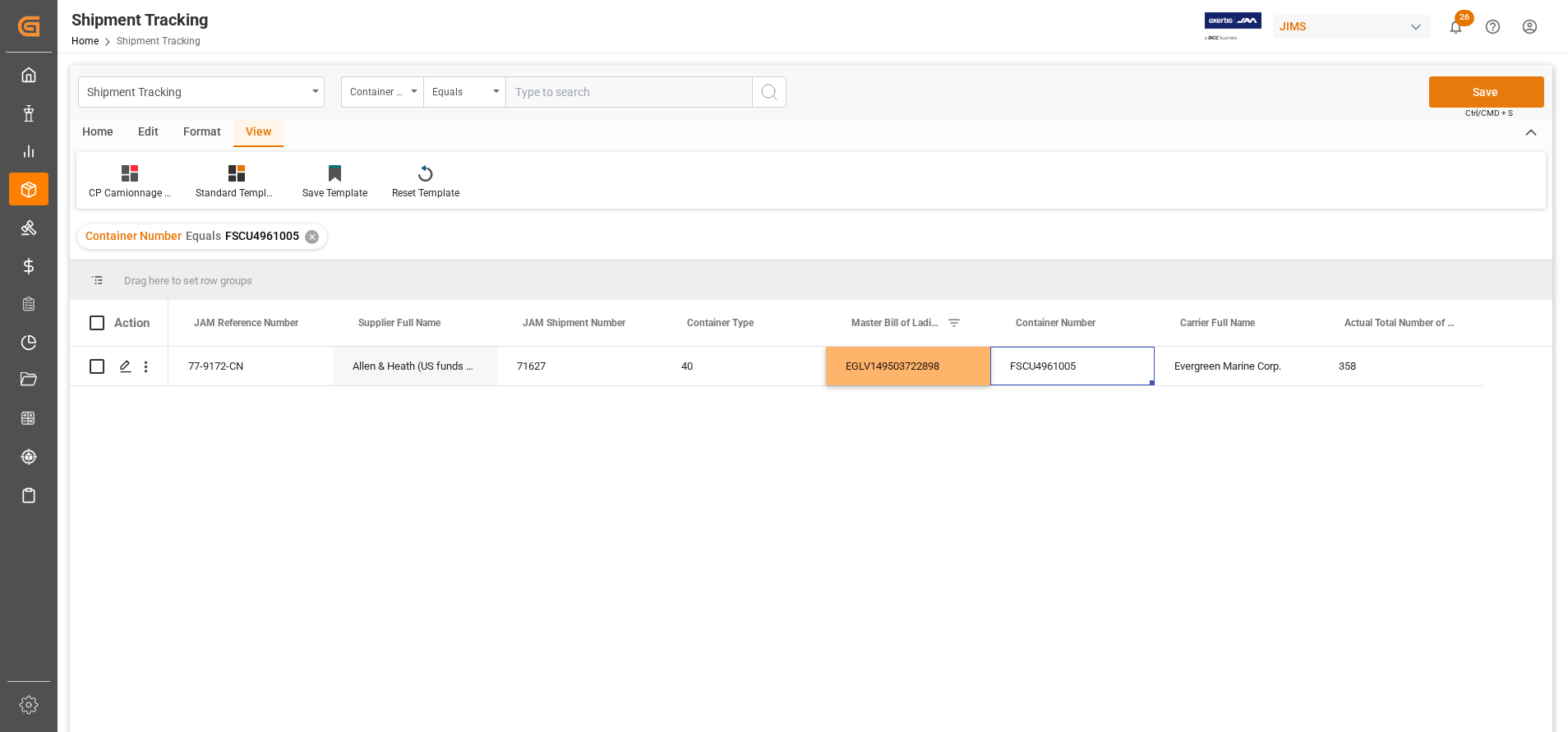 click on "Save" at bounding box center (1487, 92) 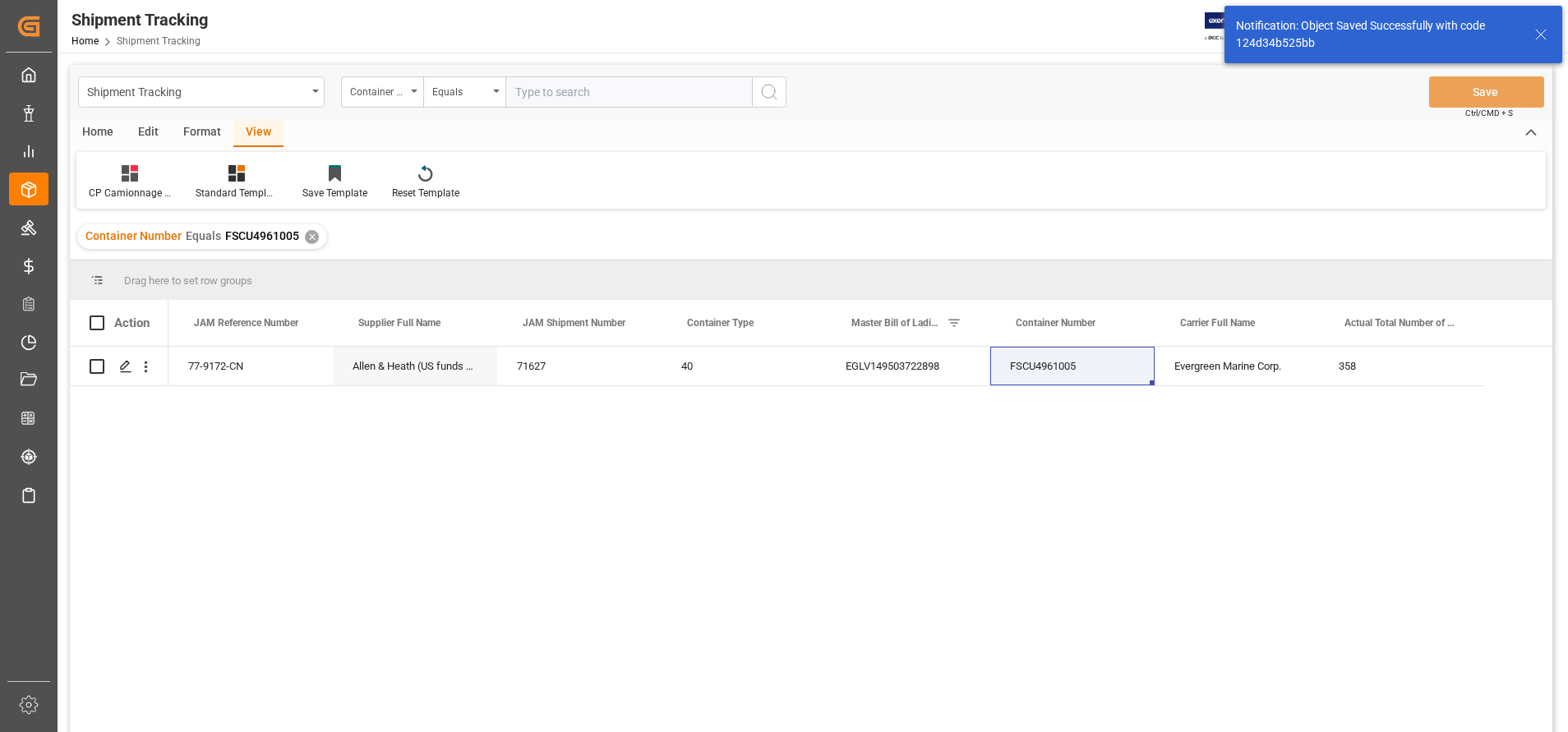 click on "77-9172-CN Allen & Heath (US funds China)(W/T*)- 71627 40 EGLV149503722898 FSCU4961005 Evergreen Marine Corp. 358" at bounding box center (860, 545) 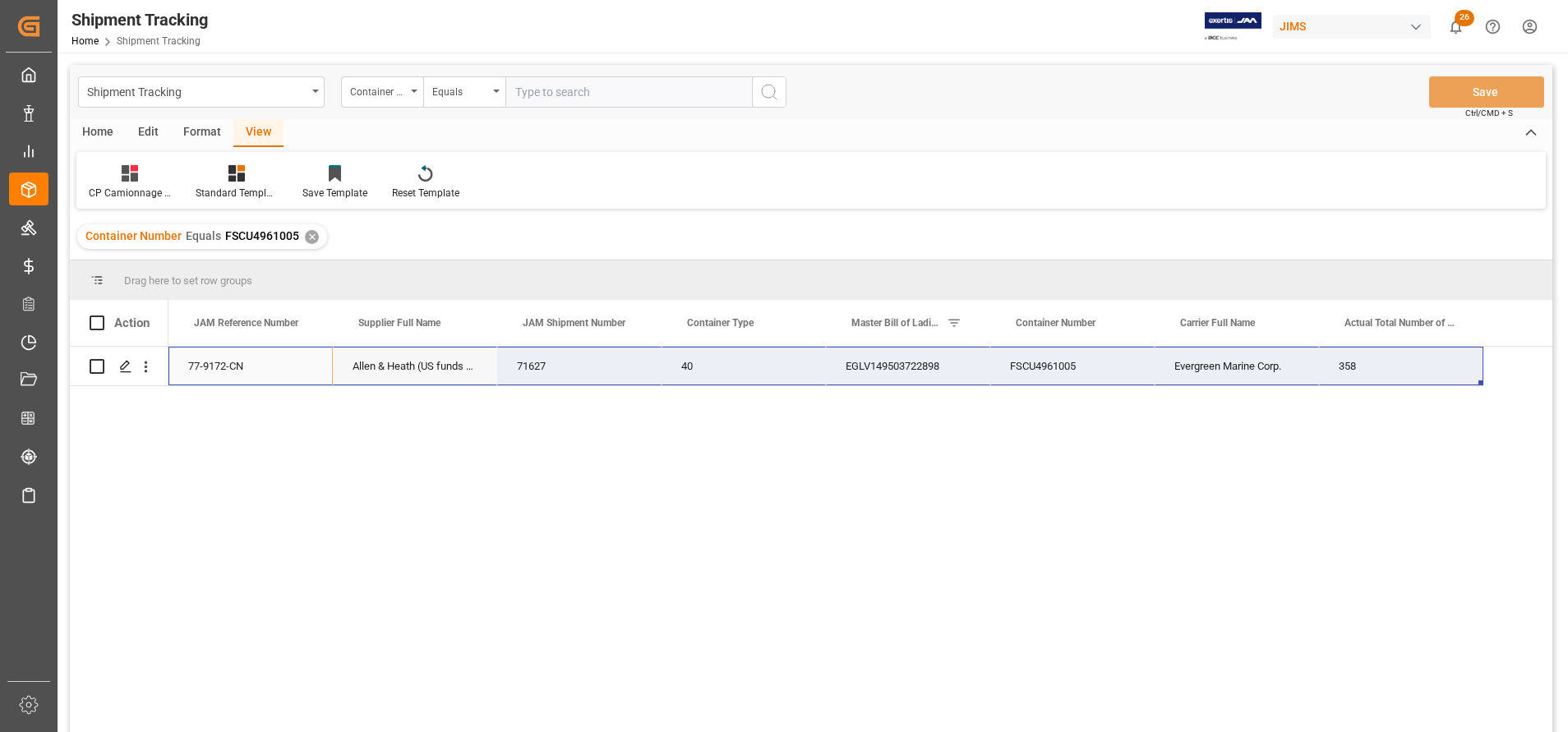 drag, startPoint x: 245, startPoint y: 362, endPoint x: 1369, endPoint y: 370, distance: 1124.0285 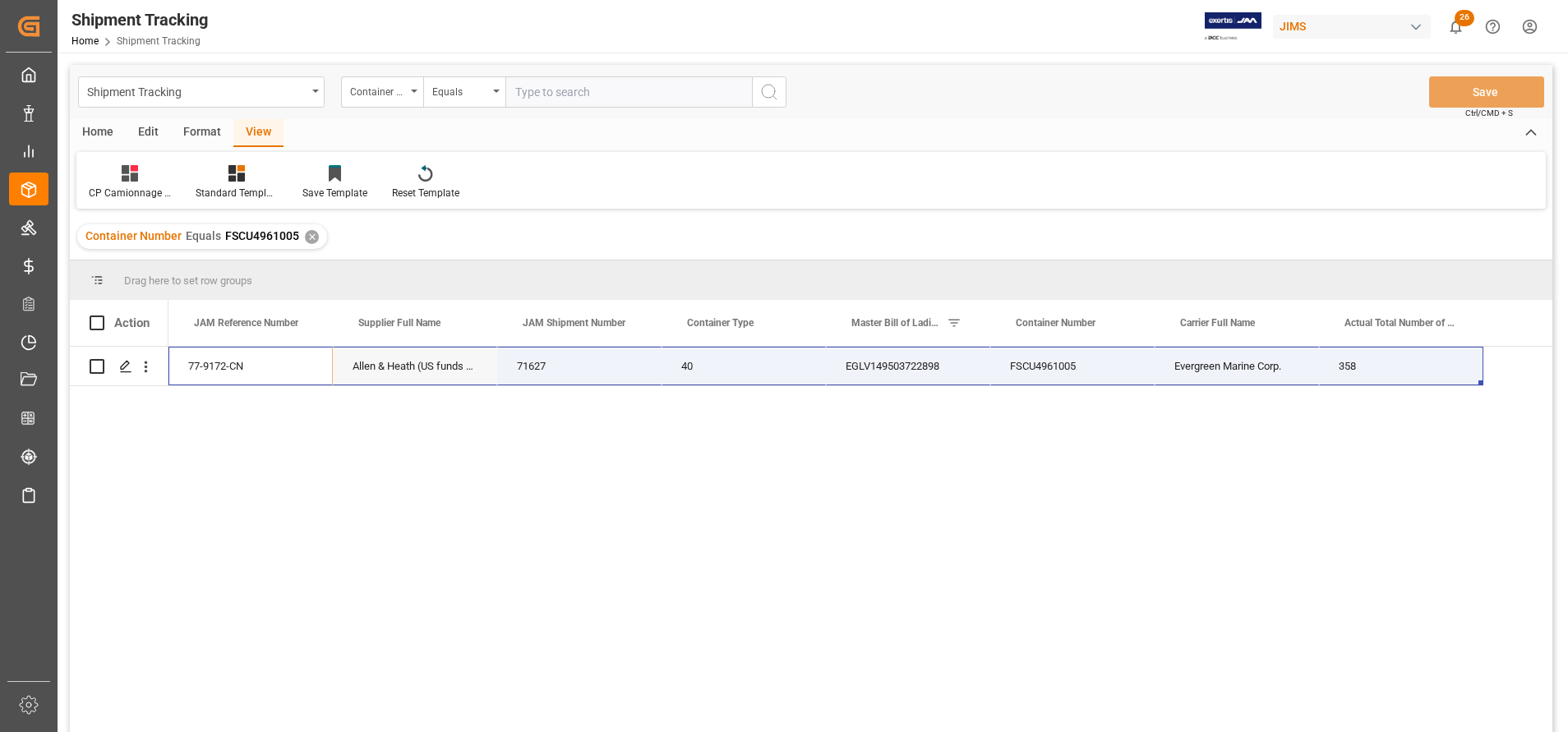 click at bounding box center [629, 92] 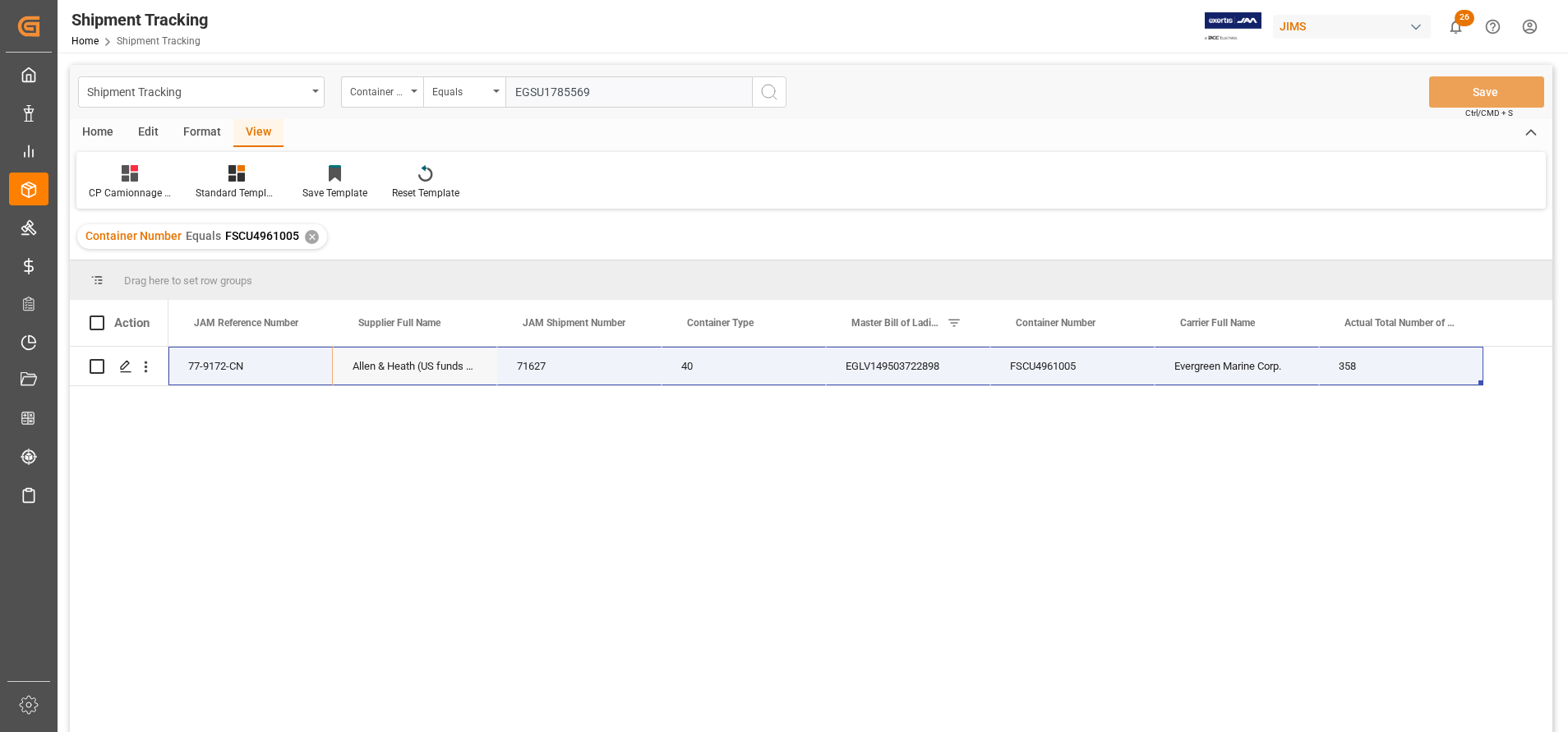 click at bounding box center [769, 92] 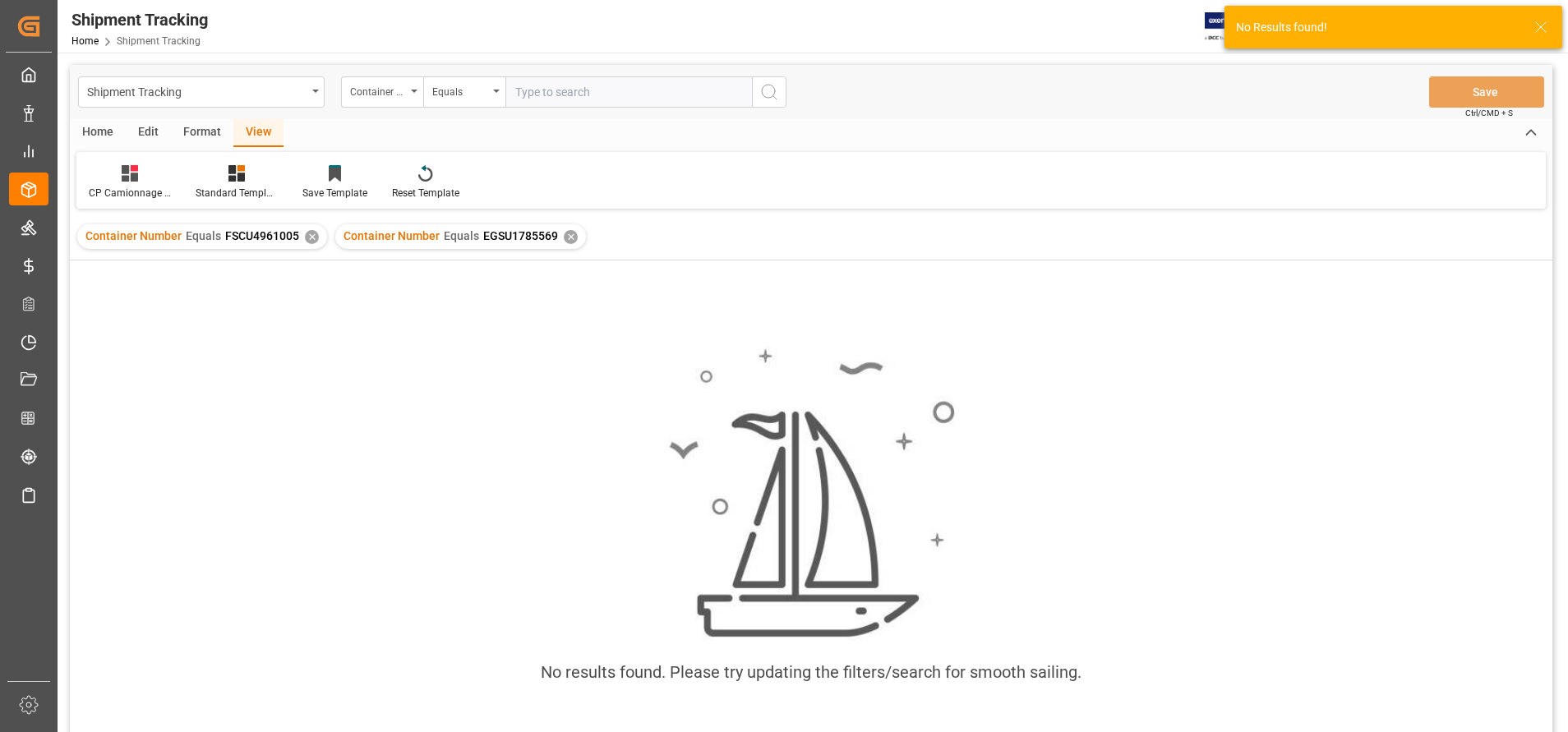 click on "✕" at bounding box center [311, 237] 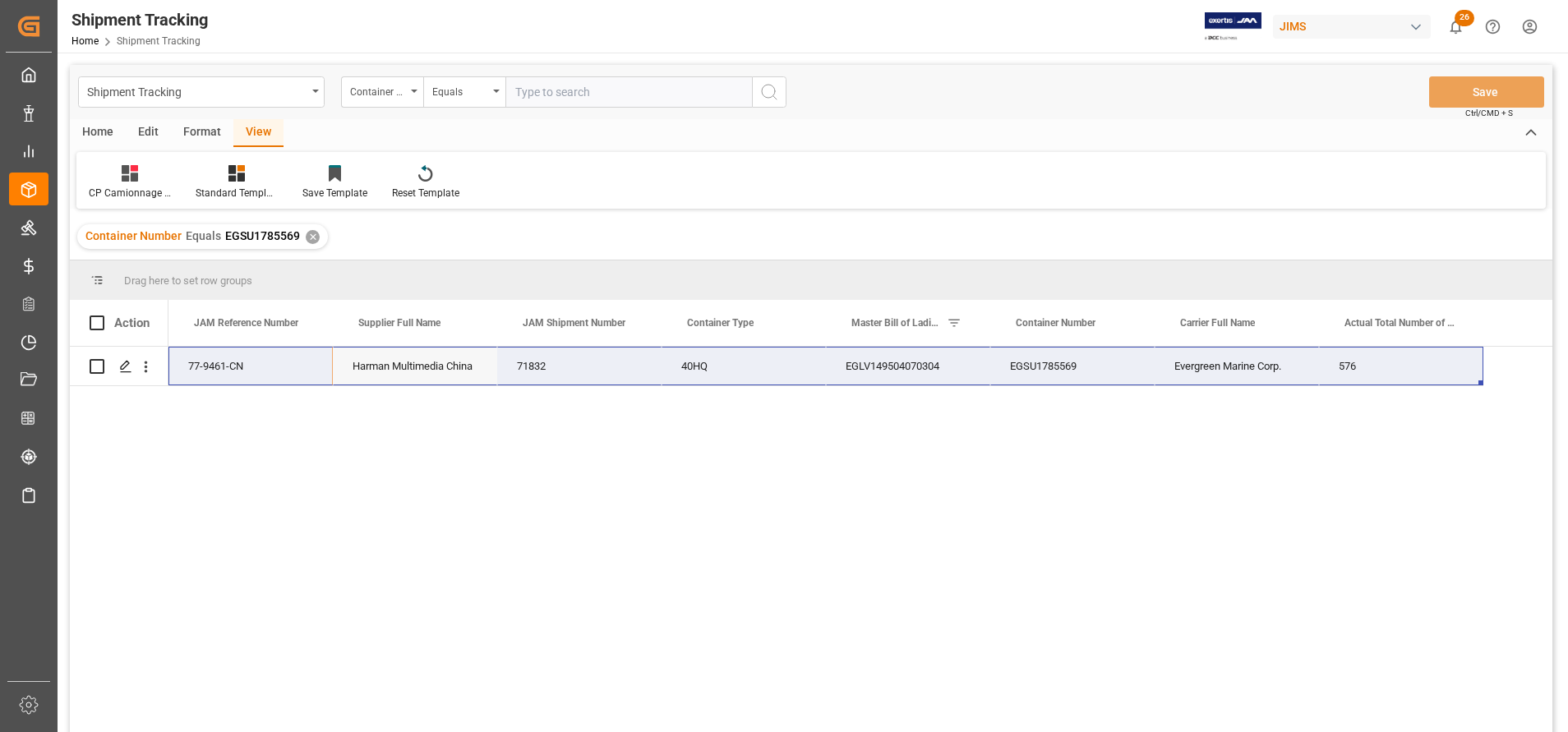 click on "EGLV149504070304" at bounding box center [908, 366] 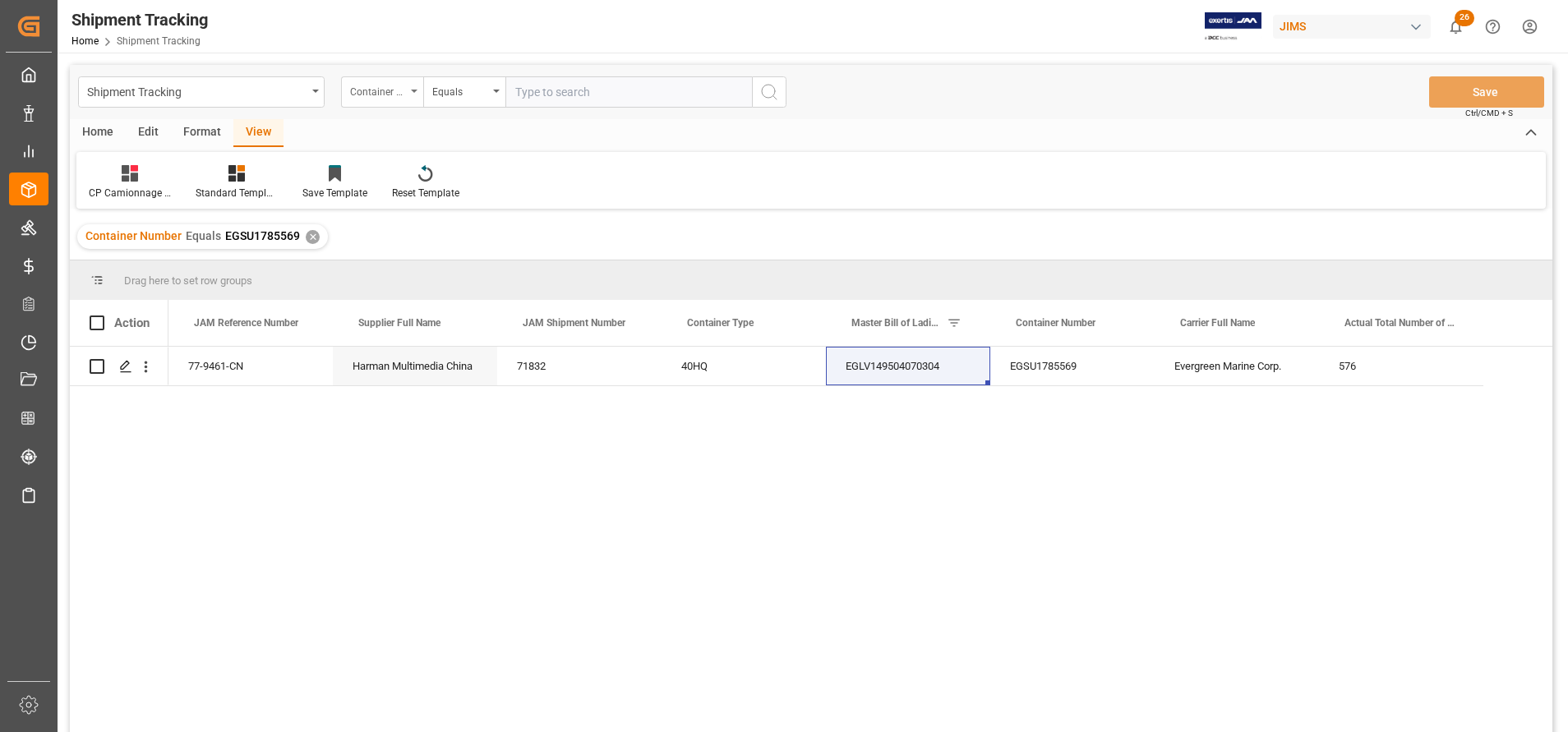 click on "Container Number" at bounding box center (382, 92) 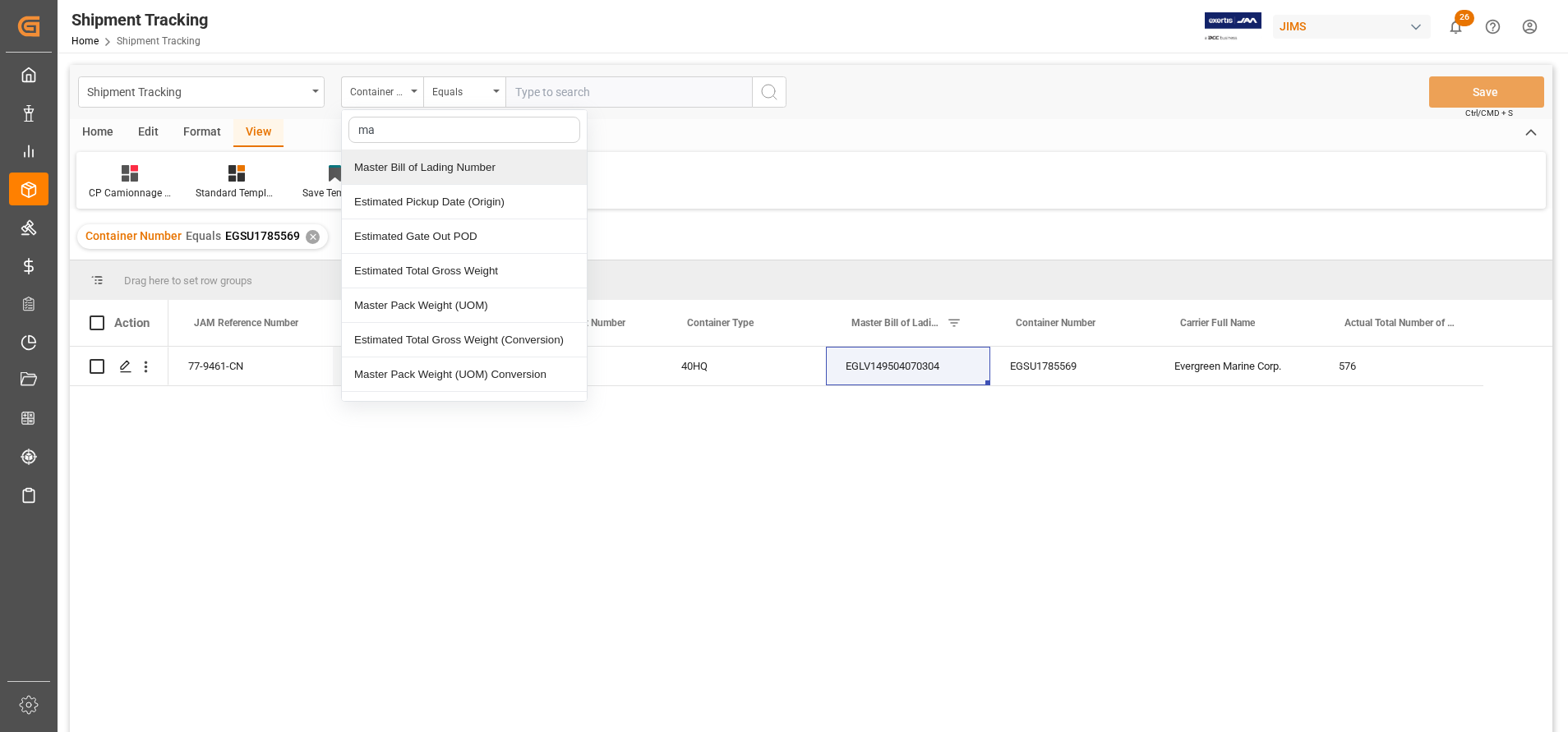 click on "Master Bill of Lading Number" at bounding box center [464, 168] 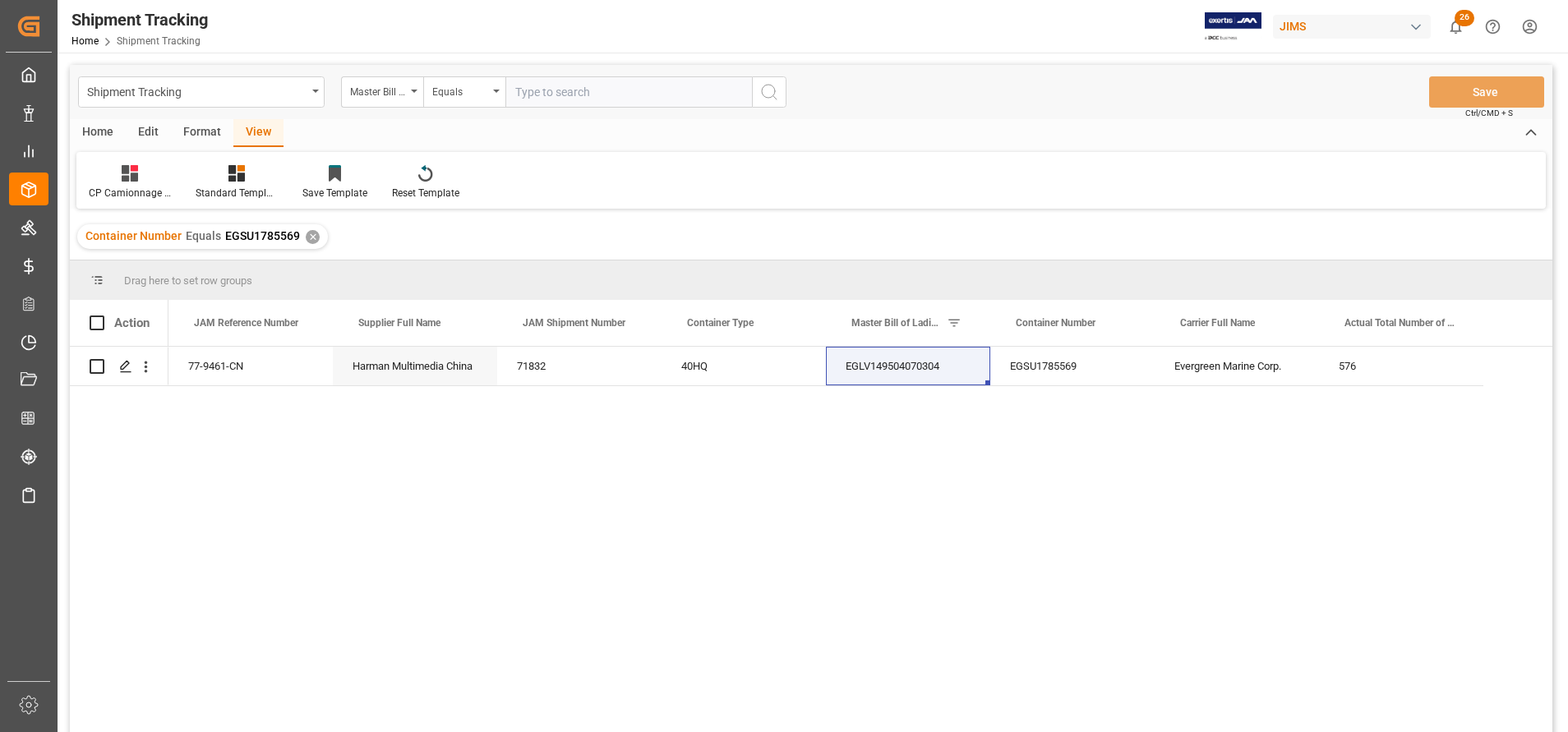 click at bounding box center [629, 92] 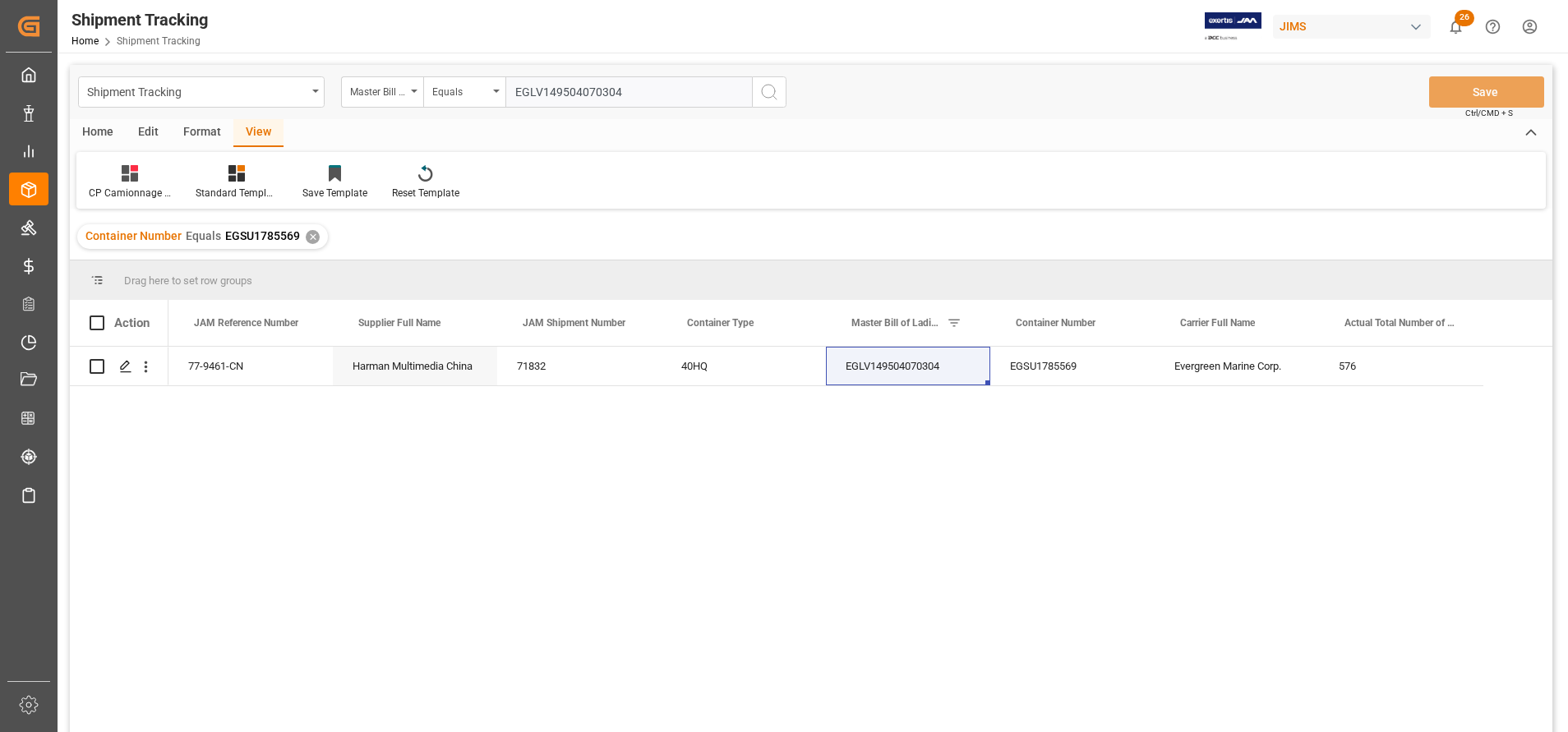 click on "✕" at bounding box center [312, 237] 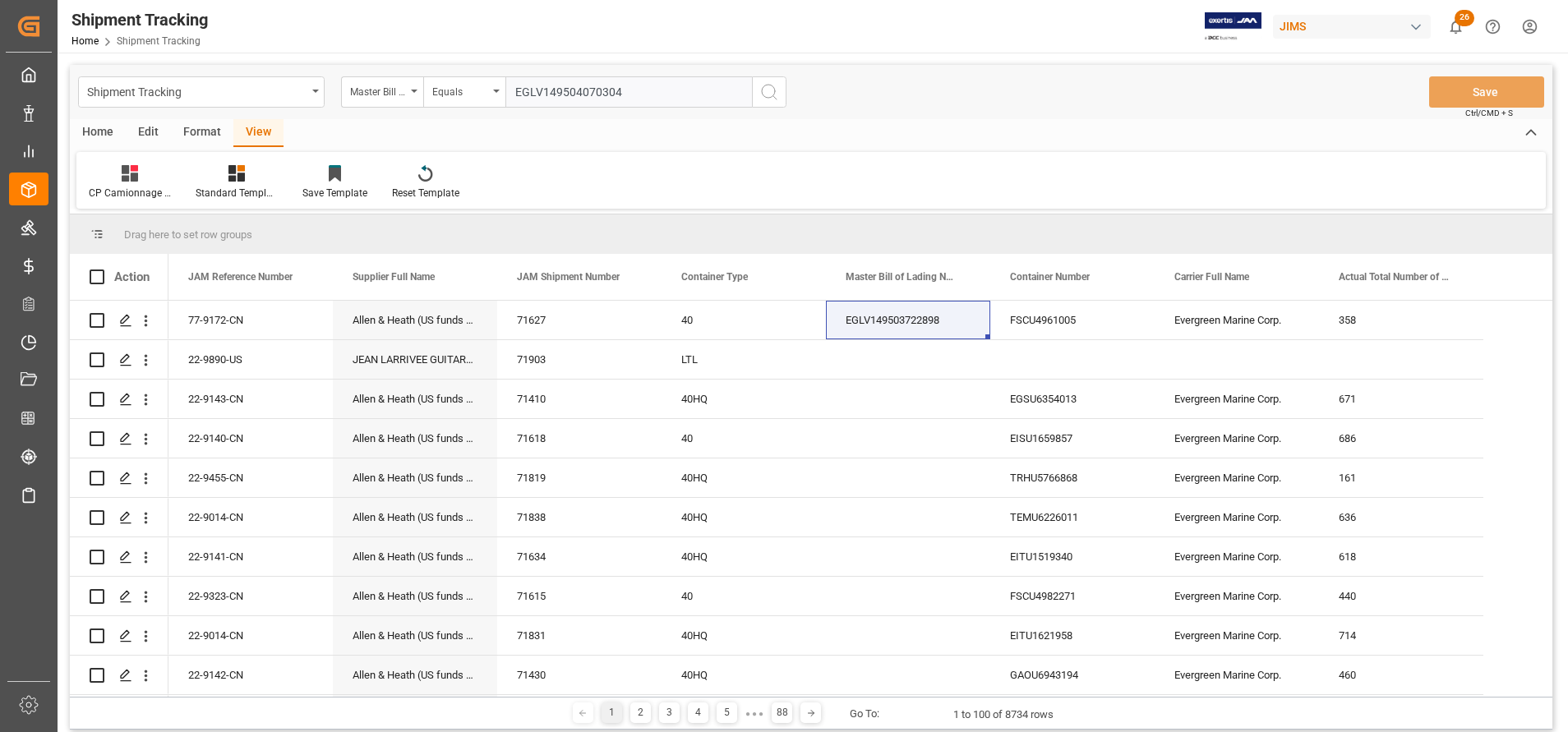 click at bounding box center [769, 92] 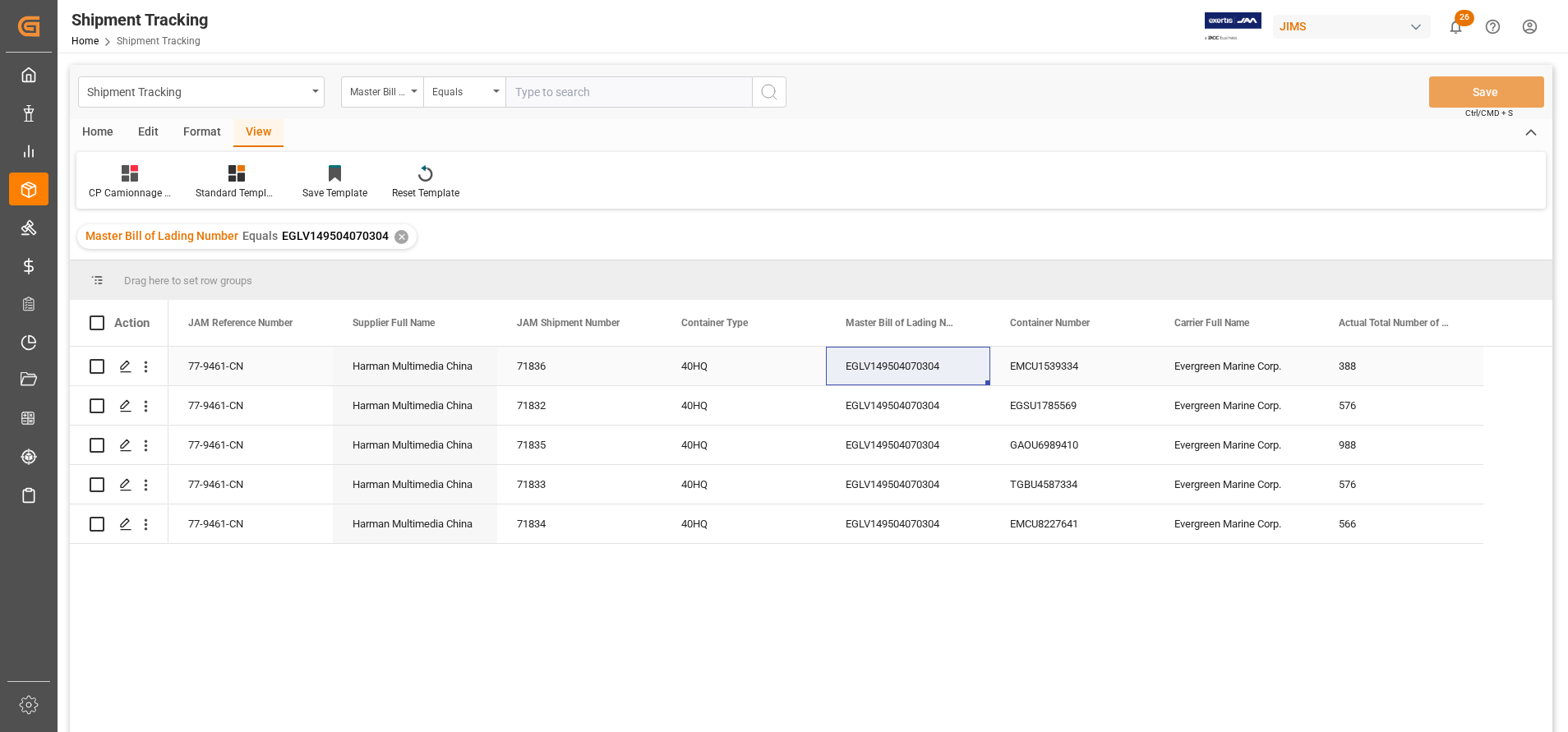 click on "77-9461-CN" at bounding box center [251, 366] 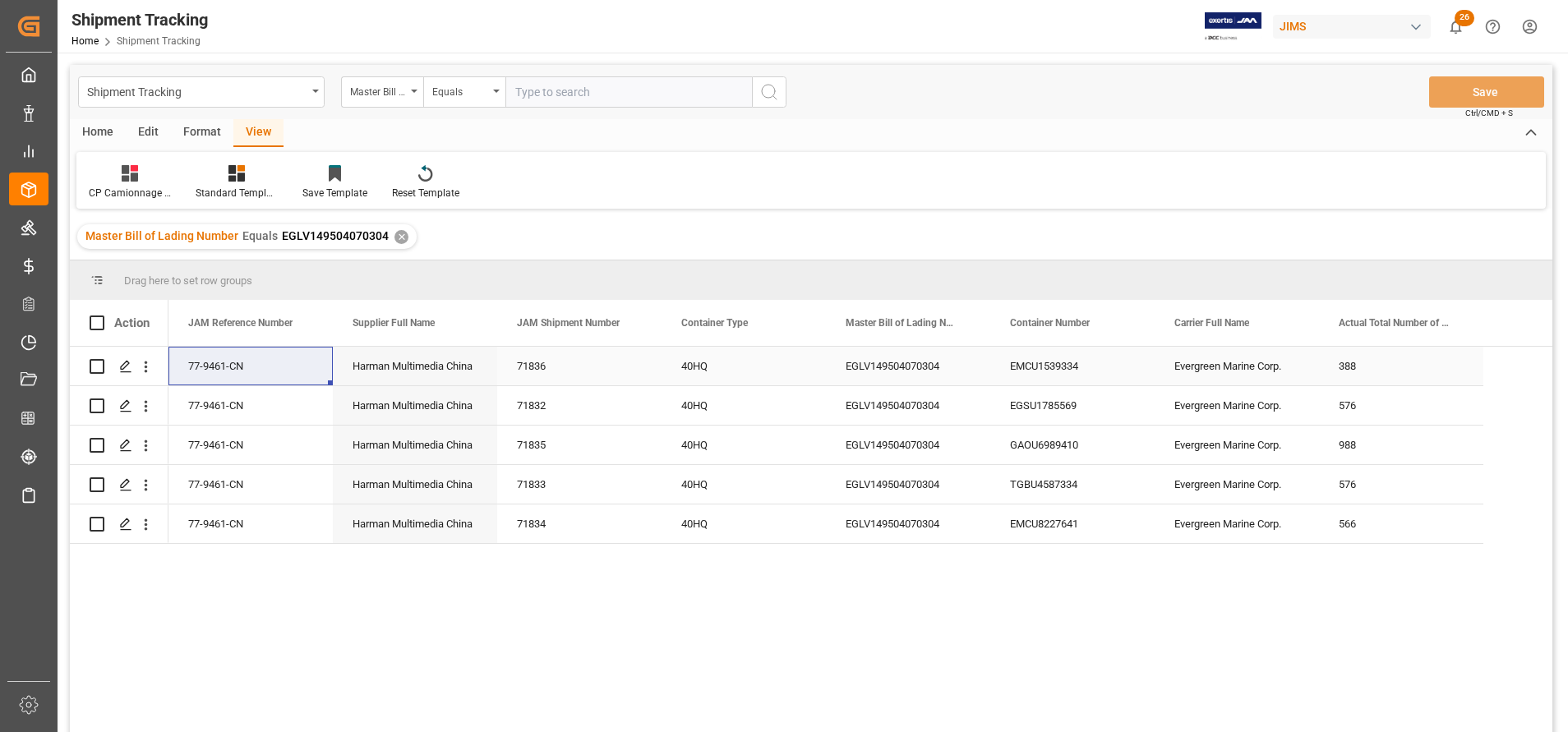 click on "Harman Multimedia China" at bounding box center (415, 366) 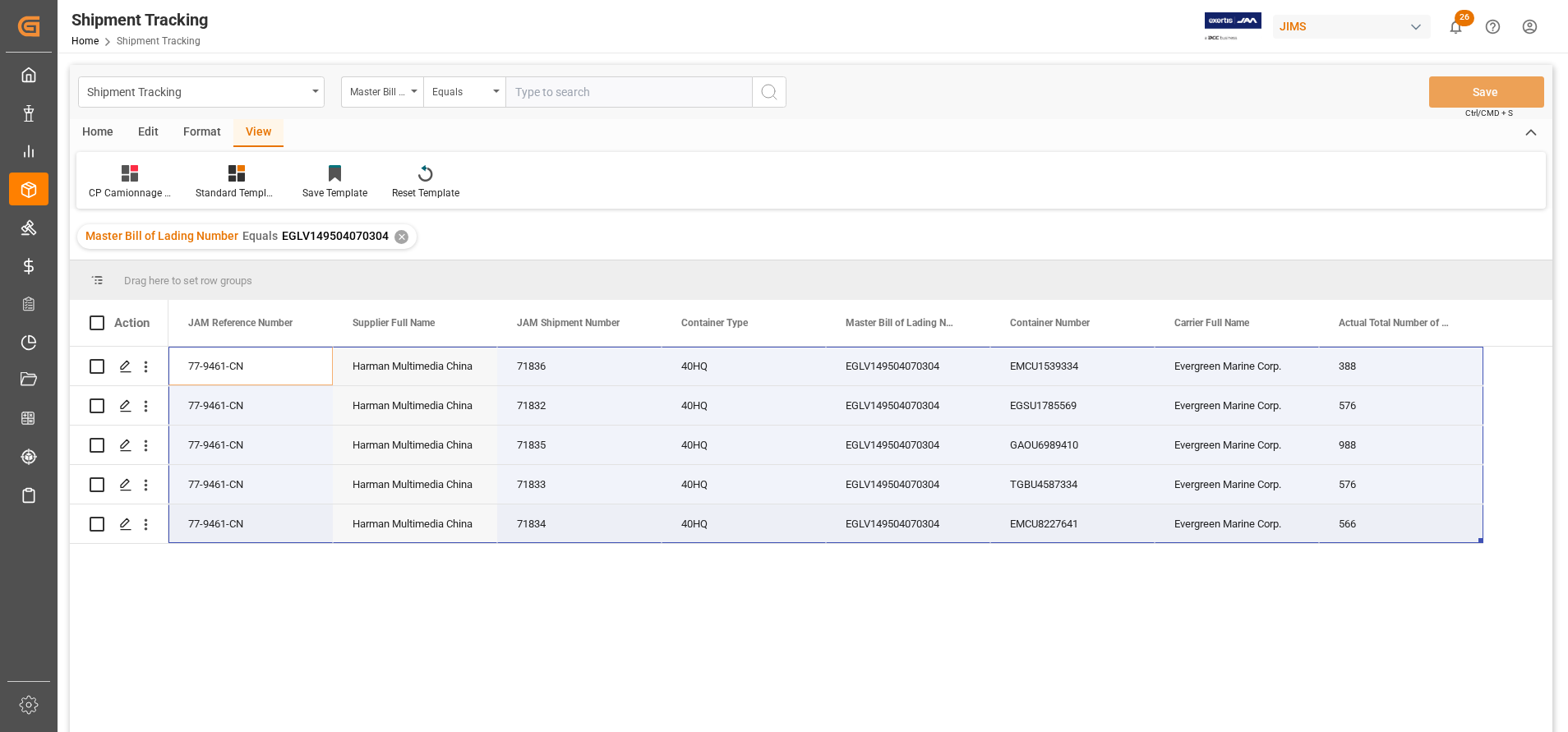 drag, startPoint x: 217, startPoint y: 358, endPoint x: 1365, endPoint y: 536, distance: 1161.7177 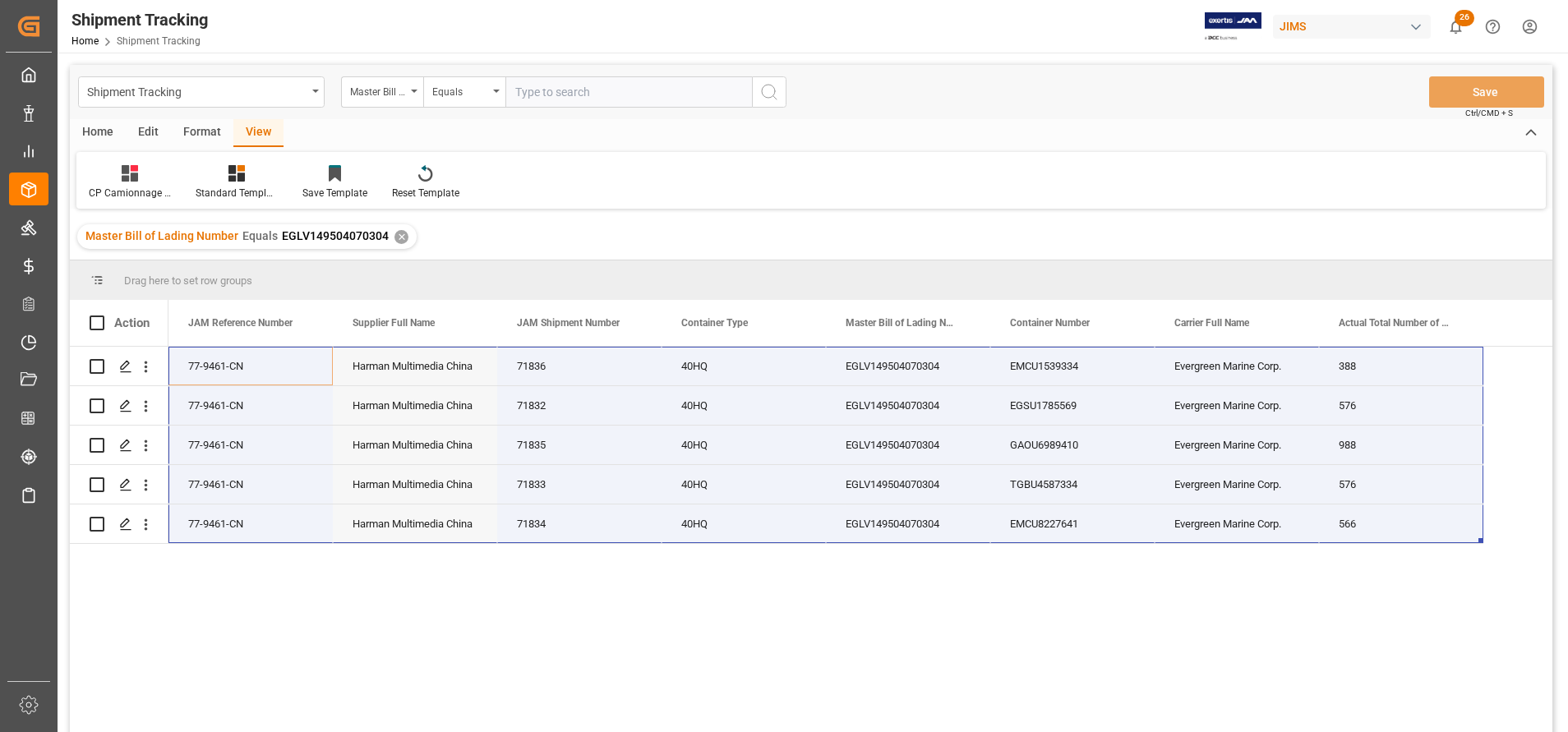 click at bounding box center (629, 92) 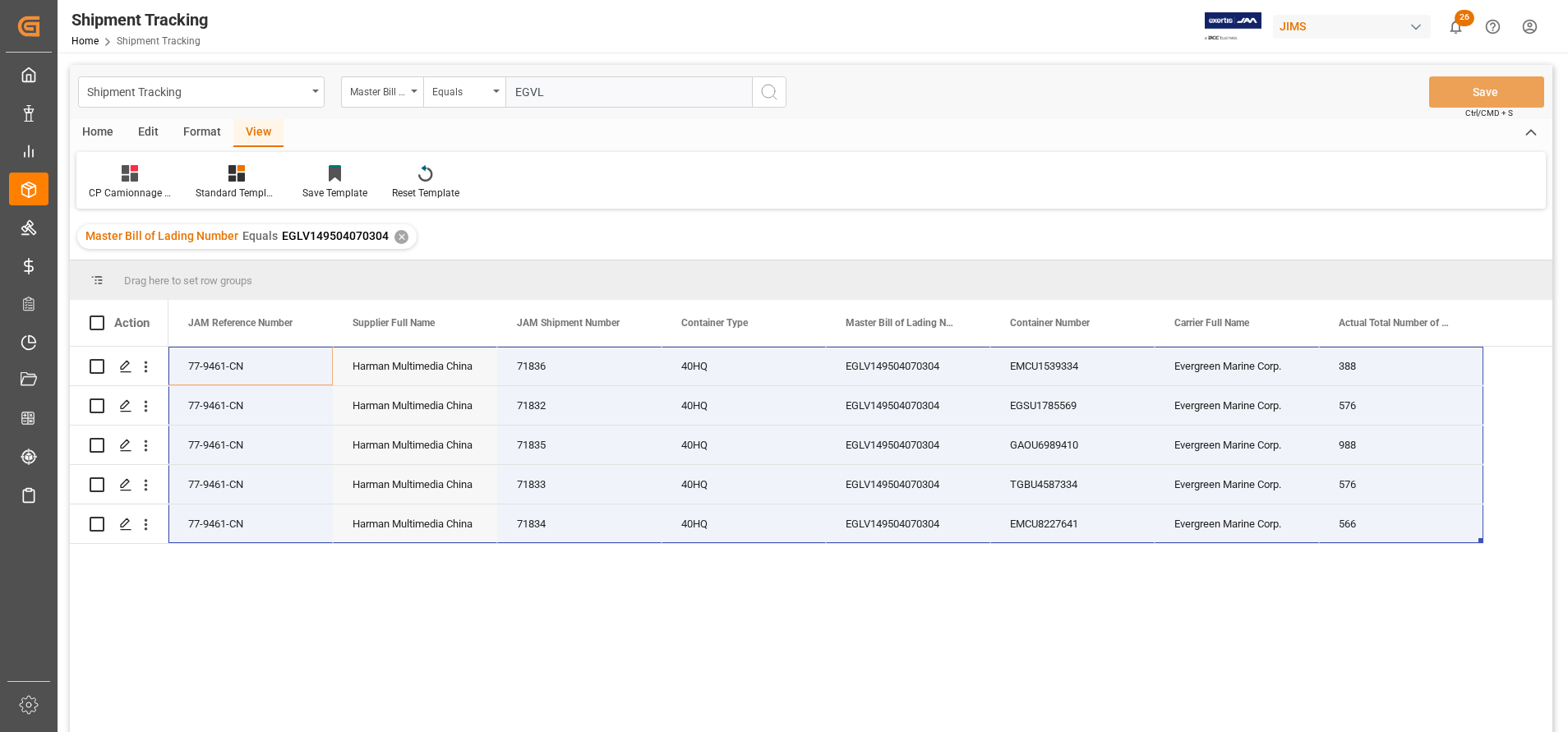 paste on "149504024850" 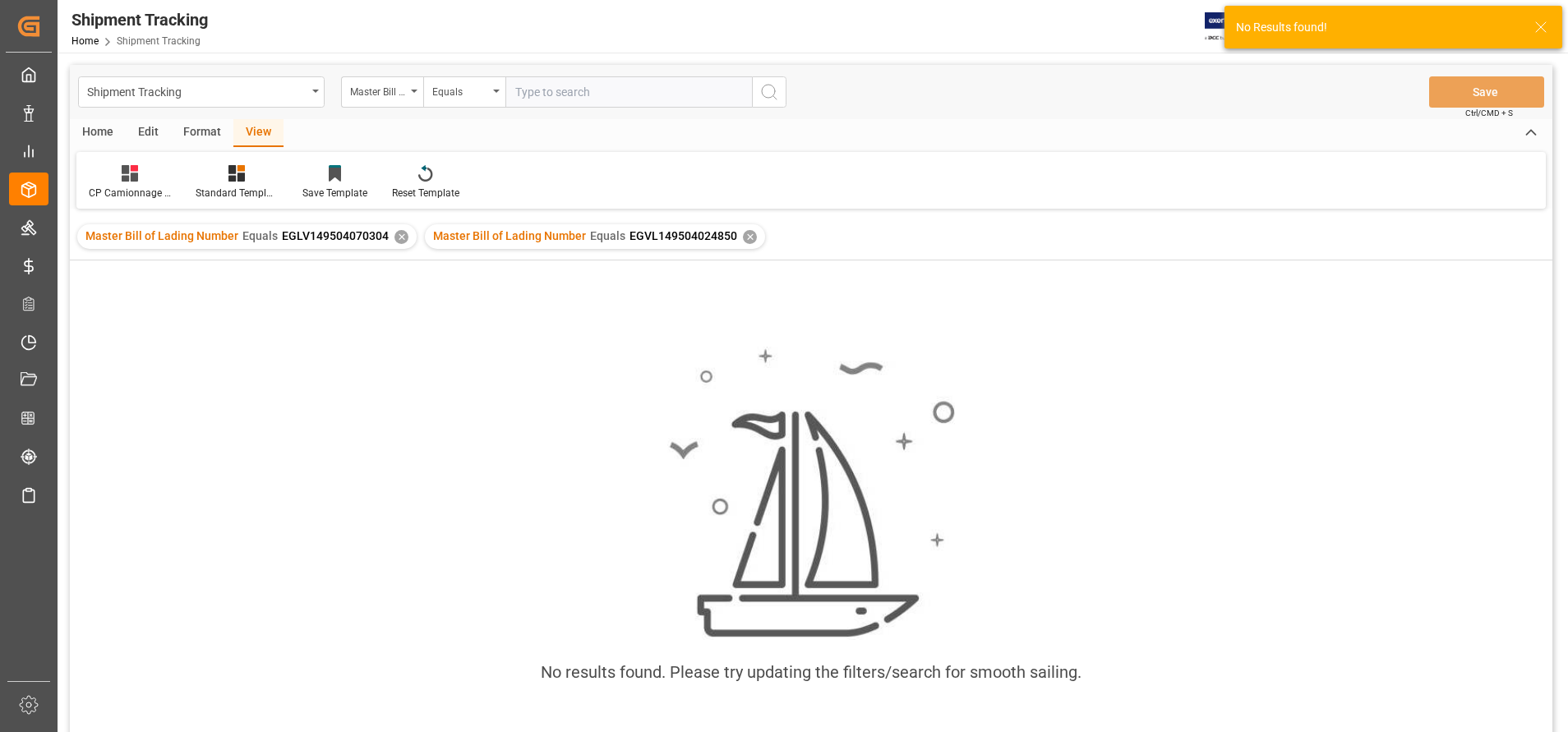 click on "✕" at bounding box center (401, 237) 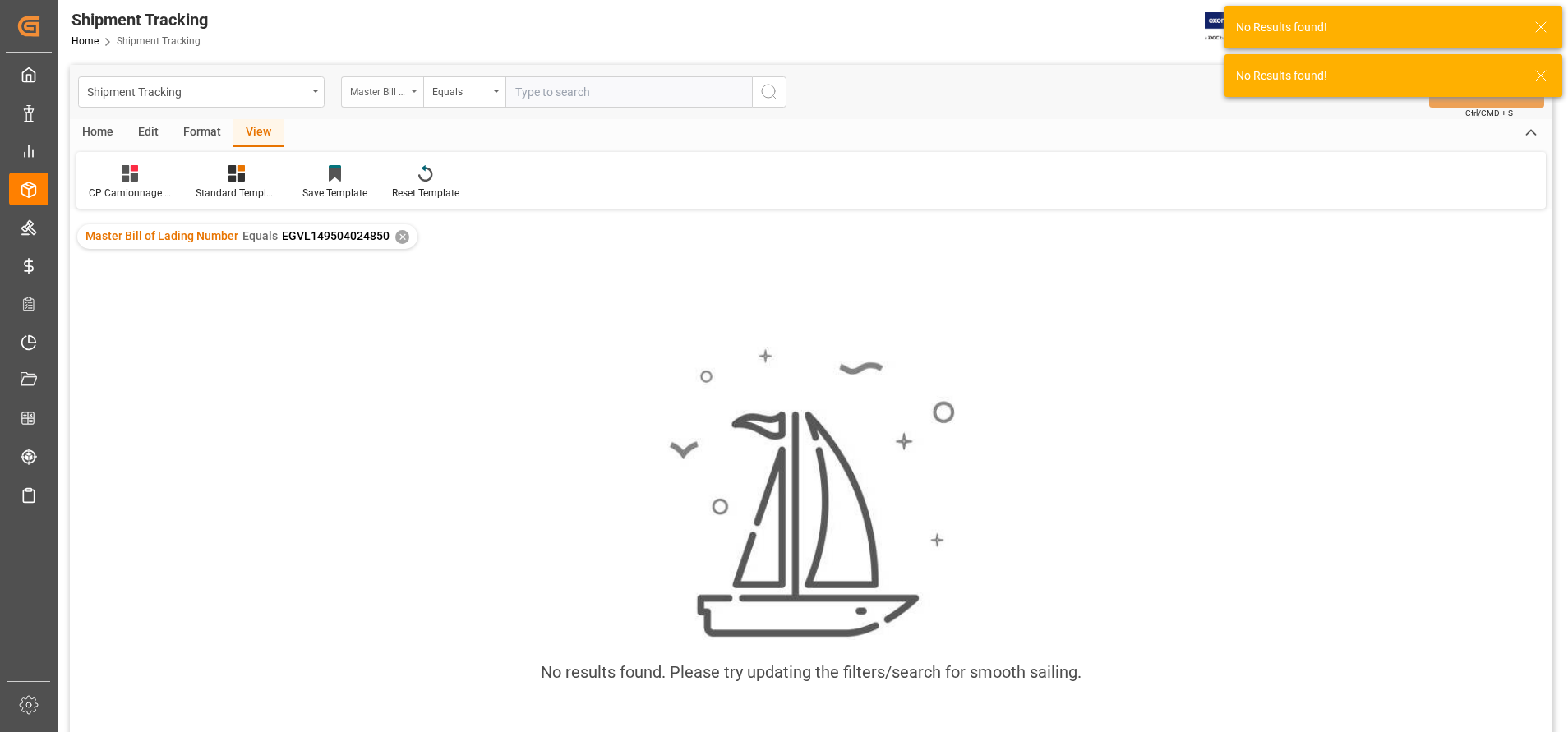 drag, startPoint x: 332, startPoint y: 74, endPoint x: 366, endPoint y: 83, distance: 35.17101 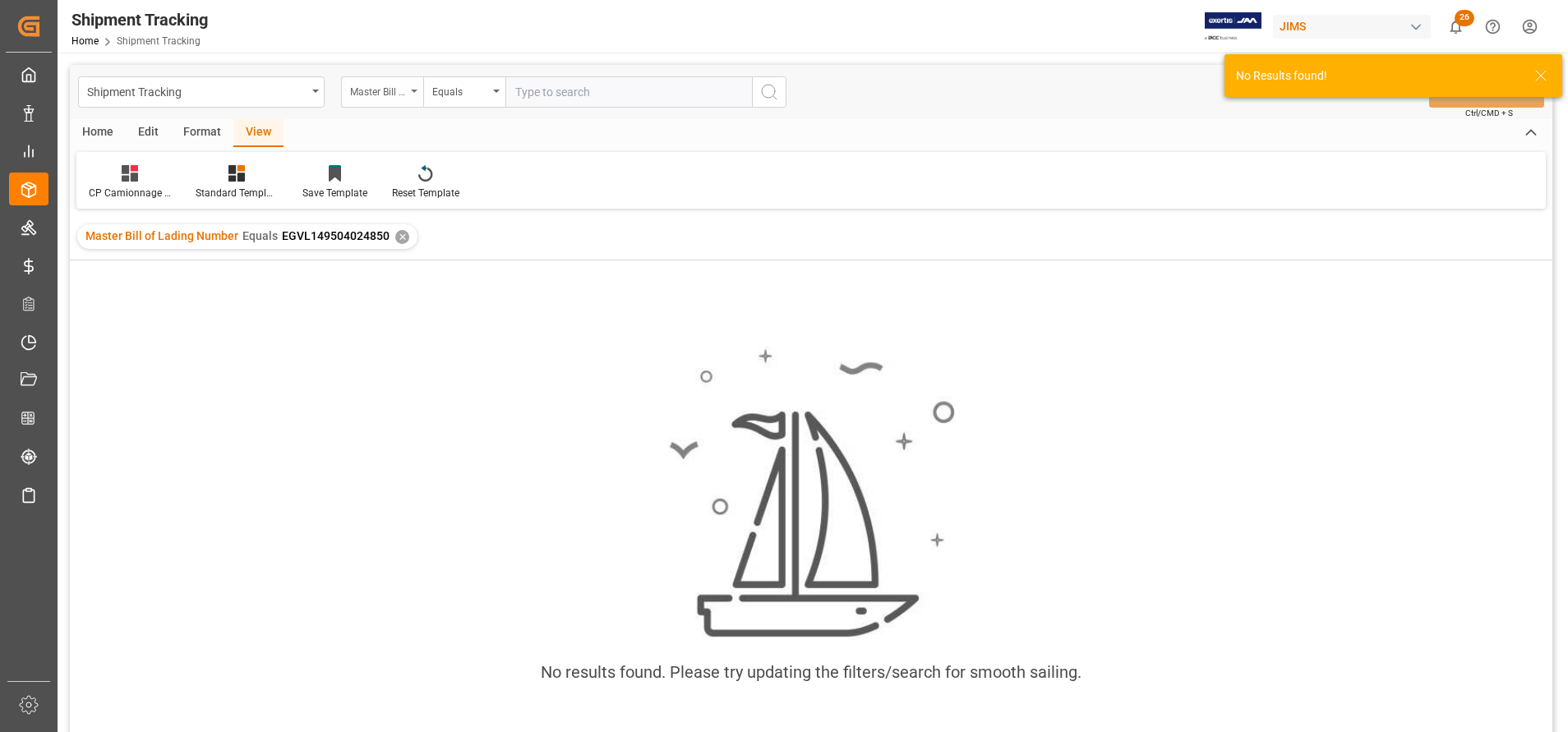 click on "Master Bill of Lading Number" at bounding box center (378, 90) 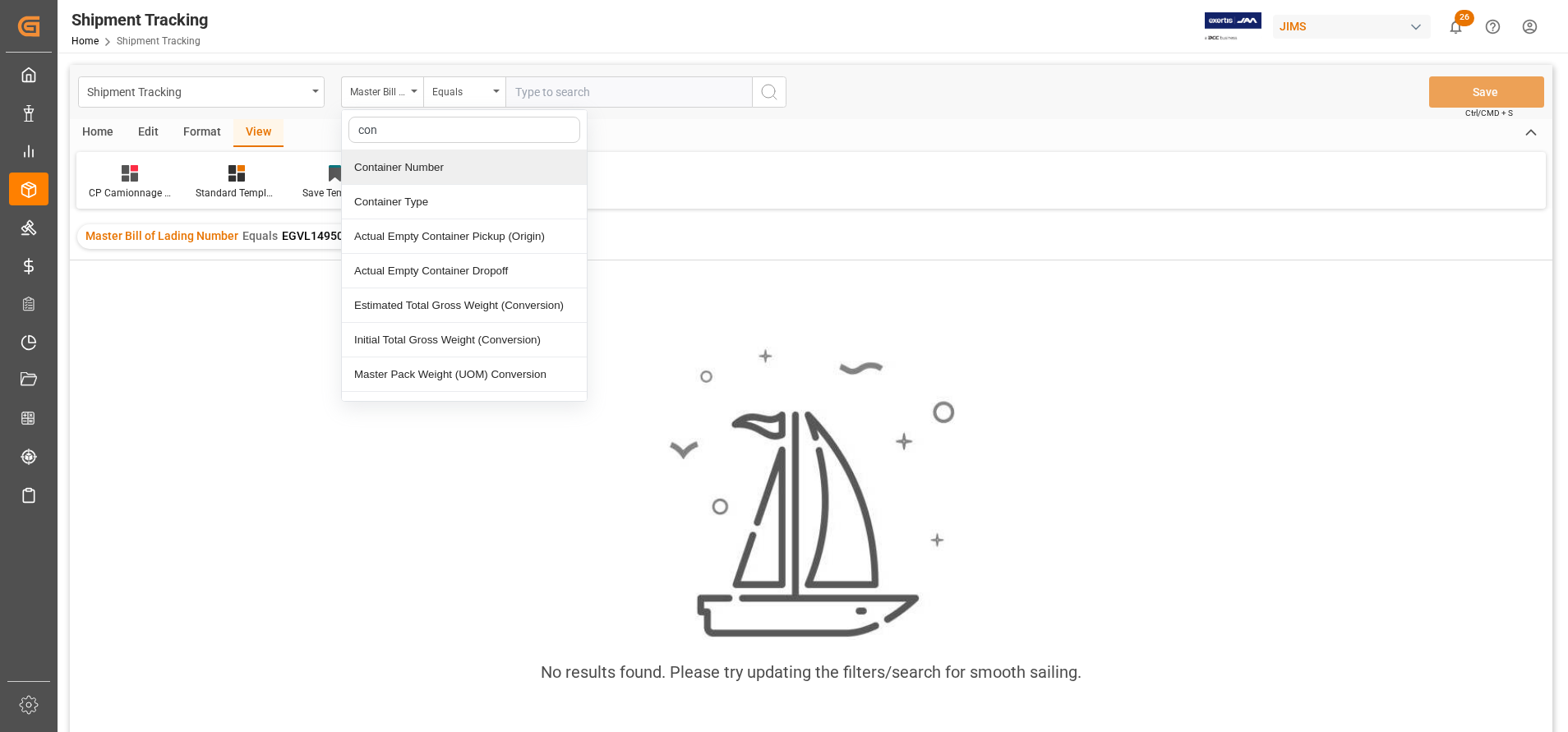 click on "Container Number" at bounding box center (464, 168) 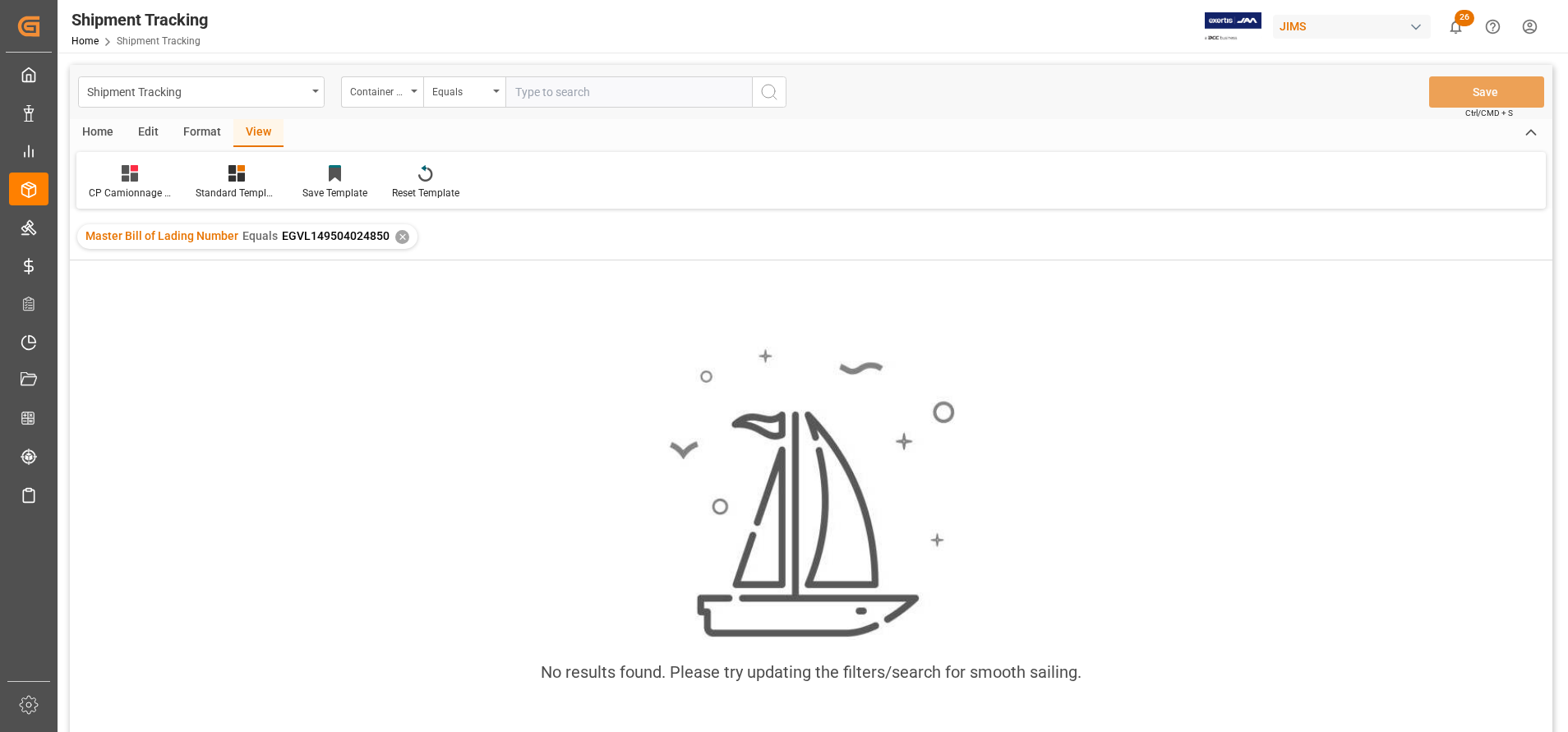 click at bounding box center (629, 92) 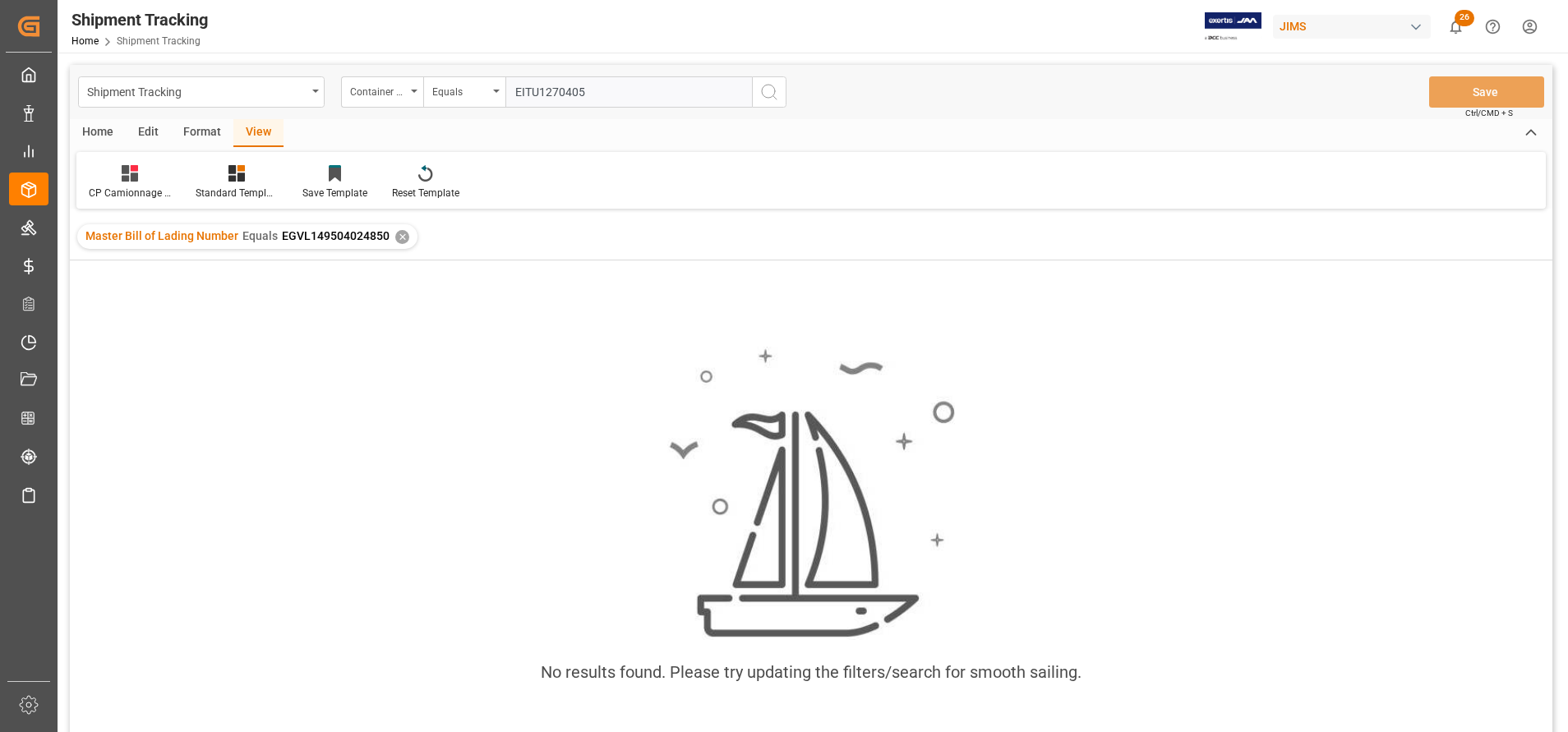 click at bounding box center (769, 92) 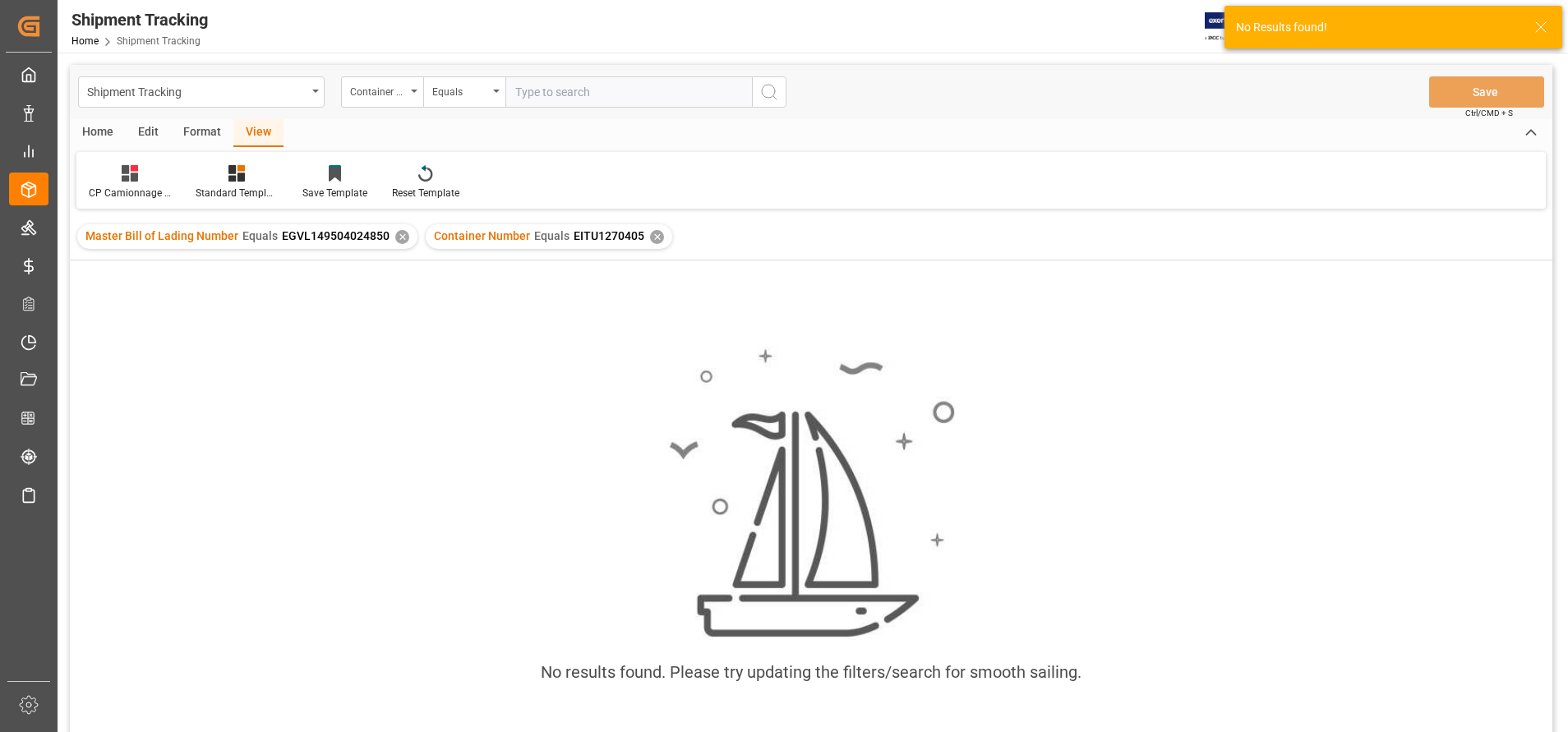 click on "✕" at bounding box center [402, 237] 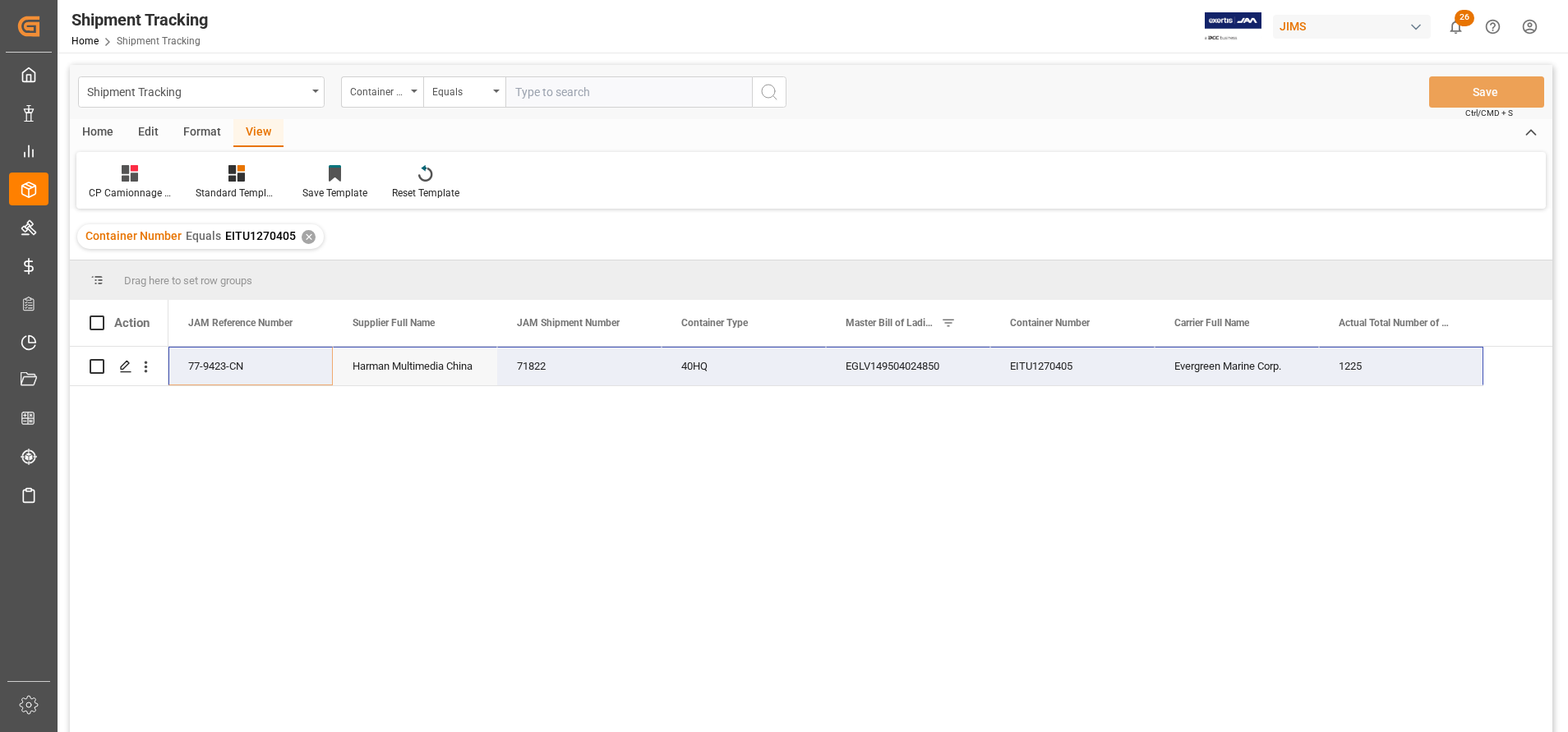 click on "77-9423-CN" at bounding box center [251, 366] 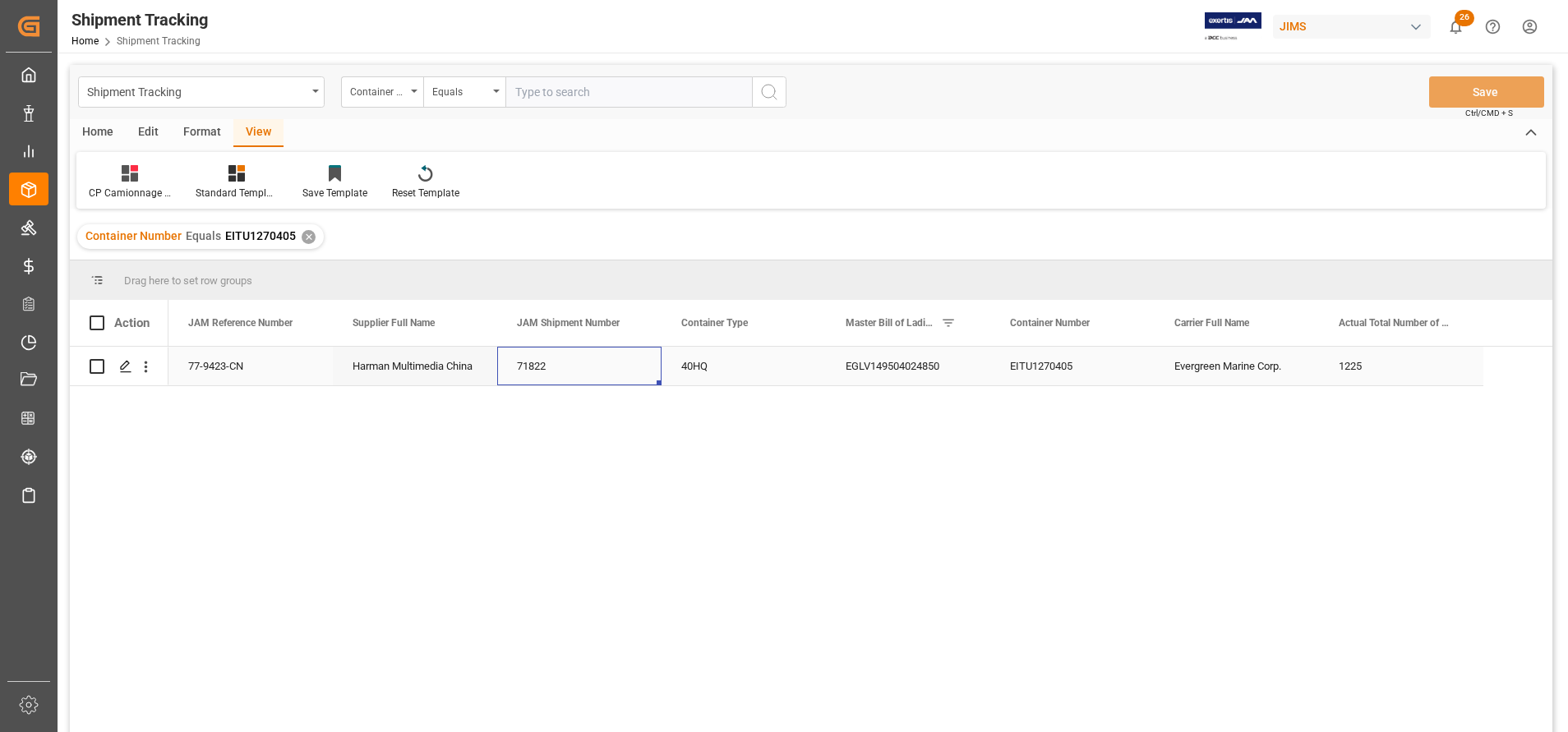 click on "71822" at bounding box center [579, 366] 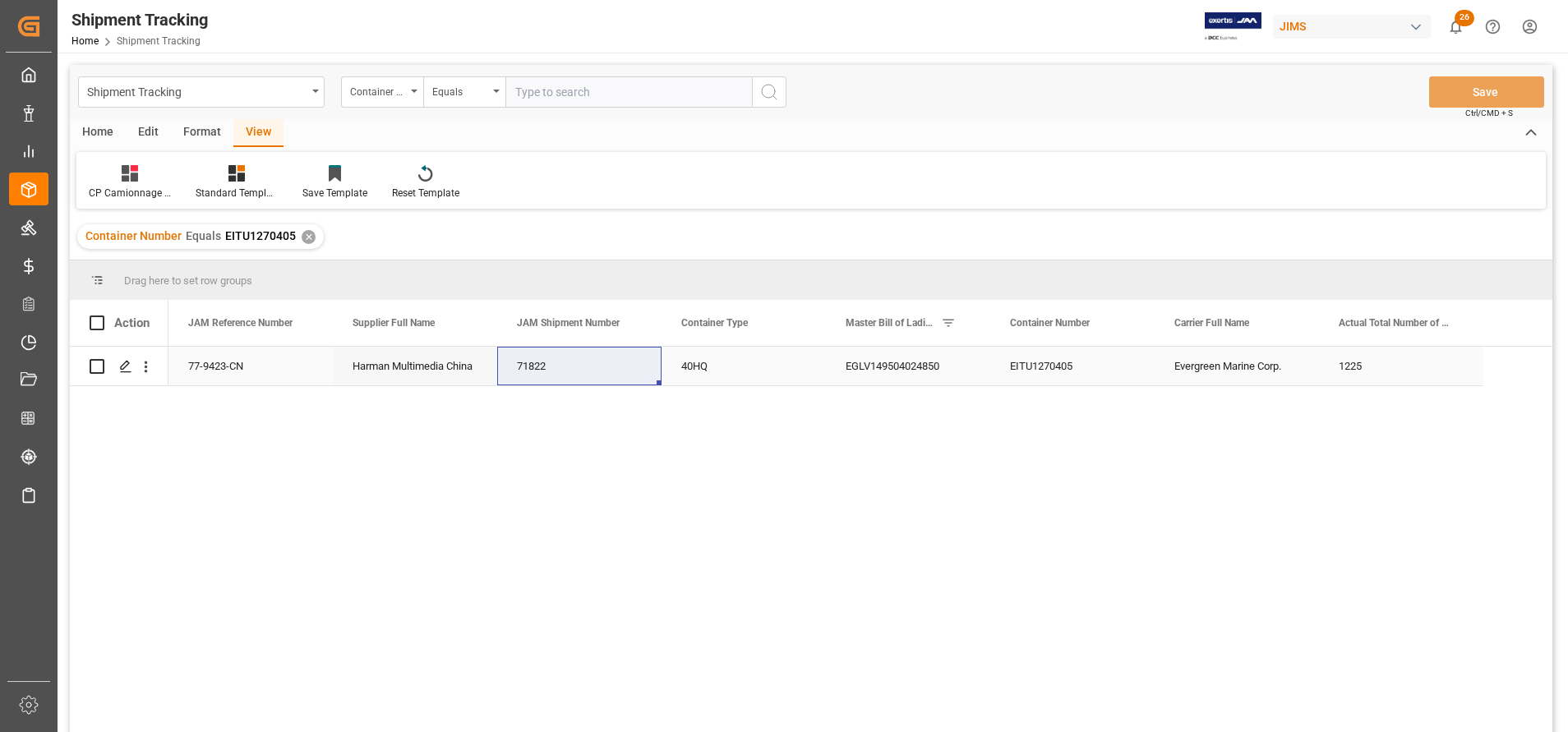 click on "EGLV149504024850" at bounding box center [908, 366] 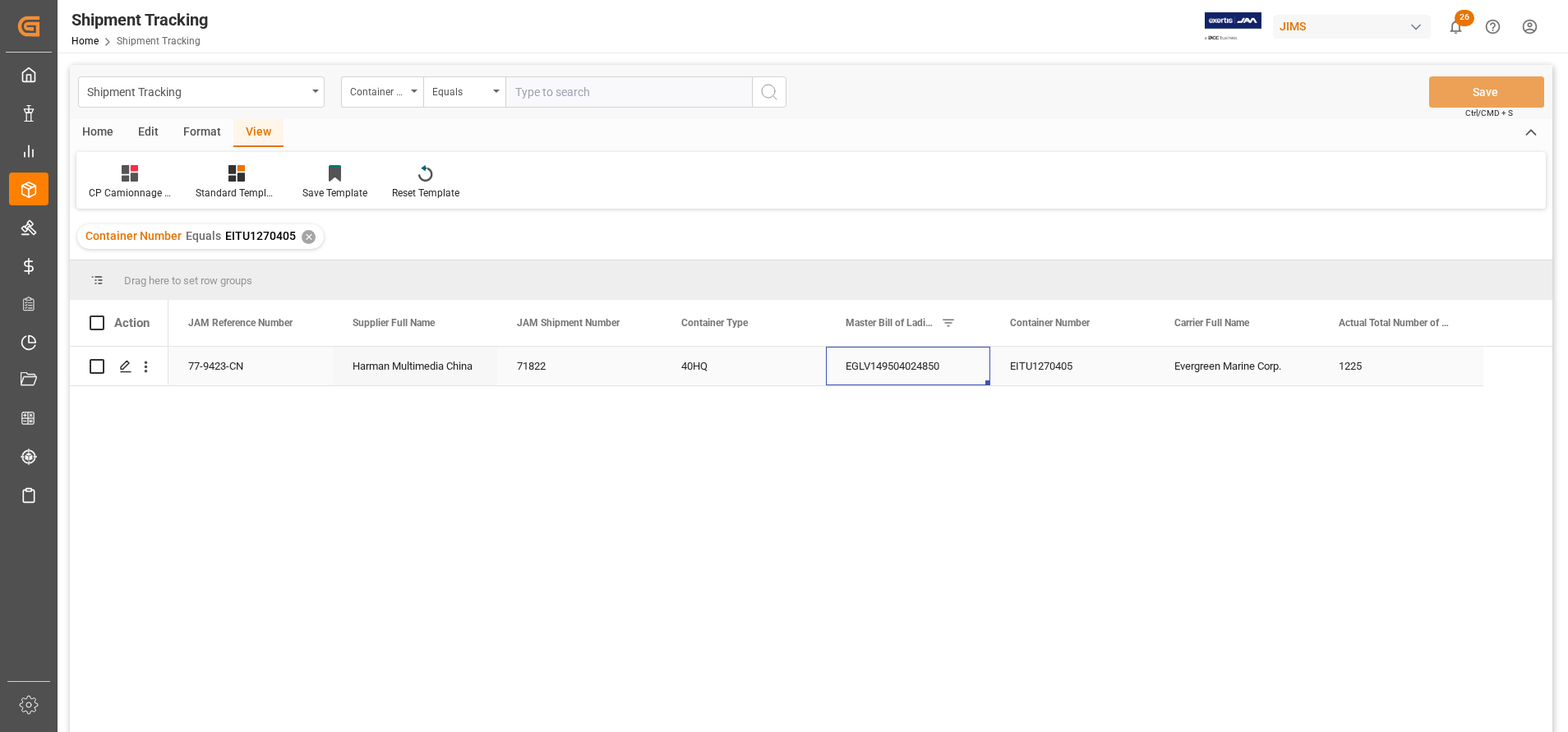 drag, startPoint x: 961, startPoint y: 360, endPoint x: 859, endPoint y: 361, distance: 102.004902 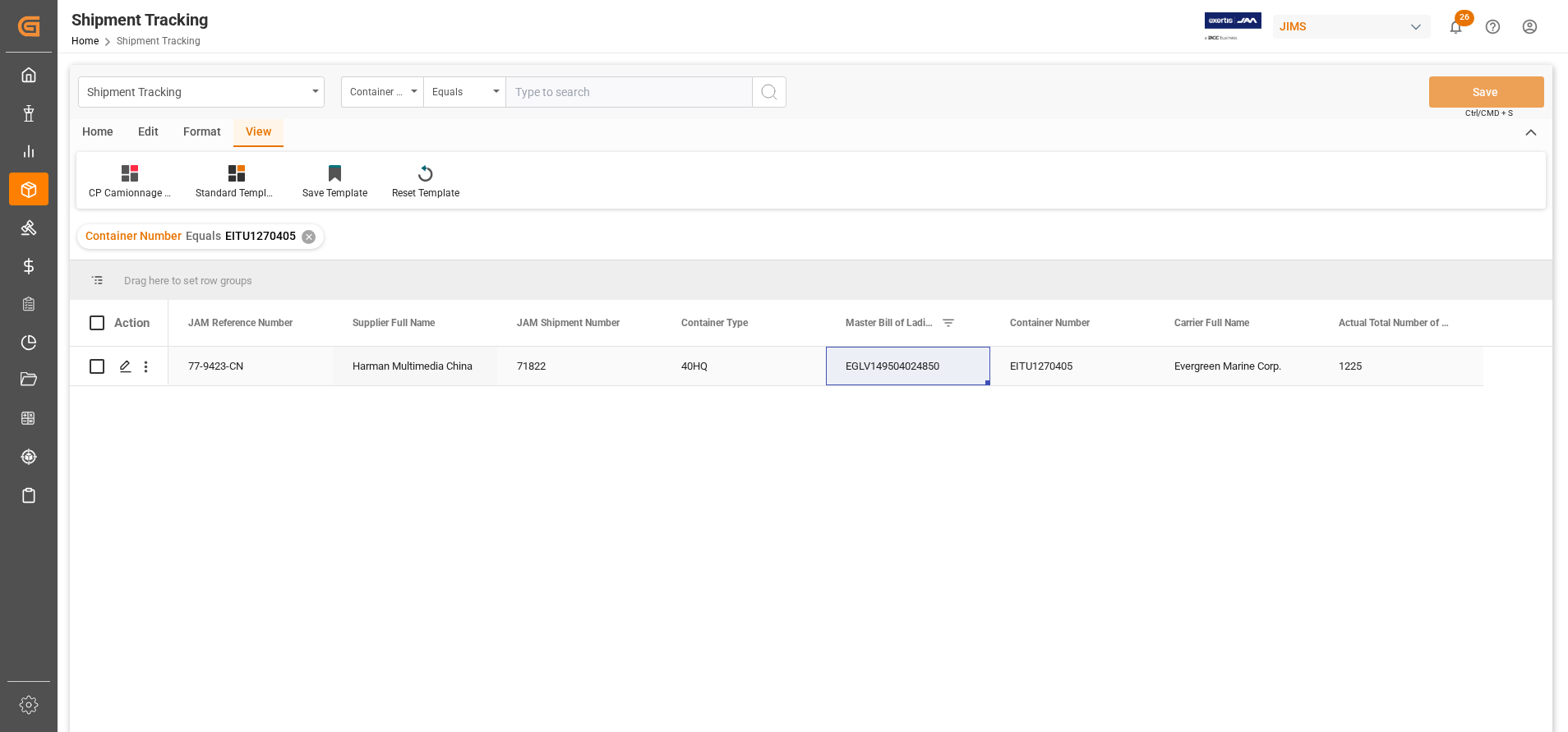 click on "1225" at bounding box center (1401, 366) 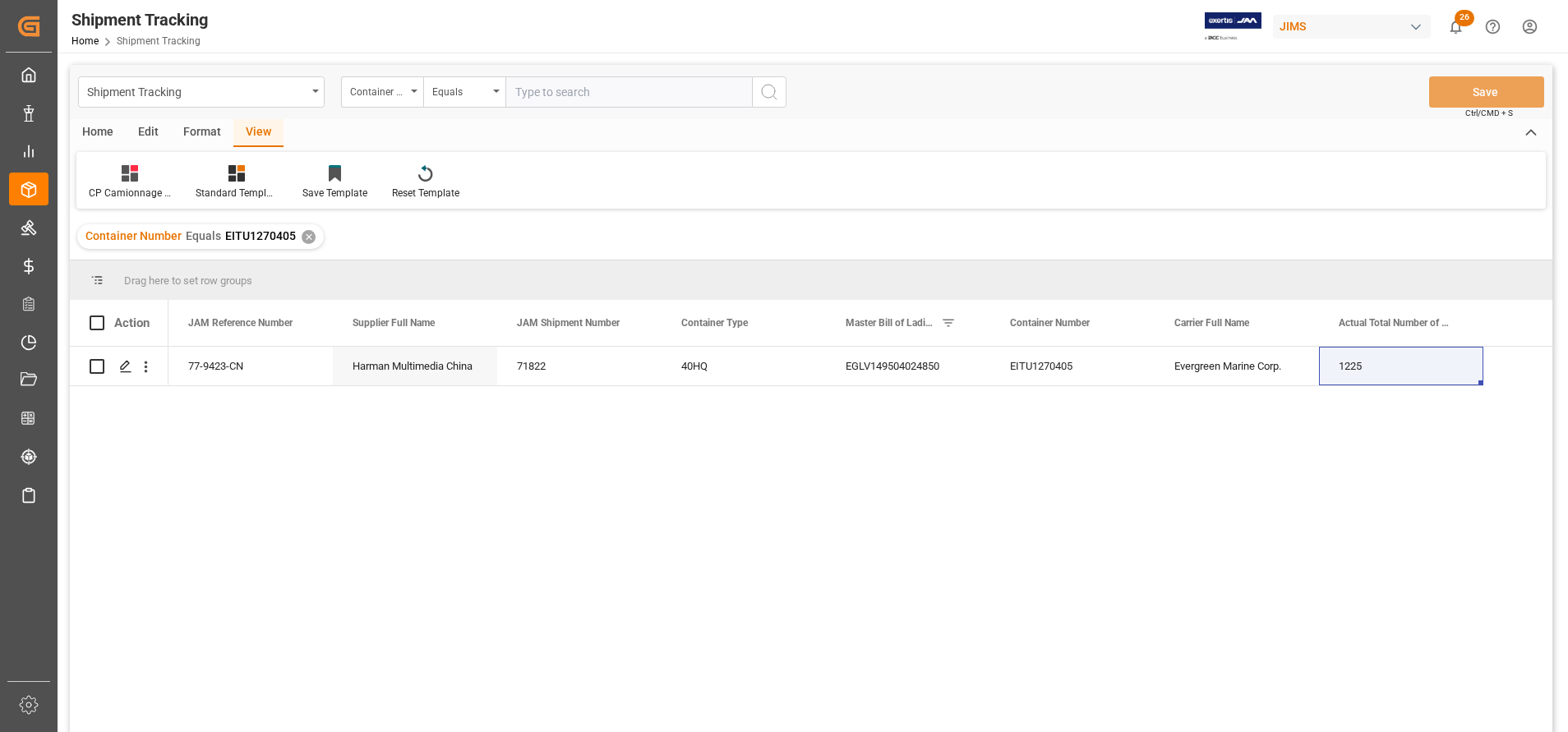 click at bounding box center (629, 92) 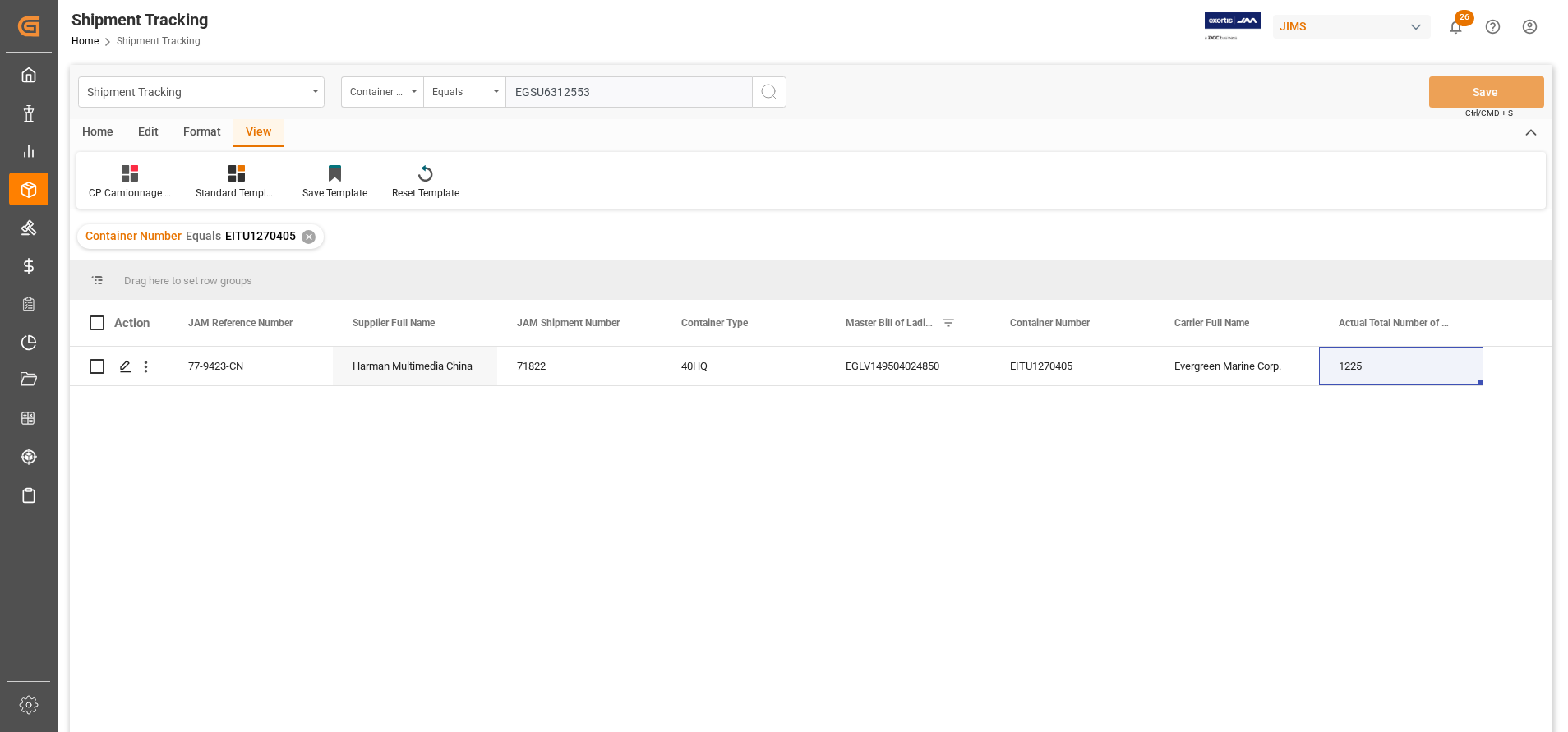 click at bounding box center [769, 92] 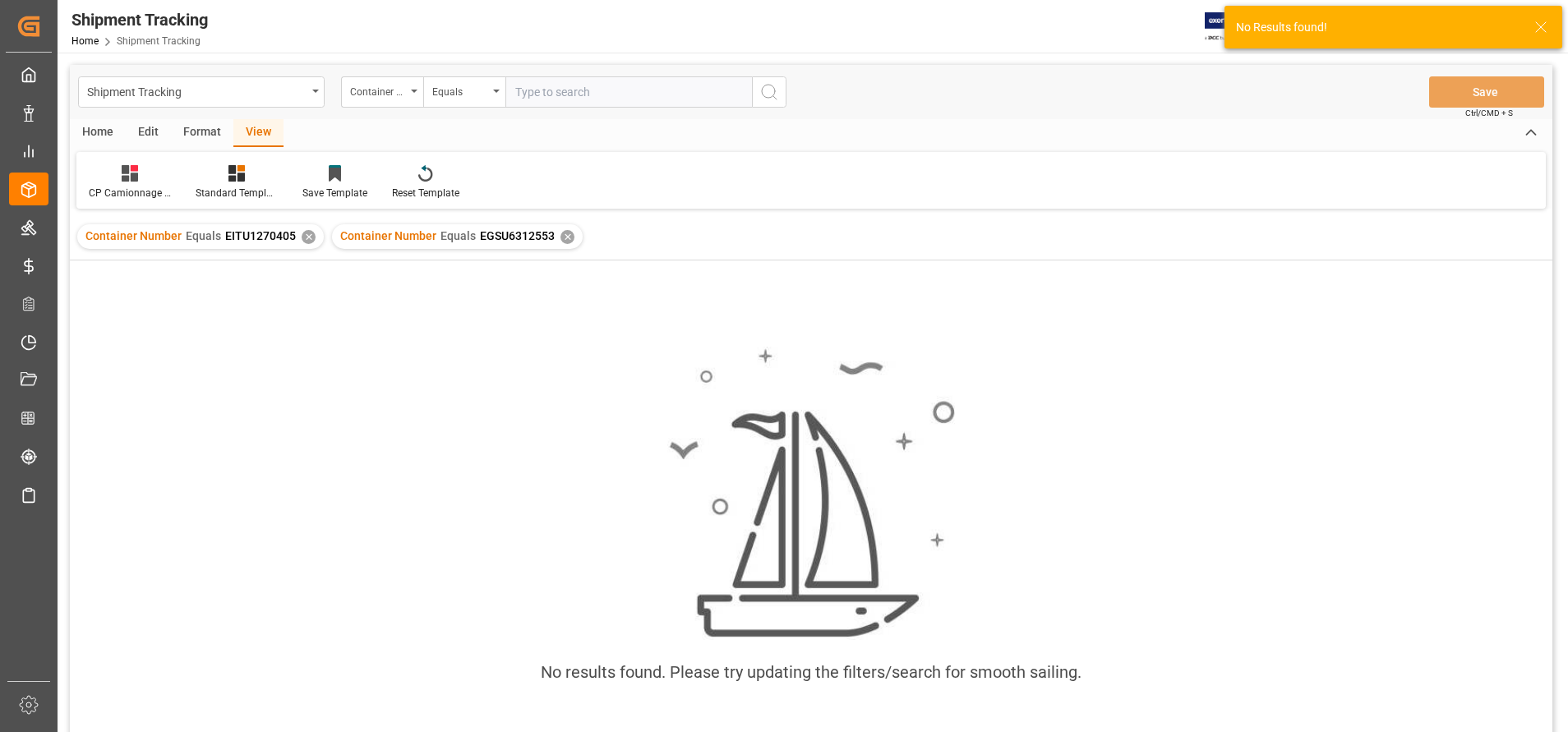 click on "Container Number Equals EITU1270405 ✕" at bounding box center (201, 237) 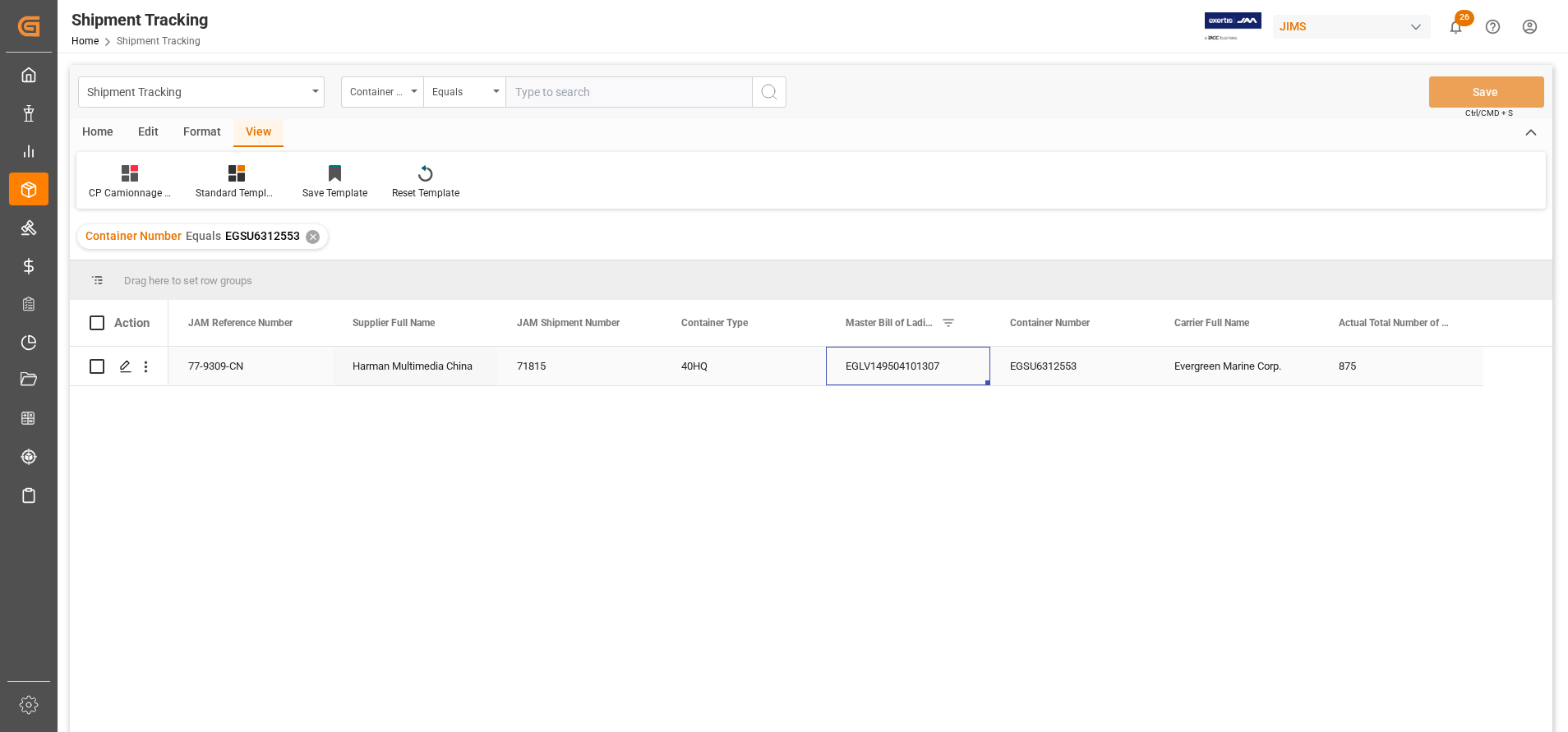 click on "EGLV149504101307" at bounding box center (908, 366) 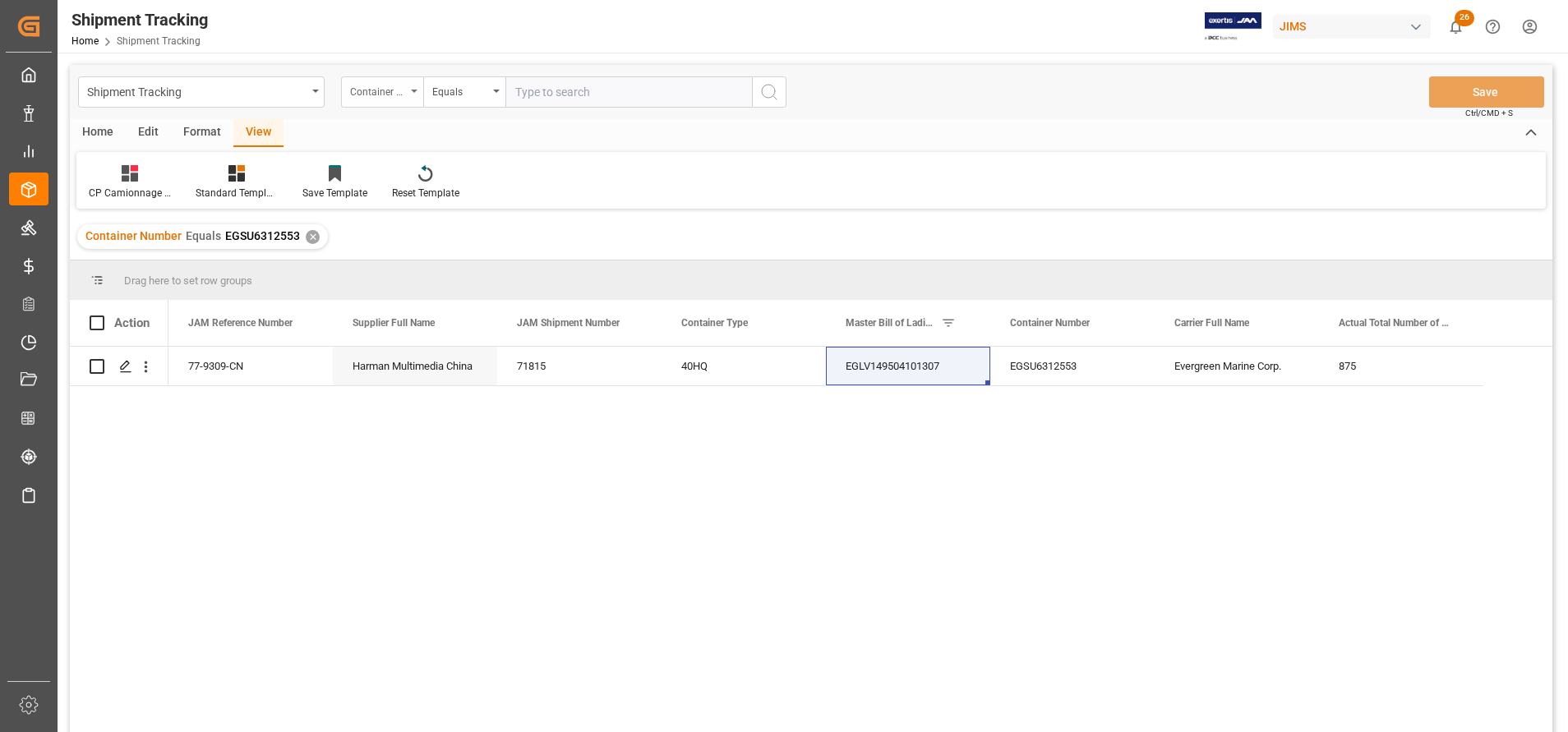 click on "Container Number" at bounding box center (378, 90) 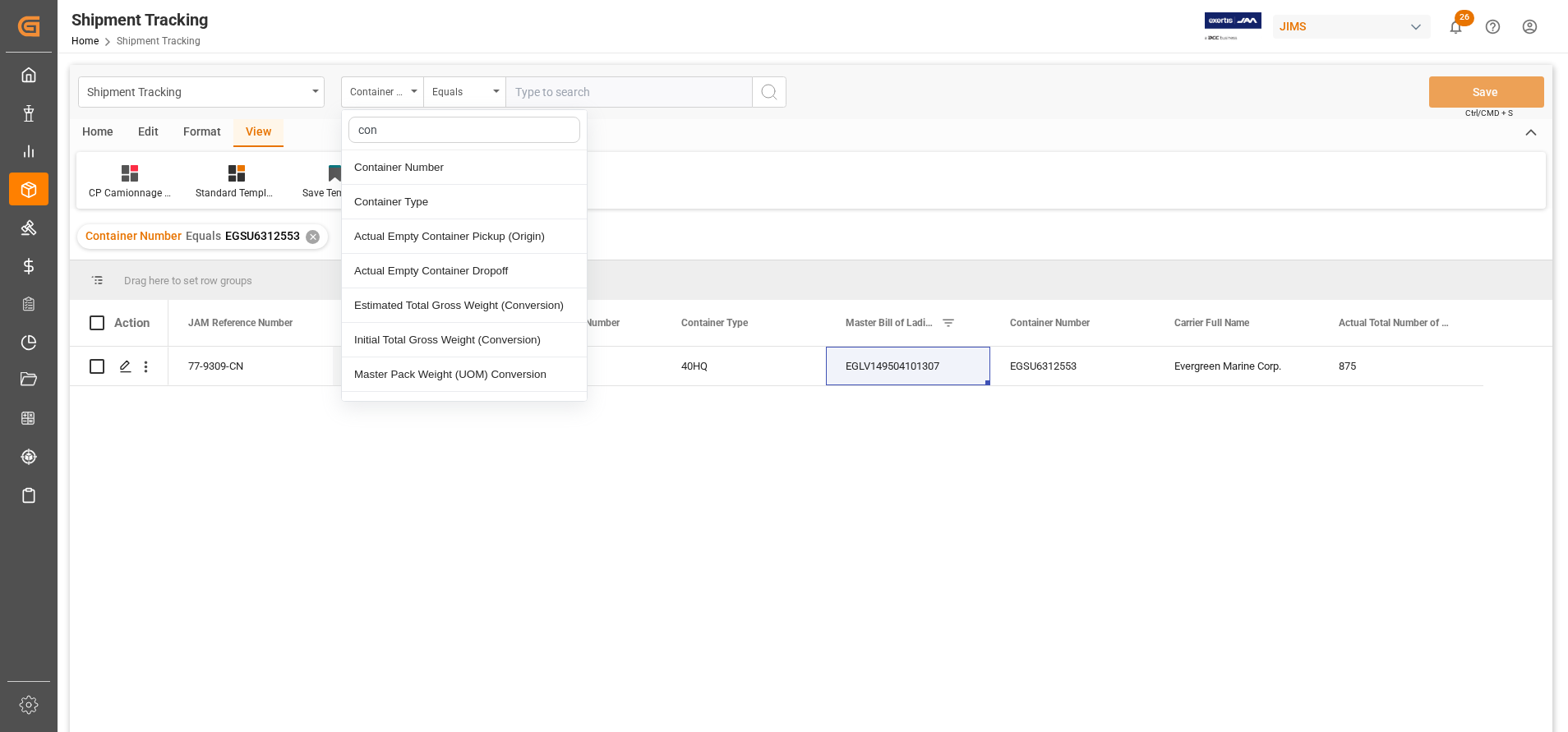 click on "con" at bounding box center (464, 130) 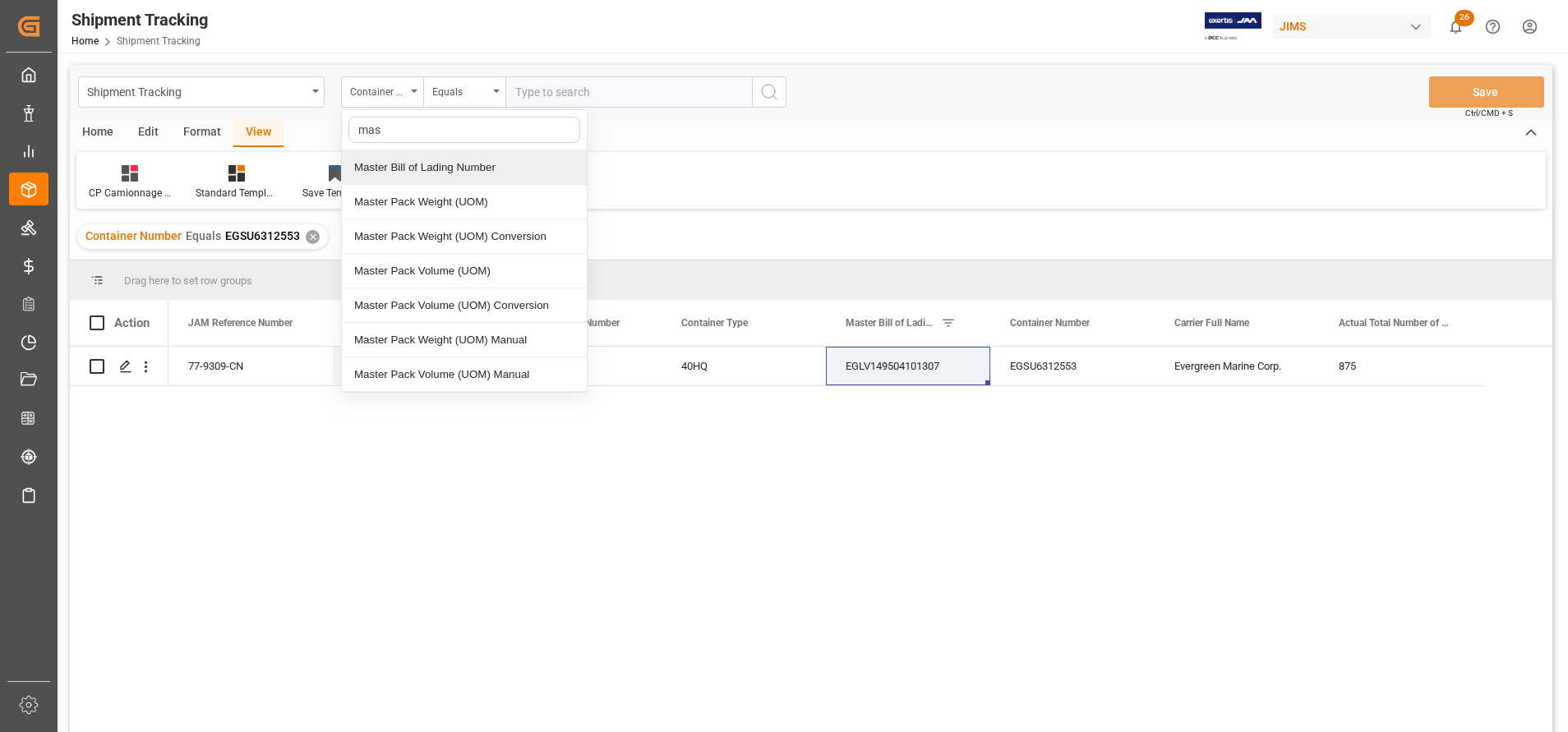 click on "Master Bill of Lading Number" at bounding box center [464, 168] 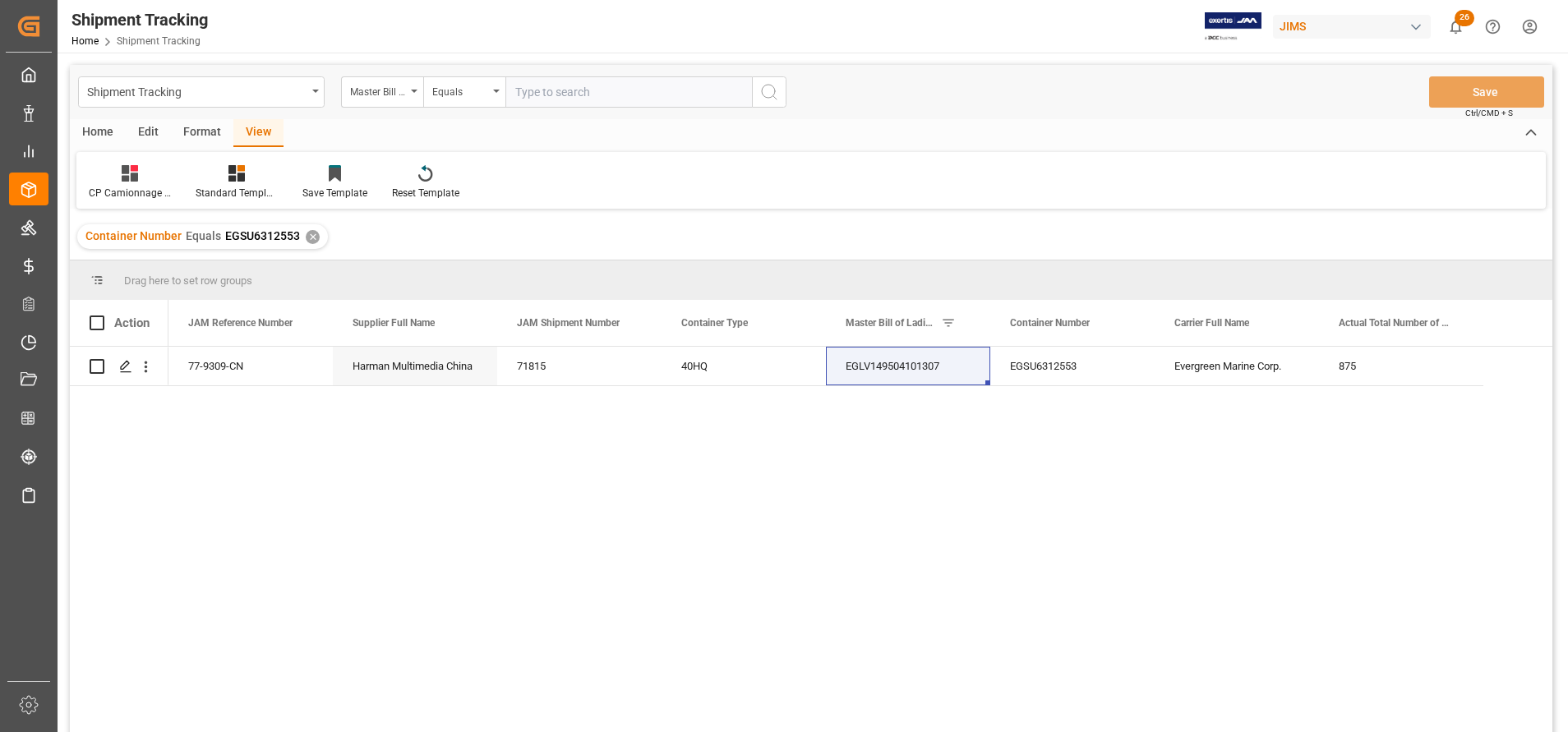 click at bounding box center (629, 92) 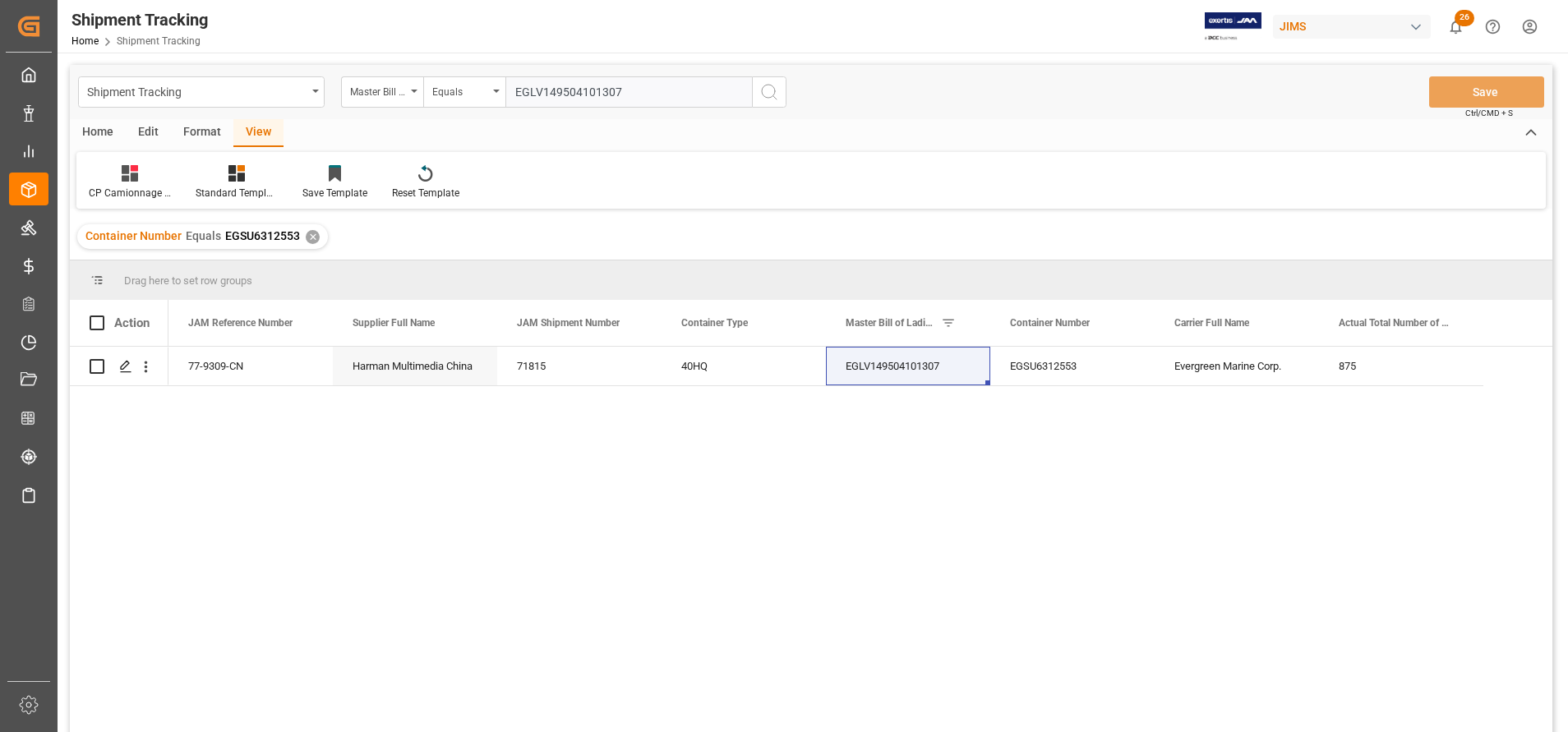 type on "EGLV149504101307" 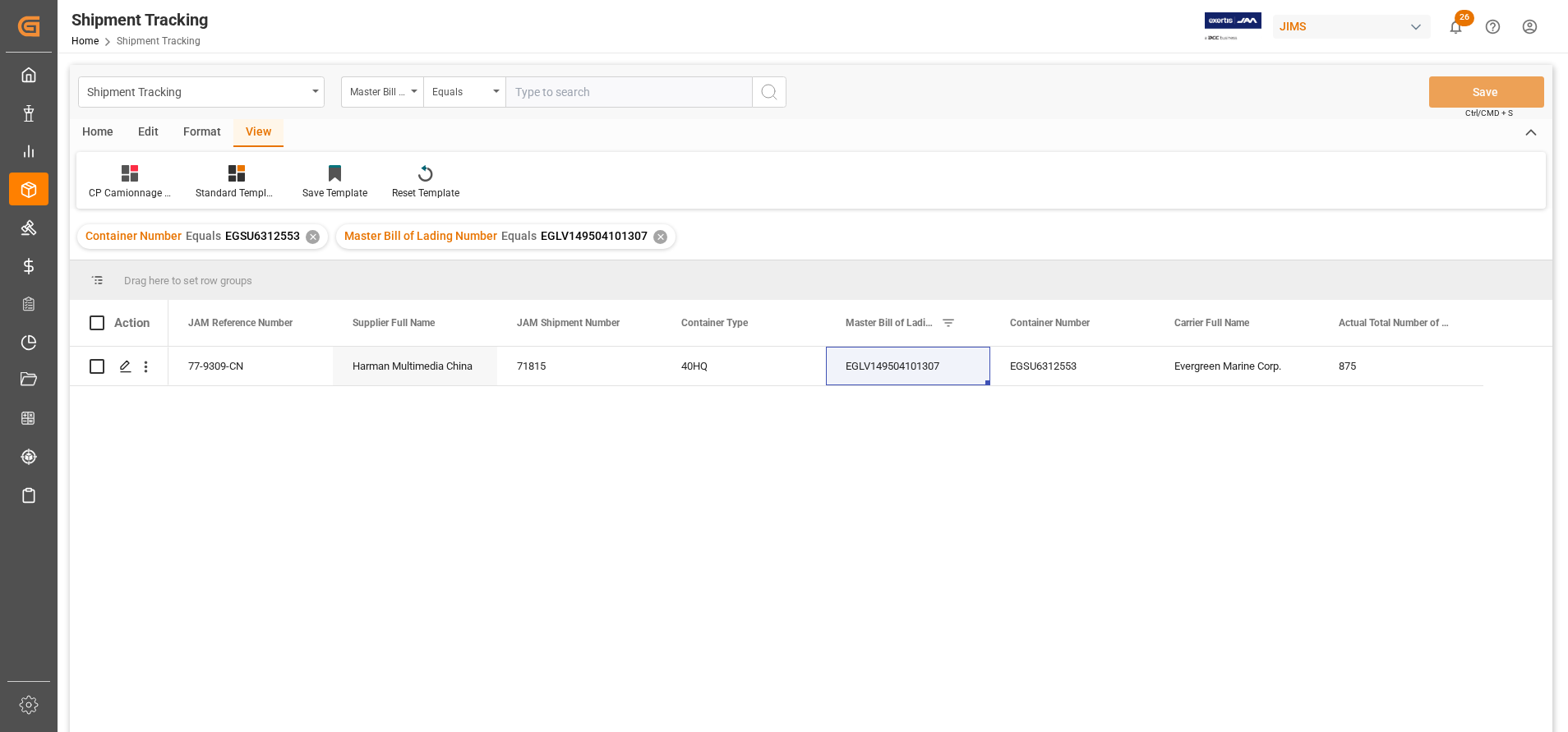 click on "✕" at bounding box center (312, 237) 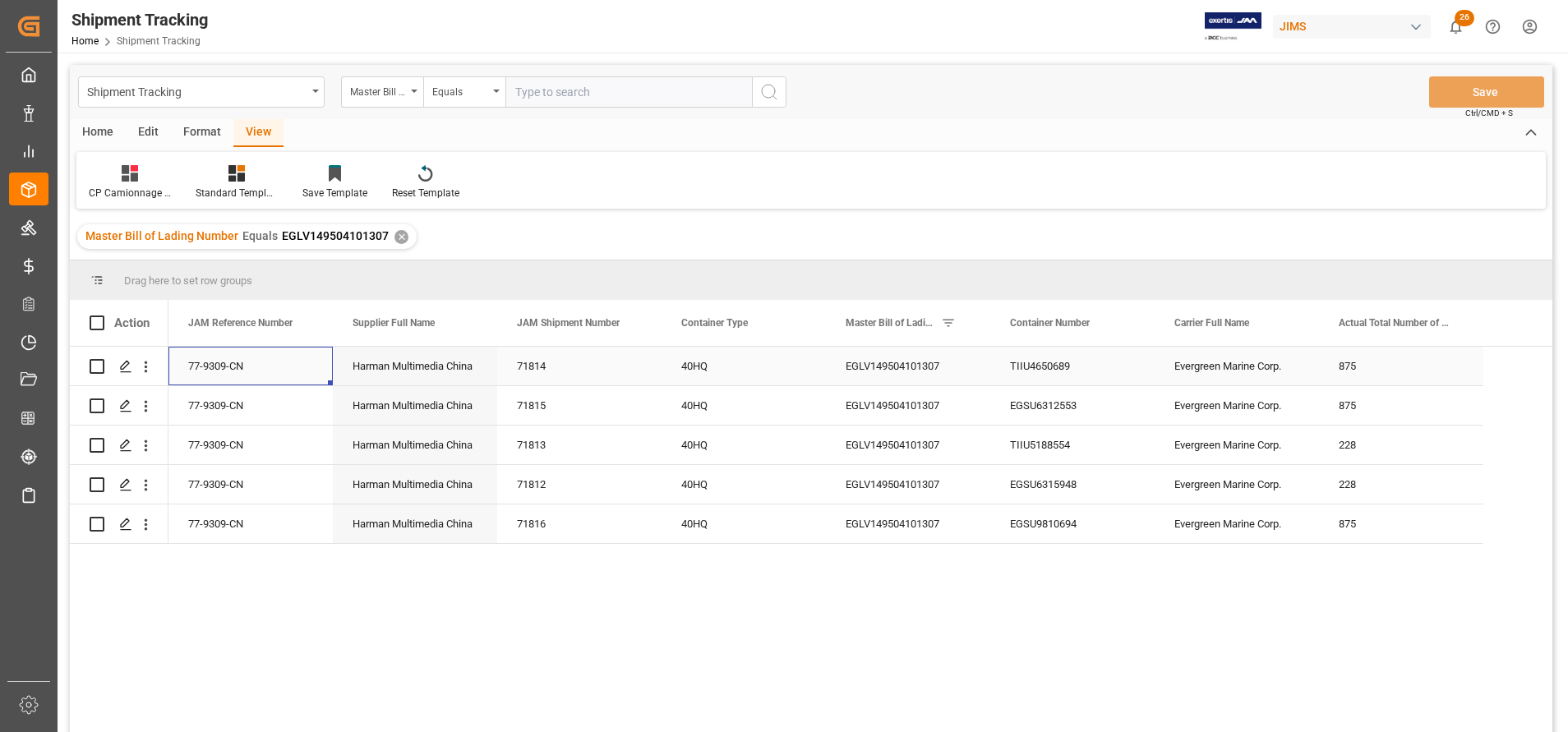 click on "77-9309-CN" at bounding box center [251, 366] 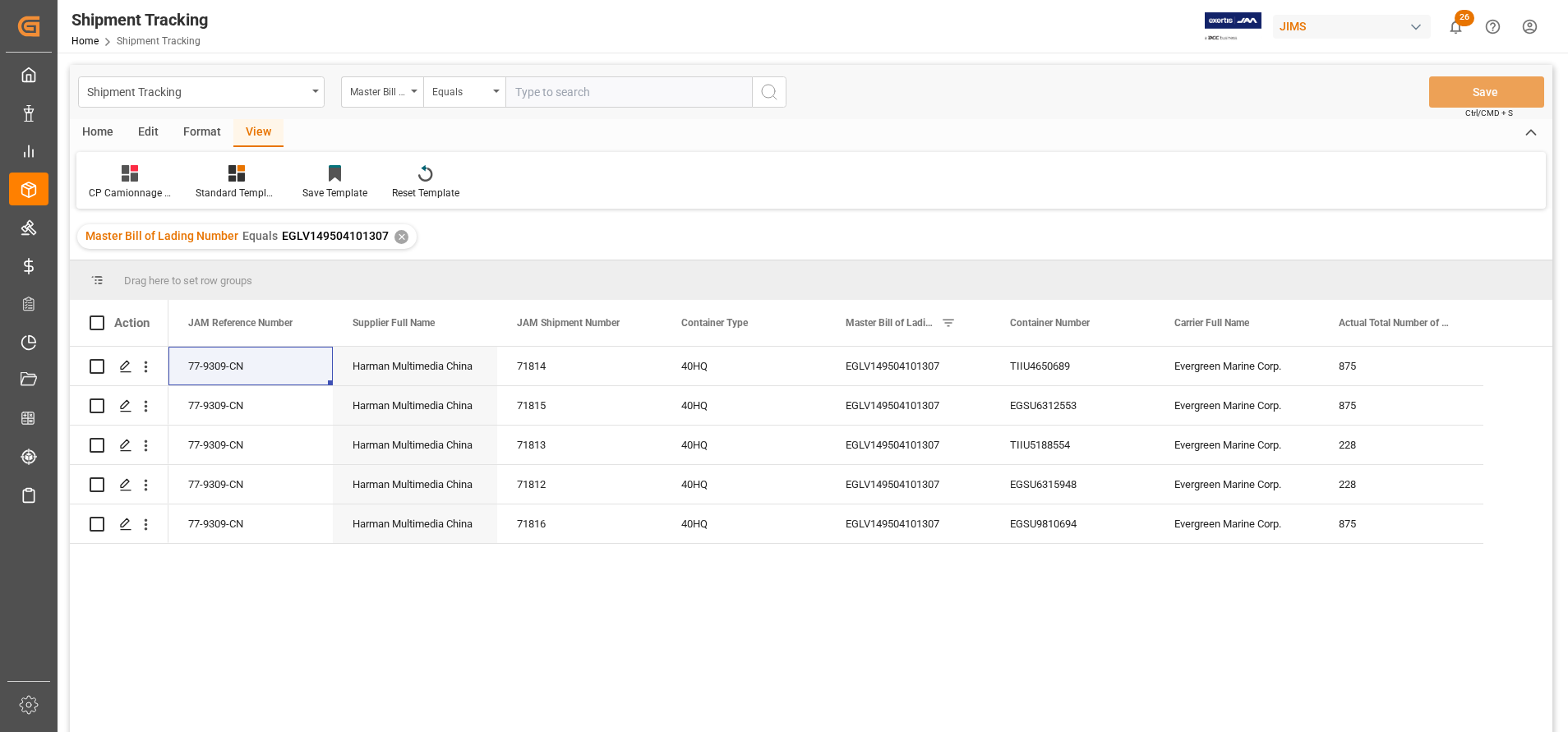 click on "77-9309-CN Harman Multimedia China 71814 40HQ EGLV149504101307 TIIU4650689 Evergreen Marine Corp. 875 77-9309-CN Harman Multimedia China 71815 40HQ EGLV149504101307 EGSU6312553 Evergreen Marine Corp. 875 77-9309-CN Harman Multimedia China 71813 40HQ EGLV149504101307 TIIU5188554 Evergreen Marine Corp. 228 77-9309-CN Harman Multimedia China 71812 40HQ EGLV149504101307 EGSU6315948 Evergreen Marine Corp. 228 77-9309-CN Harman Multimedia China 71816 40HQ EGLV149504101307 EGSU9810694 Evergreen Marine Corp. 875" at bounding box center [860, 545] 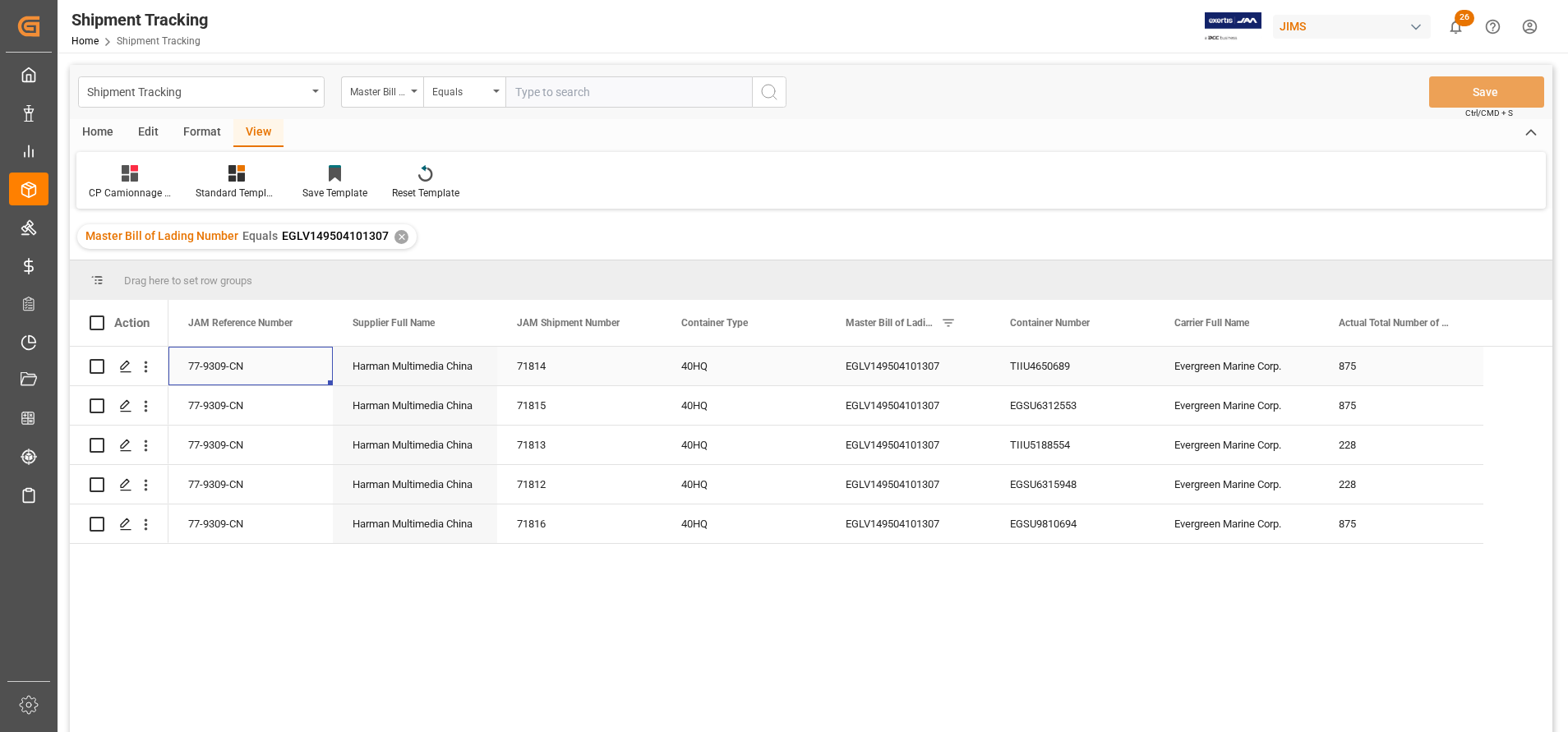 drag, startPoint x: 316, startPoint y: 357, endPoint x: 326, endPoint y: 357, distance: 10 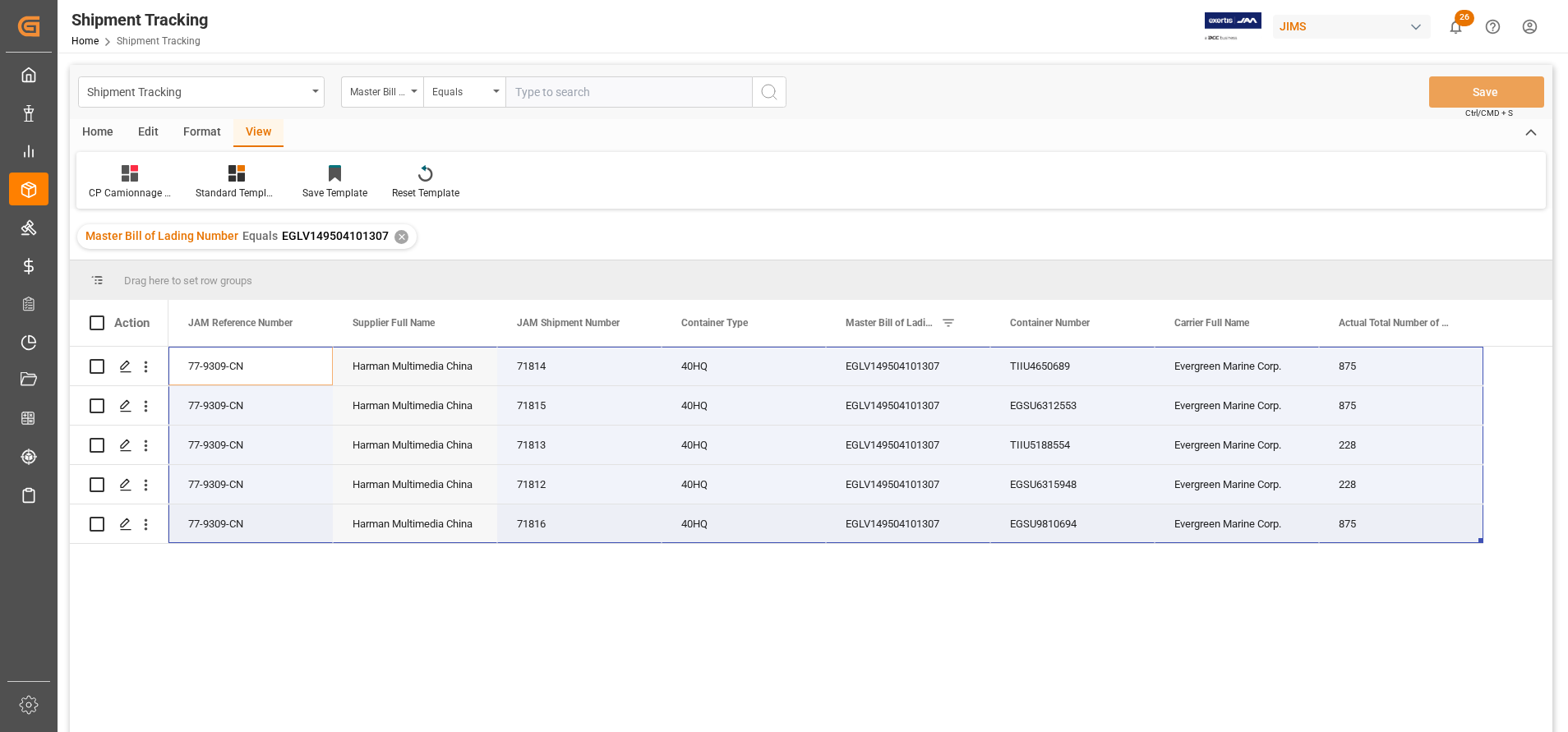 drag, startPoint x: 332, startPoint y: 387, endPoint x: 1330, endPoint y: 514, distance: 1006.048 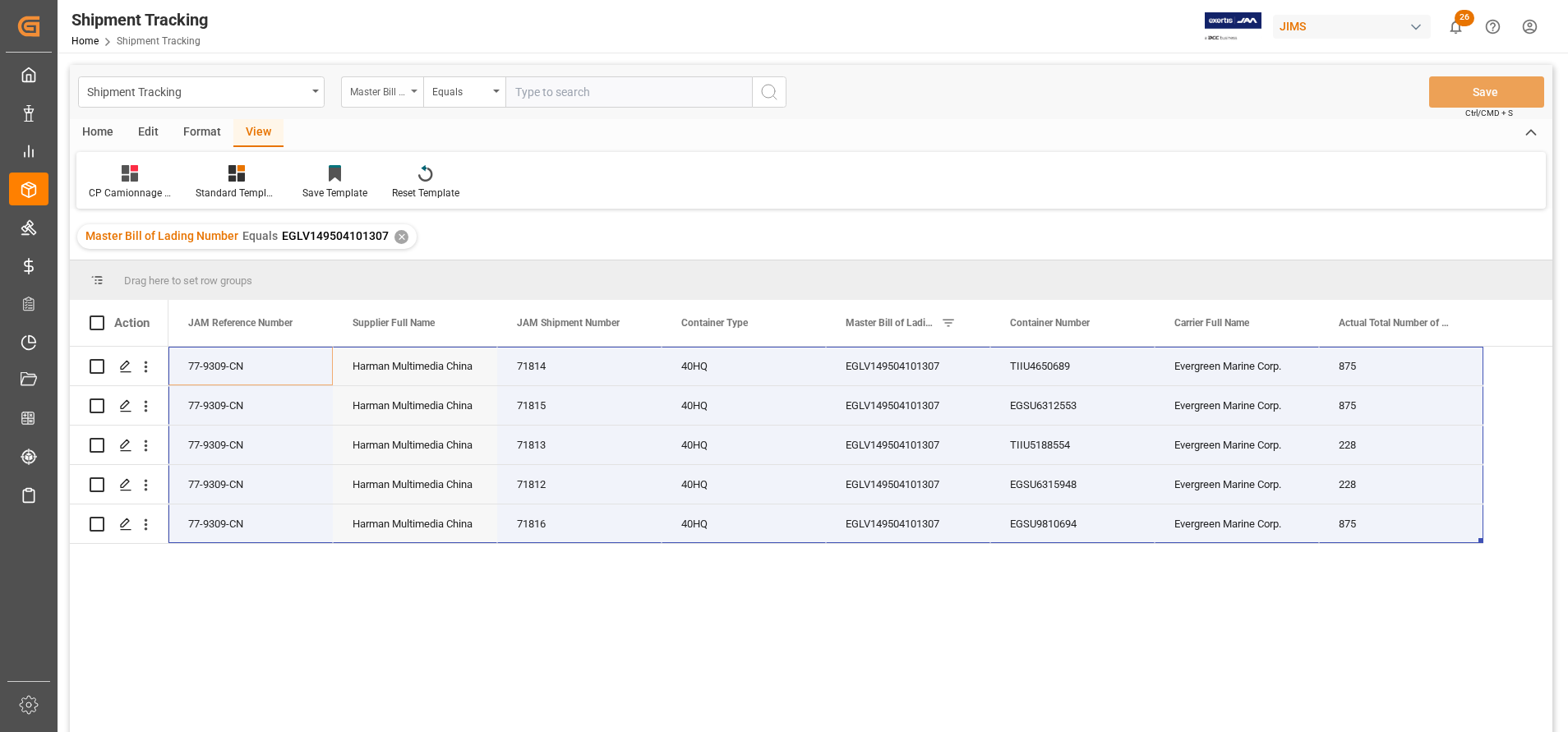 click on "Master Bill of Lading Number" at bounding box center (378, 90) 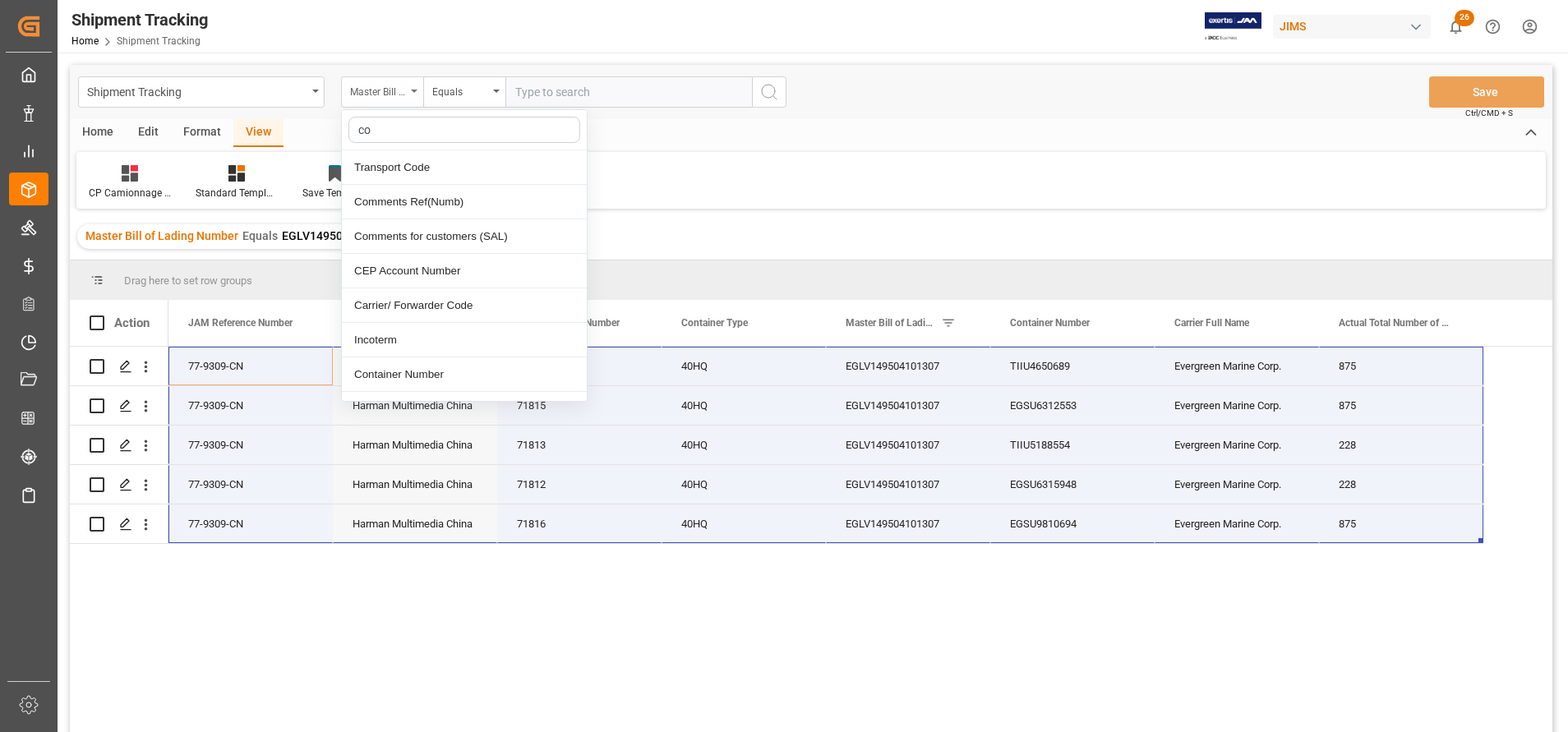 type on "con" 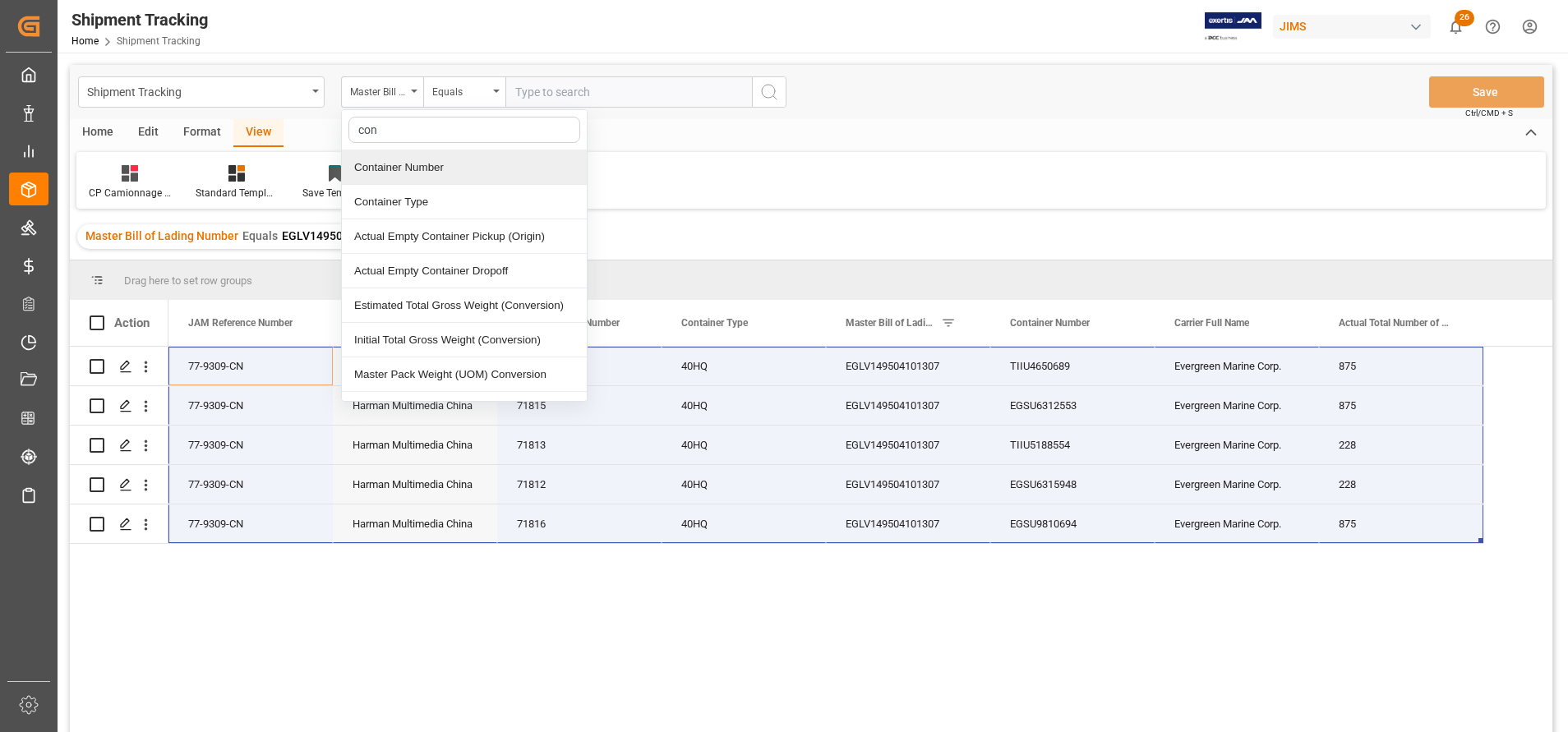 click on "Container Number" at bounding box center (464, 168) 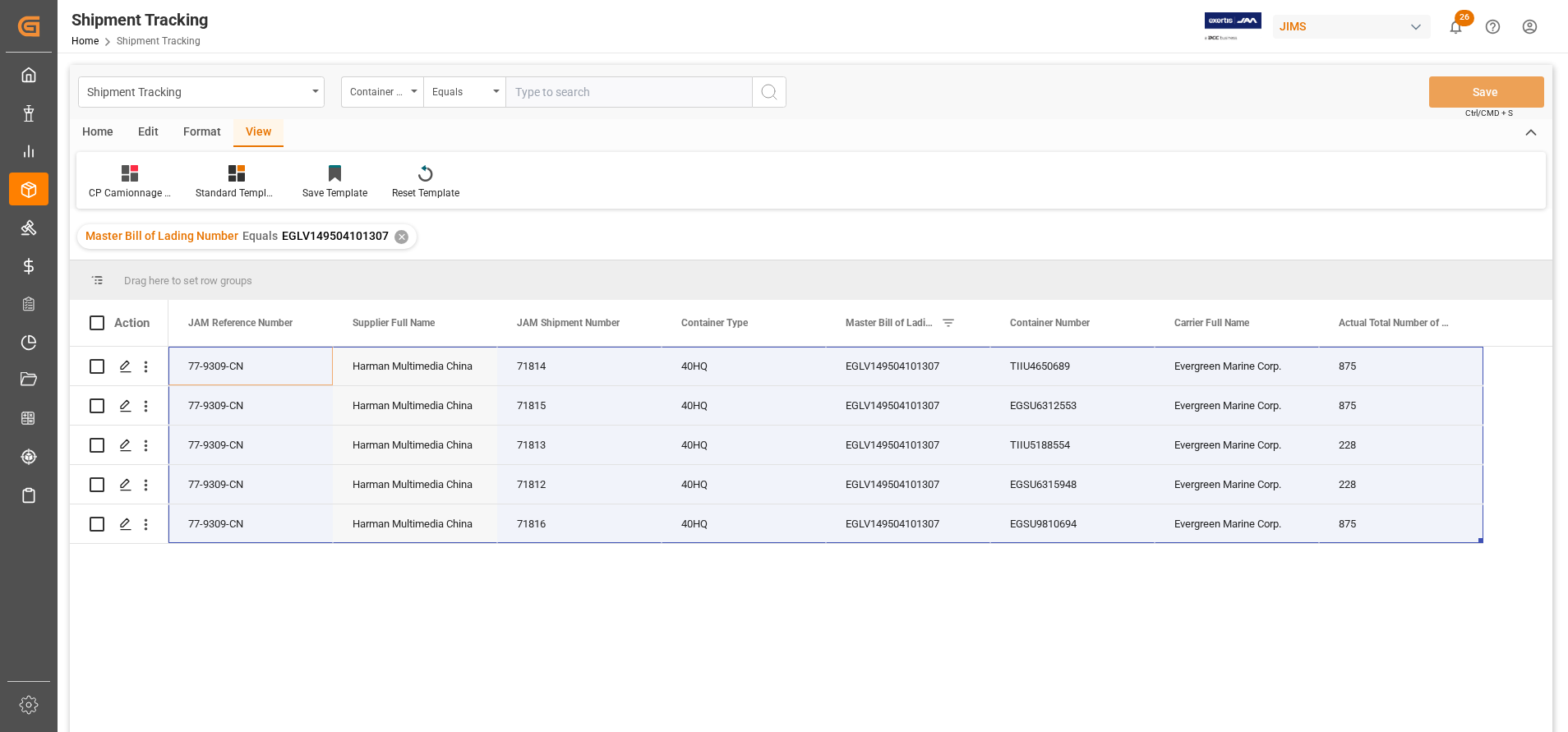 click on "✕" at bounding box center [401, 237] 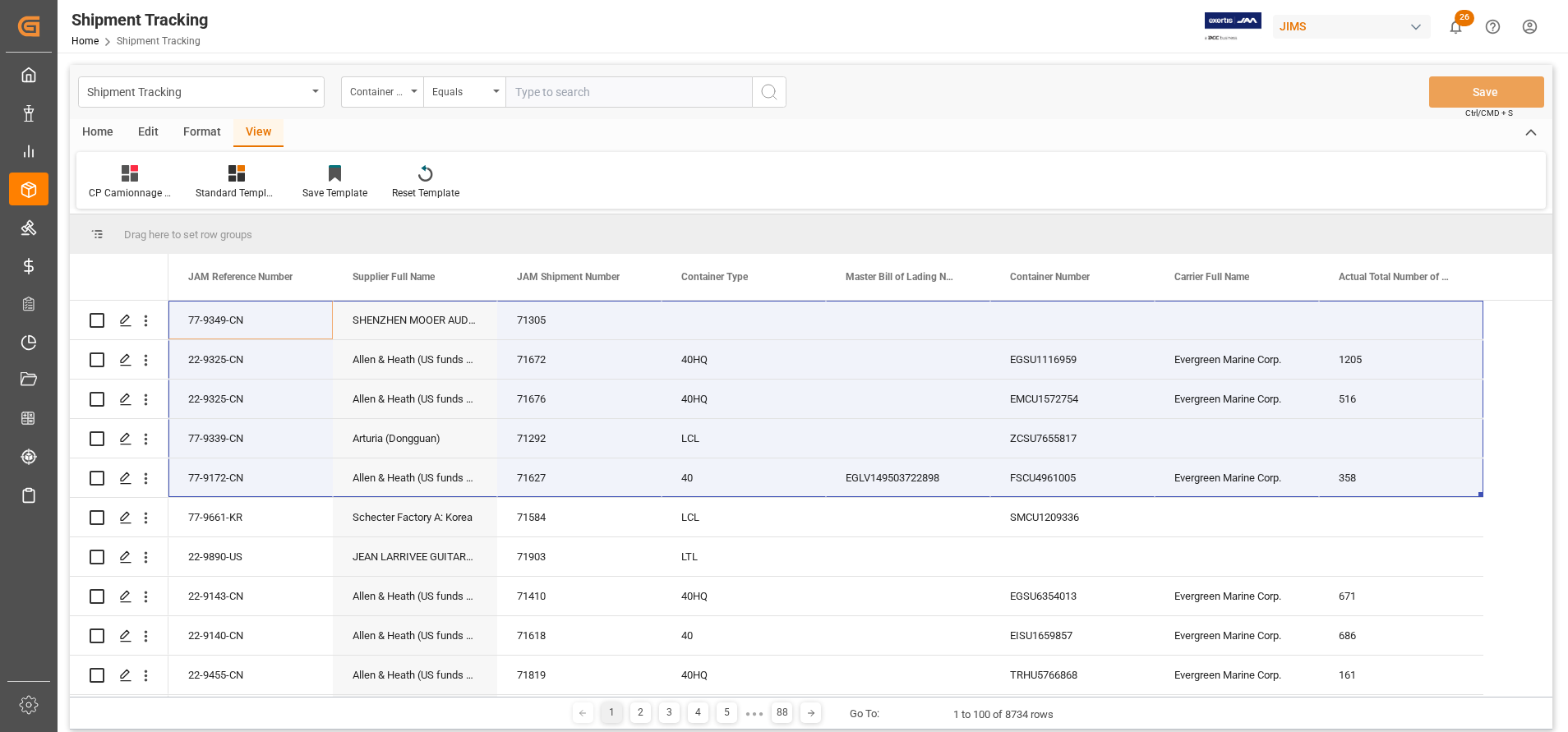 click at bounding box center (629, 92) 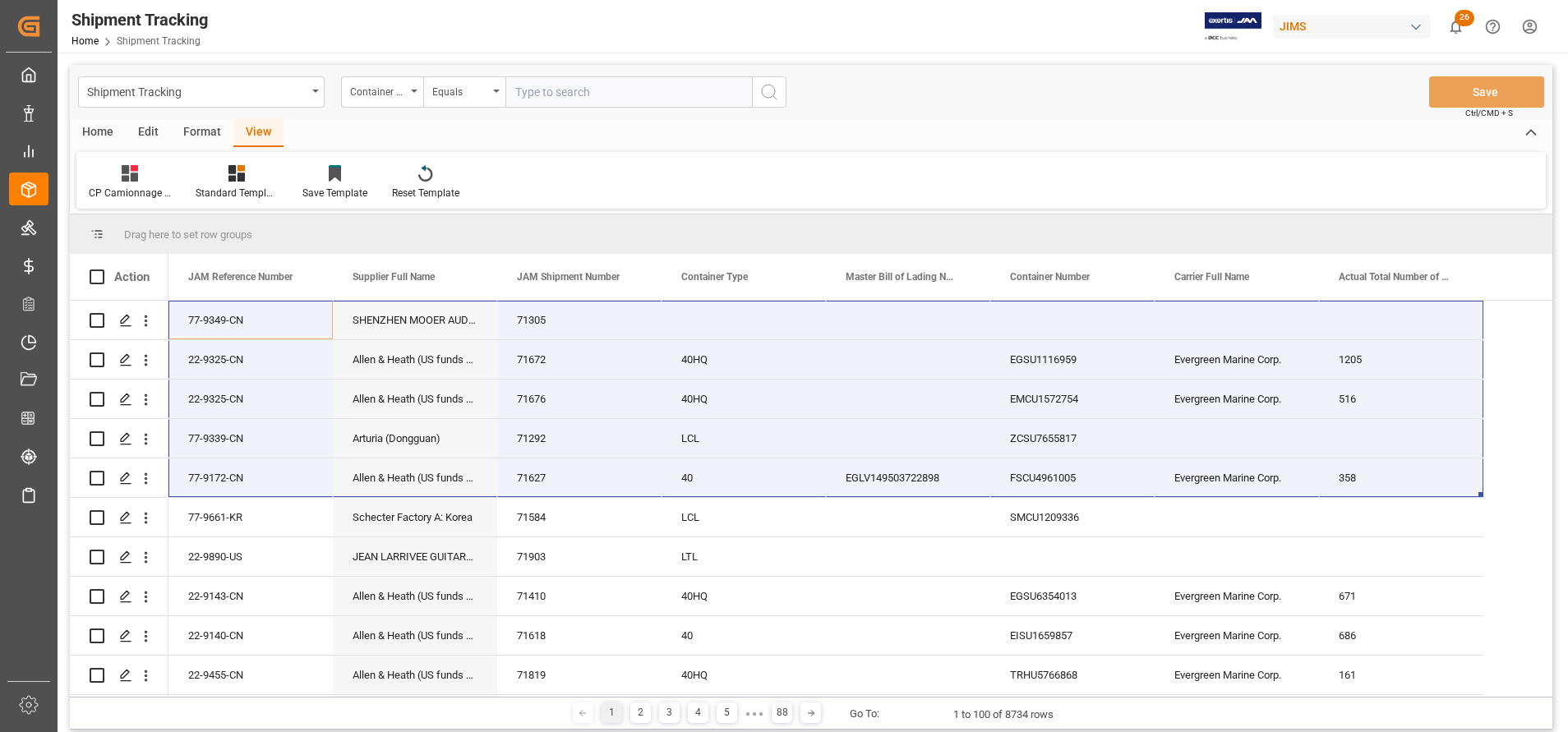 paste on "EGSU1770532" 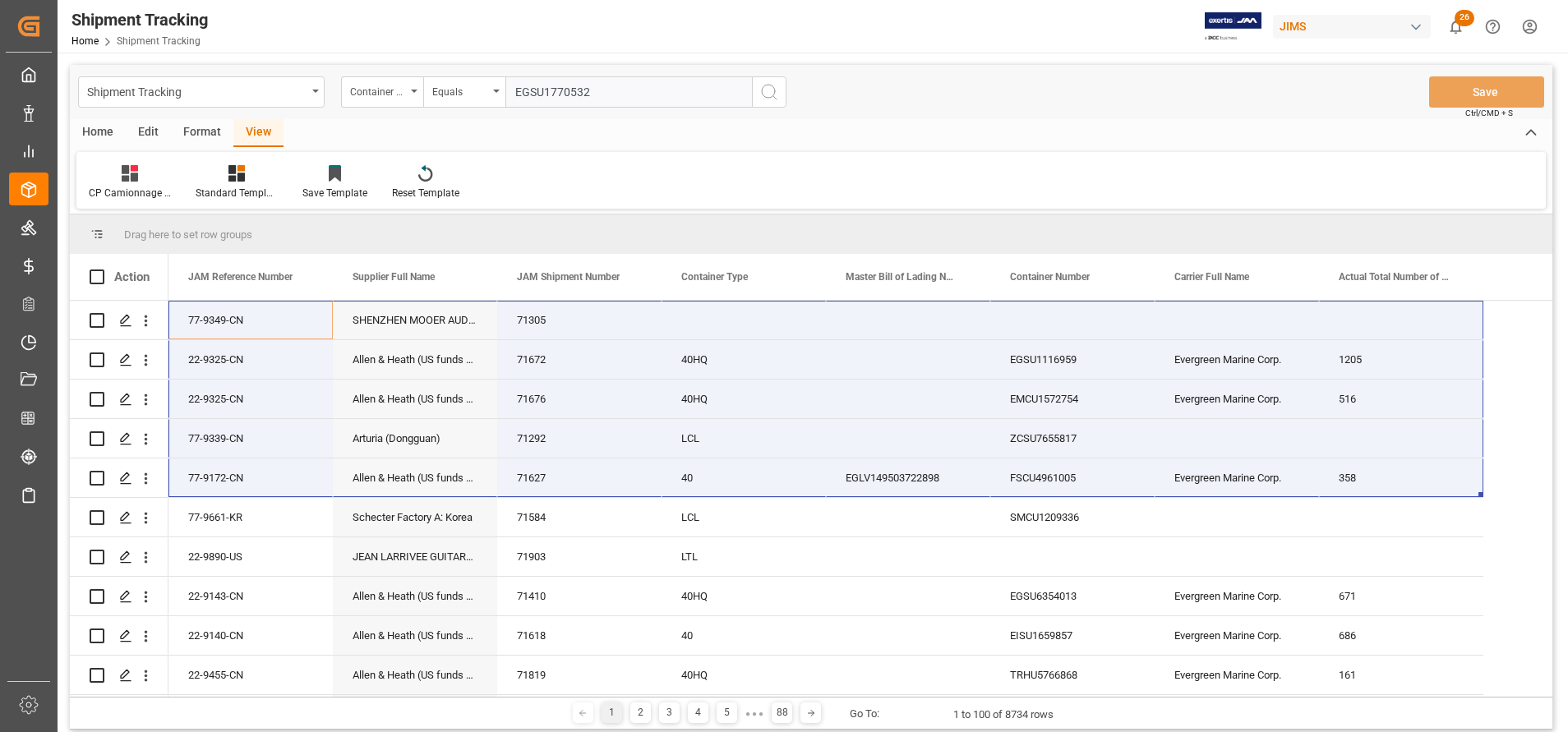 click at bounding box center (769, 92) 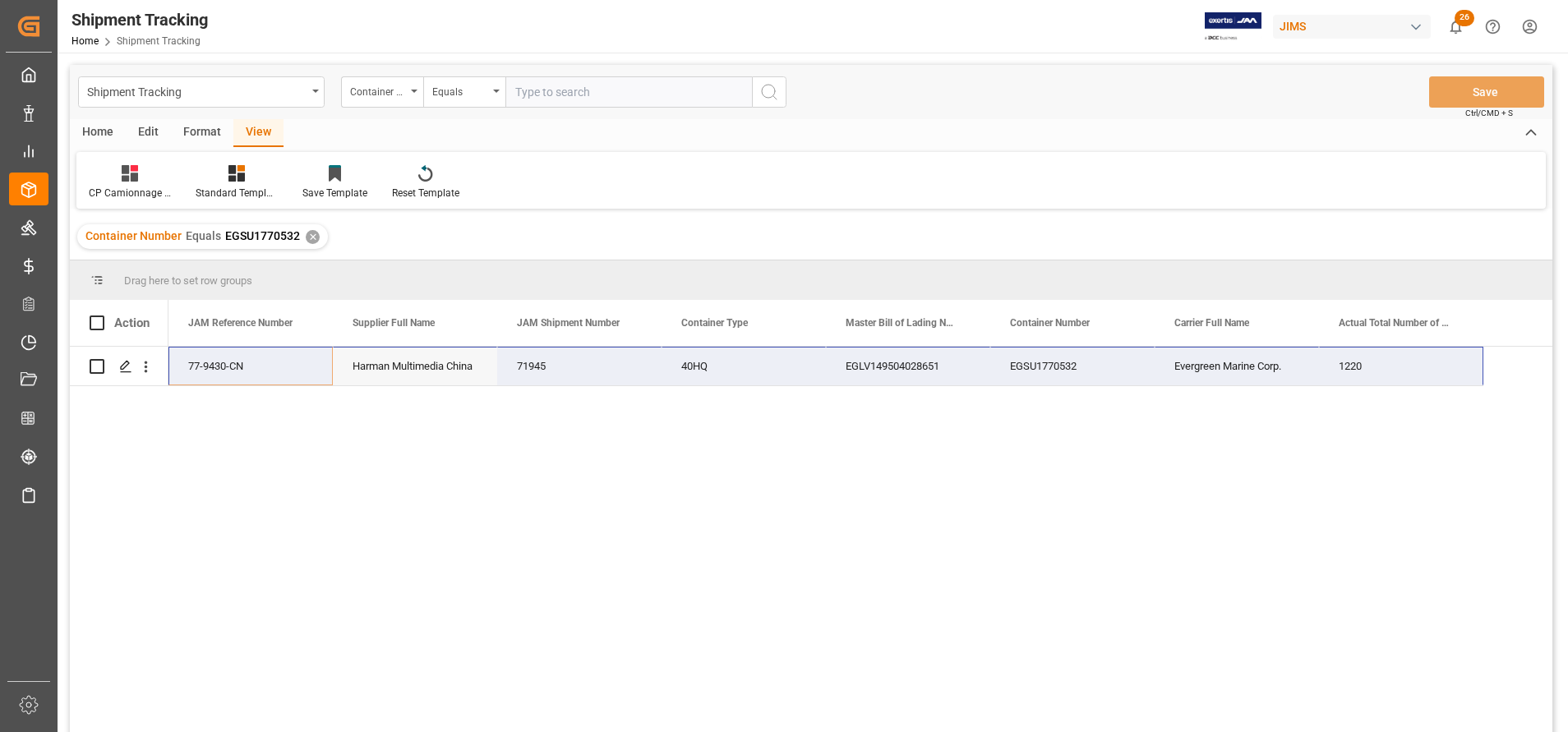 click on "77-9430-CN" at bounding box center [251, 366] 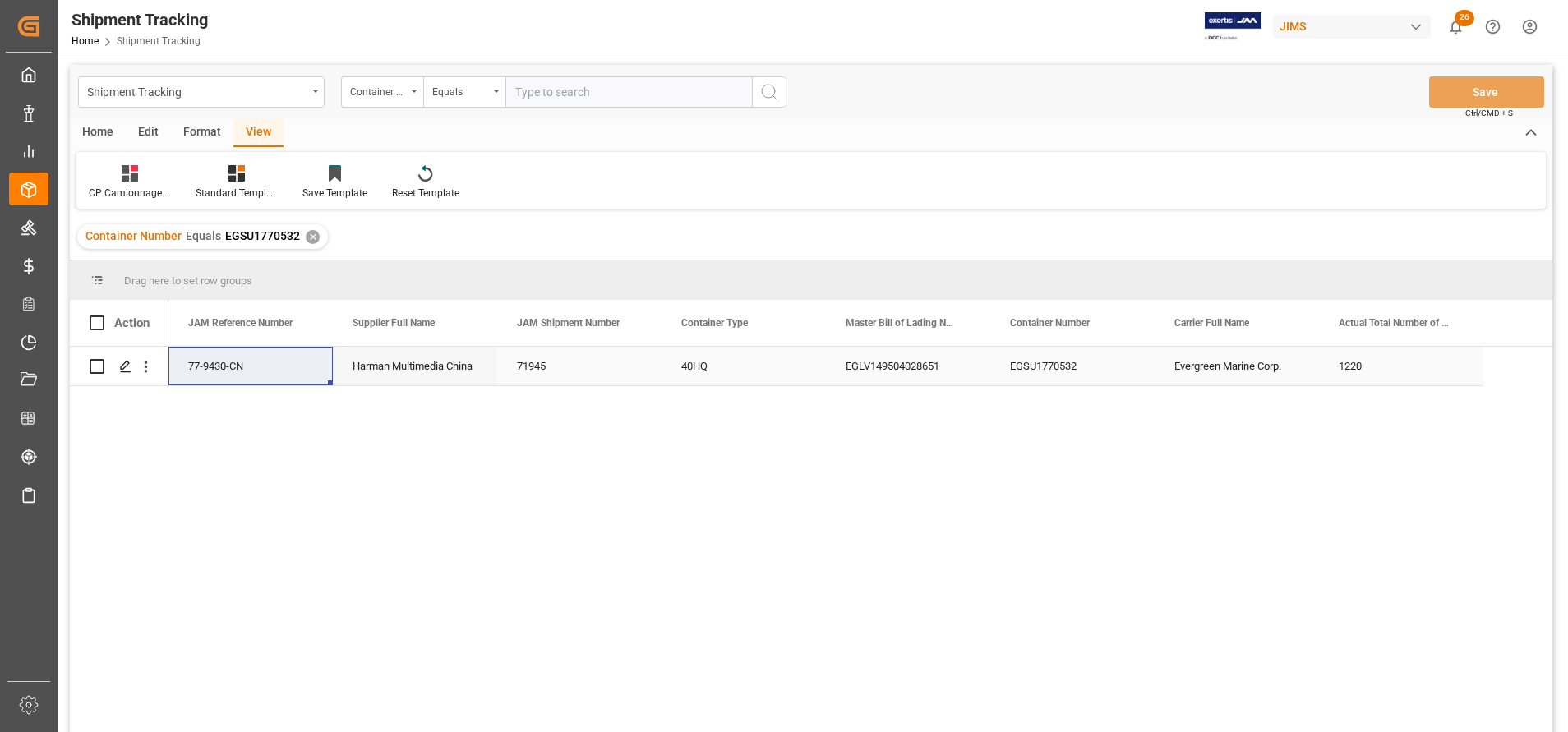 click on "71945" at bounding box center [579, 366] 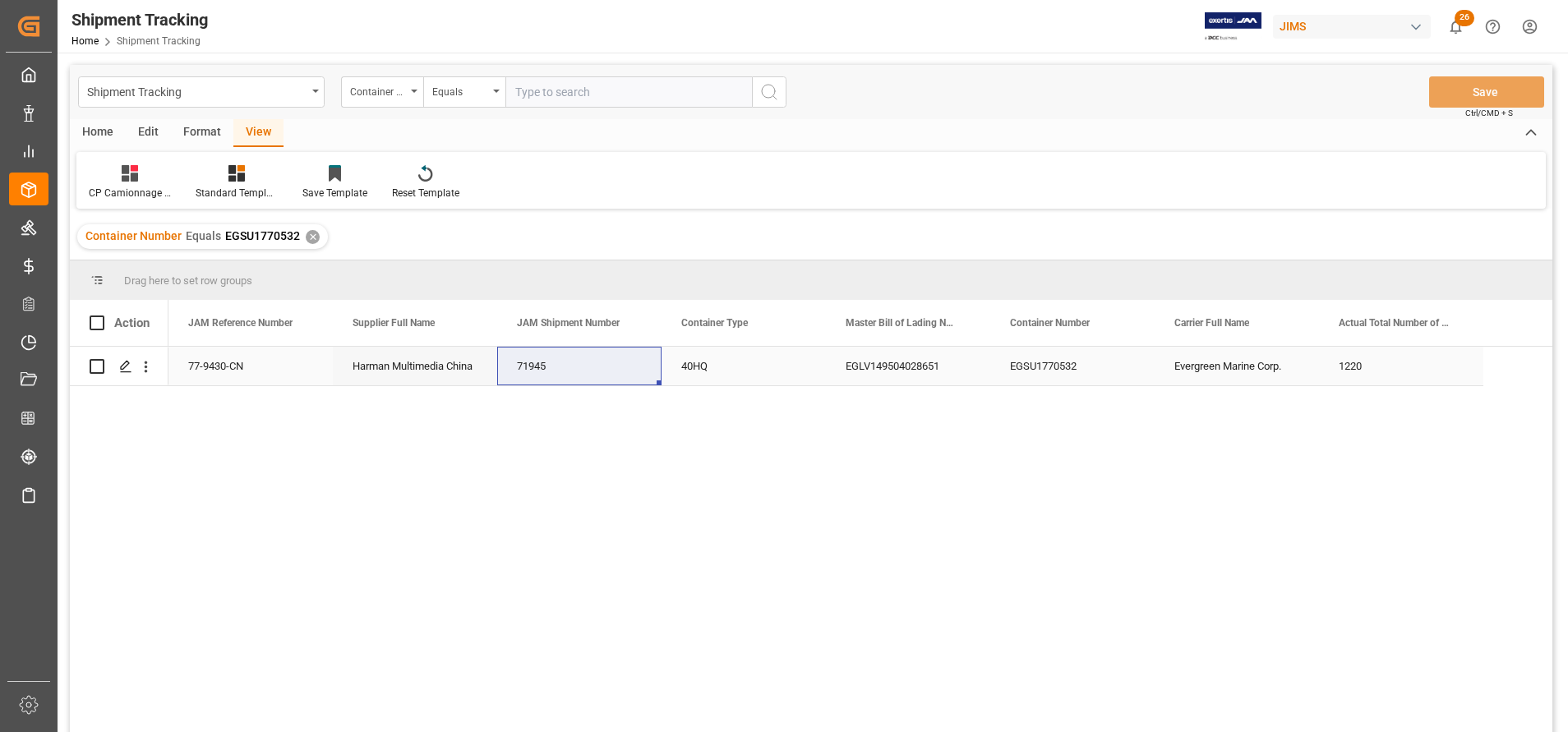 click on "1220" at bounding box center (1401, 366) 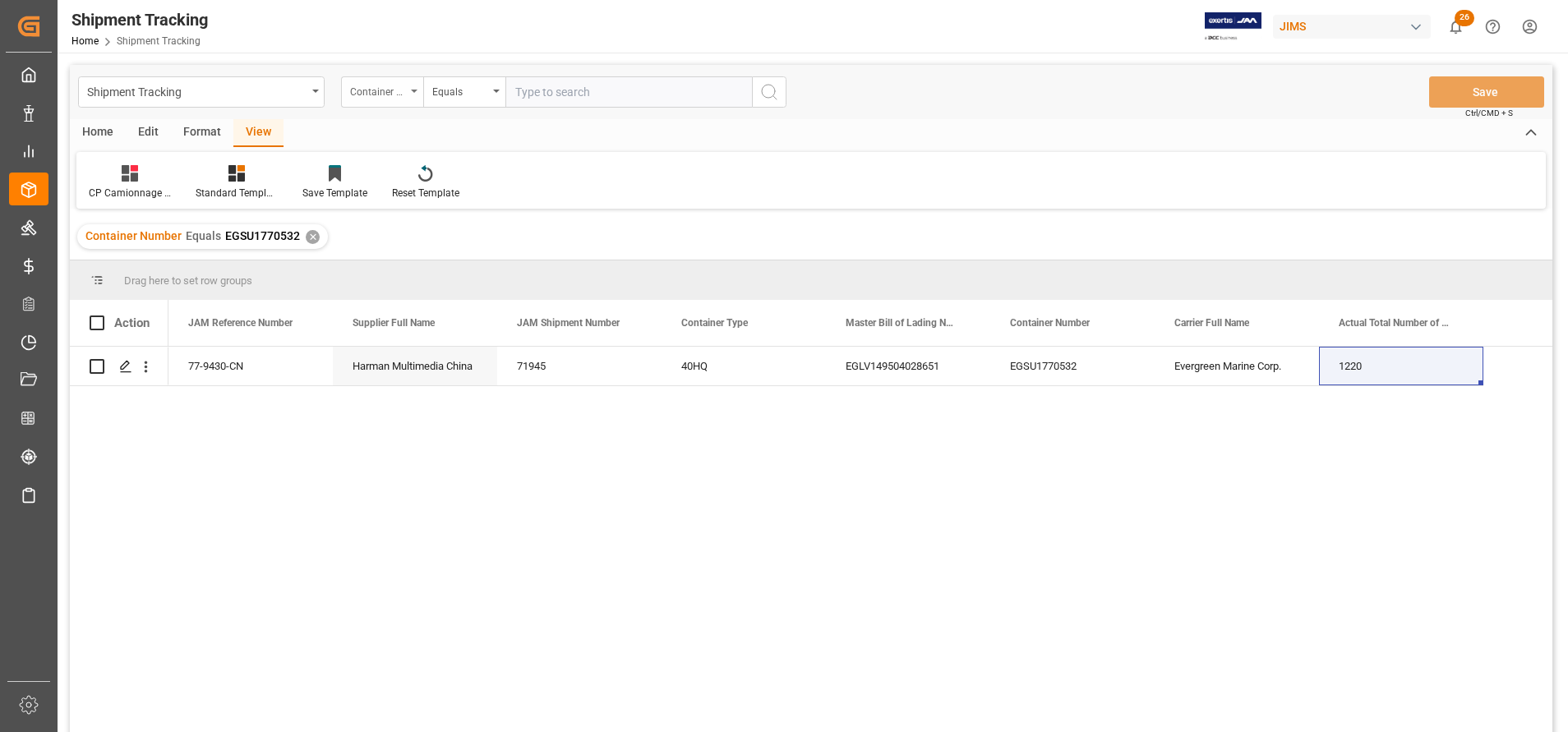 click on "Container Number" at bounding box center (382, 92) 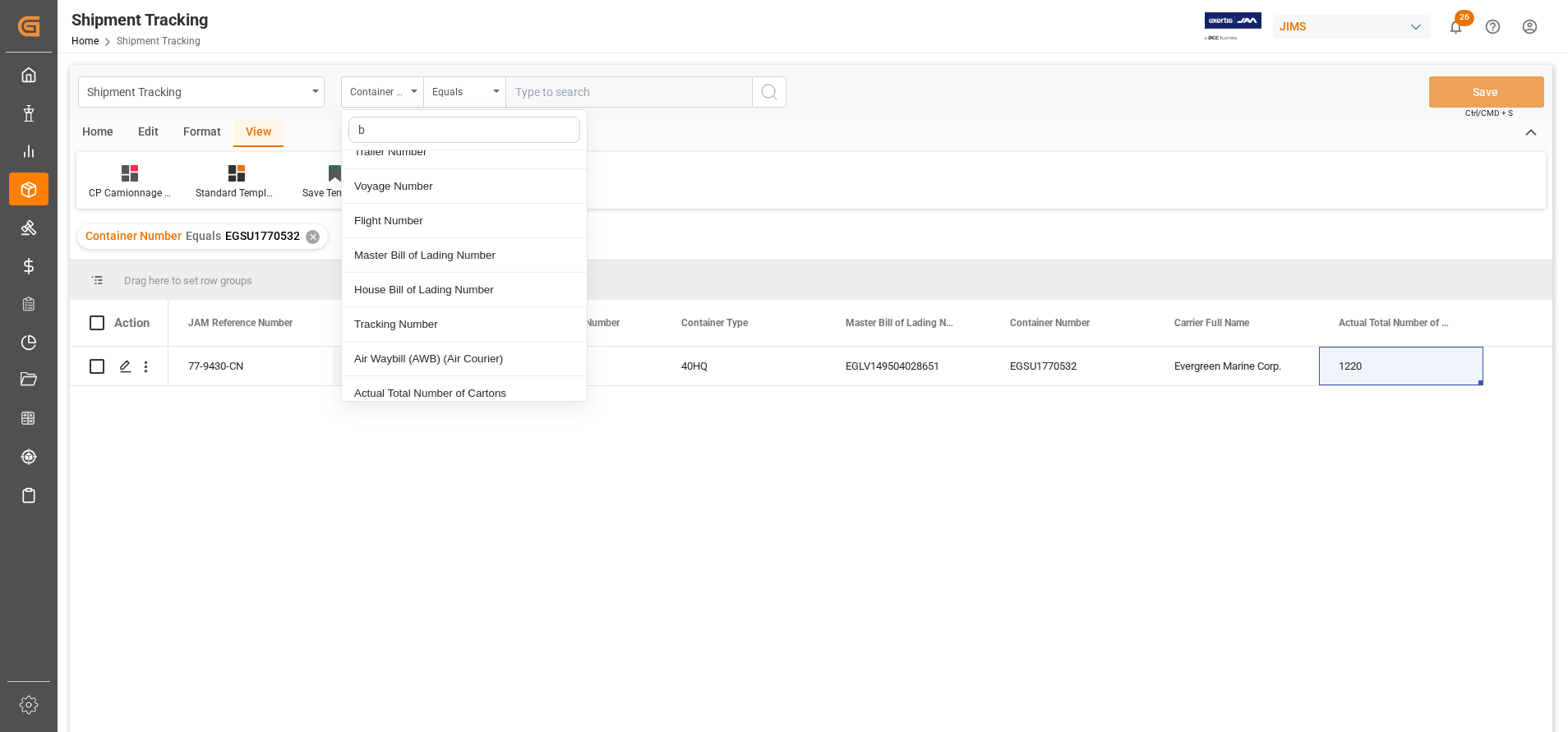 scroll, scrollTop: 370, scrollLeft: 0, axis: vertical 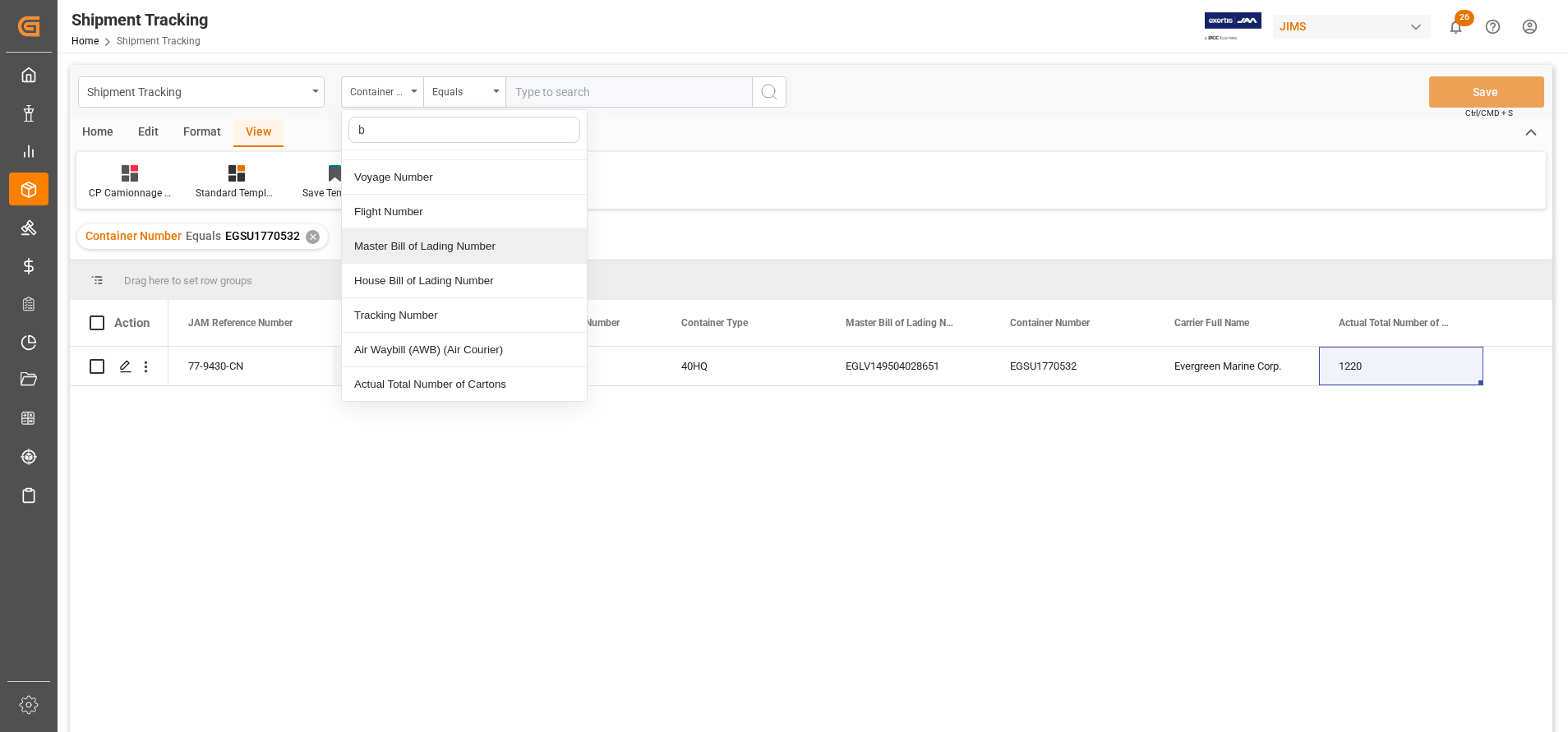 click on "Master Bill of Lading Number" at bounding box center [464, 246] 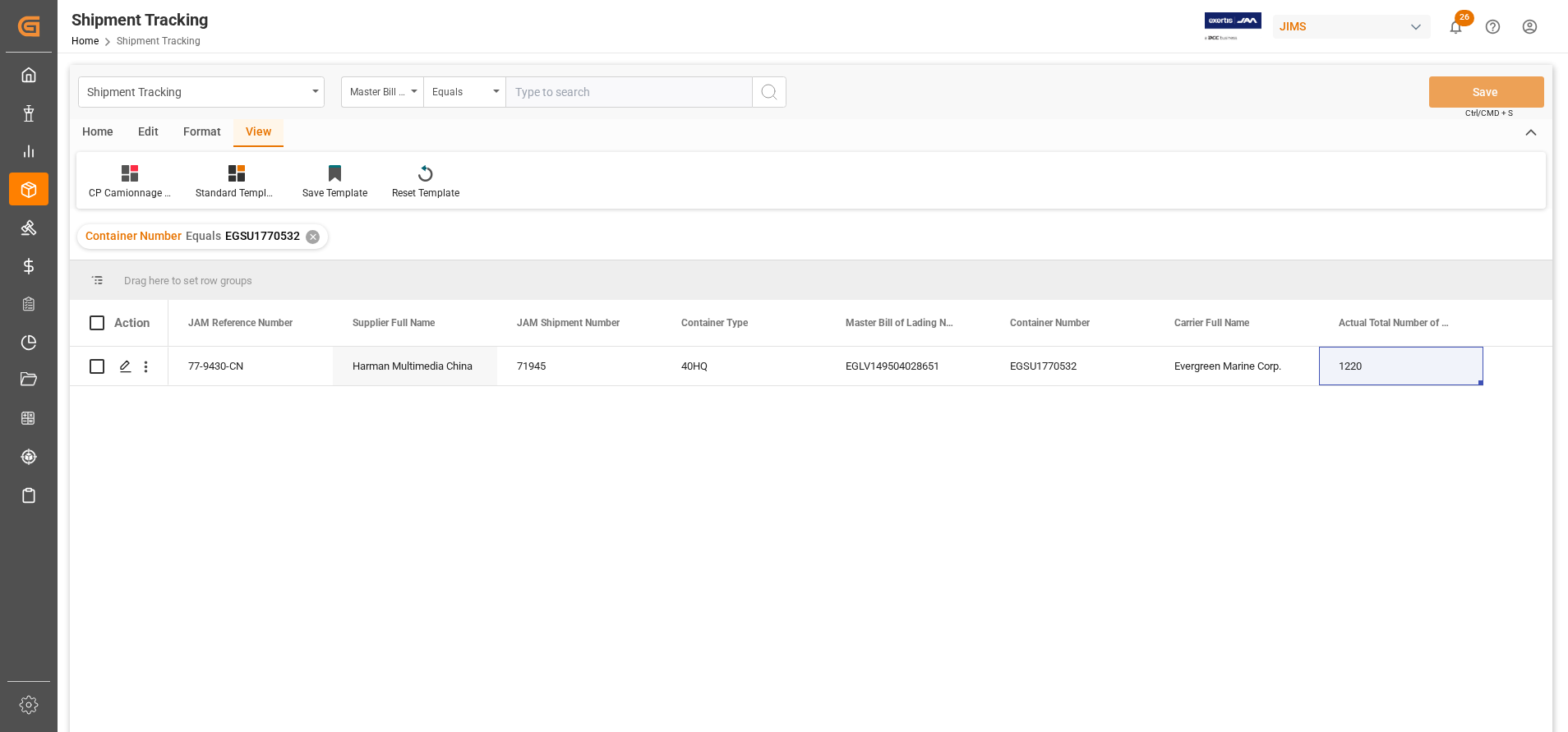 click at bounding box center (629, 92) 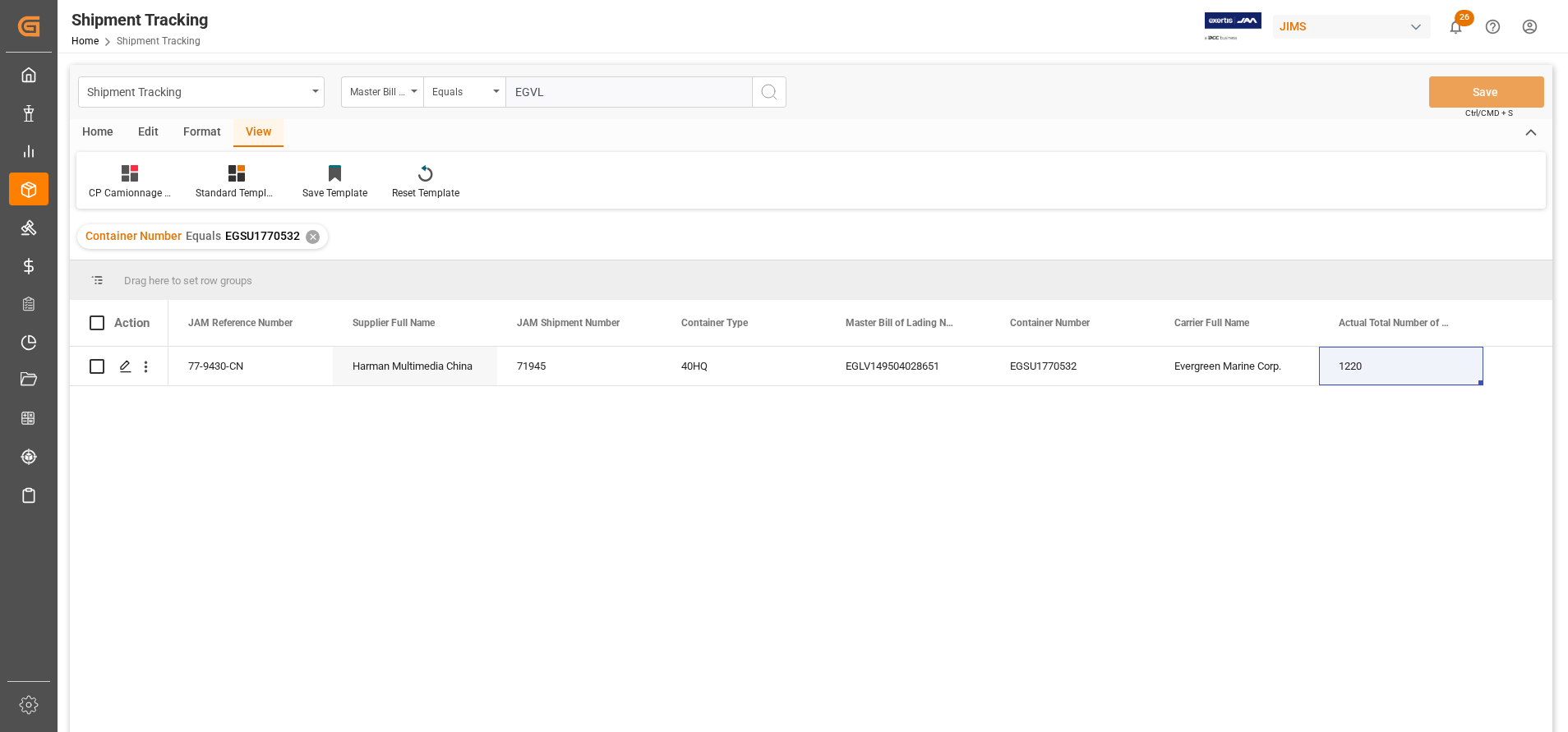 click on "EGVL" at bounding box center (629, 92) 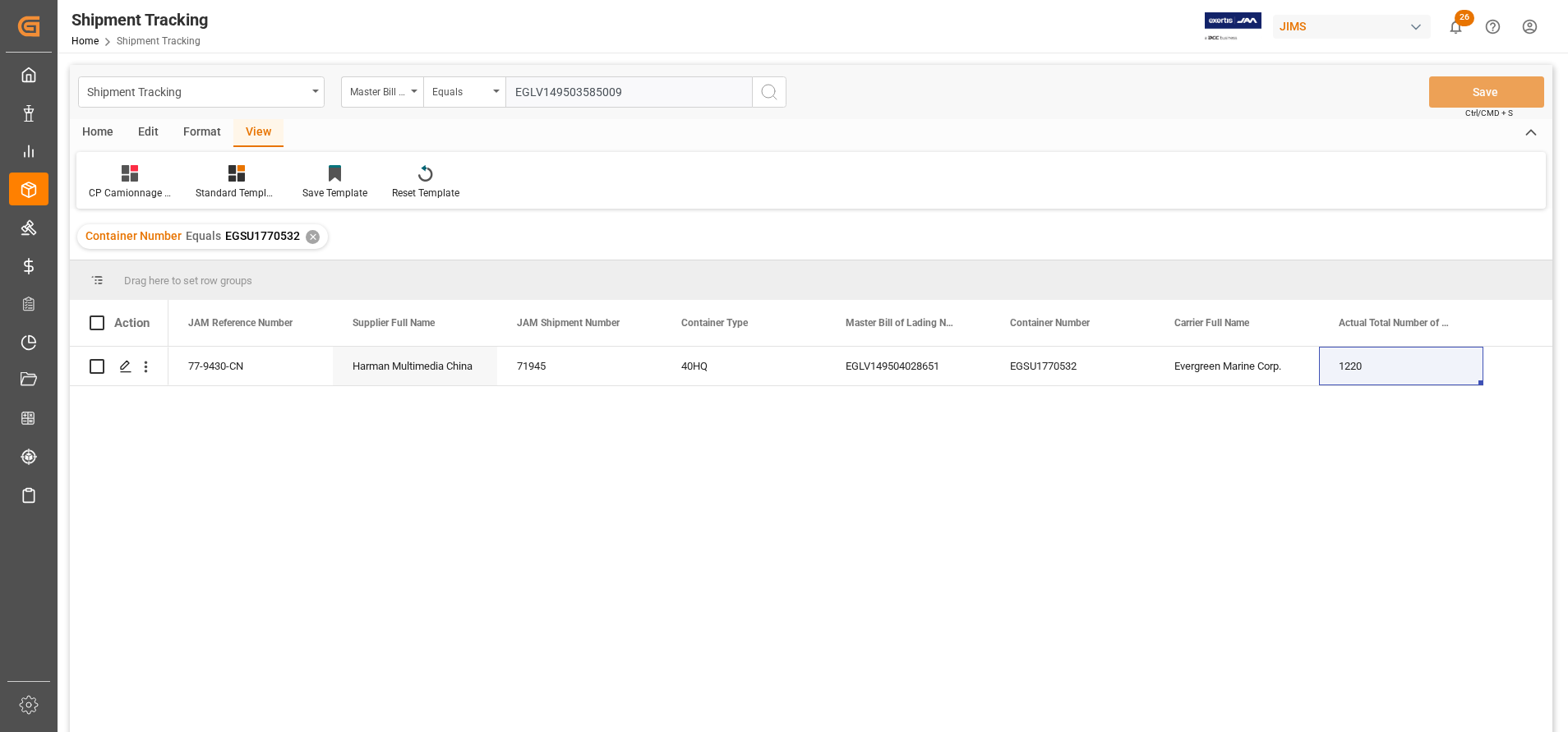 click at bounding box center (769, 92) 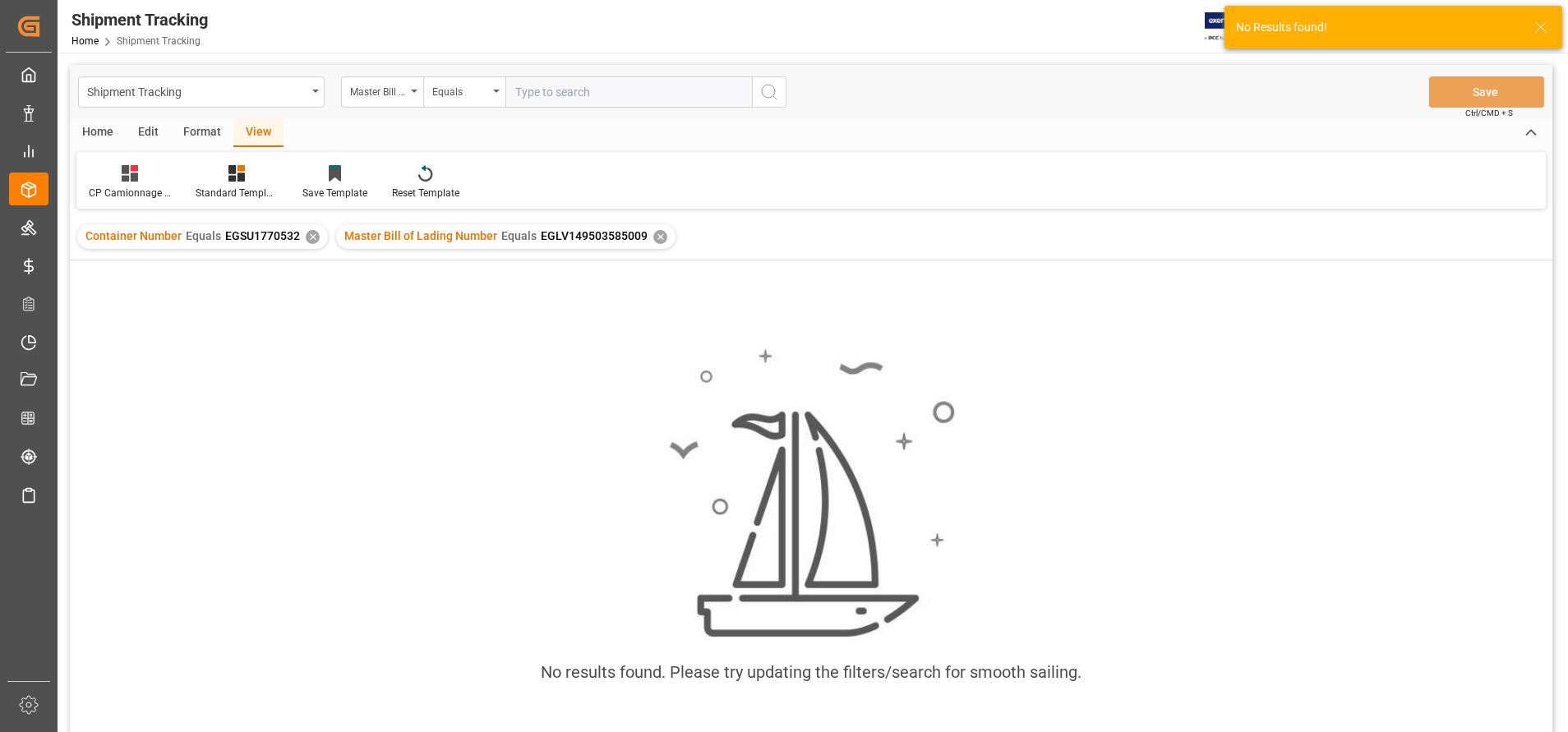 click on "✕" at bounding box center (312, 237) 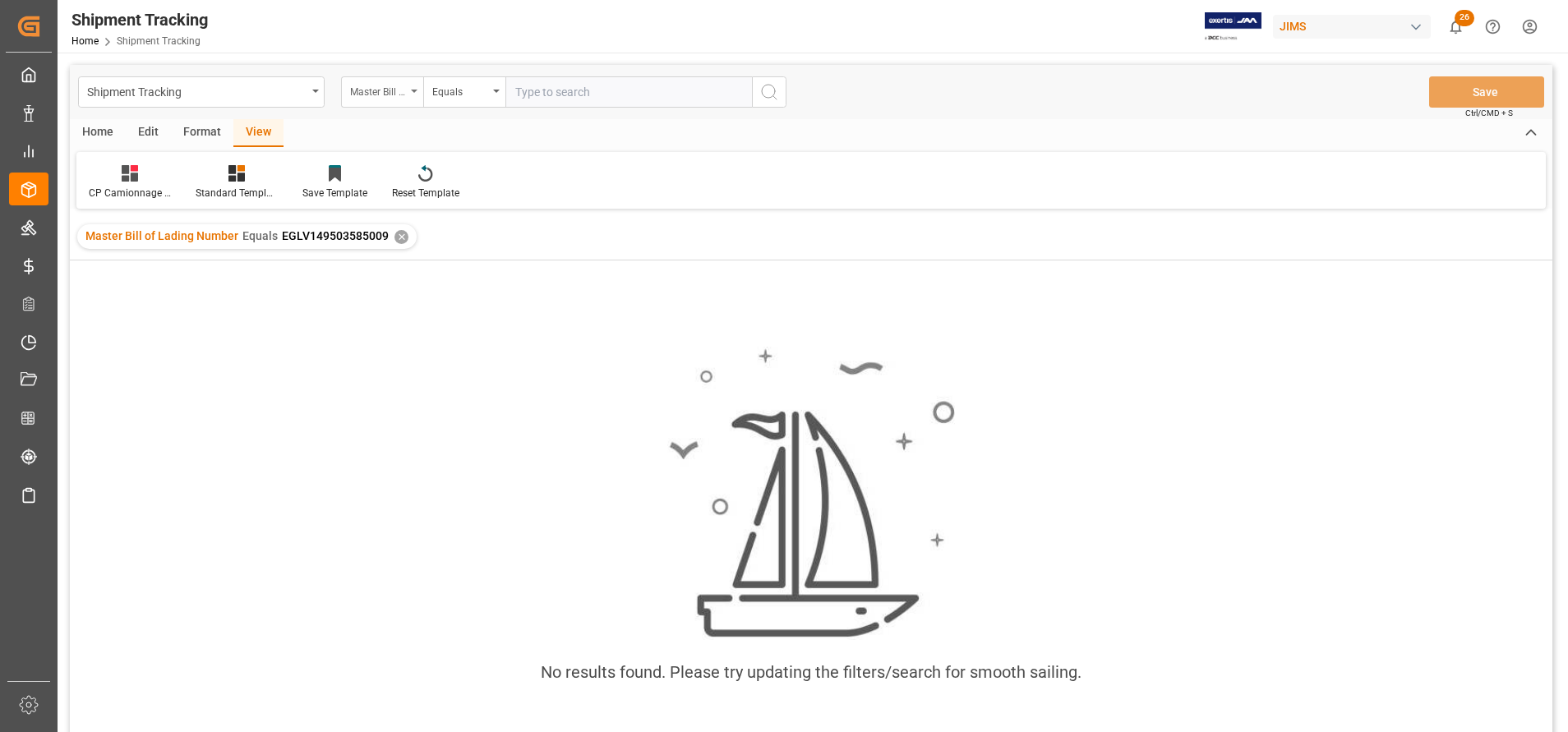 click on "Master Bill of Lading Number" at bounding box center (378, 90) 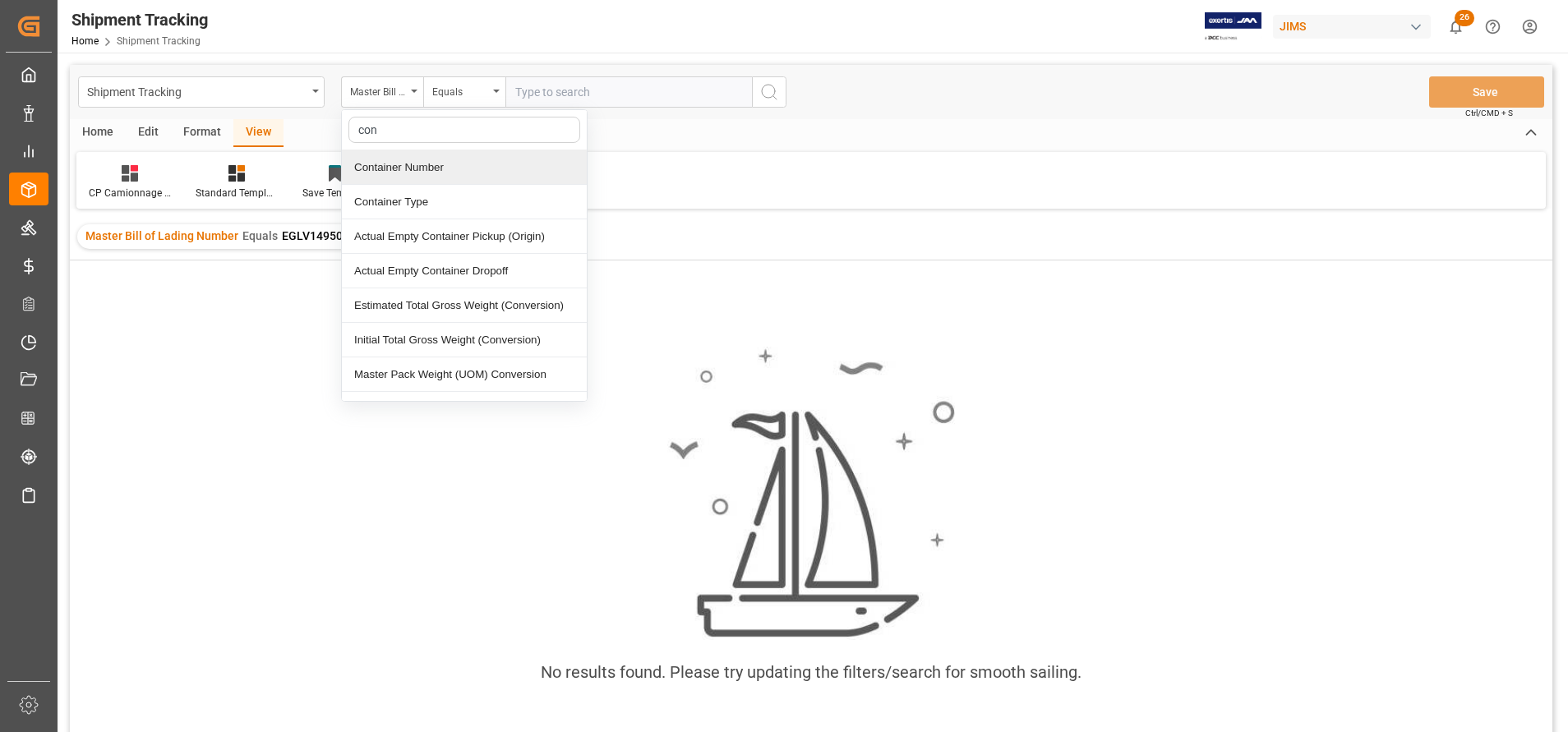 click on "Container Number" at bounding box center [464, 168] 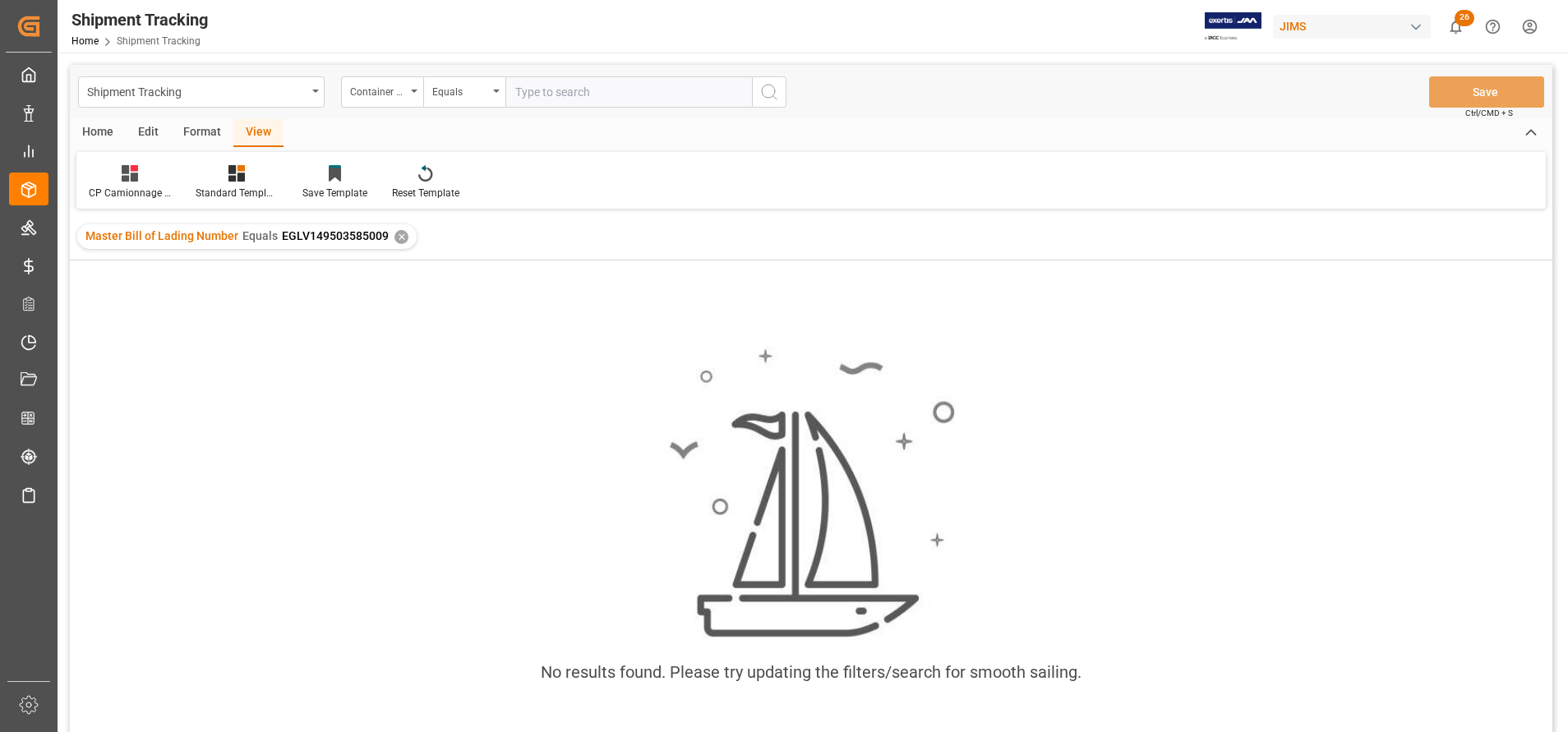 click at bounding box center (629, 92) 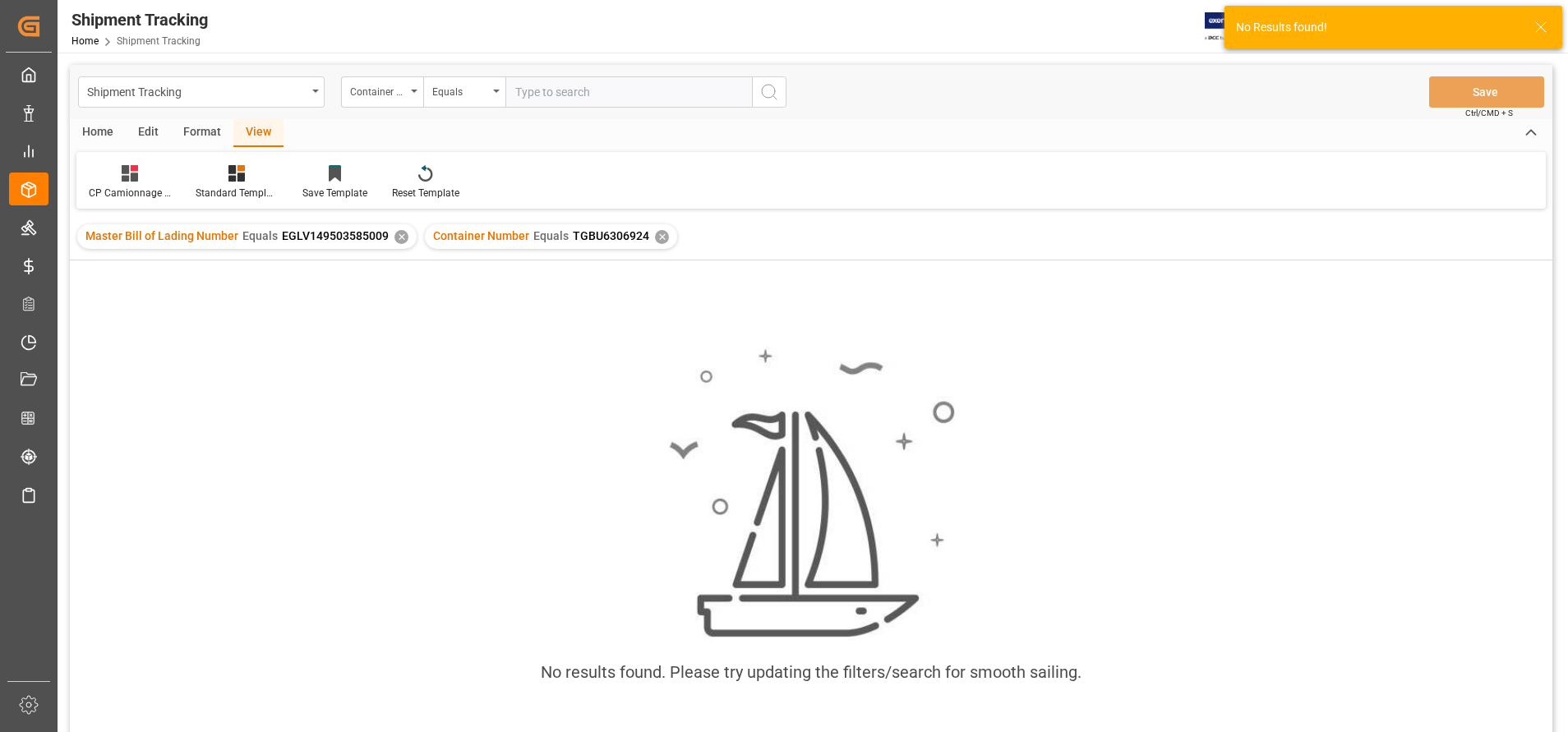click on "✕" at bounding box center [401, 237] 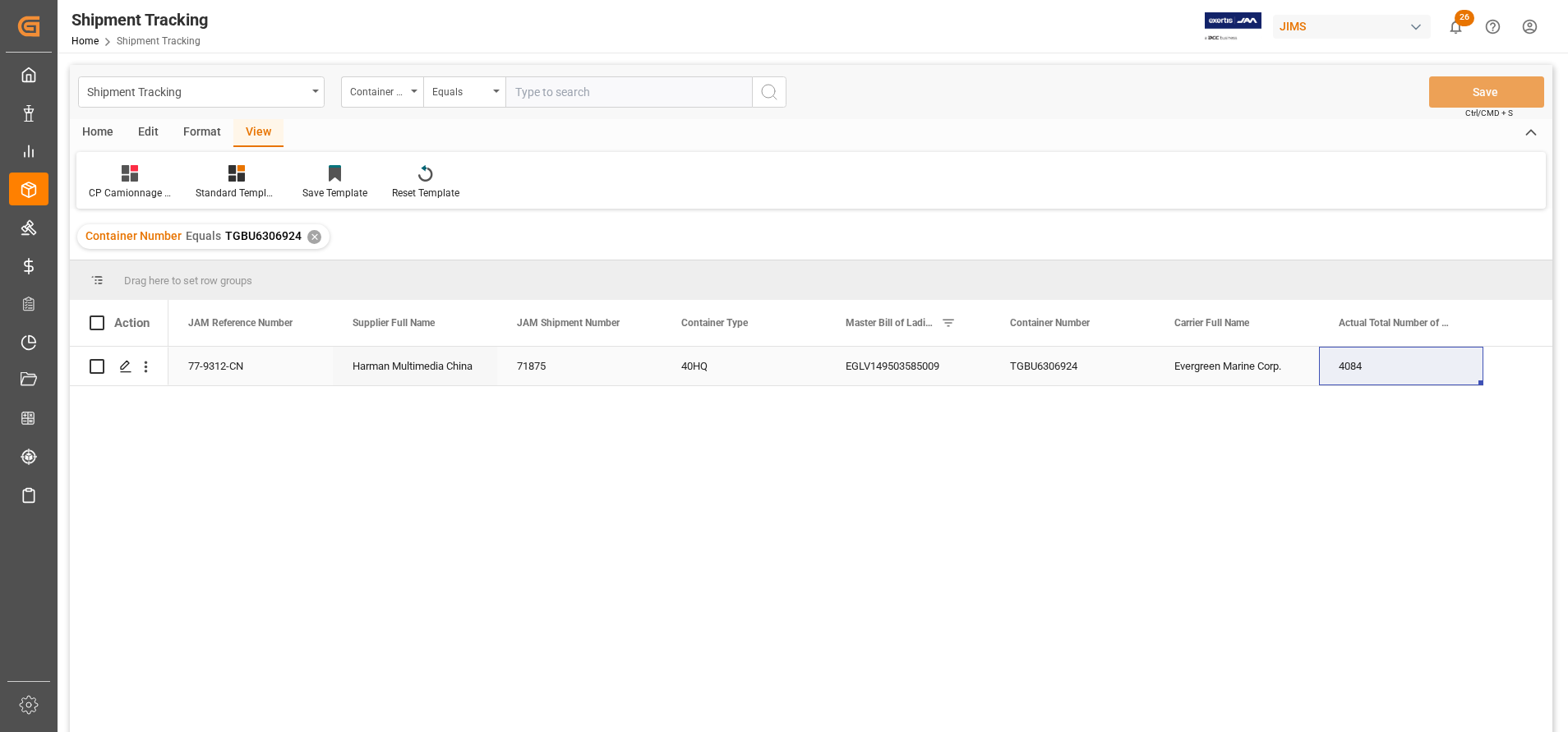click on "EGLV149503585009" at bounding box center [908, 366] 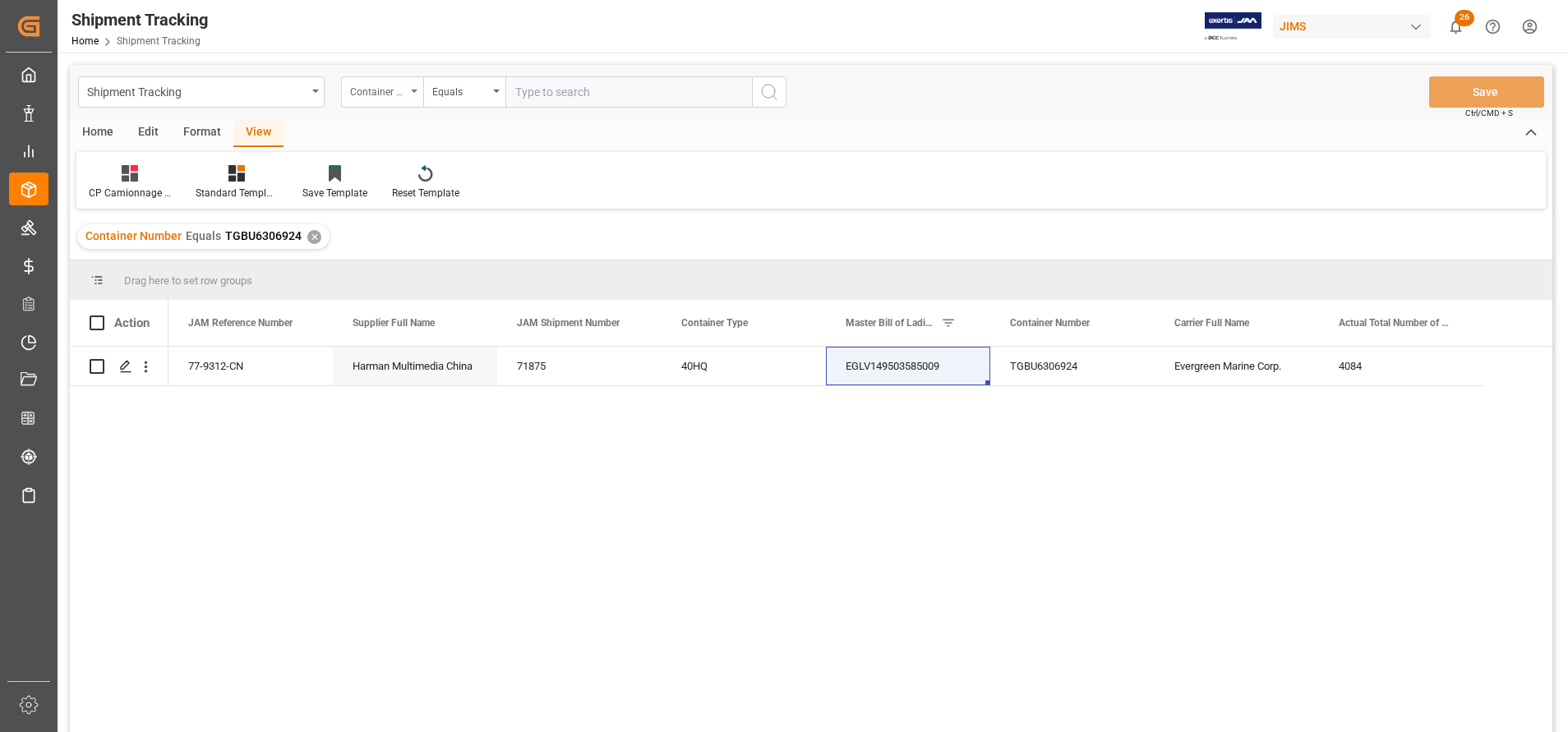 click on "Container Number" at bounding box center (378, 90) 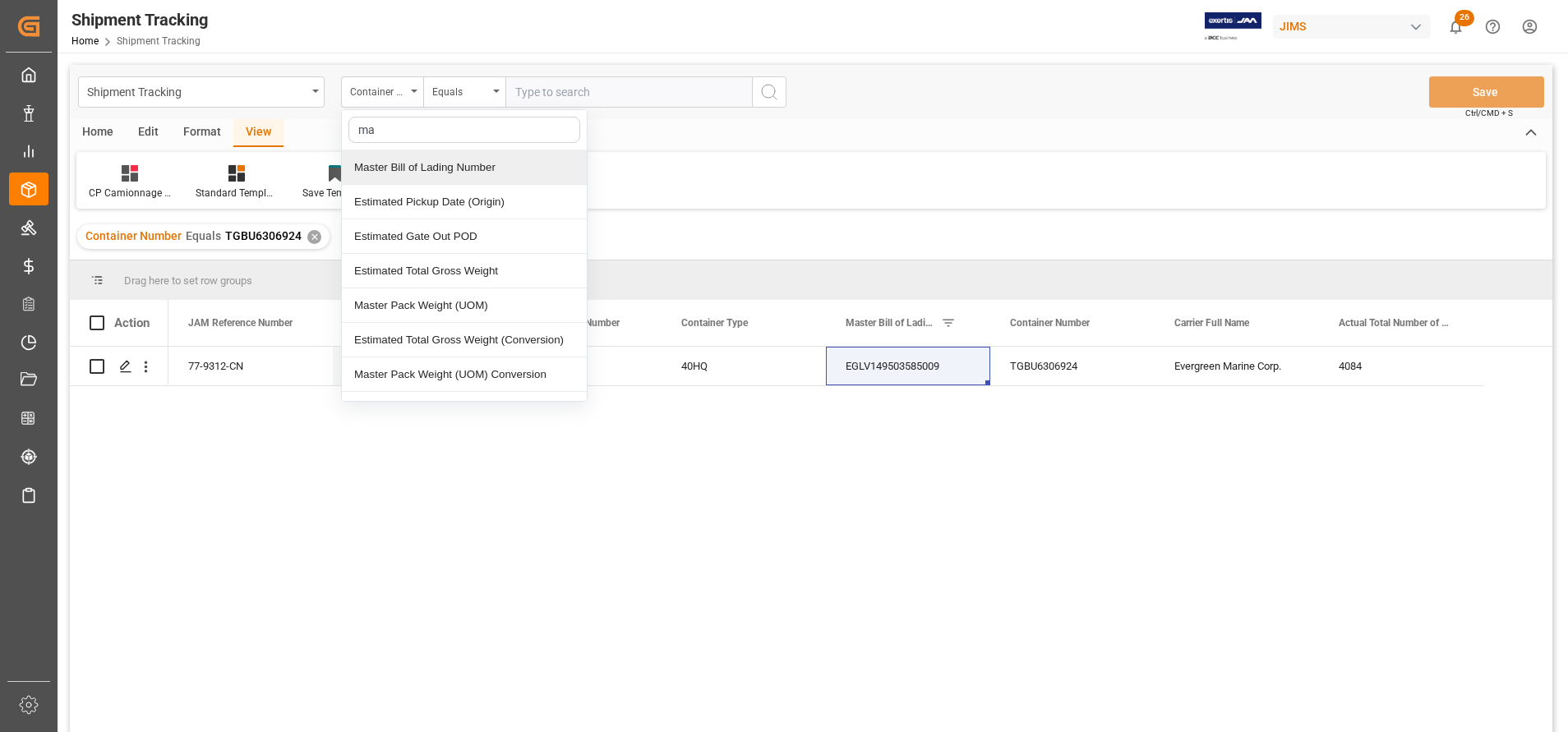 click on "Master Bill of Lading Number" at bounding box center [464, 168] 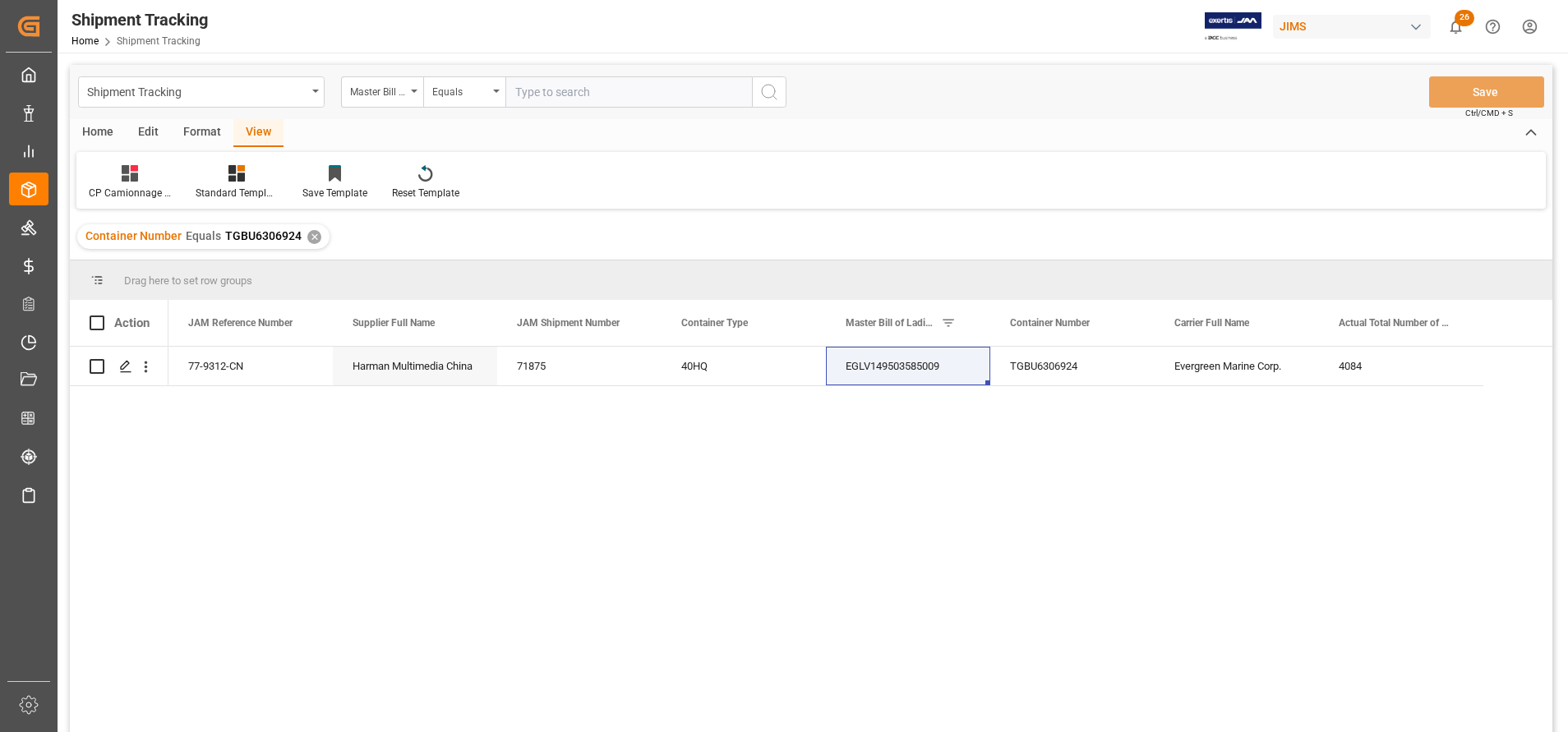 click at bounding box center (629, 92) 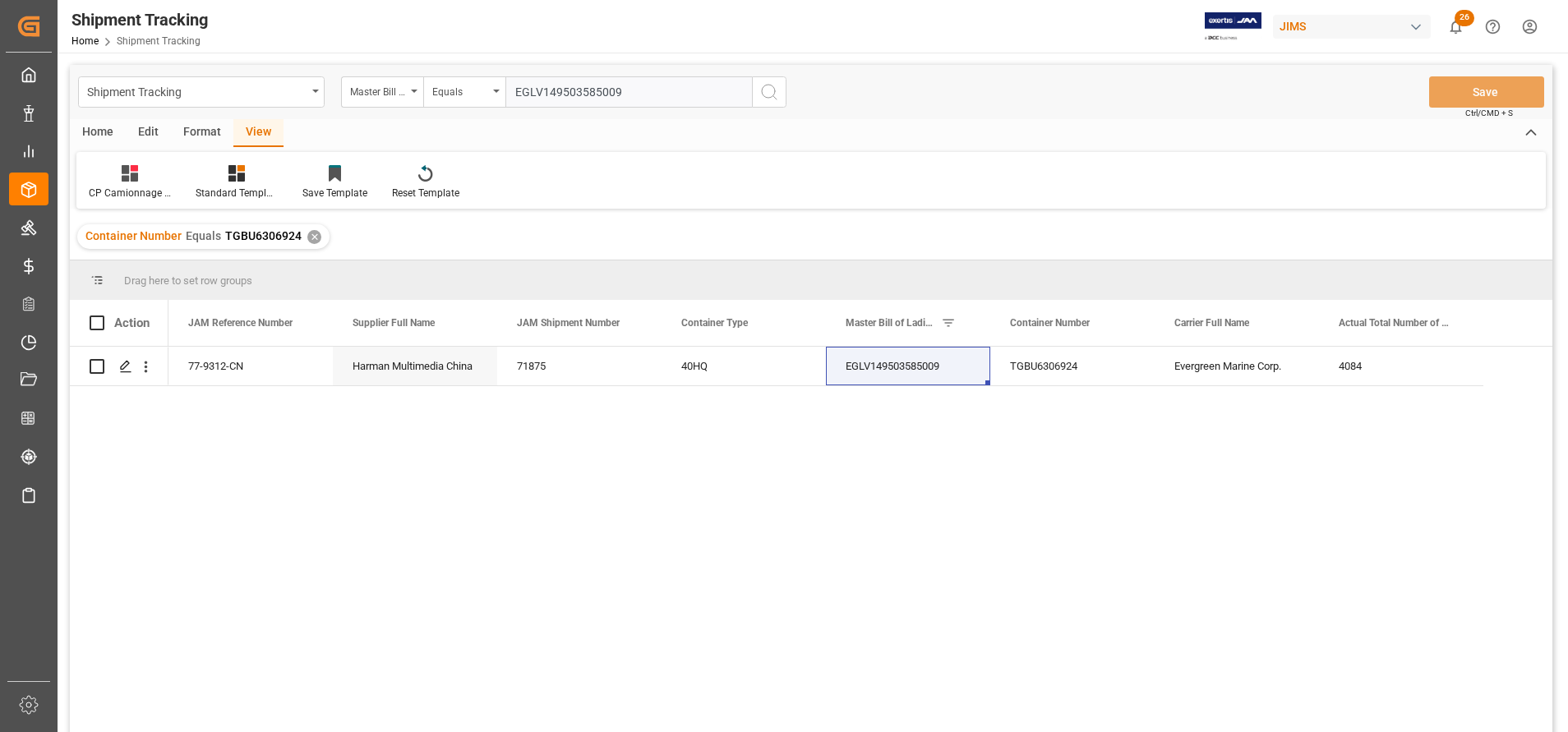 click at bounding box center (769, 92) 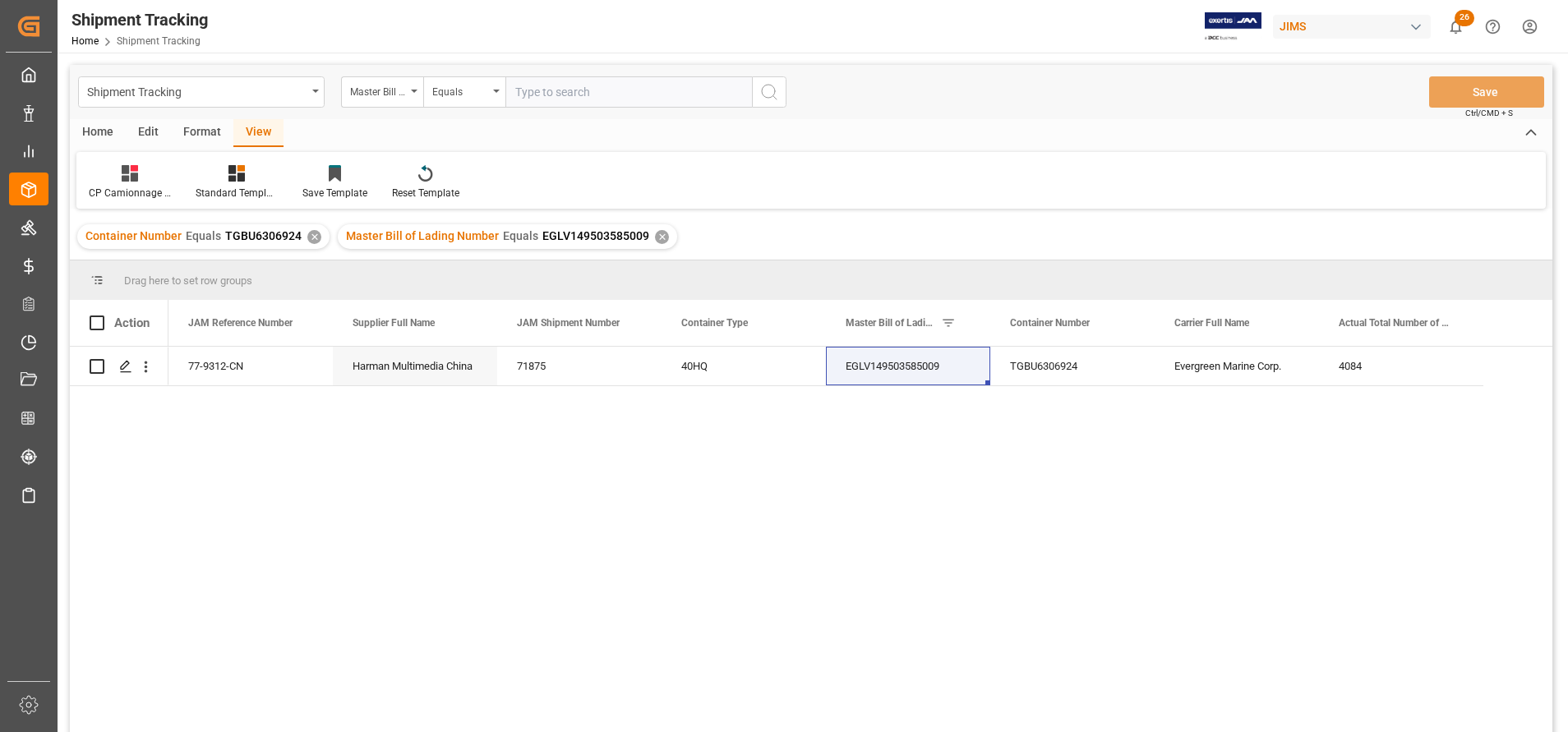 click on "✕" at bounding box center (314, 237) 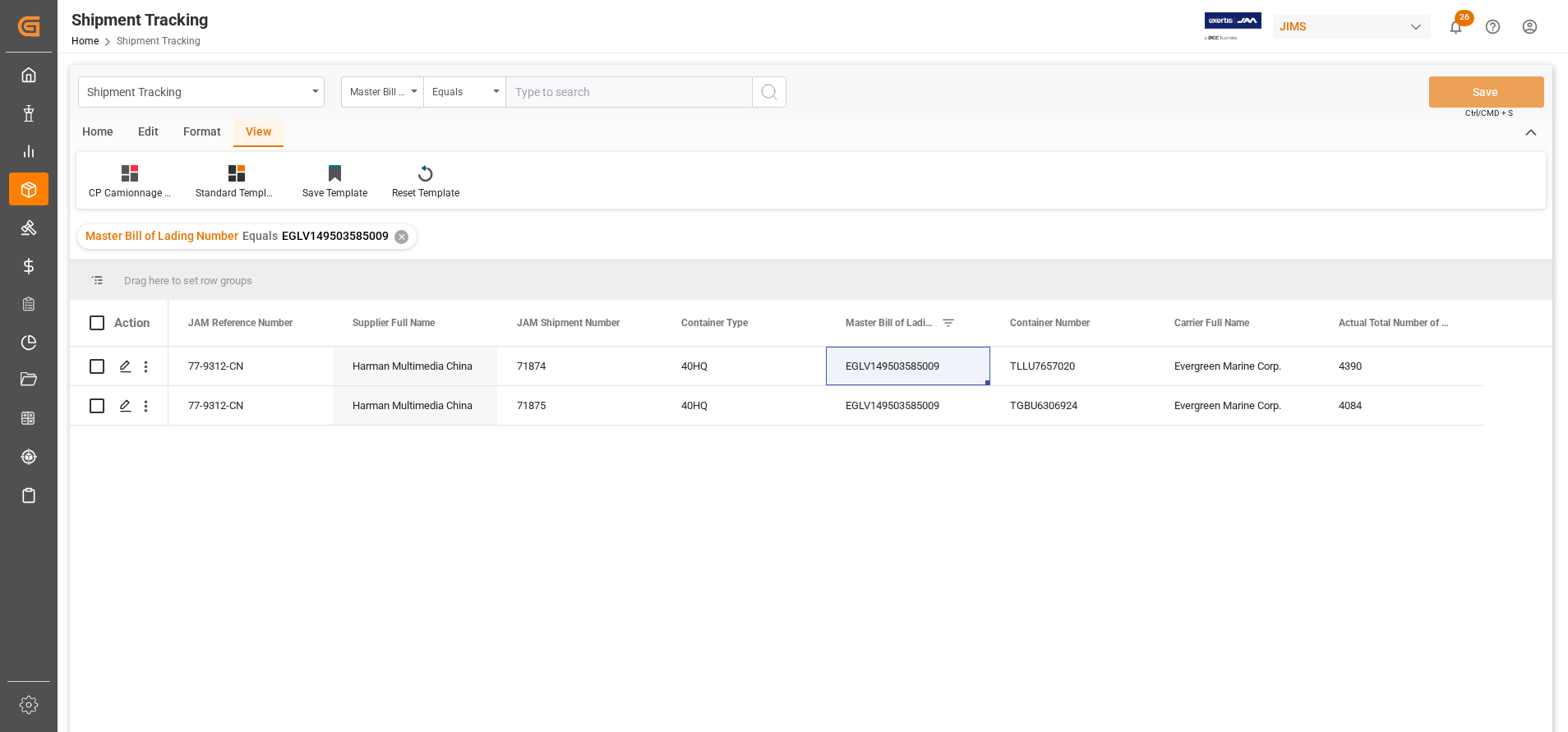 click on "77-9312-CN Harman Multimedia China 71874 40HQ EGLV149503585009 TLLU7657020 Evergreen Marine Corp. 4390 77-9312-CN Harman Multimedia China 71875 40HQ EGLV149503585009 TGBU6306924 Evergreen Marine Corp. 4084" at bounding box center (860, 545) 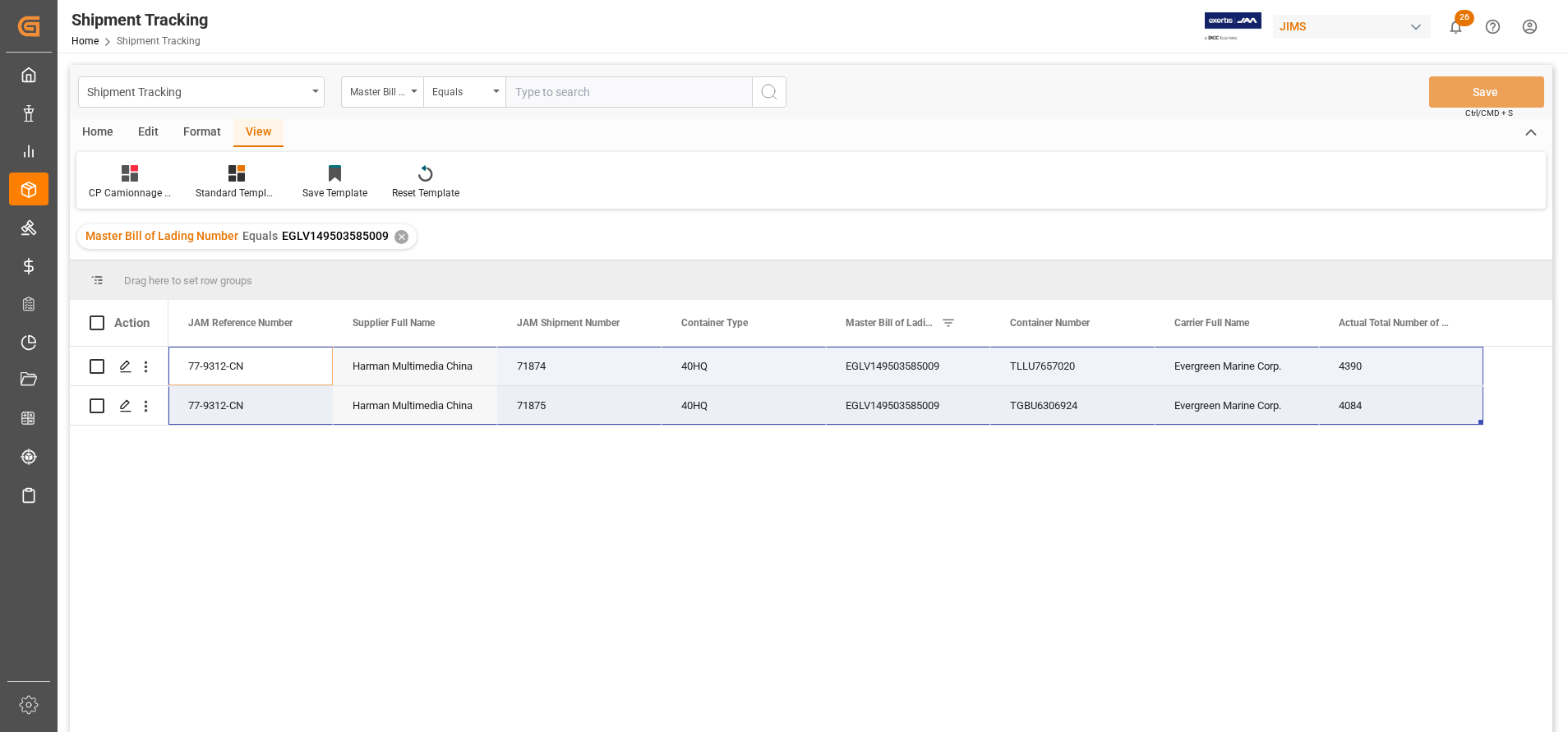 drag, startPoint x: 223, startPoint y: 367, endPoint x: 1334, endPoint y: 409, distance: 1111.7936 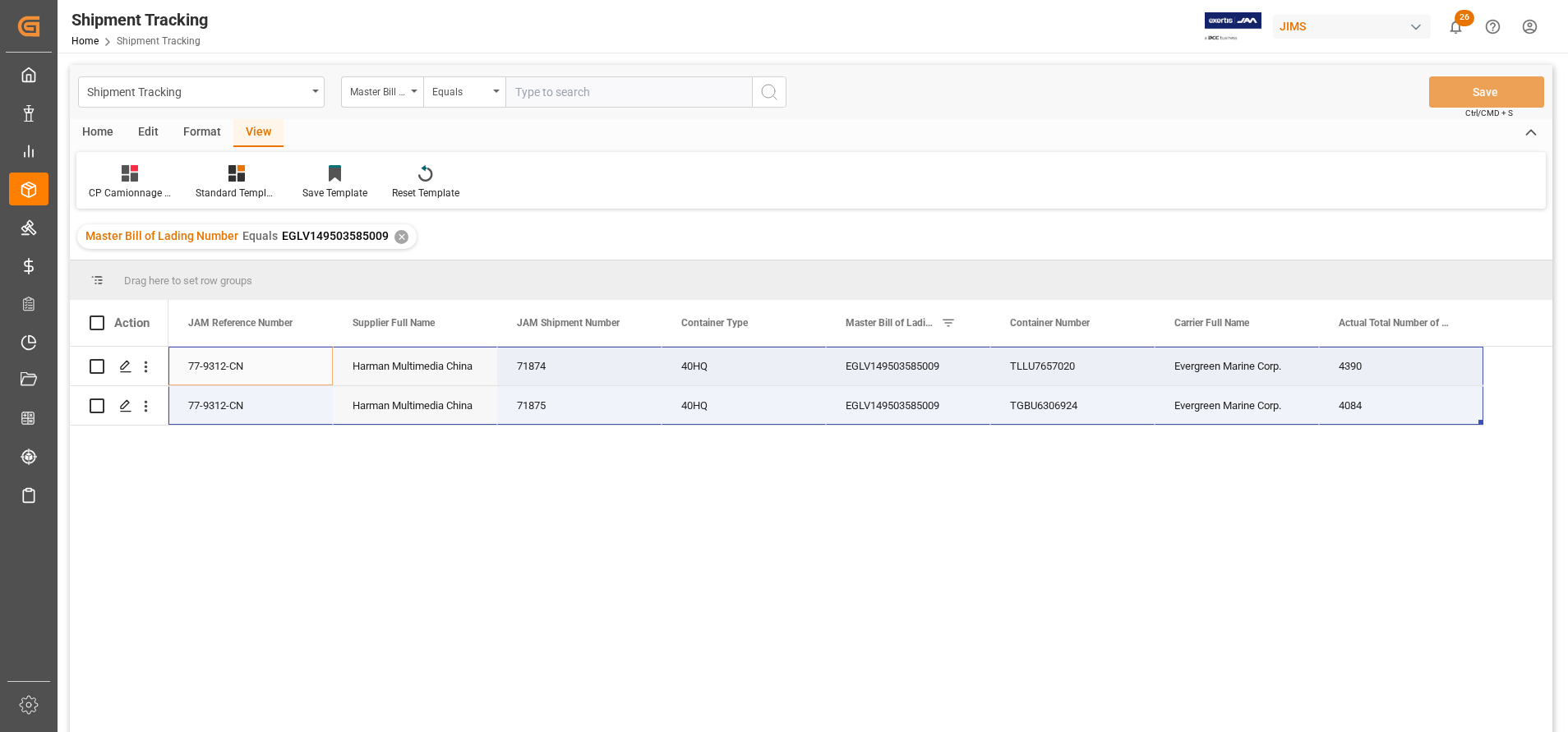 click on "77-9312-CN" at bounding box center [251, 366] 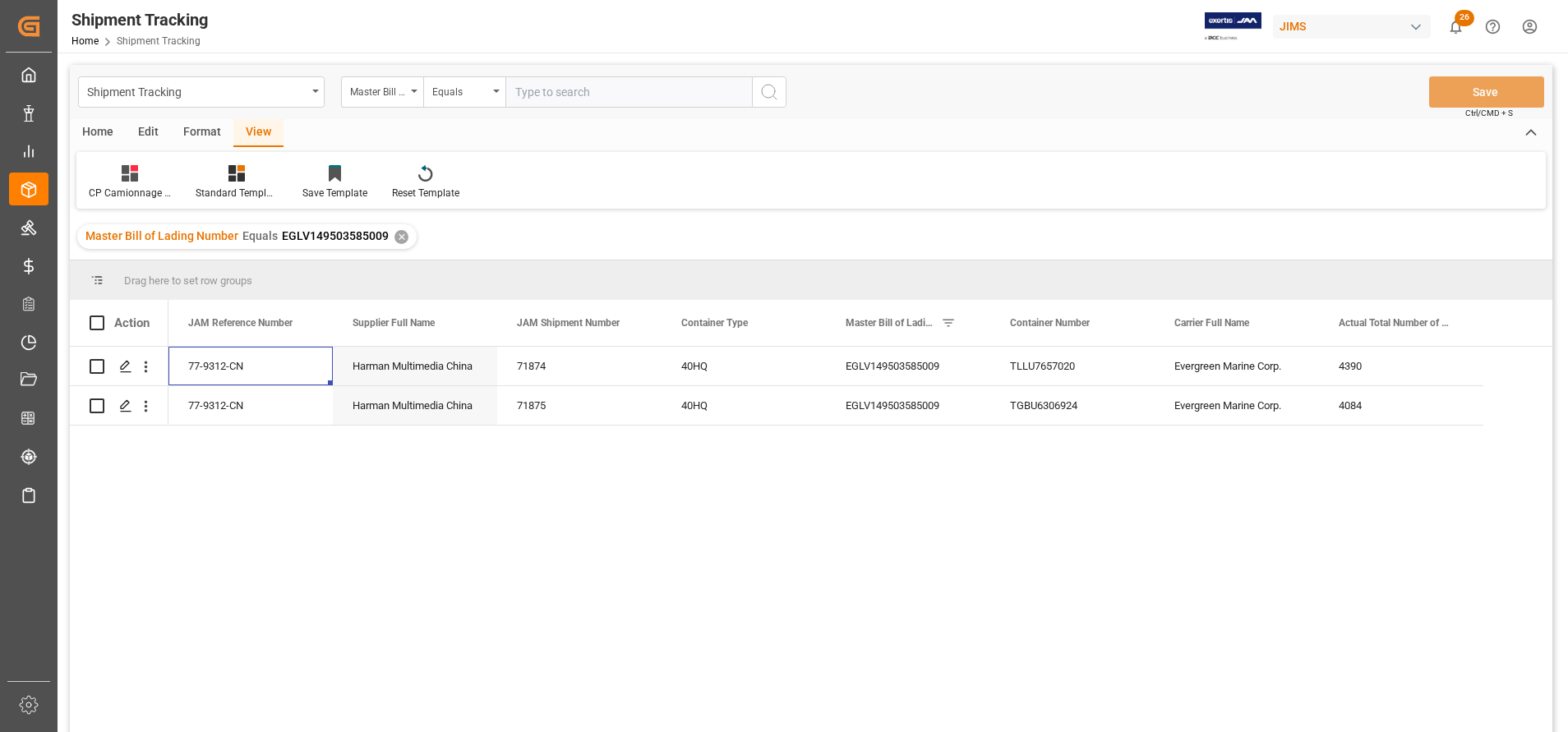 click at bounding box center [629, 92] 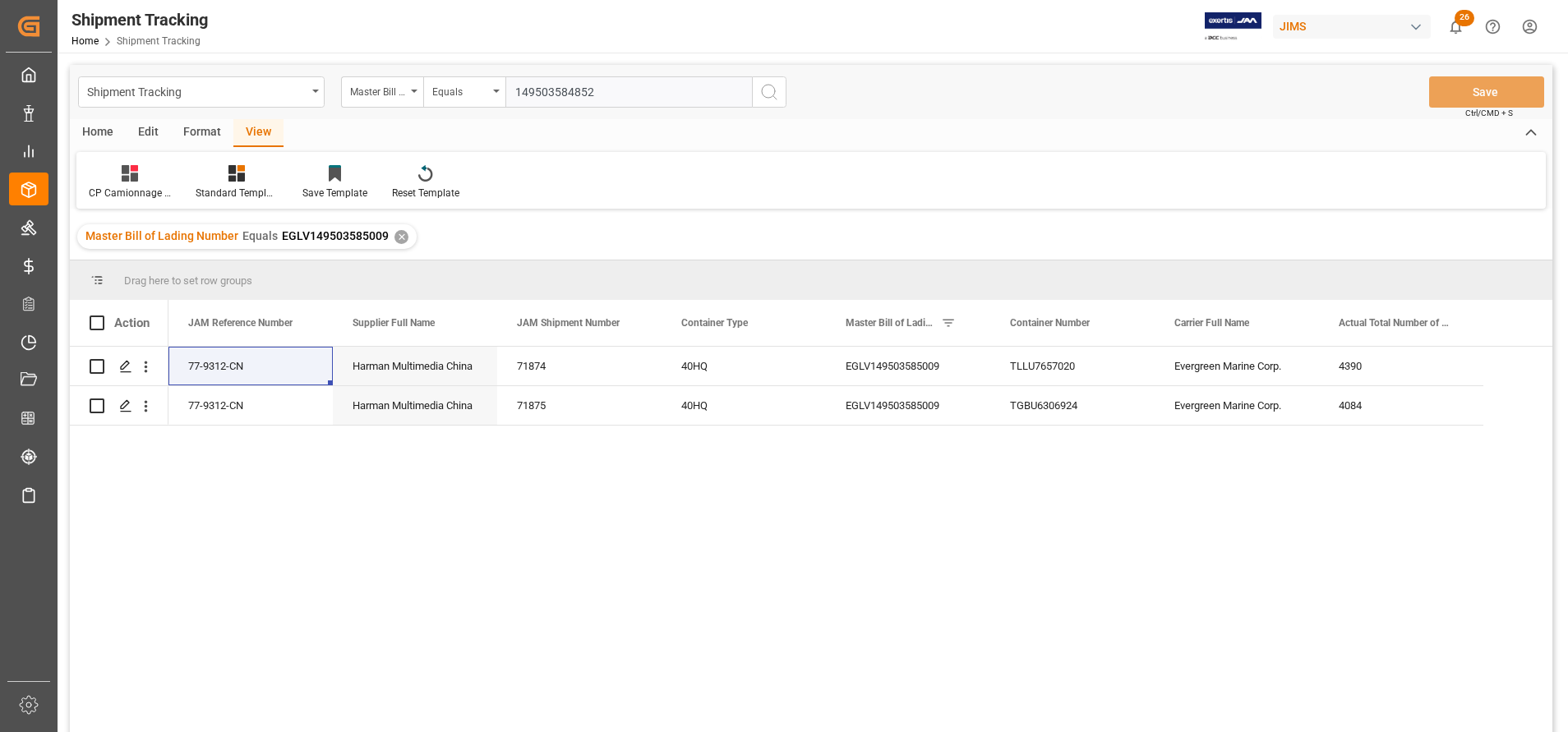 click on "149503584852" at bounding box center [629, 92] 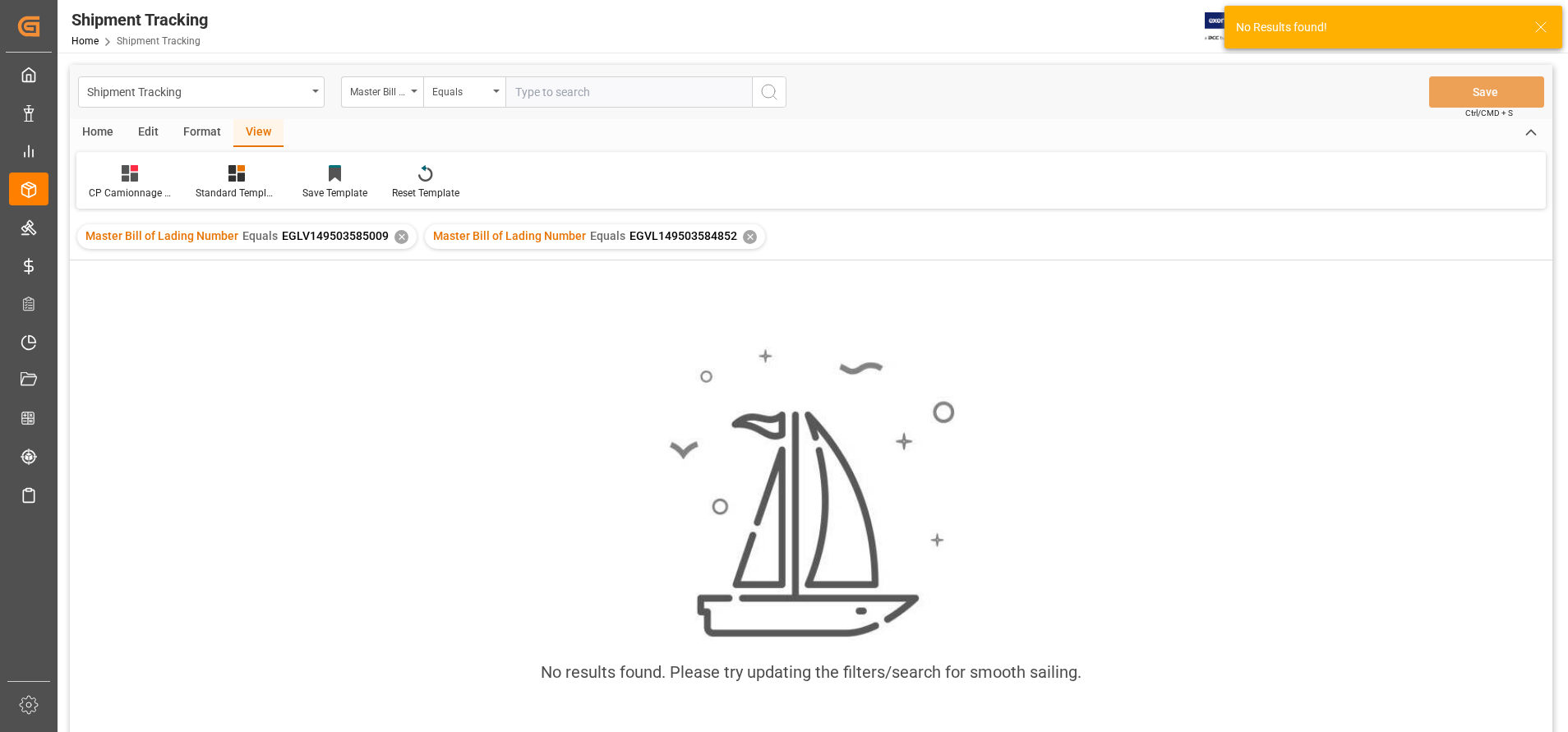 click on "✕" at bounding box center [401, 237] 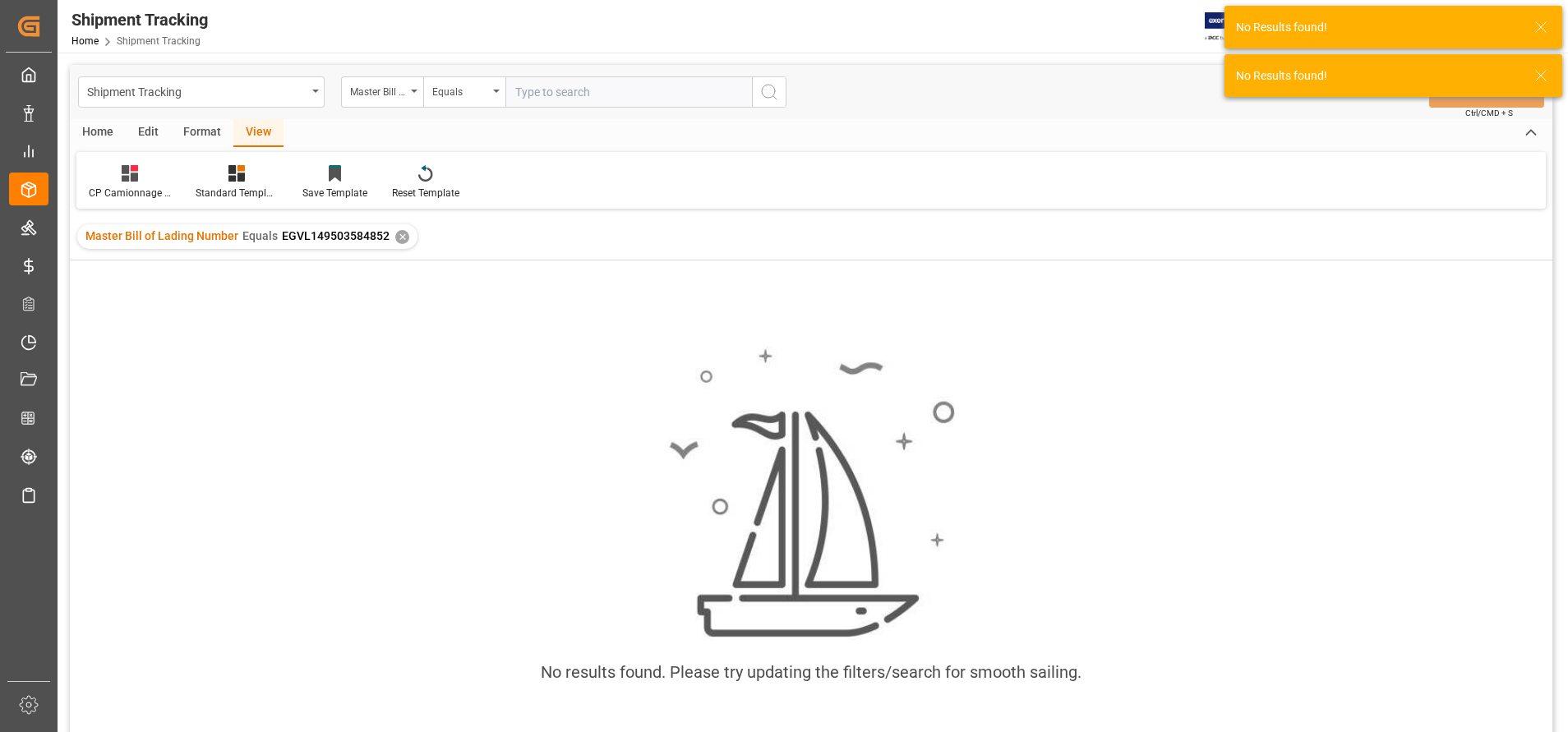 click at bounding box center [629, 92] 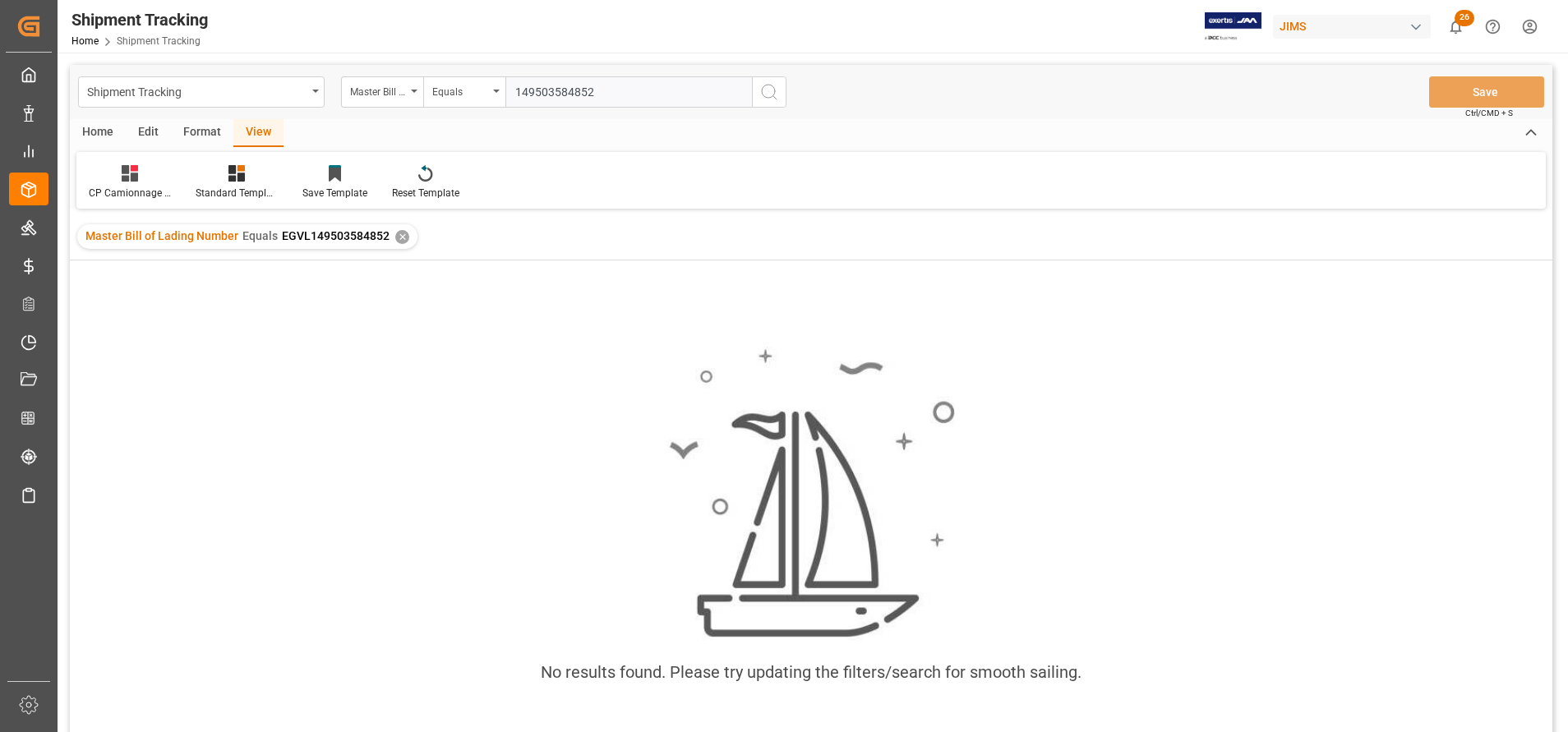 click on "149503584852" at bounding box center (629, 92) 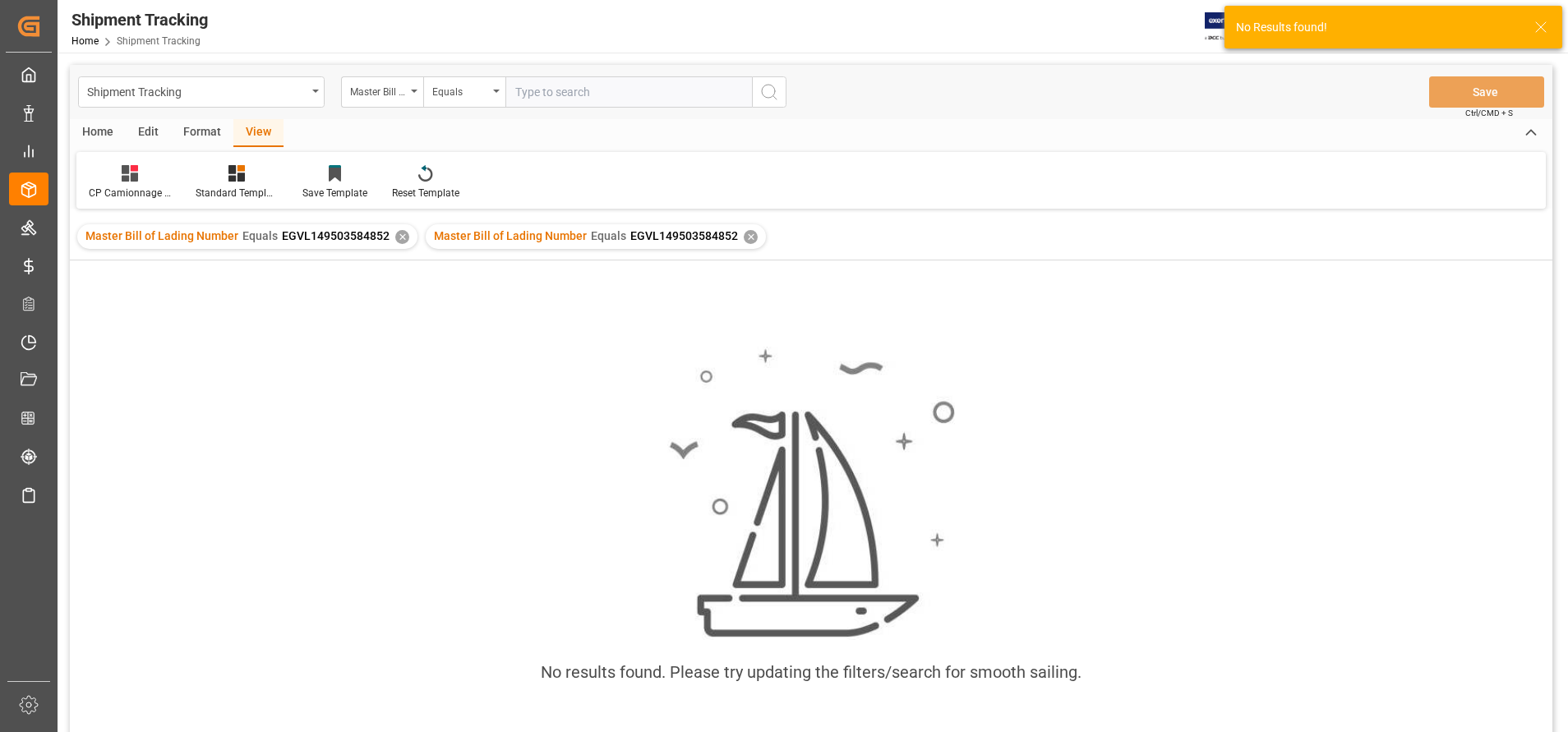 click on "Master Bill of Lading Number Equals EGVL149503584852  ✕" at bounding box center [247, 237] 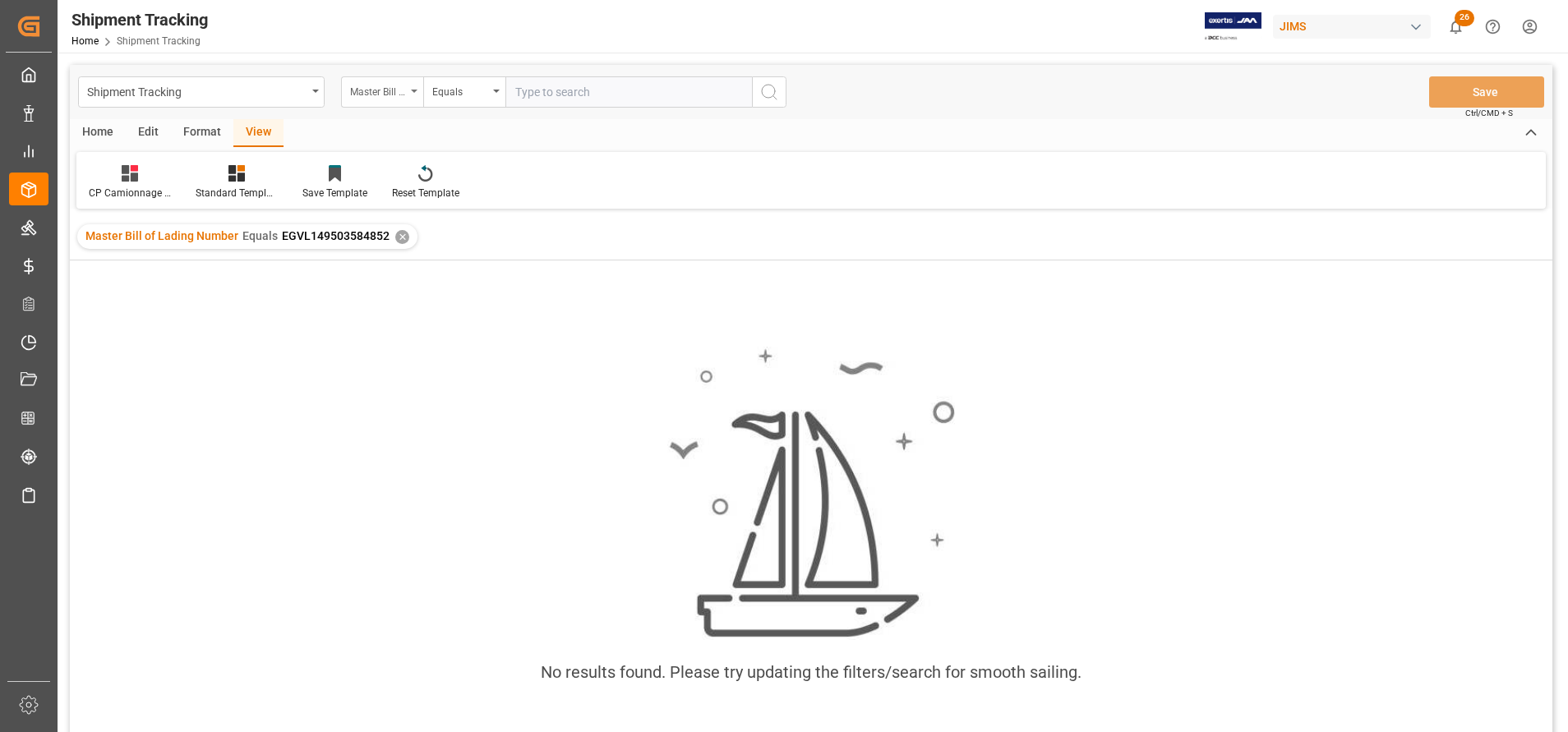 click on "Master Bill of Lading Number" at bounding box center (378, 90) 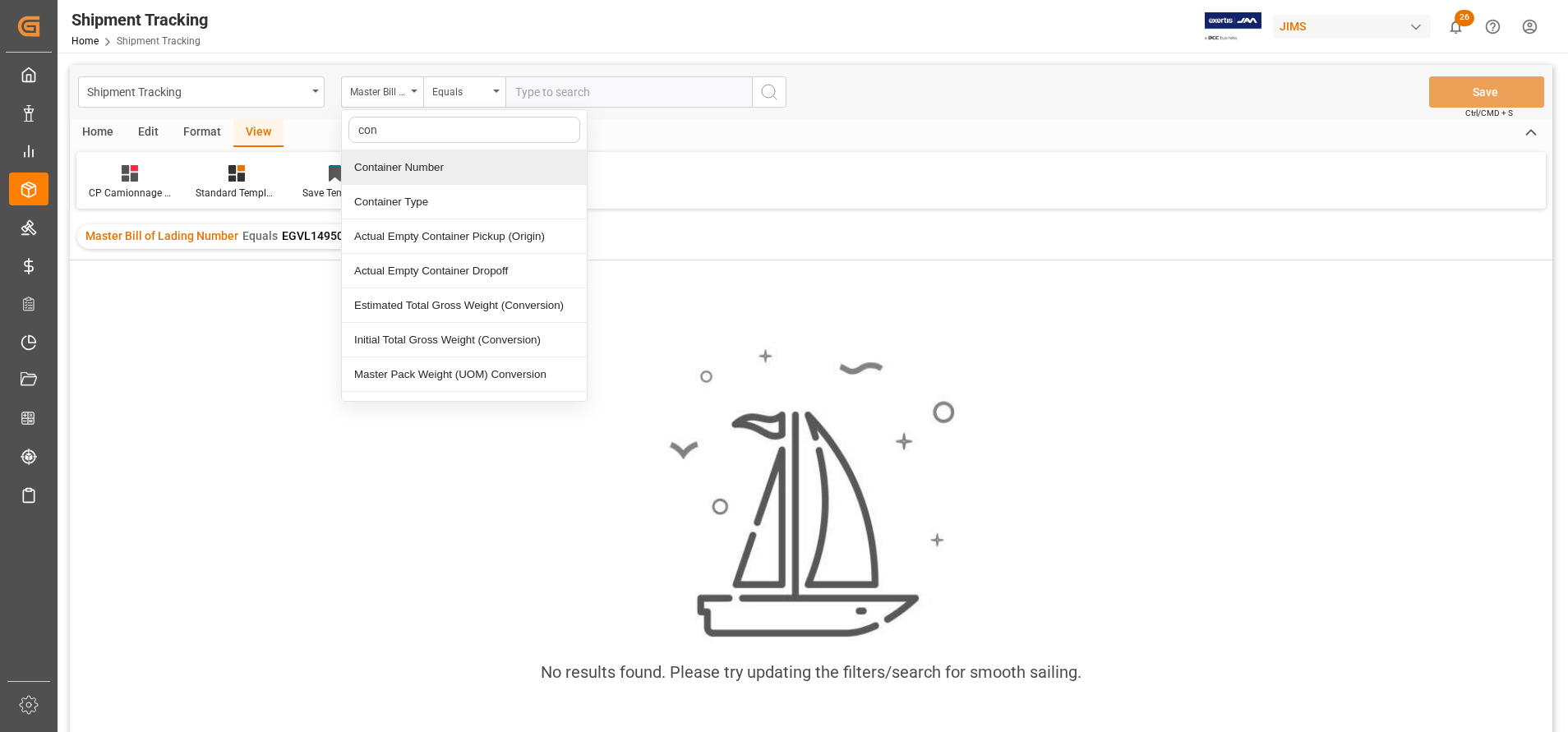 click on "Container Number" at bounding box center [464, 168] 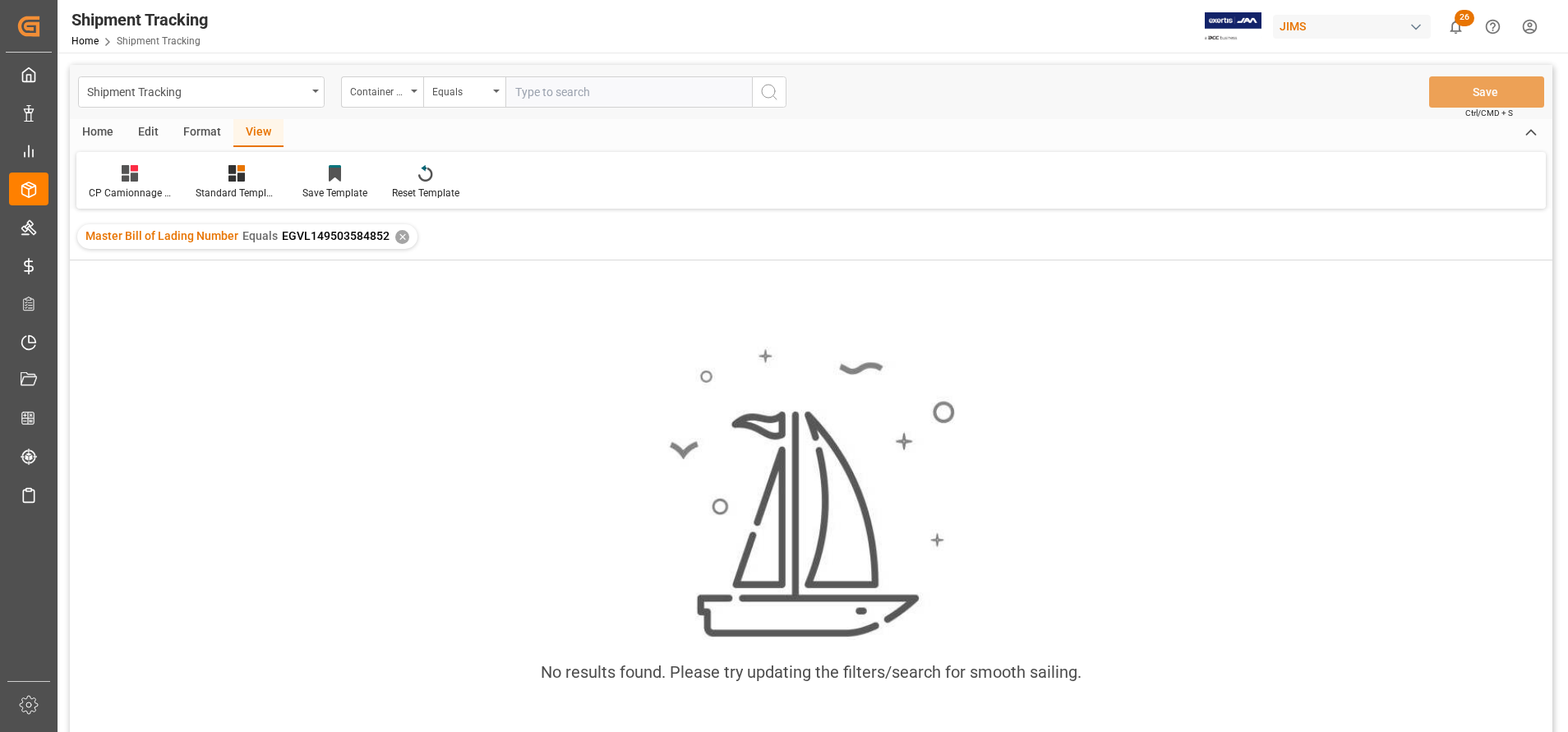 click at bounding box center (629, 92) 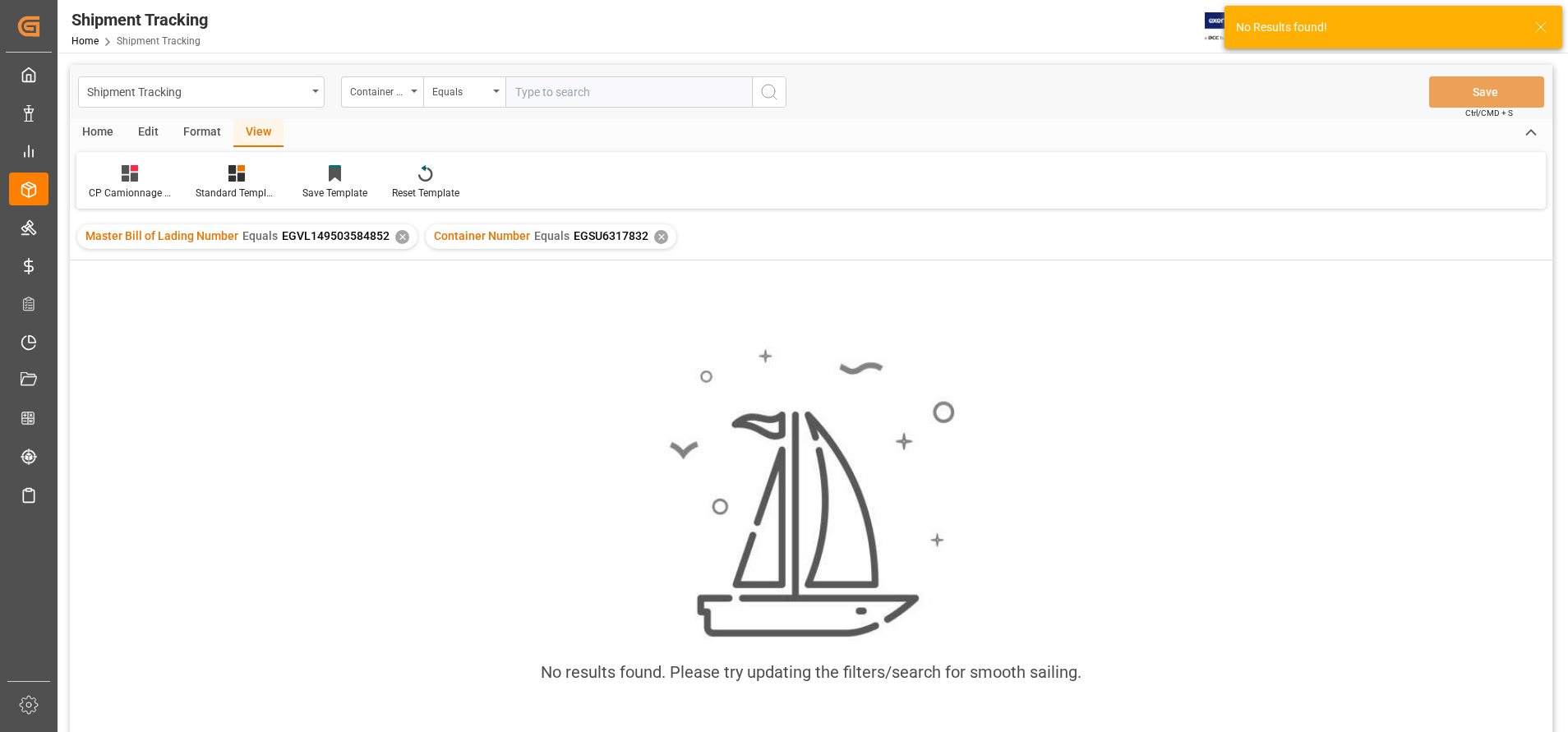click on "✕" at bounding box center (402, 237) 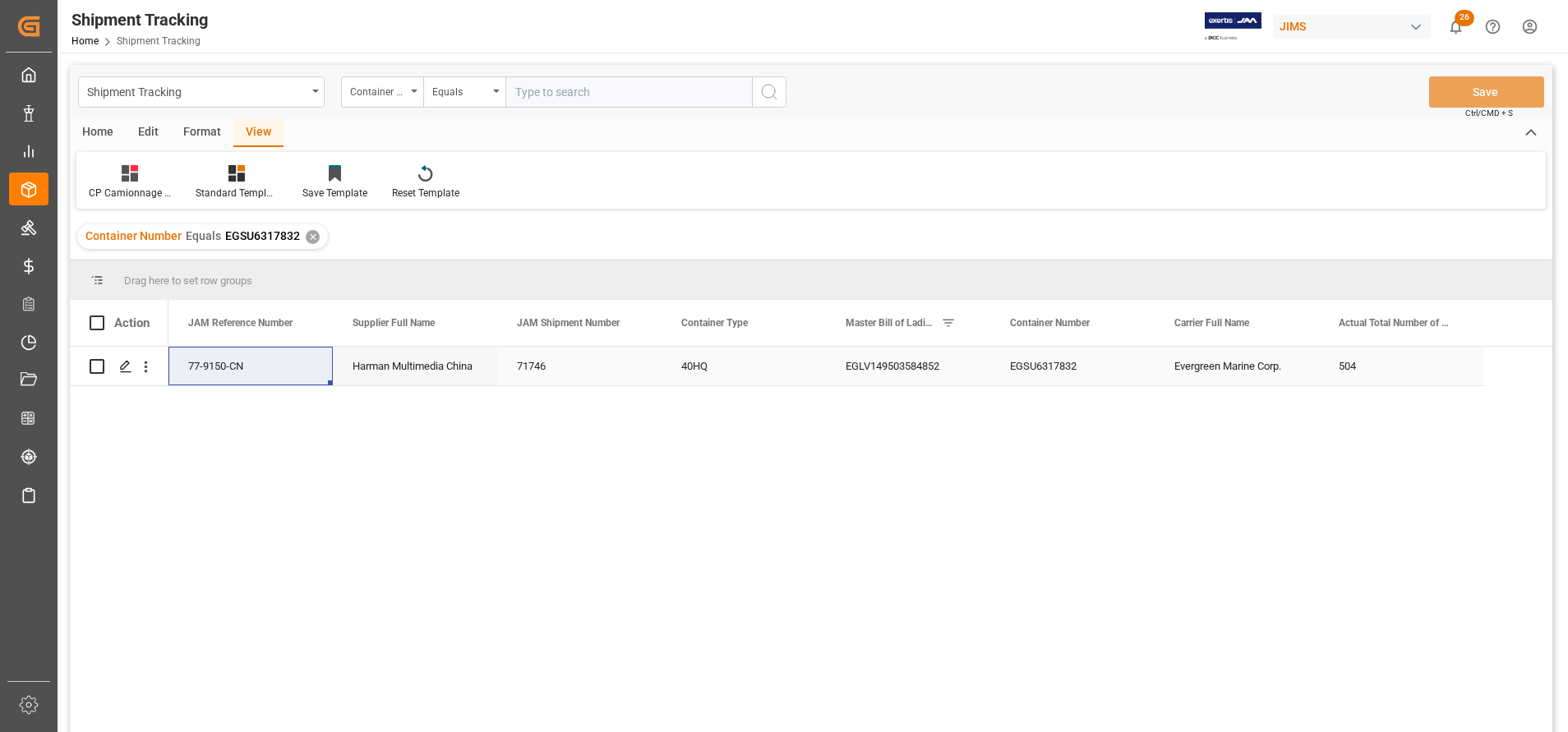 click on "EGLV149503584852" at bounding box center [908, 366] 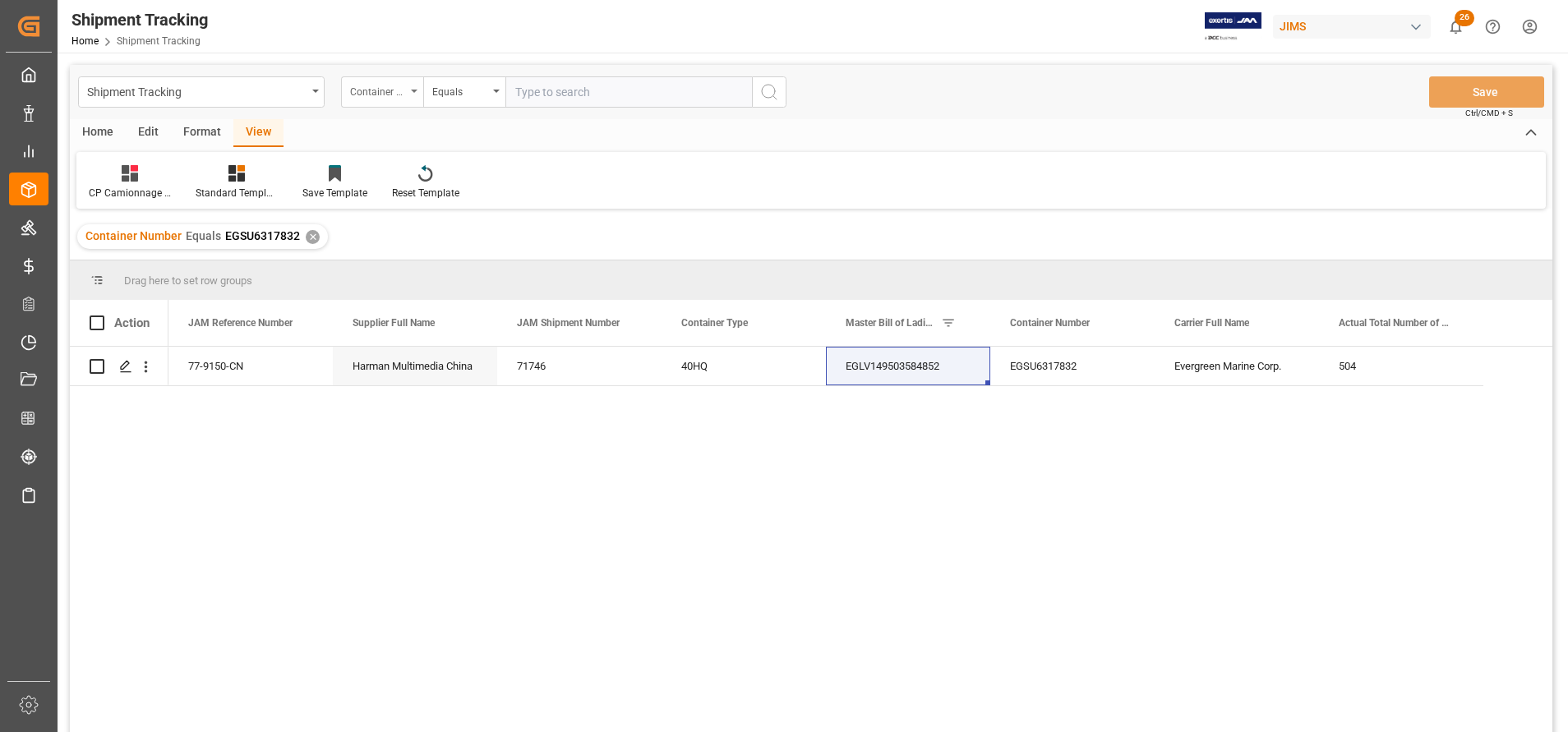 click on "Container Number" at bounding box center [382, 92] 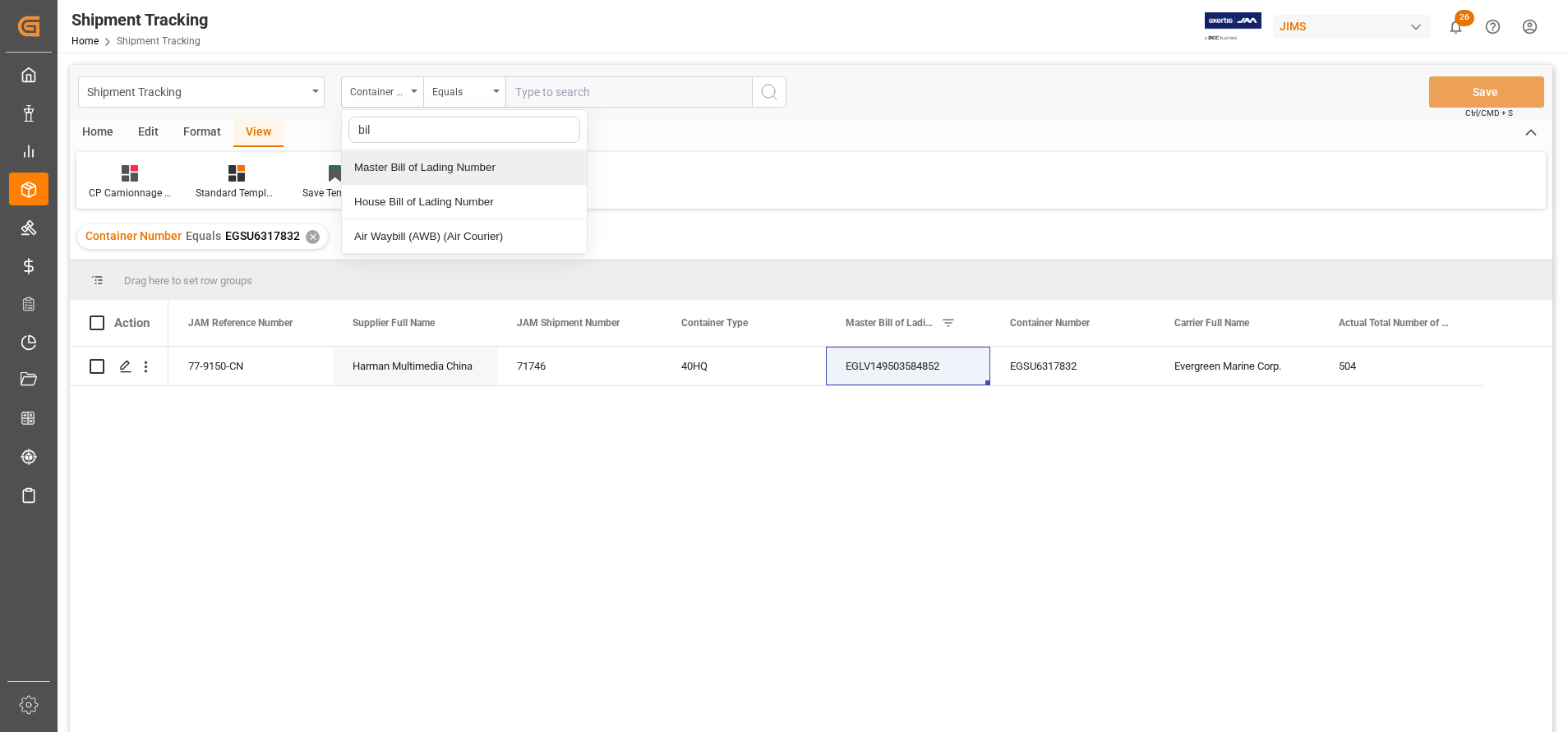 click on "Master Bill of Lading Number" at bounding box center (464, 168) 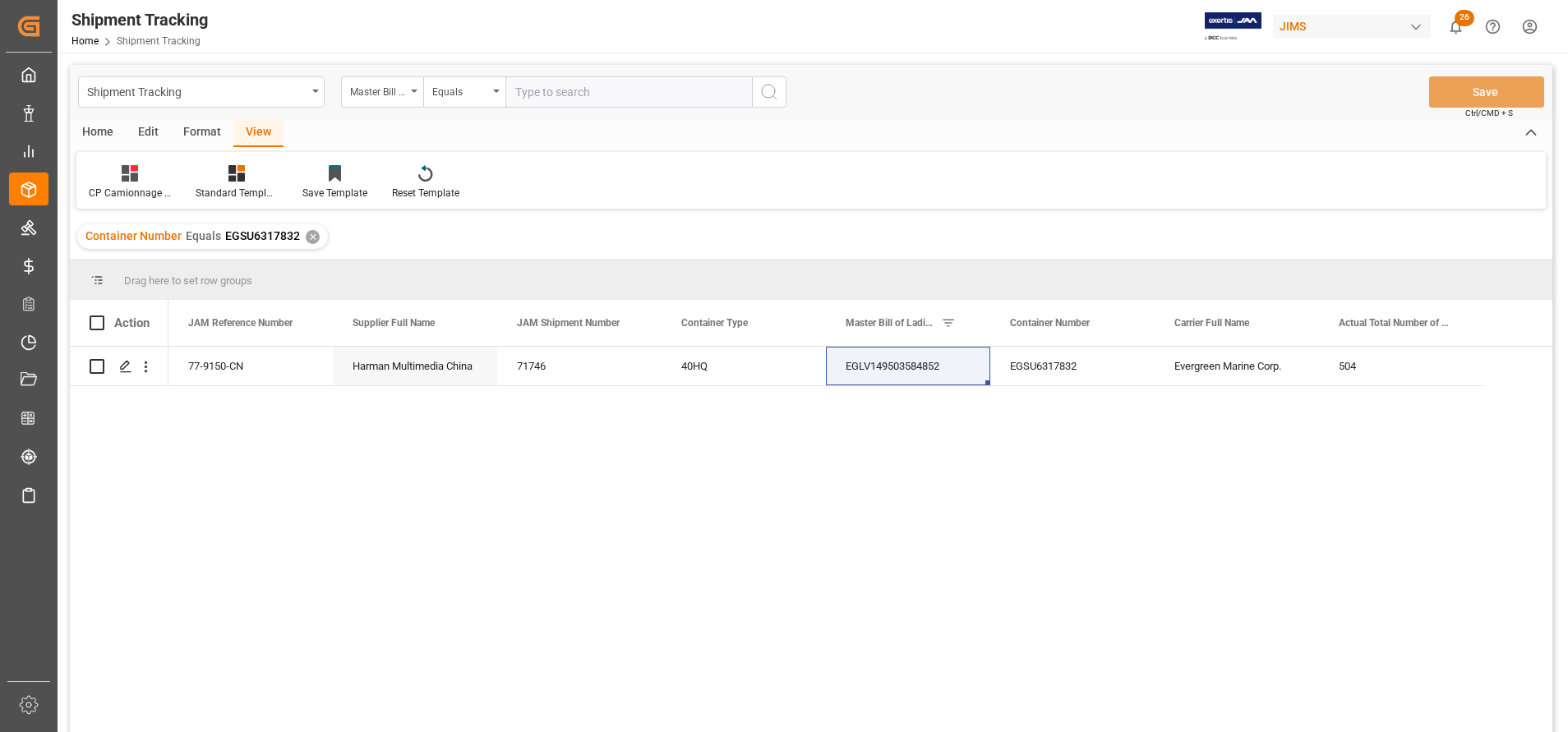 click at bounding box center [629, 92] 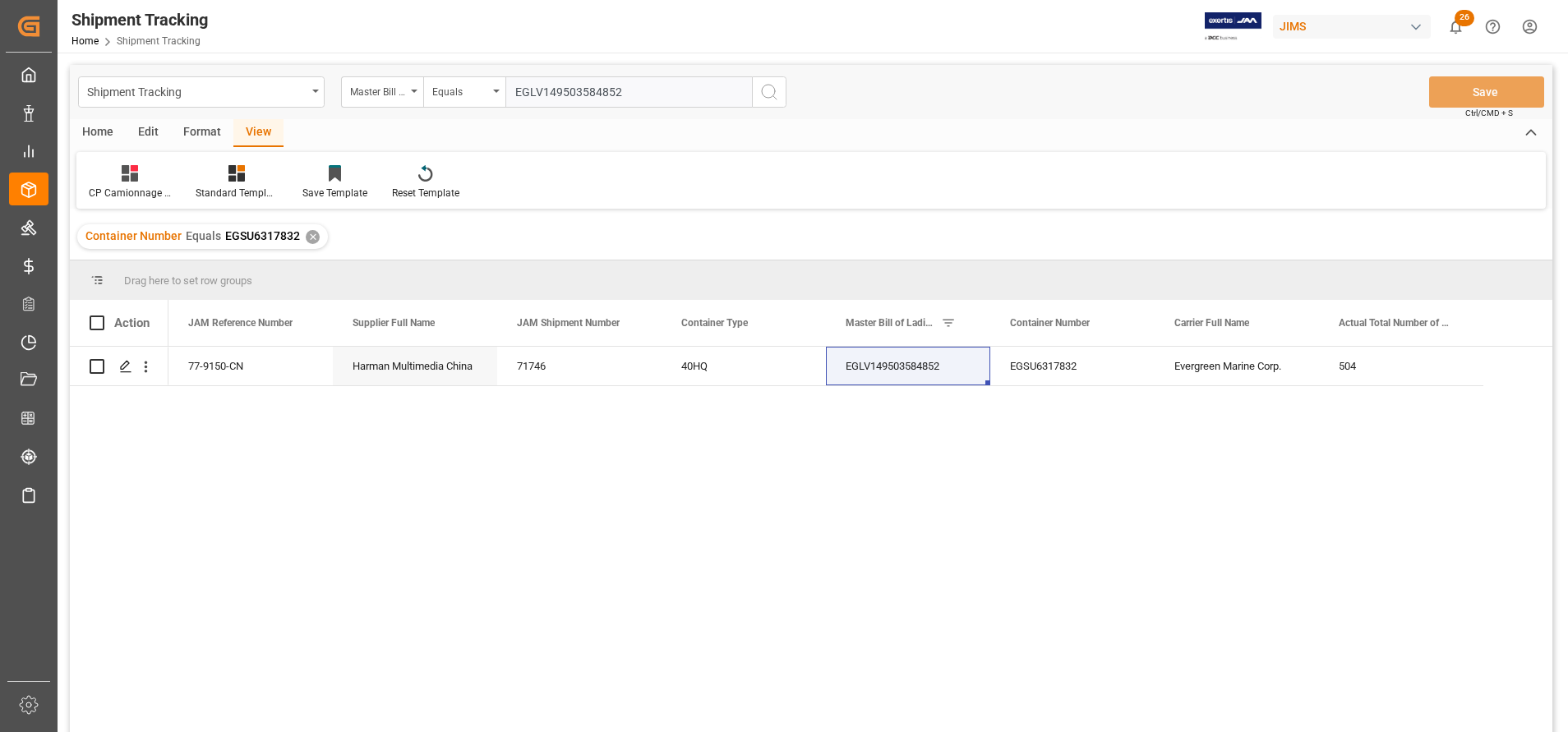 click on "✕" at bounding box center [312, 237] 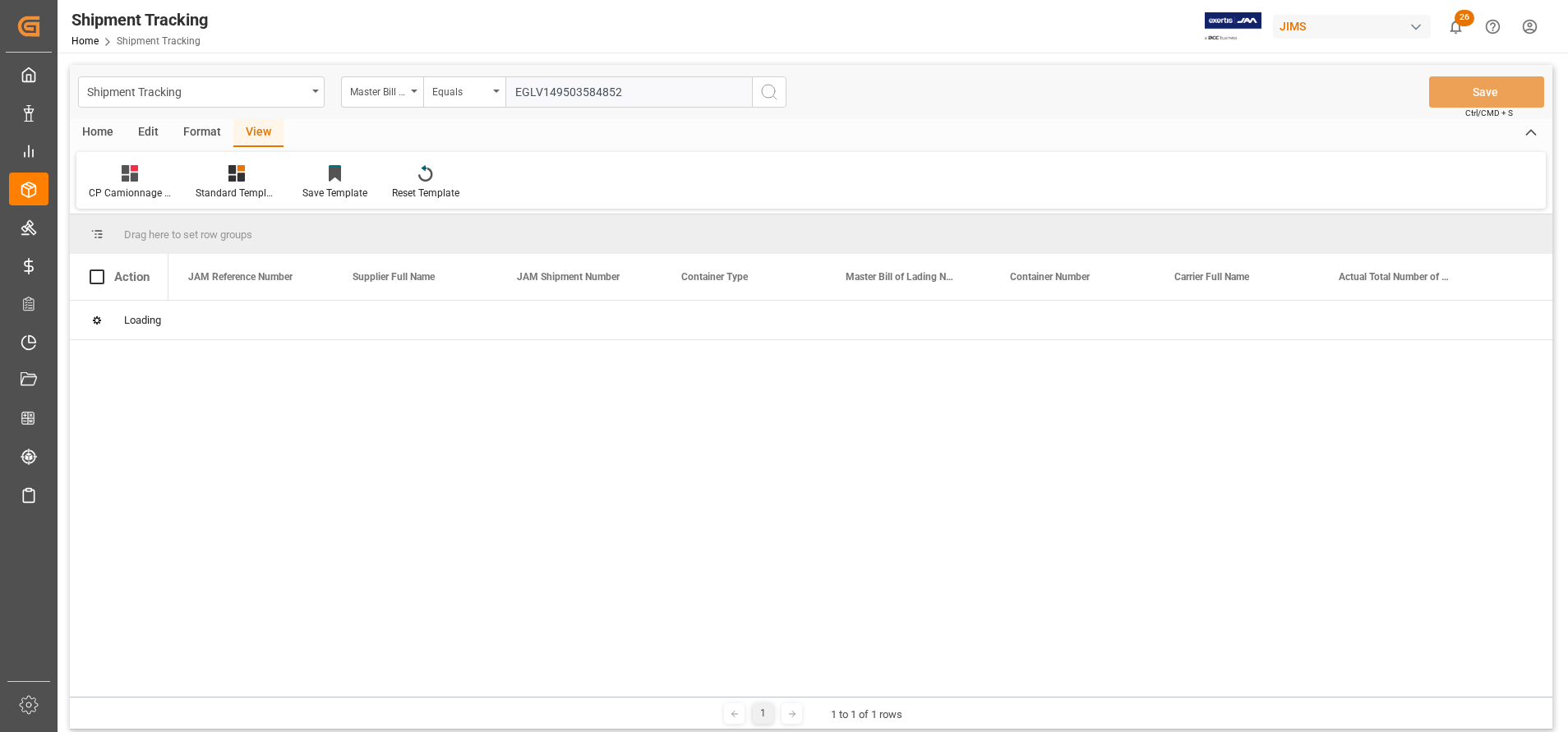 click at bounding box center (769, 92) 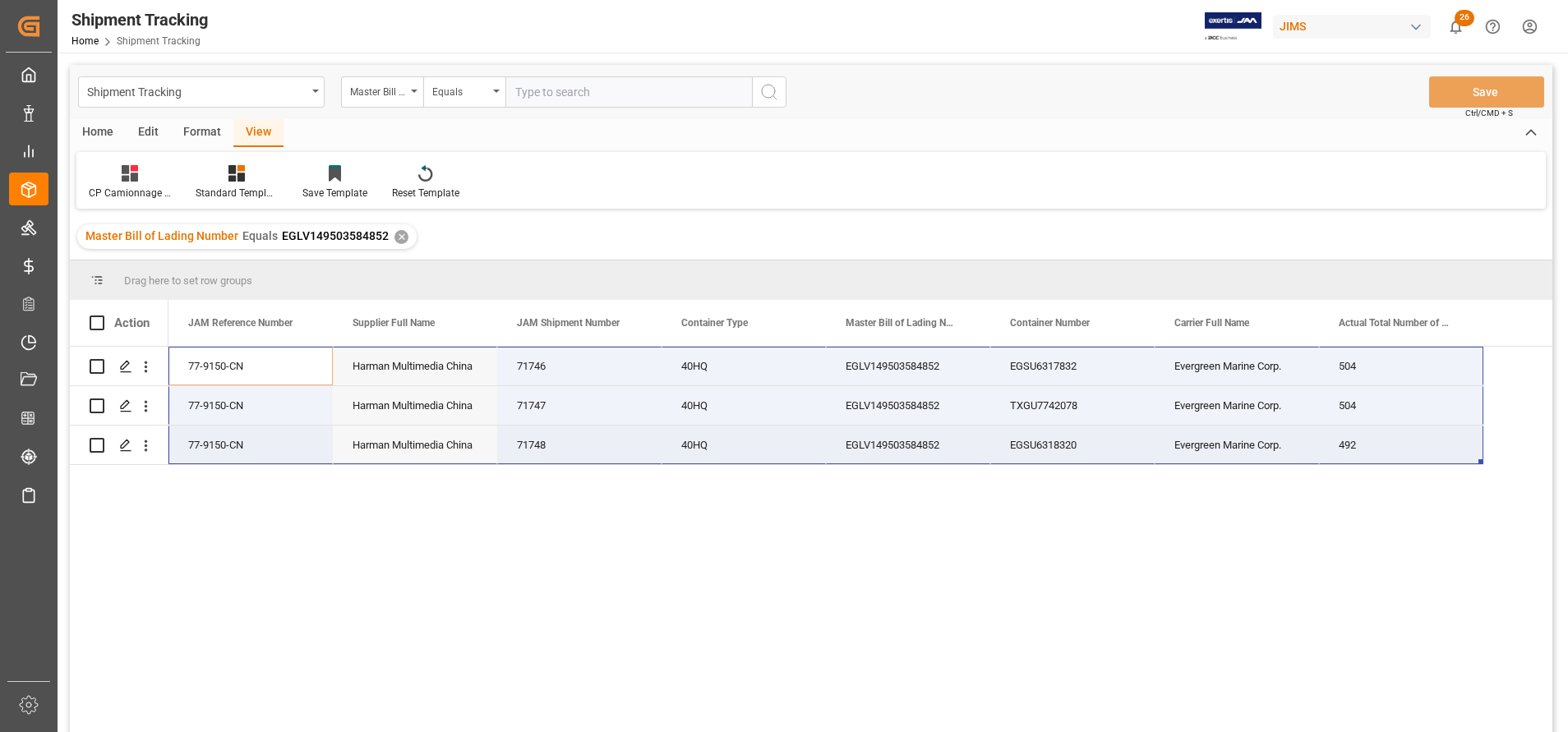 drag, startPoint x: 225, startPoint y: 358, endPoint x: 1324, endPoint y: 444, distance: 1102.3597 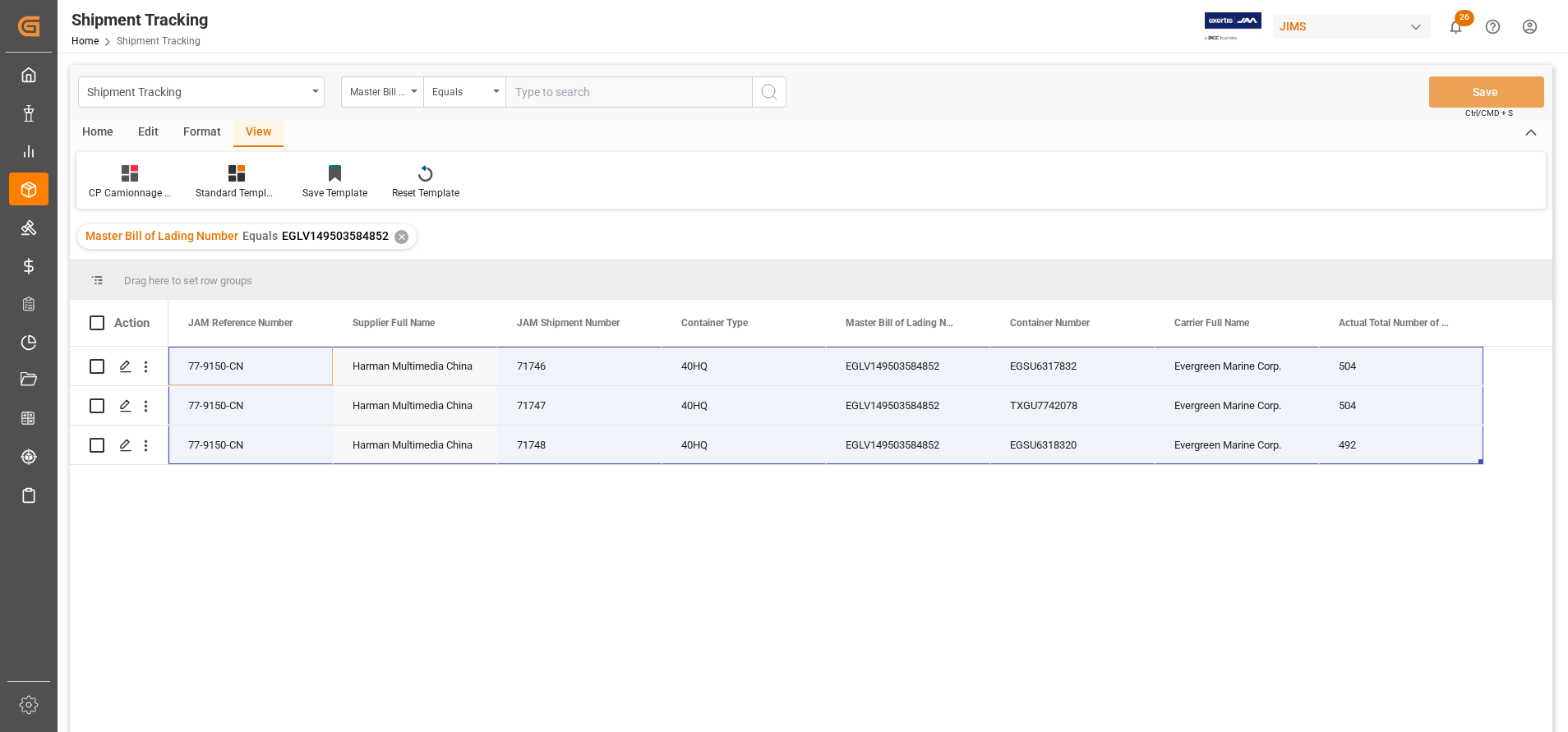 click at bounding box center (629, 92) 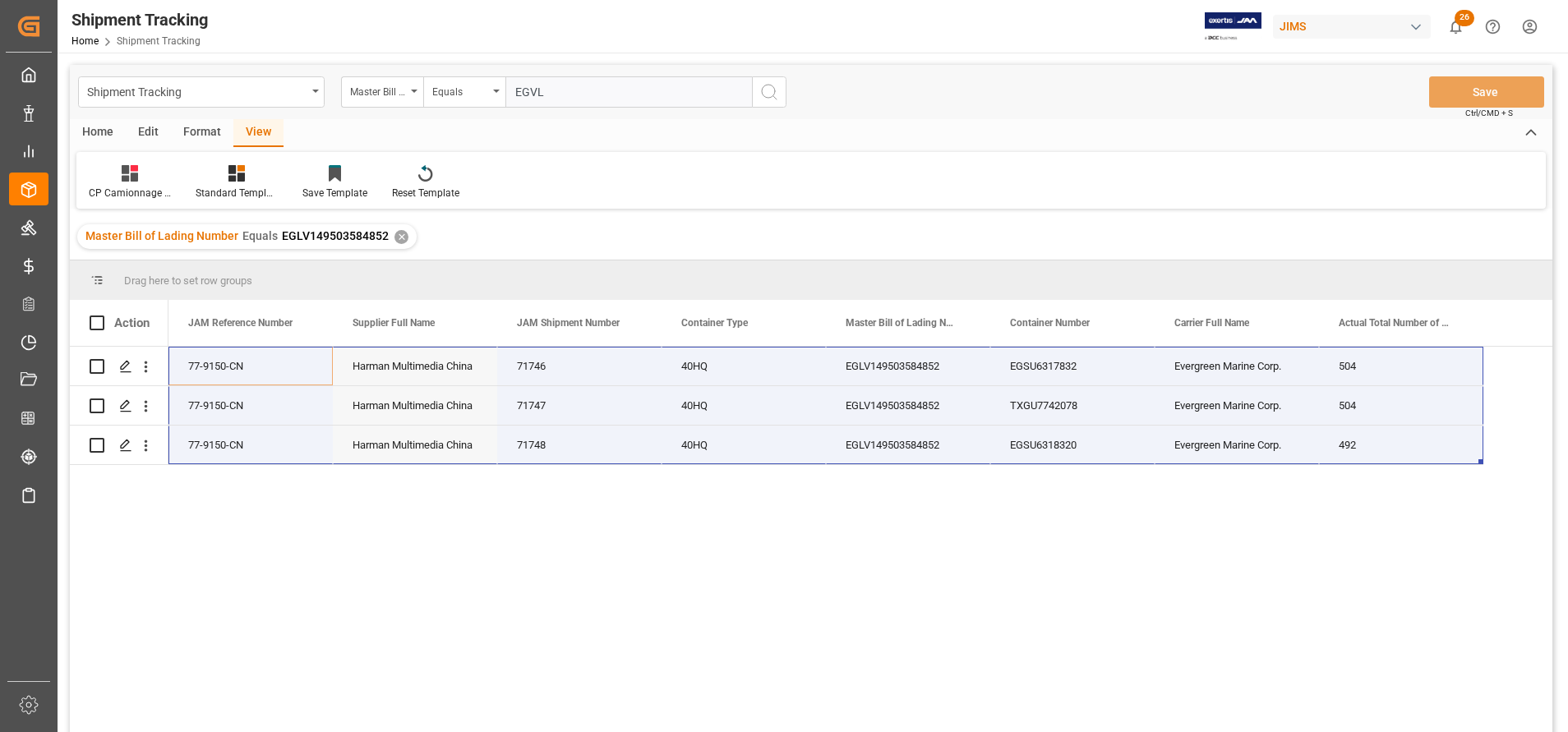 paste on "149504070240" 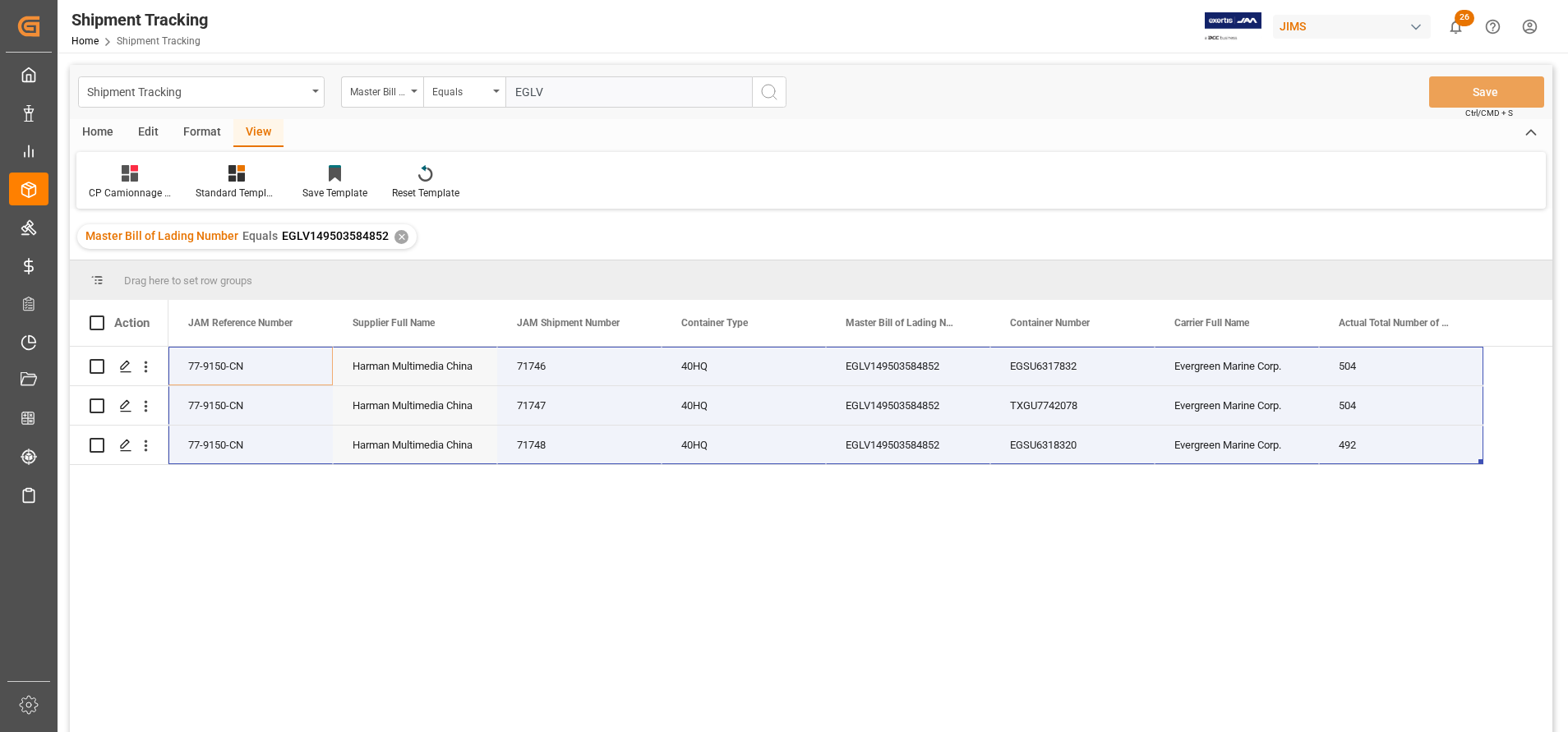 paste on "149504070240" 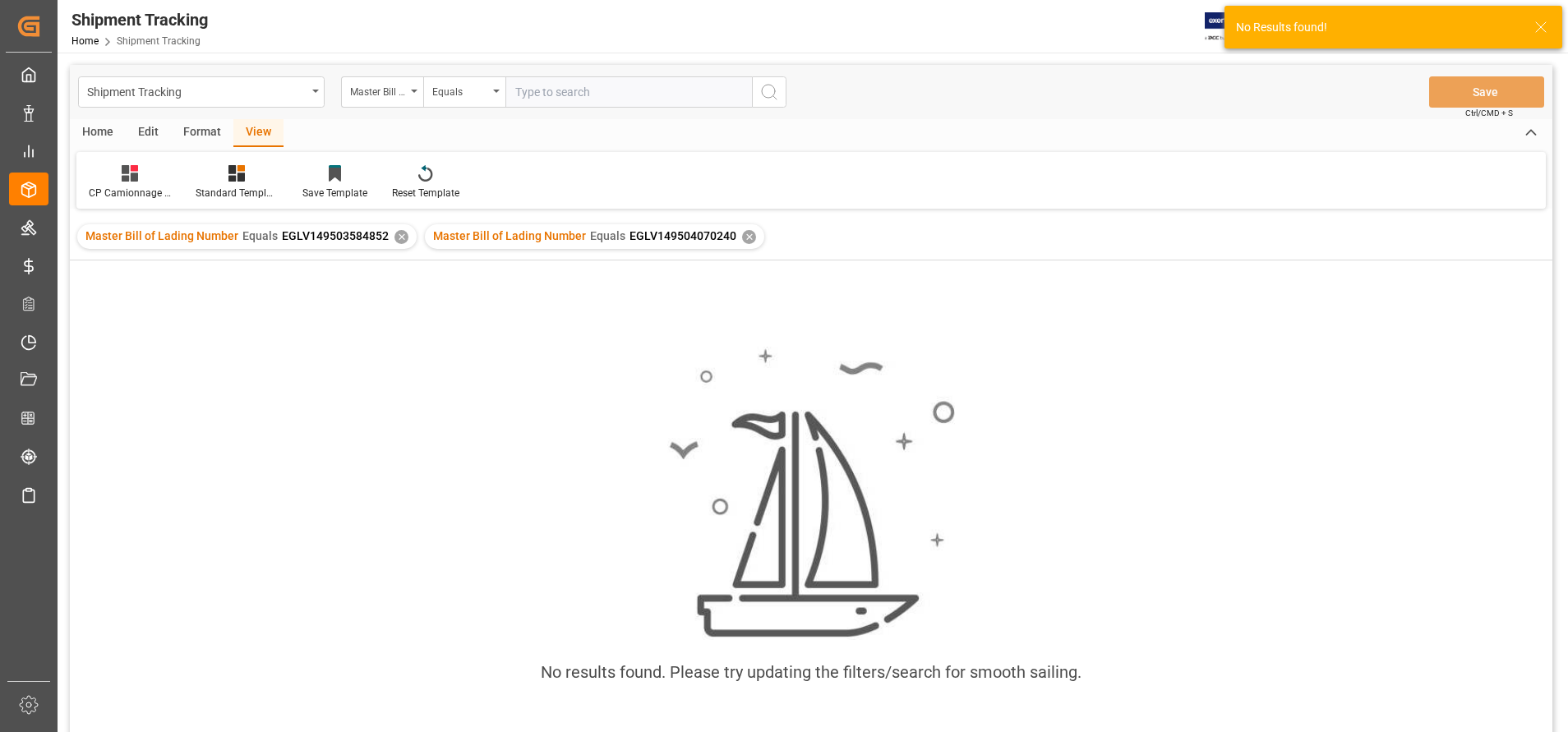 click on "✕" at bounding box center (401, 237) 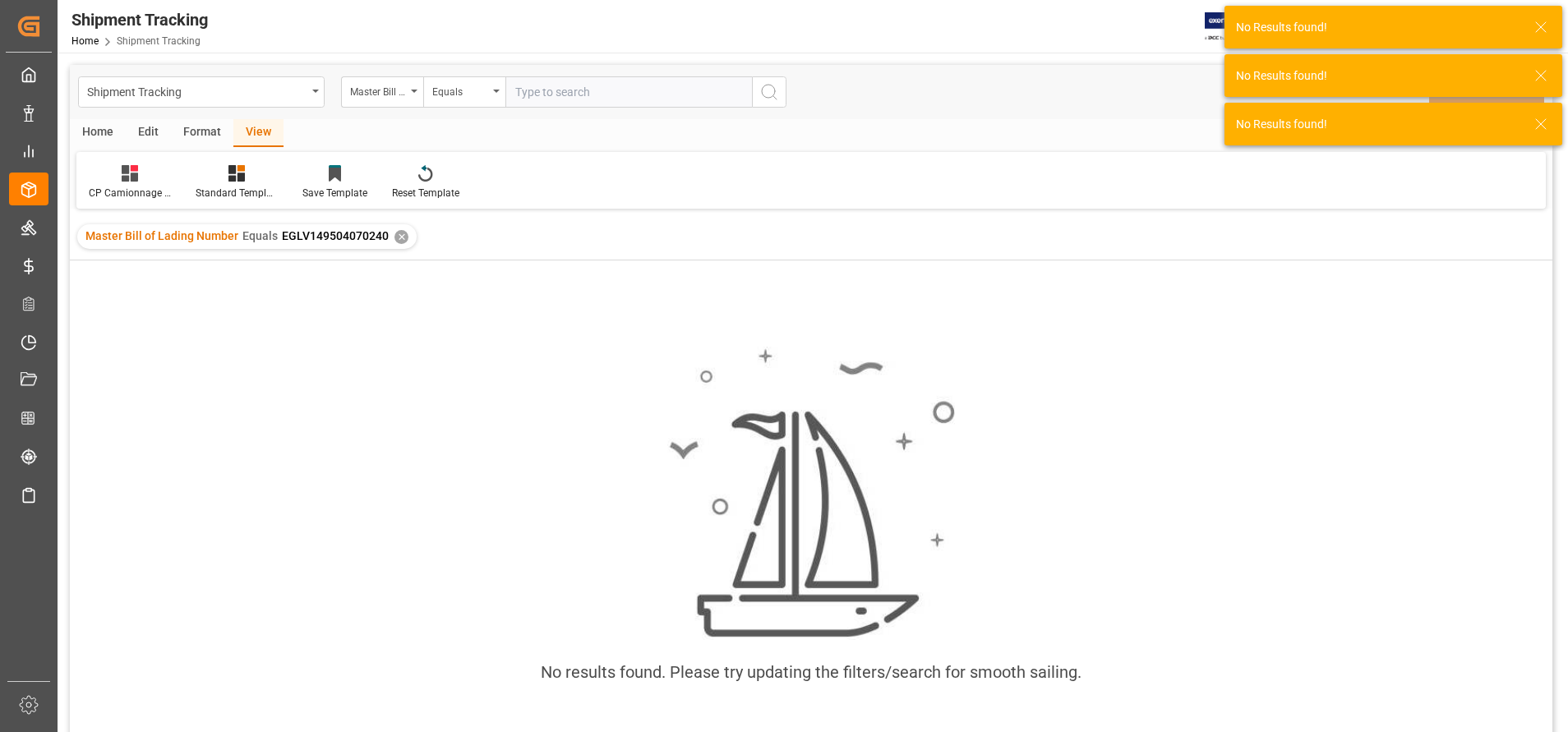 click at bounding box center [629, 92] 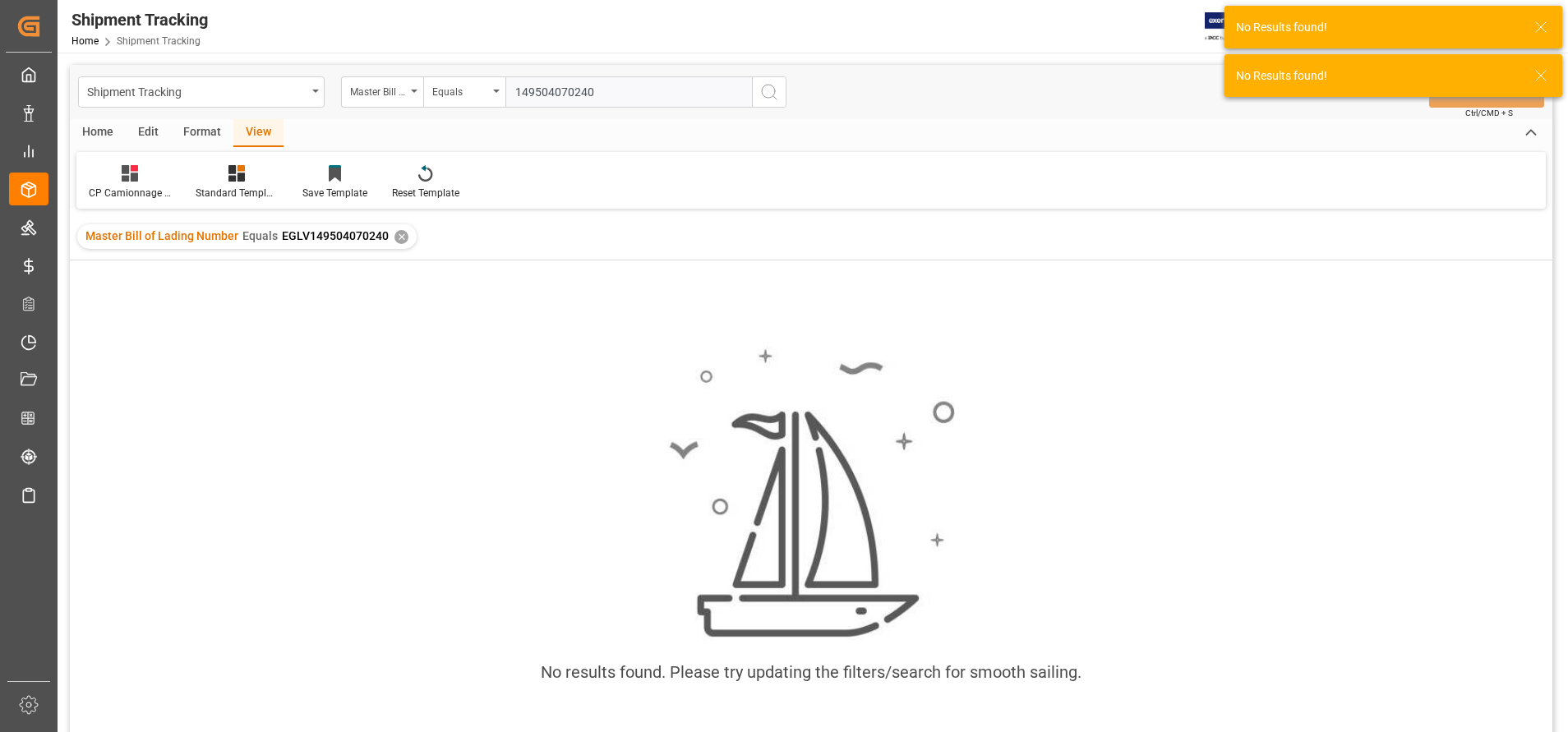 click on "149504070240" at bounding box center [629, 92] 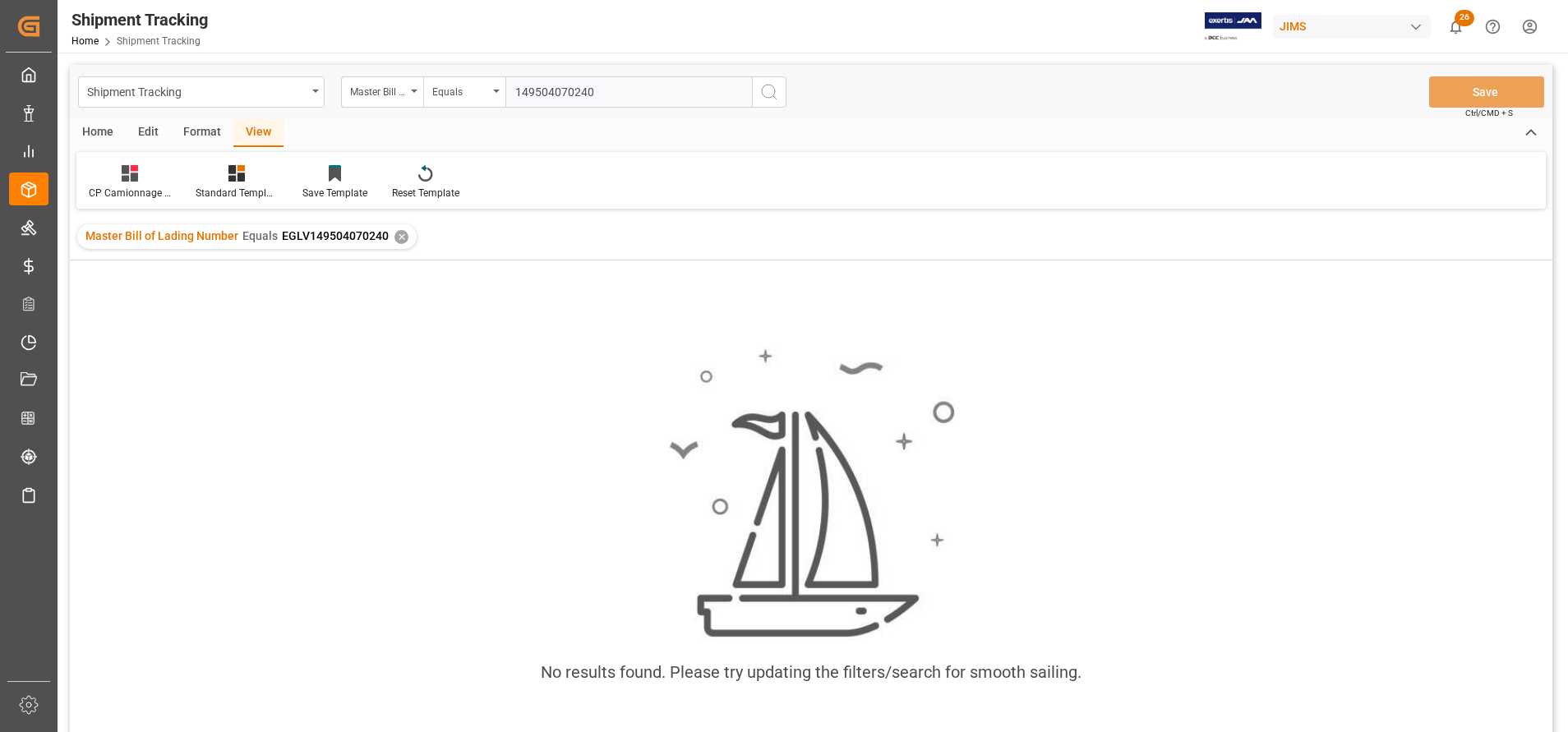 click on "149504070240" at bounding box center (629, 92) 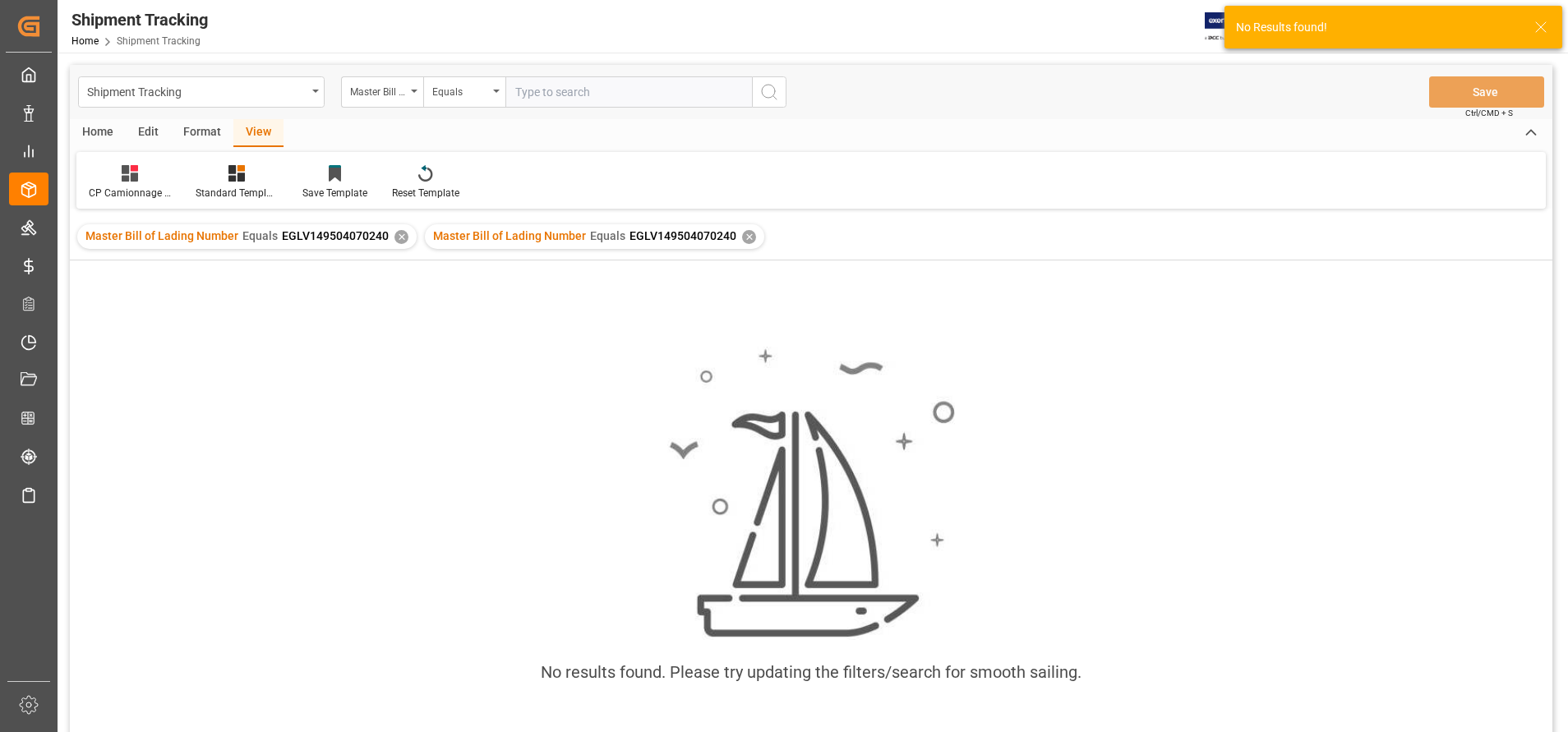 click on "✕" at bounding box center (401, 237) 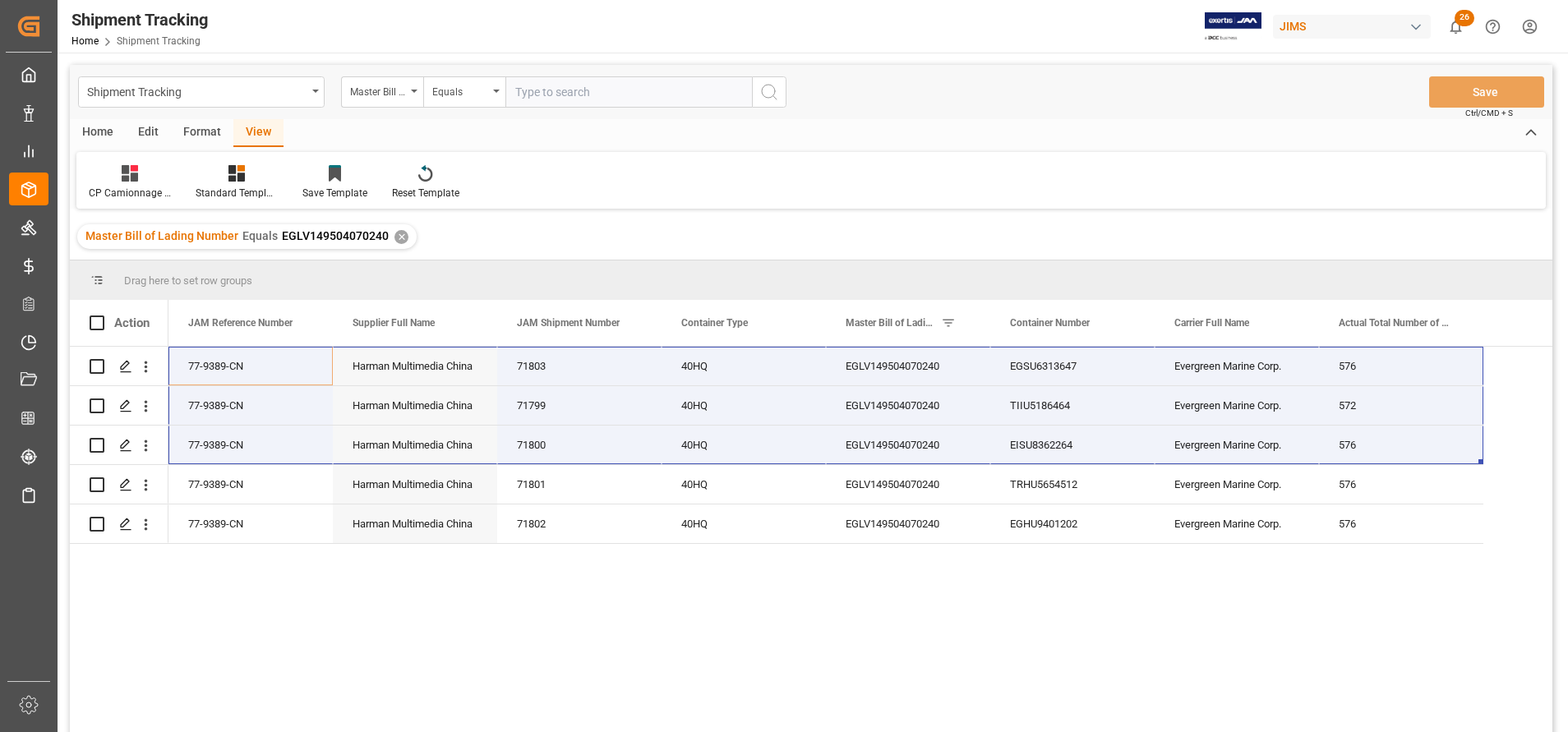 click on "77-9389-CN Harman Multimedia China 71803 40HQ EGLV149504070240 EGSU6313647 Evergreen Marine Corp. 576 77-9389-CN Harman Multimedia China 71799 40HQ EGLV149504070240 TIIU5186464 Evergreen Marine Corp. 572 77-9389-CN Harman Multimedia China 71800 40HQ EGLV149504070240 EISU8362264 Evergreen Marine Corp. 576 77-9389-CN Harman Multimedia China 71801 40HQ EGLV149504070240 TRHU5654512 Evergreen Marine Corp. 576 77-9389-CN Harman Multimedia China 71802 40HQ EGLV149504070240 EGHU9401202 Evergreen Marine Corp. 576" at bounding box center (860, 545) 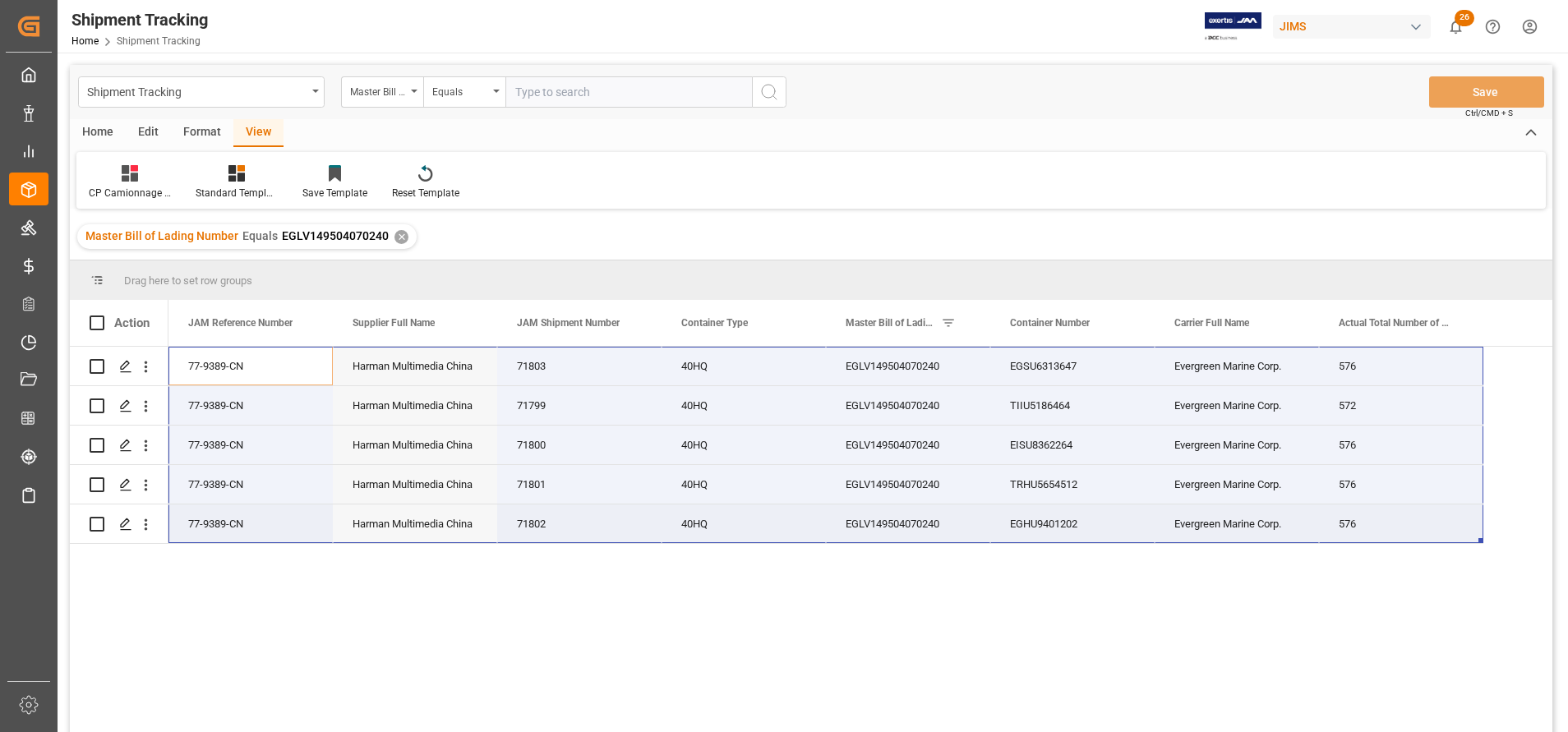 drag, startPoint x: 212, startPoint y: 361, endPoint x: 1354, endPoint y: 522, distance: 1153.2931 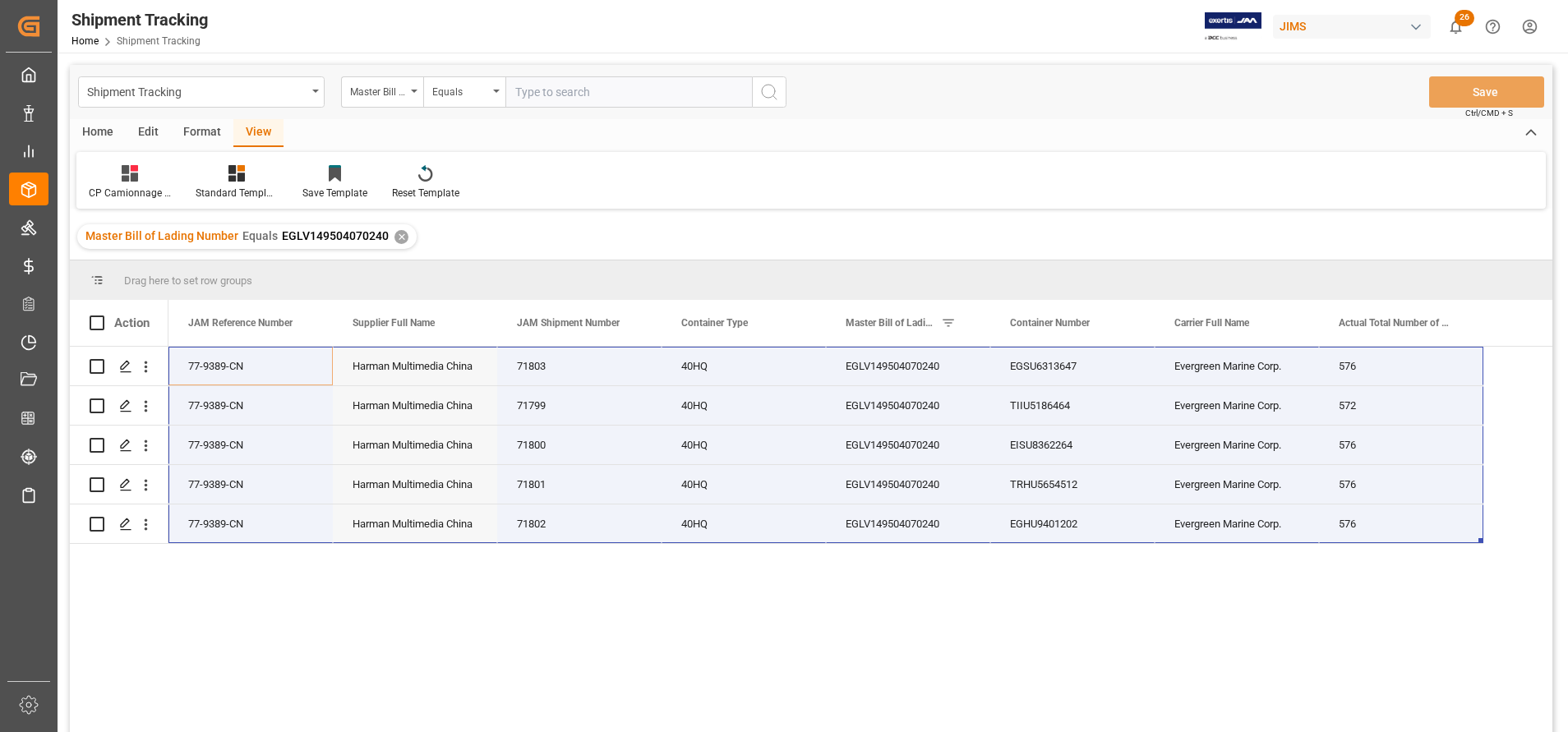 click at bounding box center (629, 92) 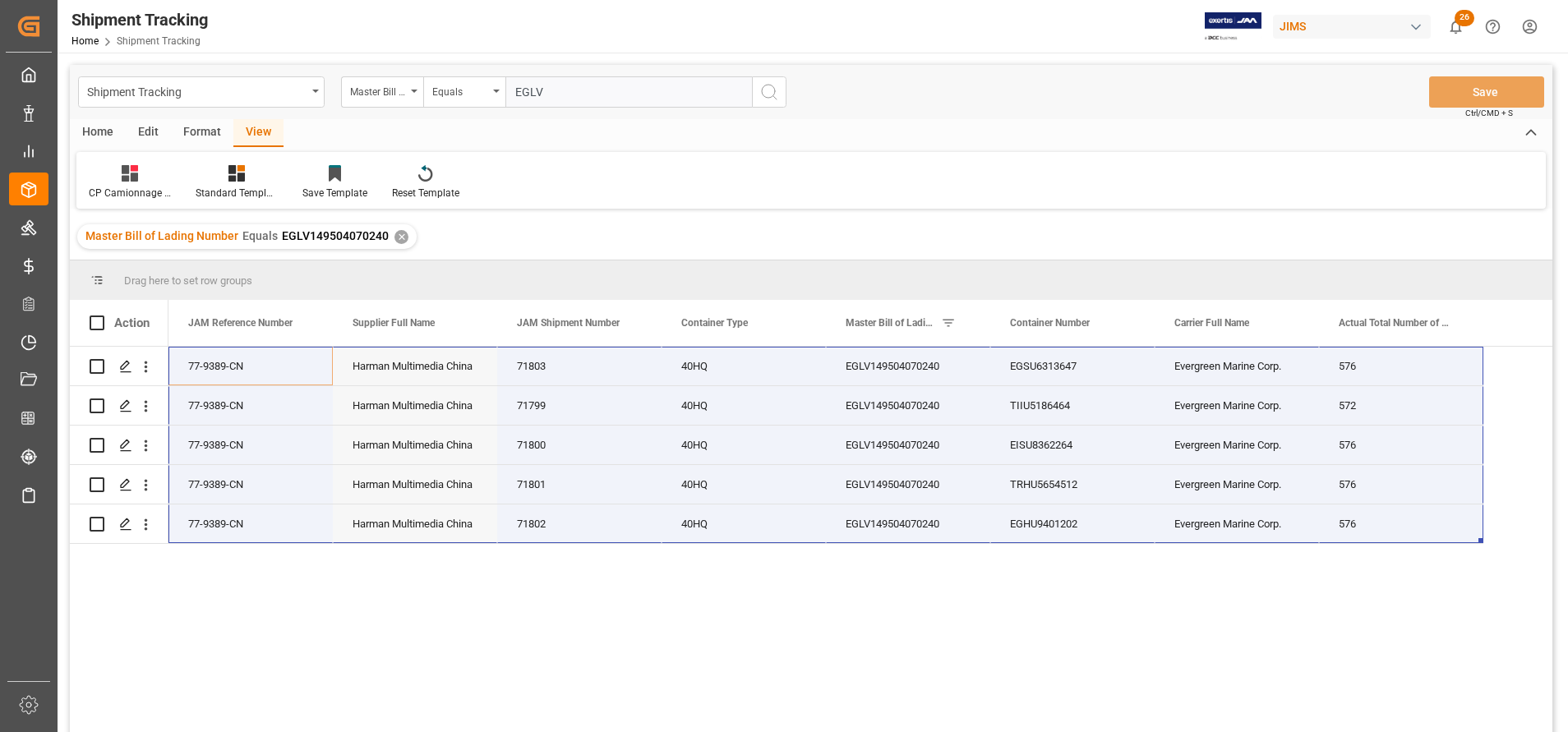 paste on "149503666785" 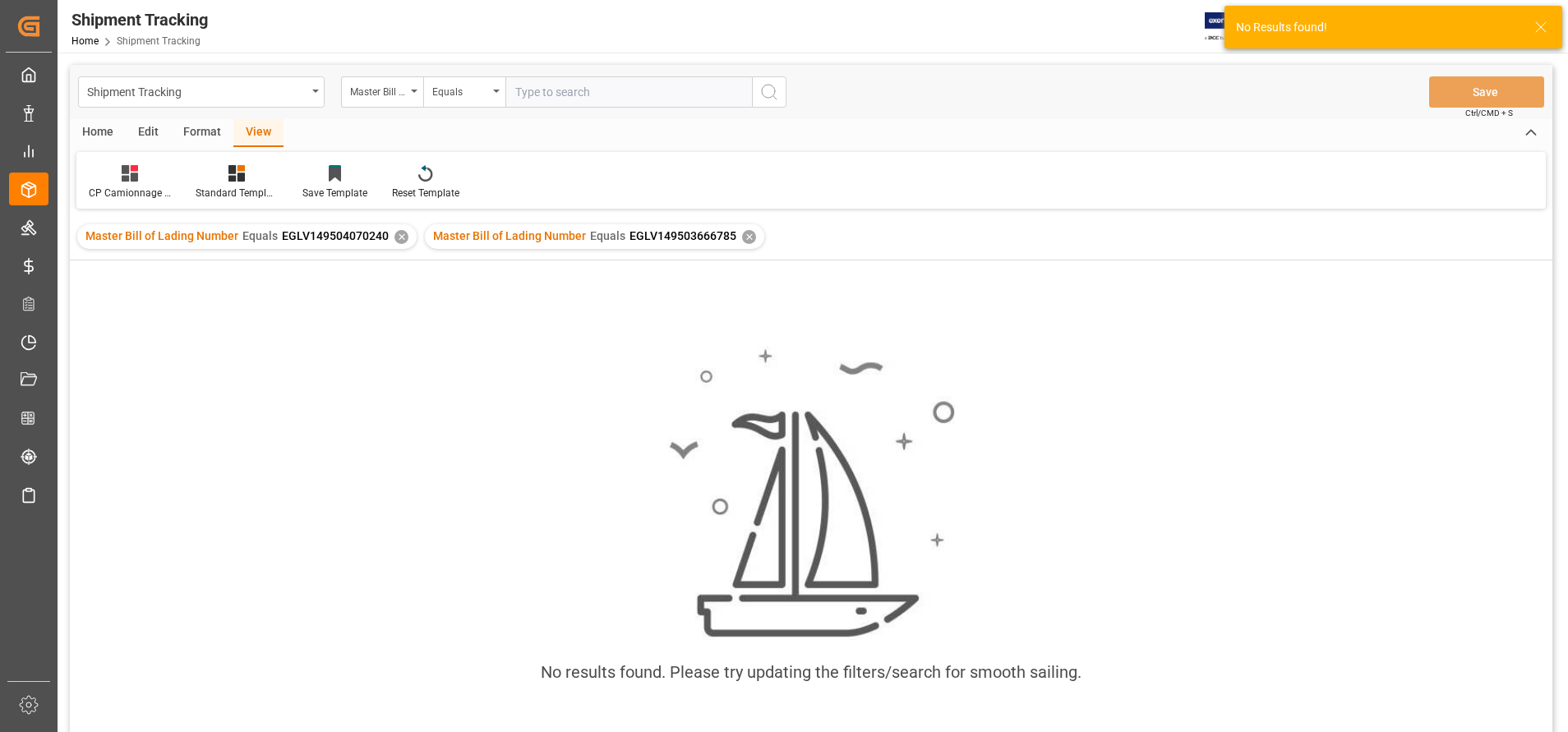 click on "✕" at bounding box center (401, 237) 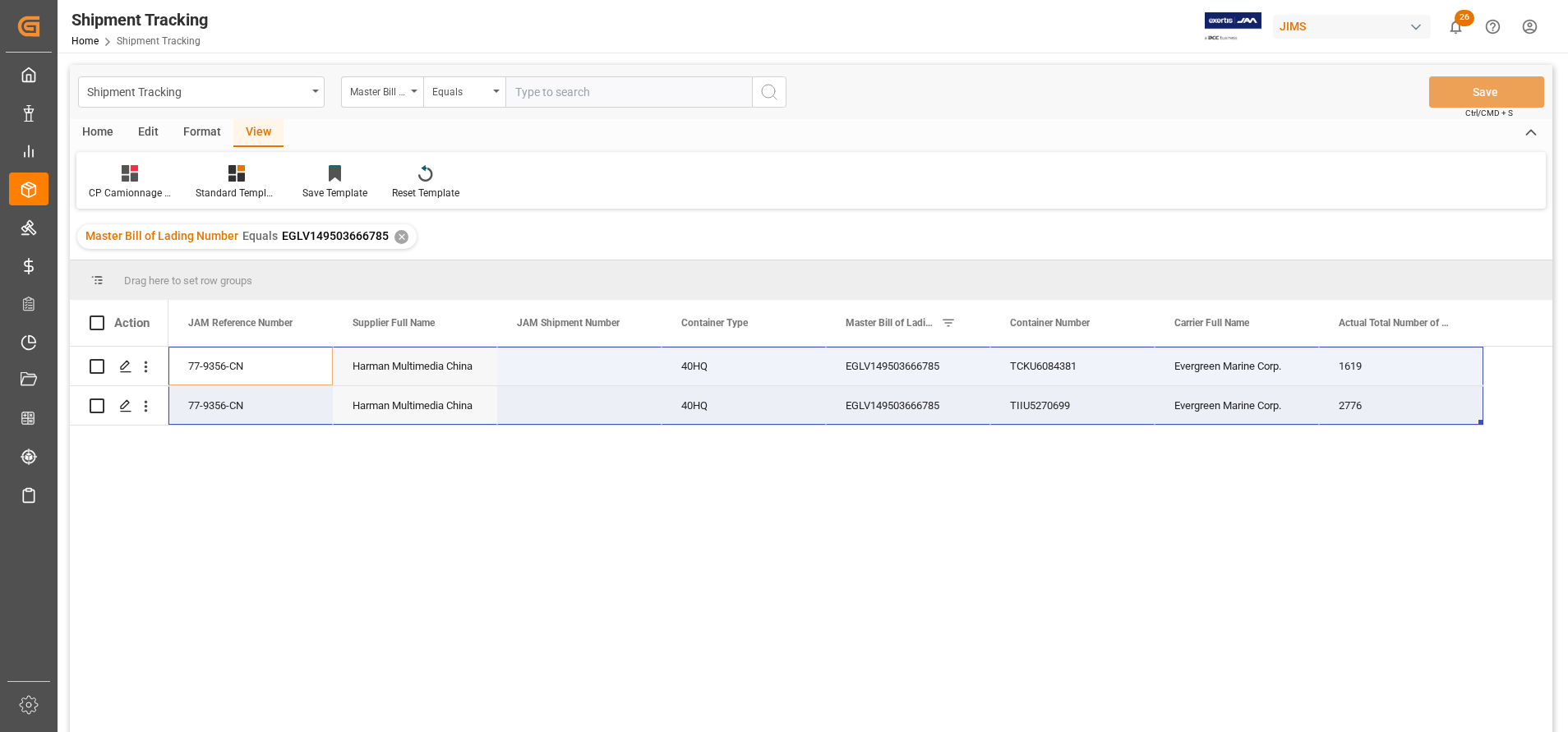 drag, startPoint x: 205, startPoint y: 360, endPoint x: 1349, endPoint y: 412, distance: 1145.1812 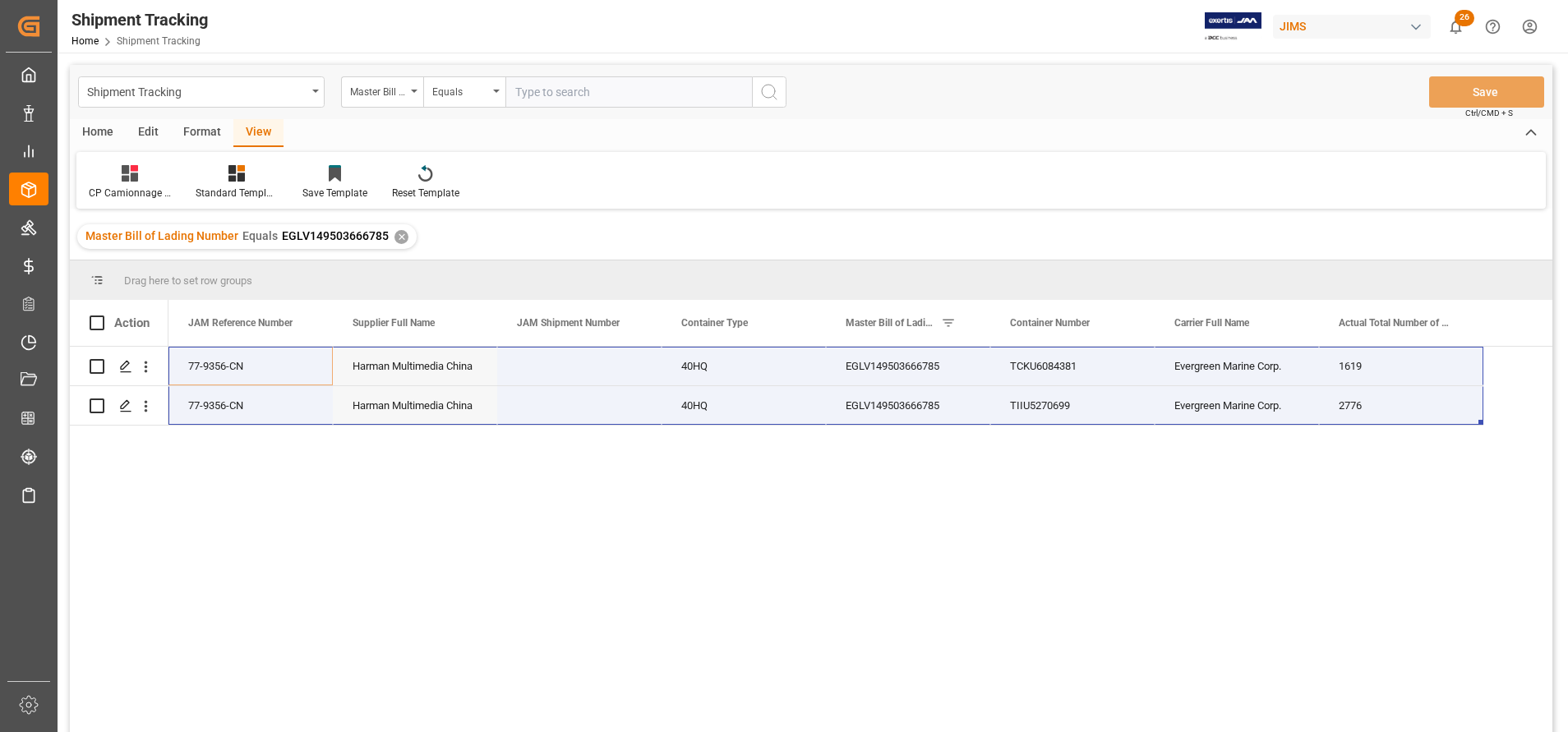 click at bounding box center (629, 92) 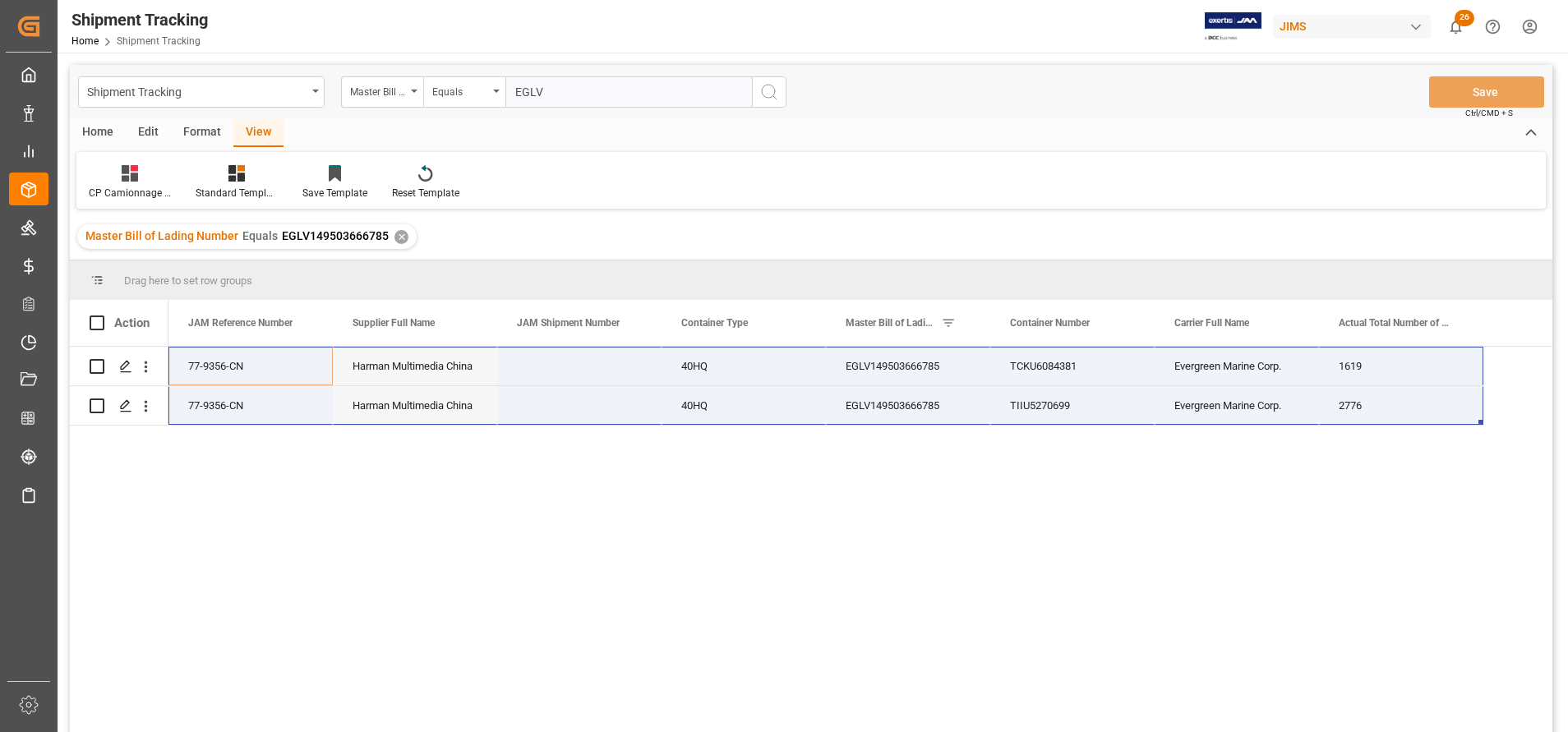 paste on "149504025473" 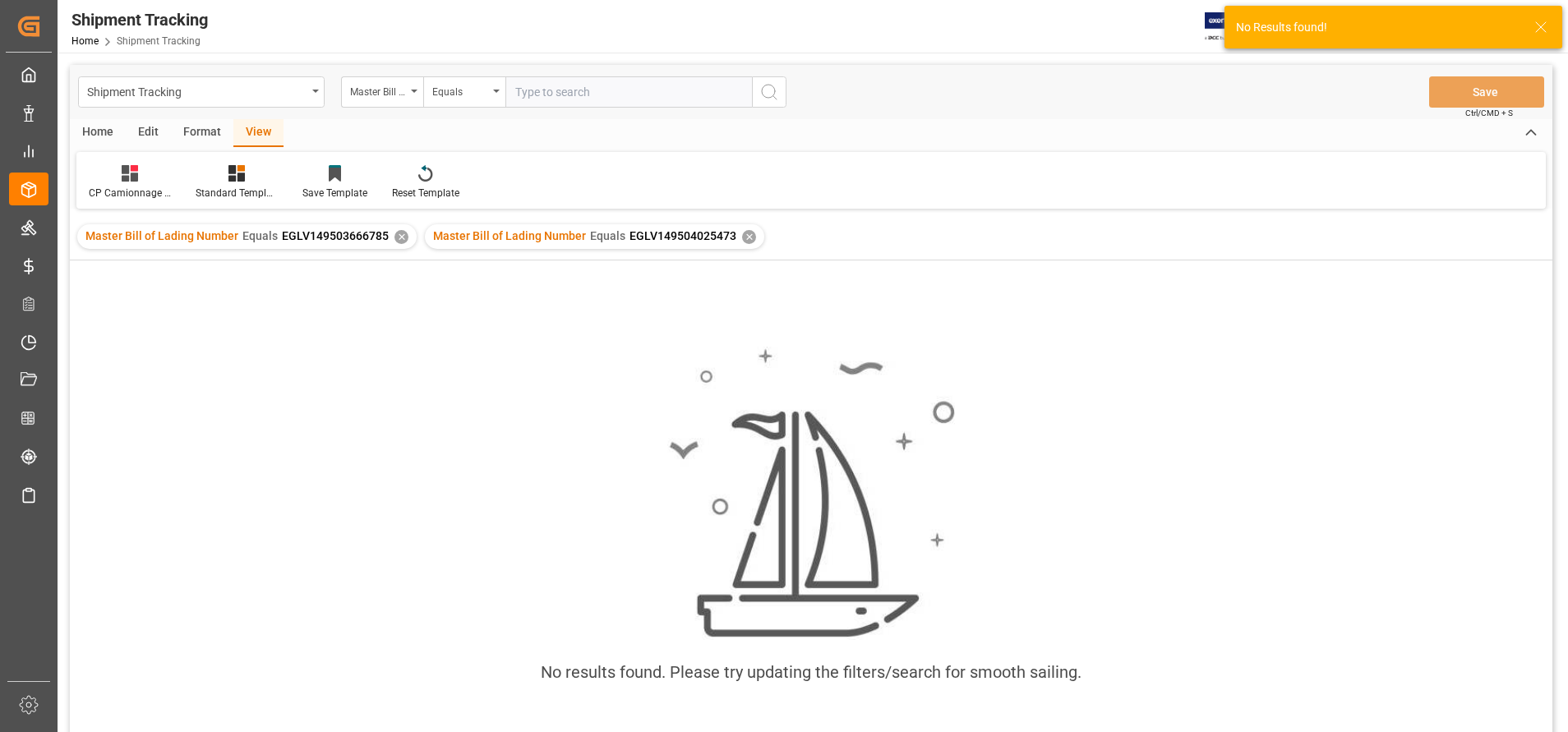 click on "✕" at bounding box center (401, 237) 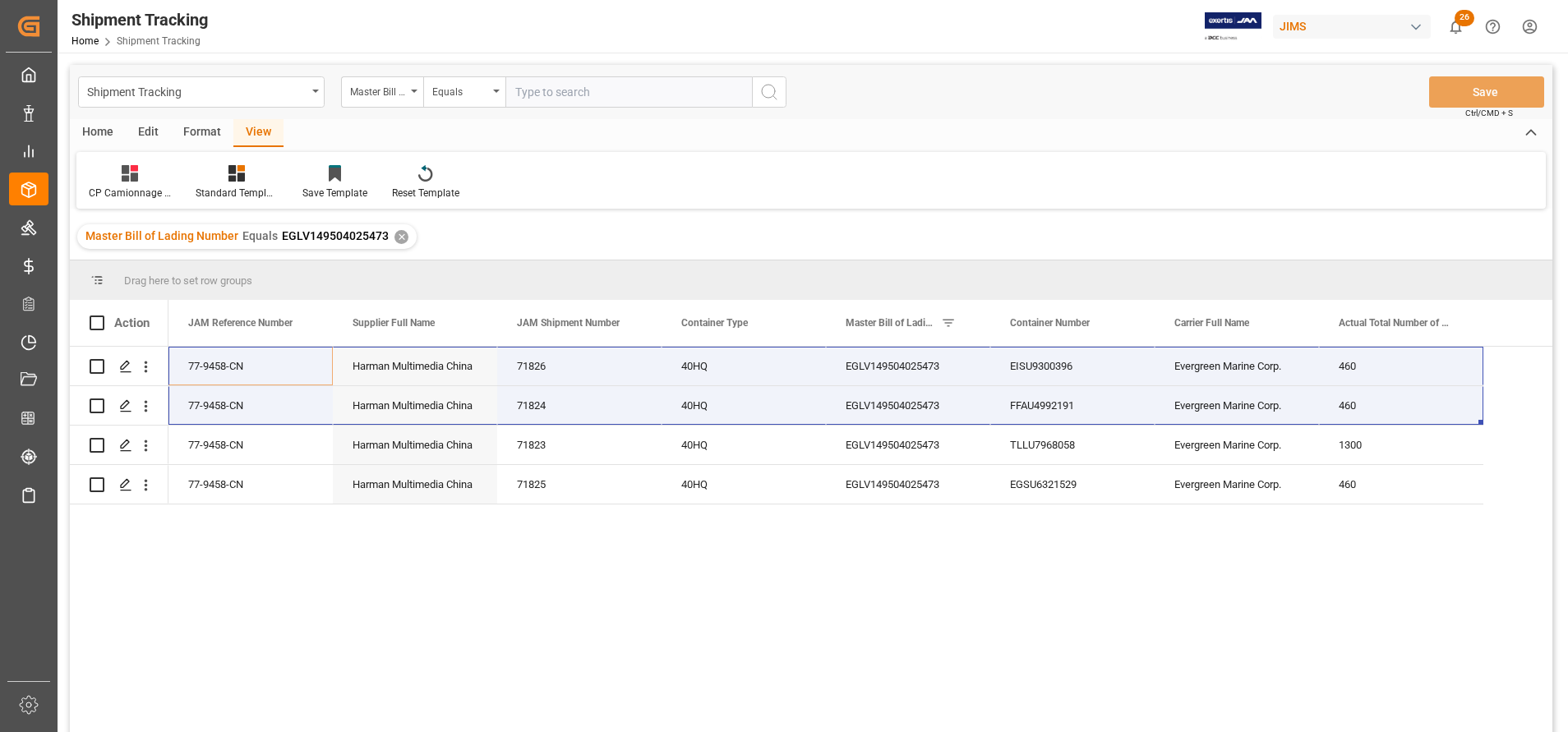 click on "77-9458-CN Harman Multimedia China 71826 40HQ EGLV149504025473 EISU9300396 Evergreen Marine Corp. 460 77-9458-CN Harman Multimedia China 71824 40HQ EGLV149504025473 FFAU4992191 Evergreen Marine Corp. 460 77-9458-CN Harman Multimedia China 71823 40HQ EGLV149504025473 TLLU7968058 Evergreen Marine Corp. 1300 77-9458-CN Harman Multimedia China 71825 40HQ EGLV149504025473 EGSU6321529 Evergreen Marine Corp. 460" at bounding box center (860, 545) 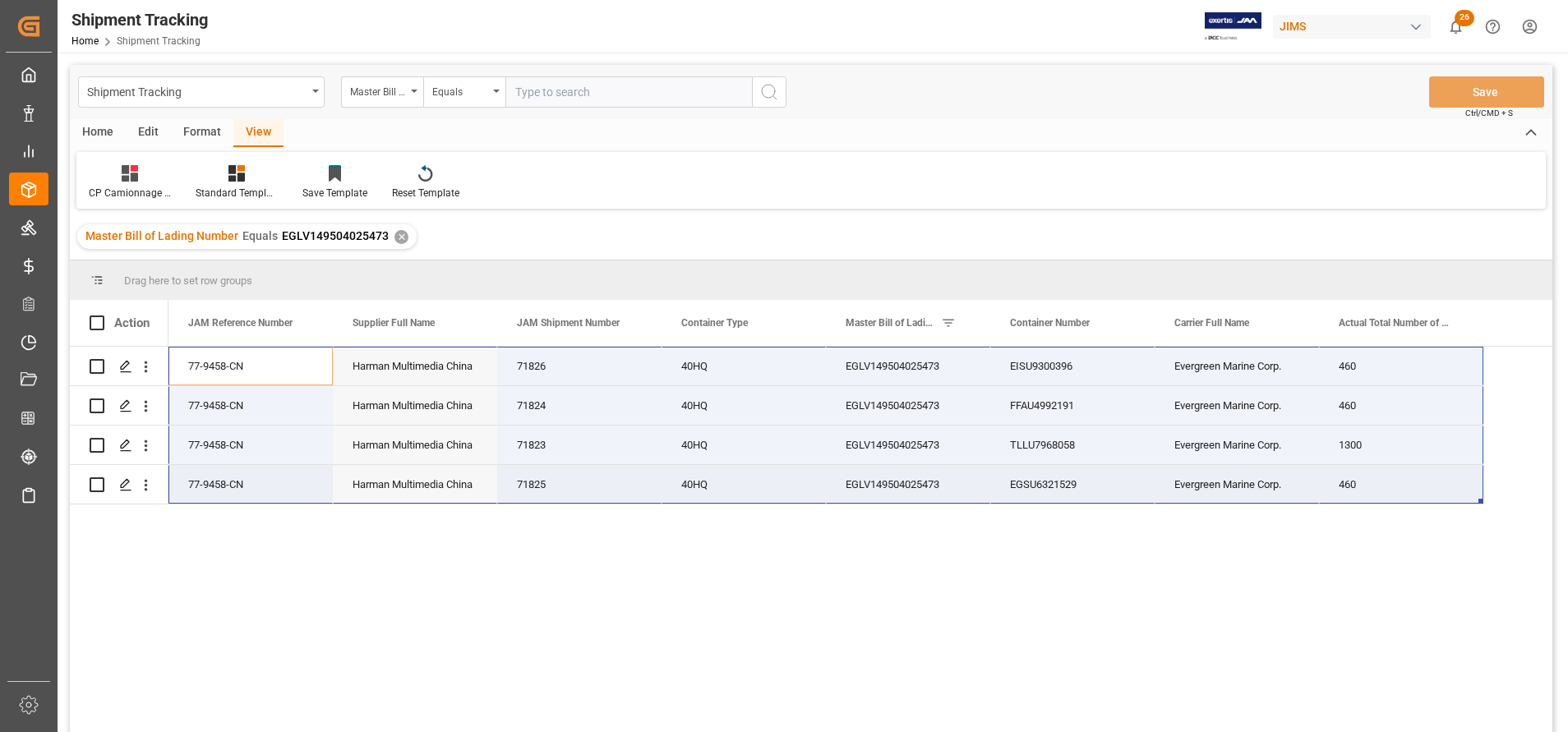 drag, startPoint x: 216, startPoint y: 357, endPoint x: 1340, endPoint y: 472, distance: 1129.8677 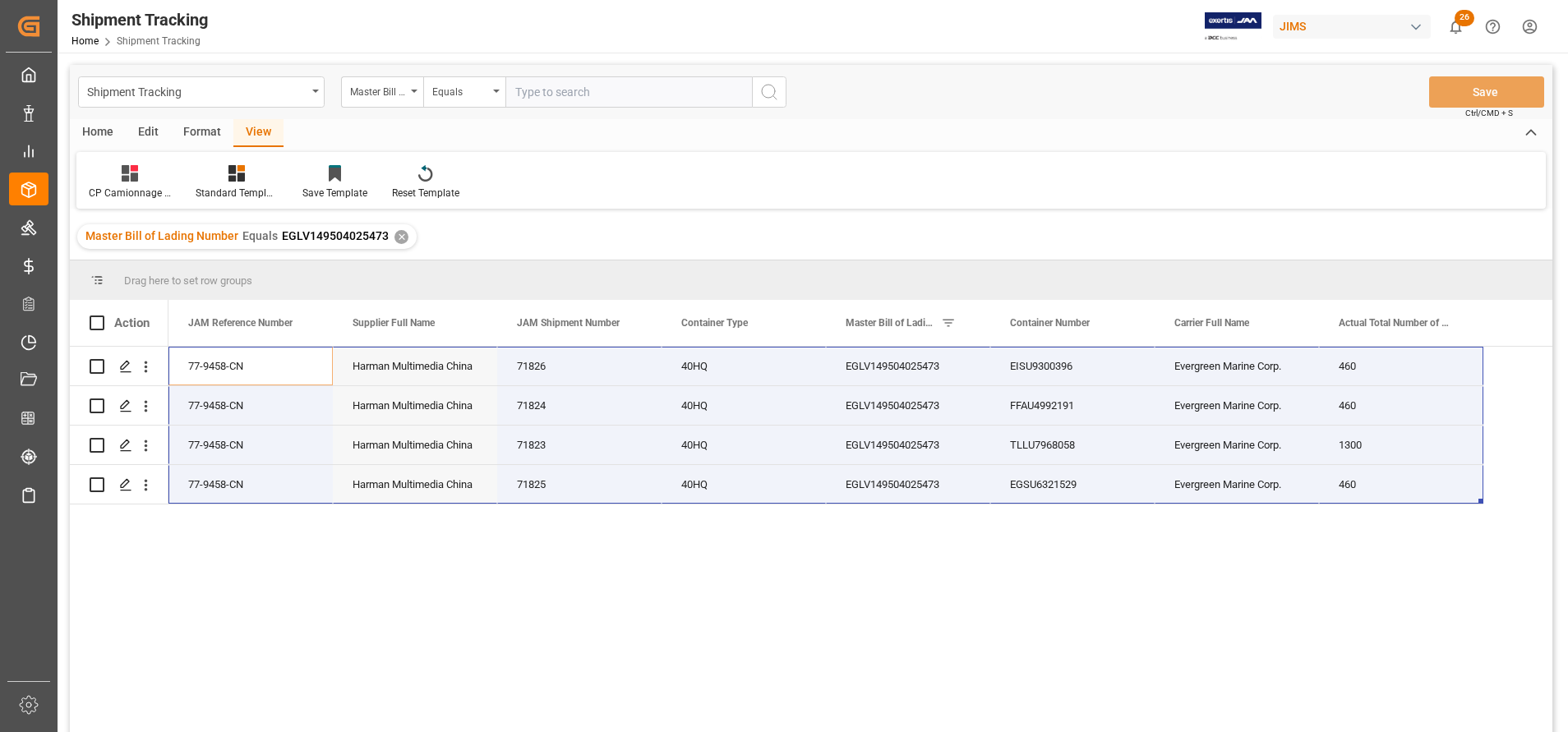 click at bounding box center (629, 92) 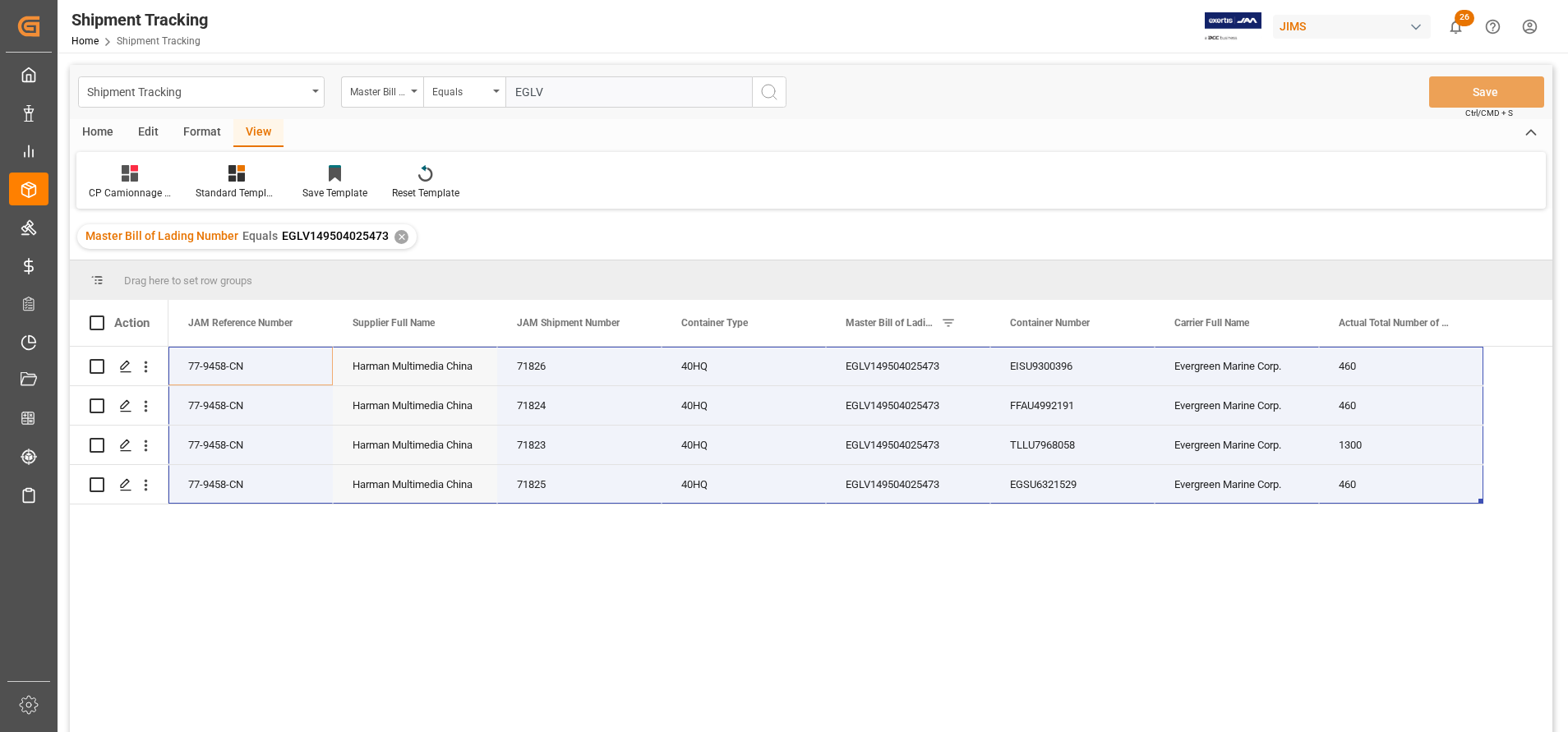 paste on "141500350579" 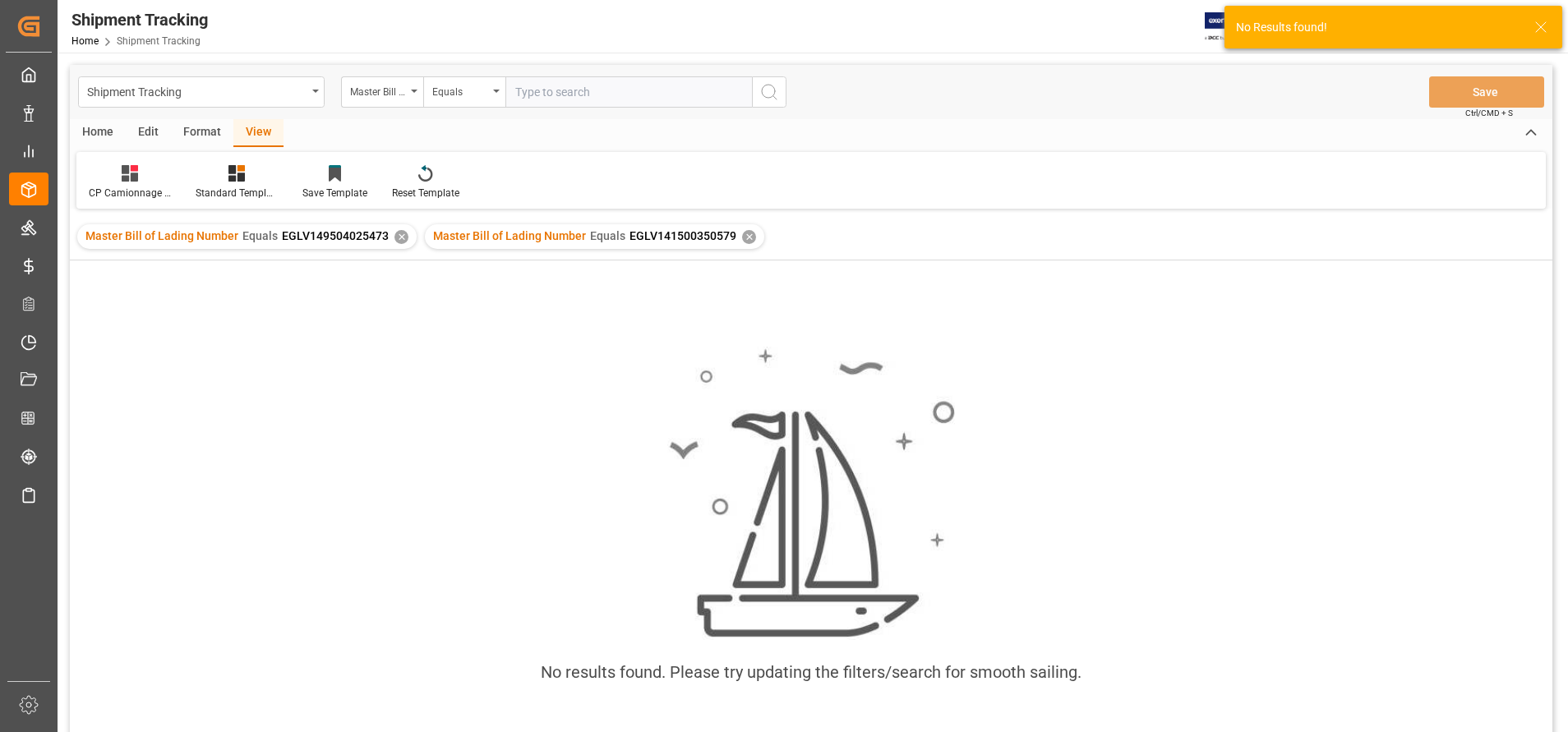 click on "✕" at bounding box center [401, 237] 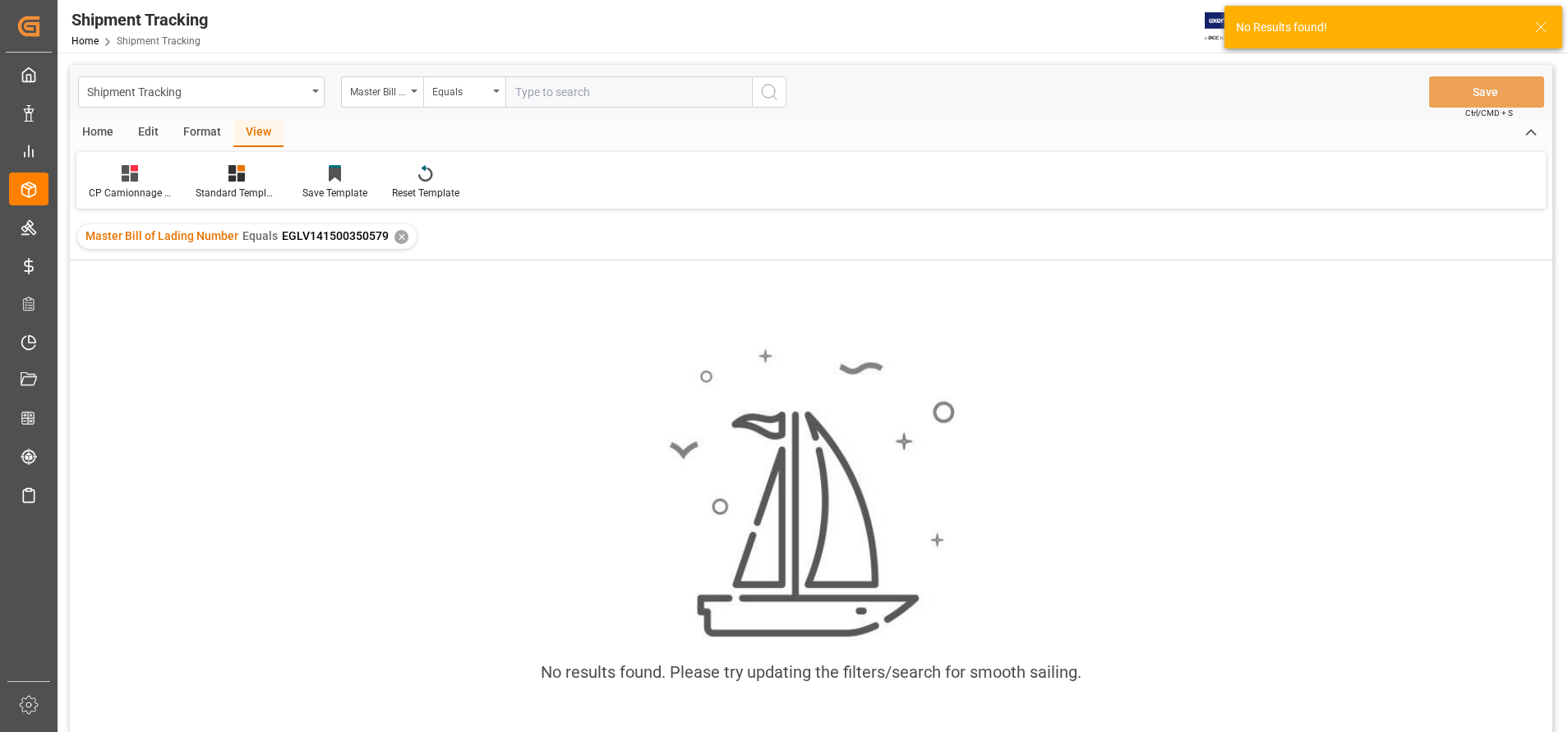 click at bounding box center (629, 92) 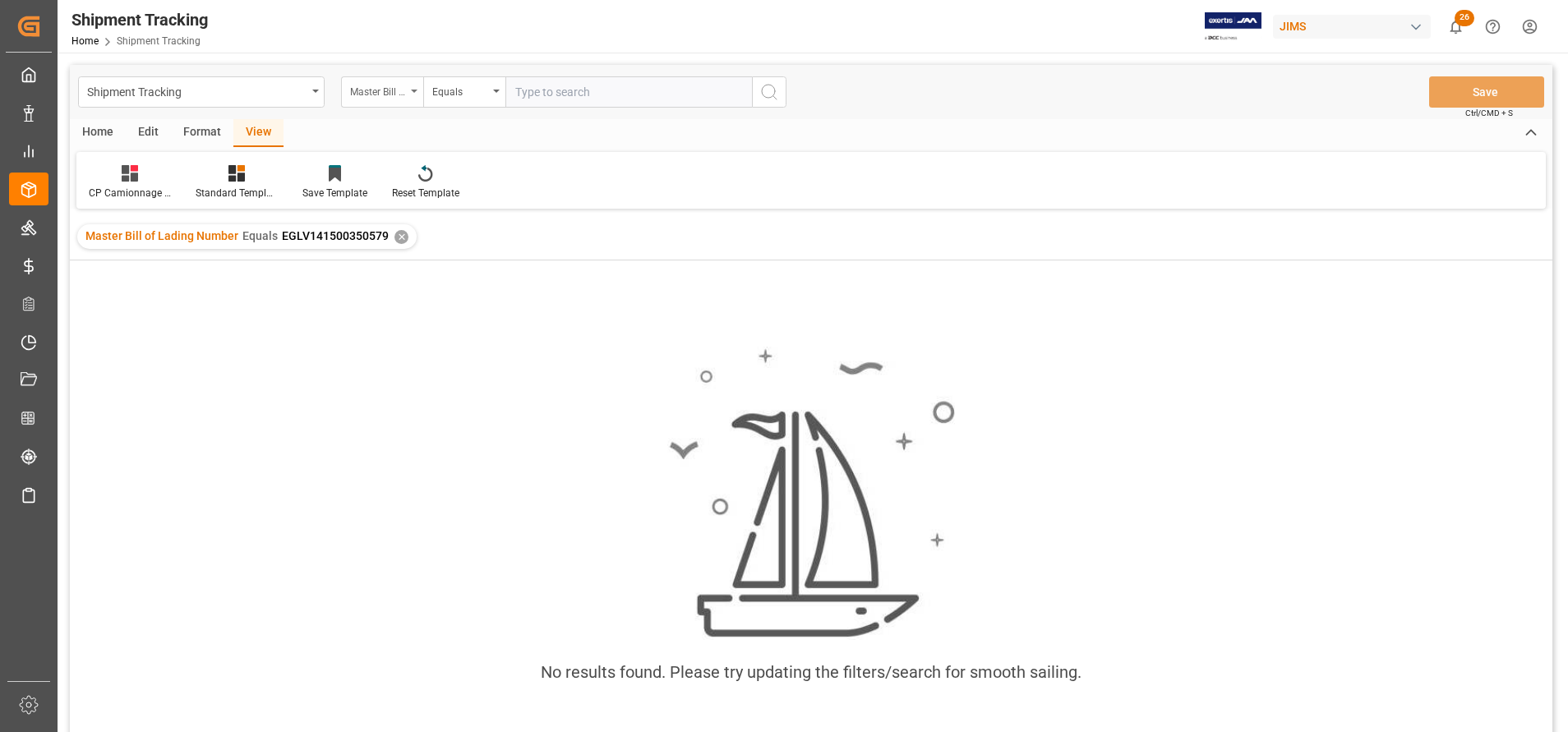 click on "Master Bill of Lading Number" at bounding box center (378, 90) 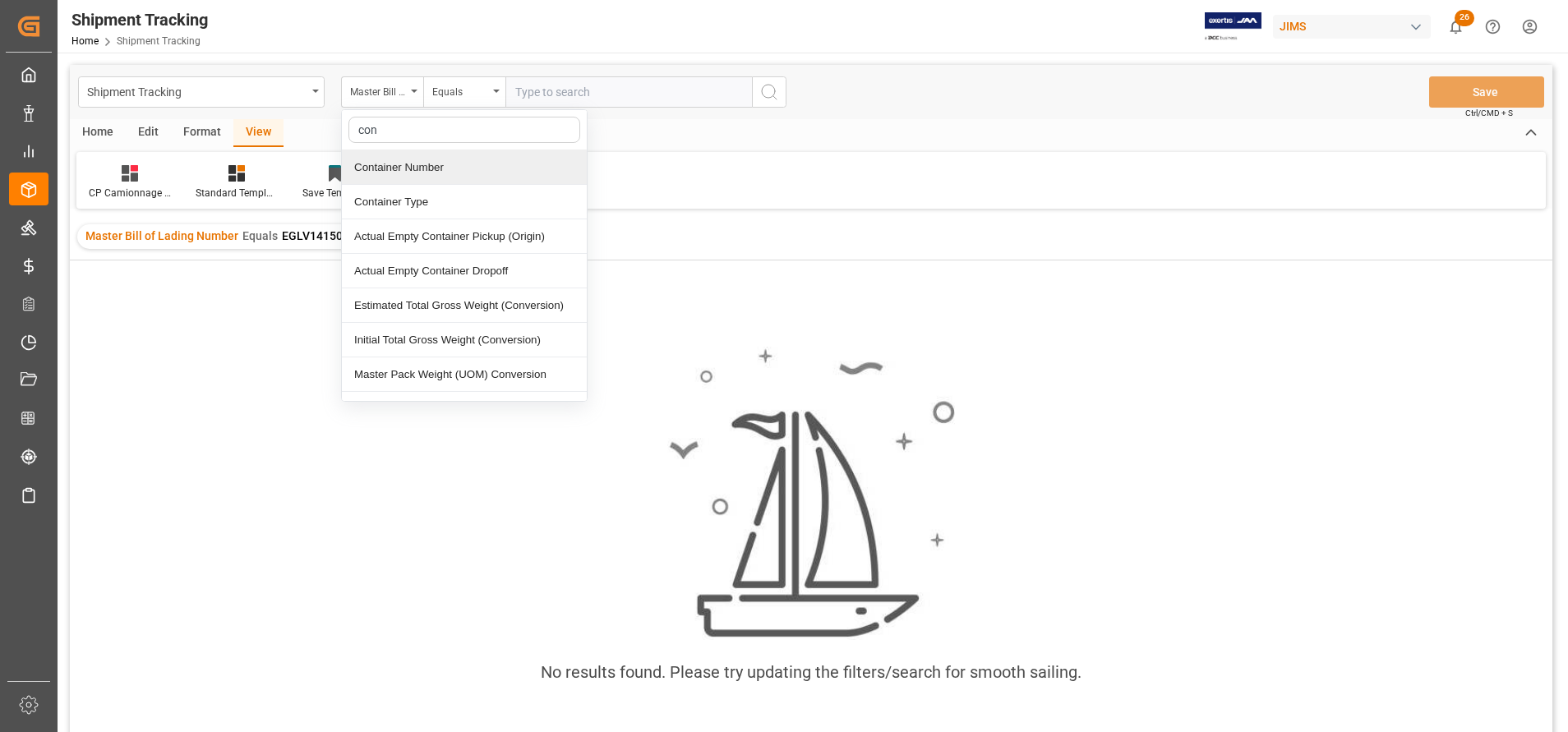 click on "Container Number" at bounding box center (464, 168) 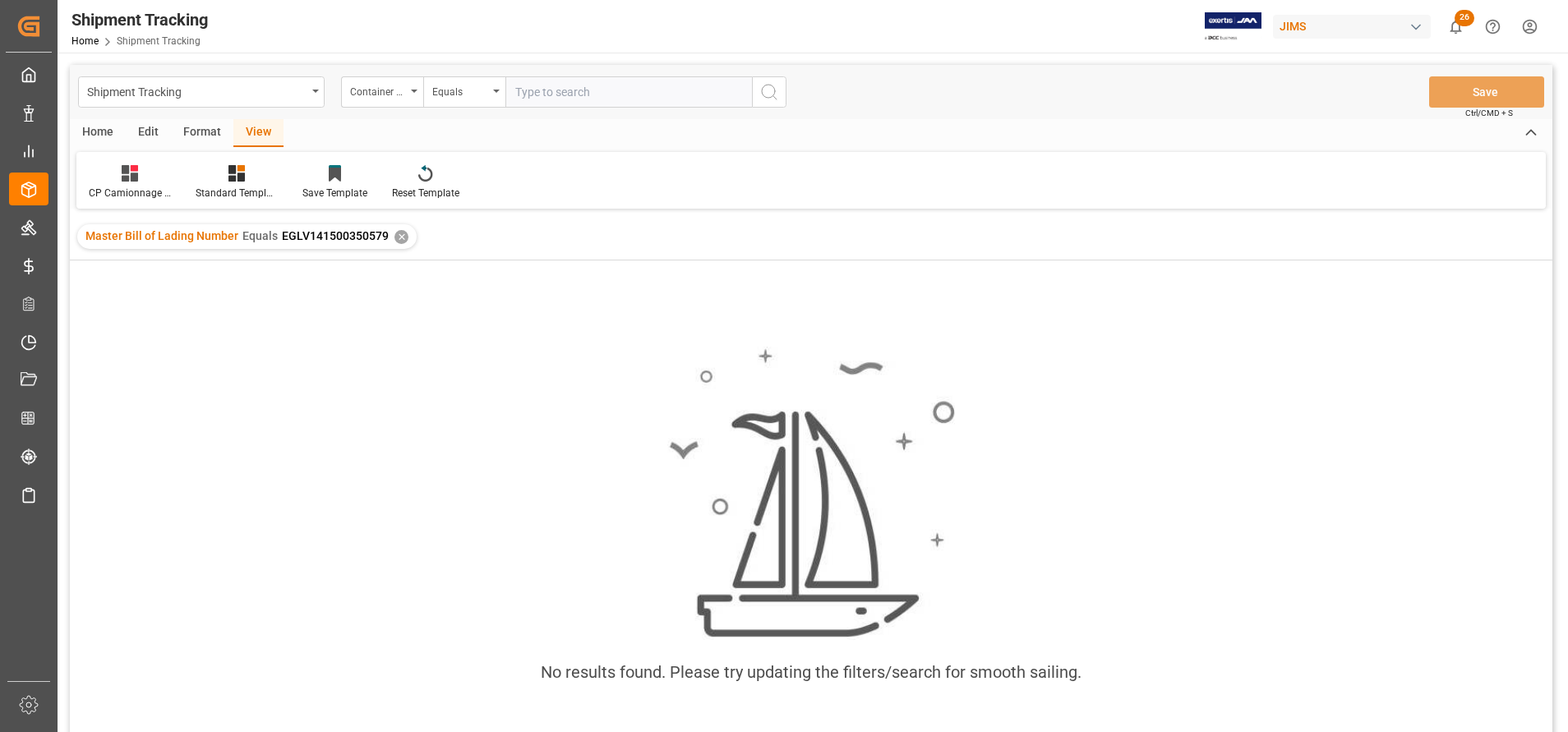 click at bounding box center [629, 92] 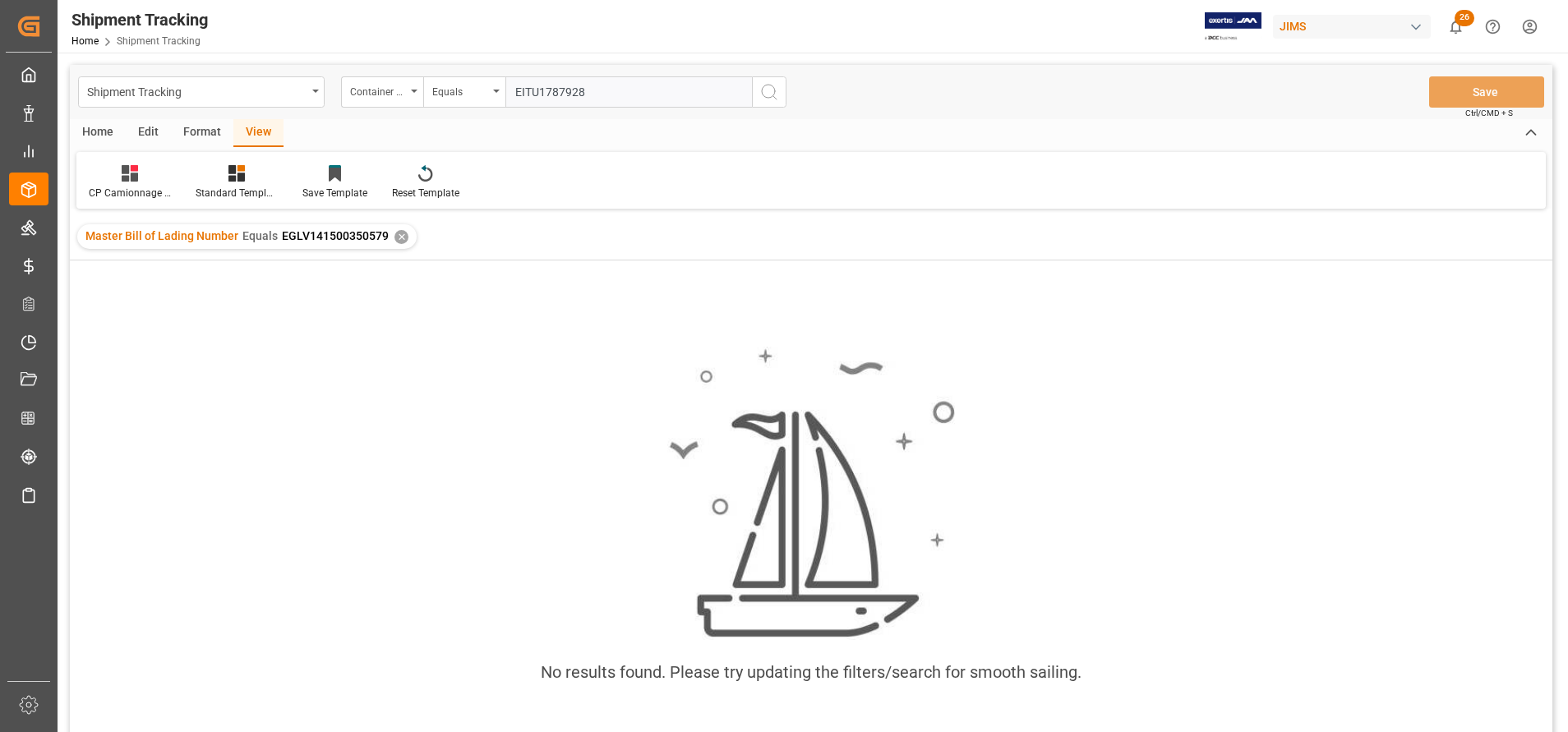 type on "EITU1787928" 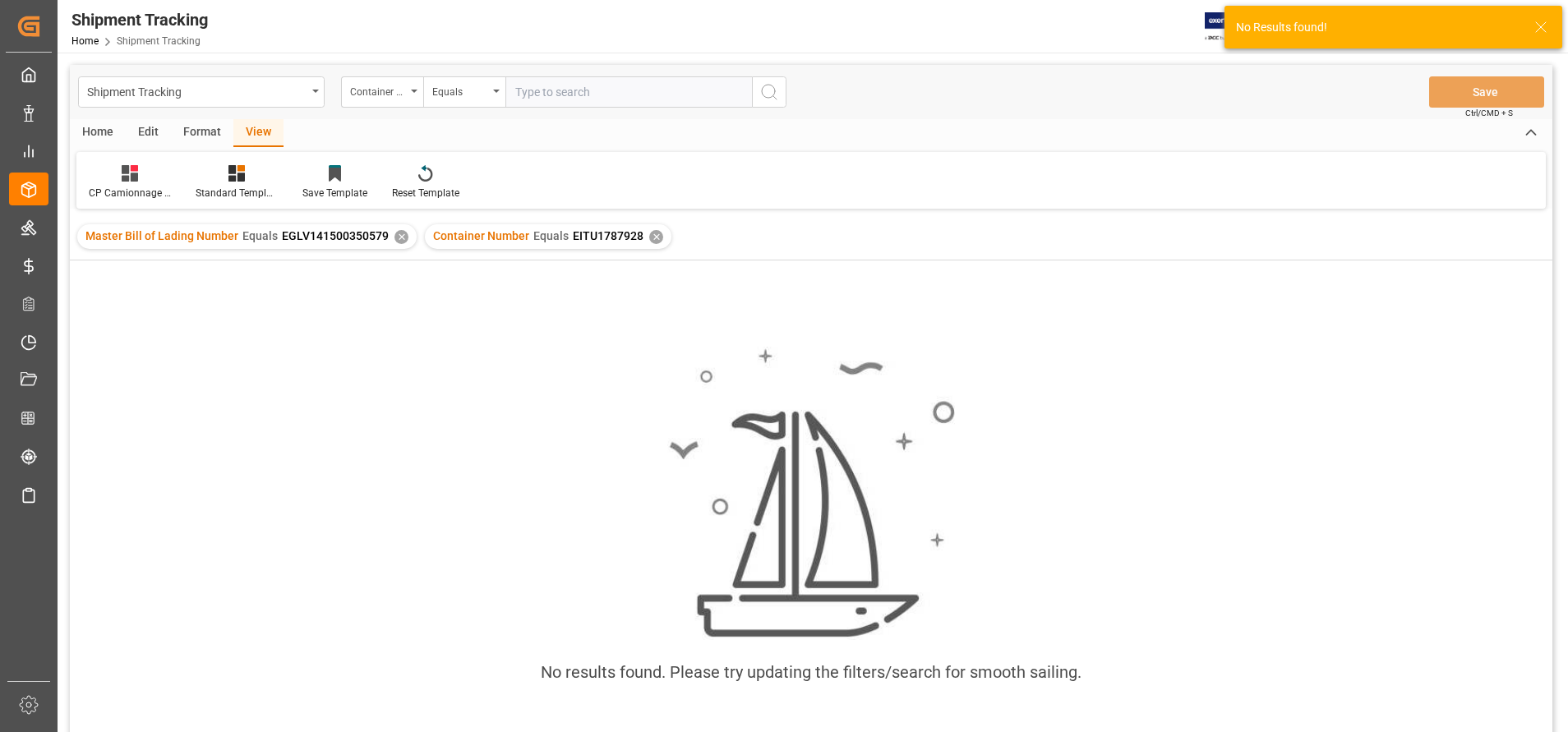 click on "✕" at bounding box center (401, 237) 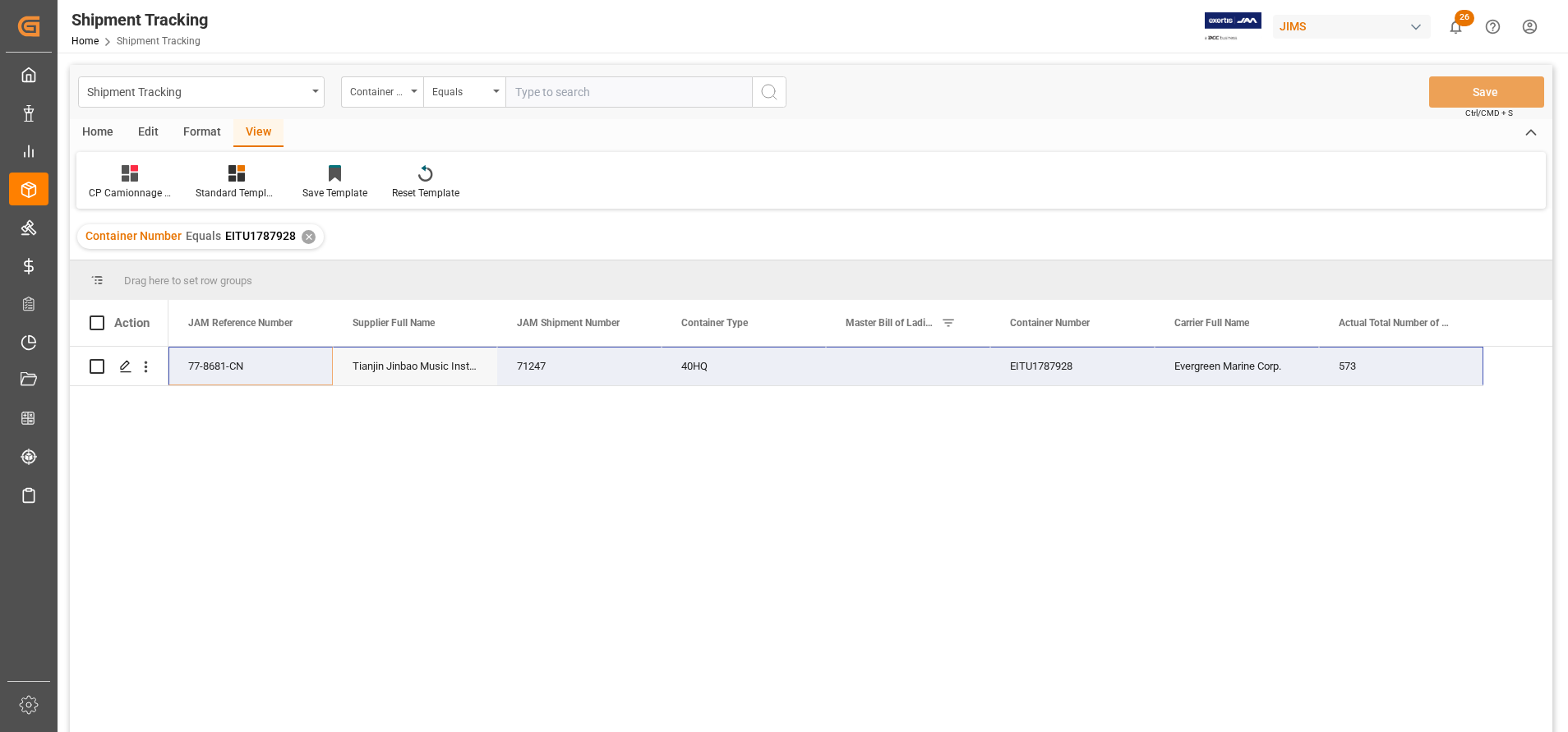 click at bounding box center [908, 366] 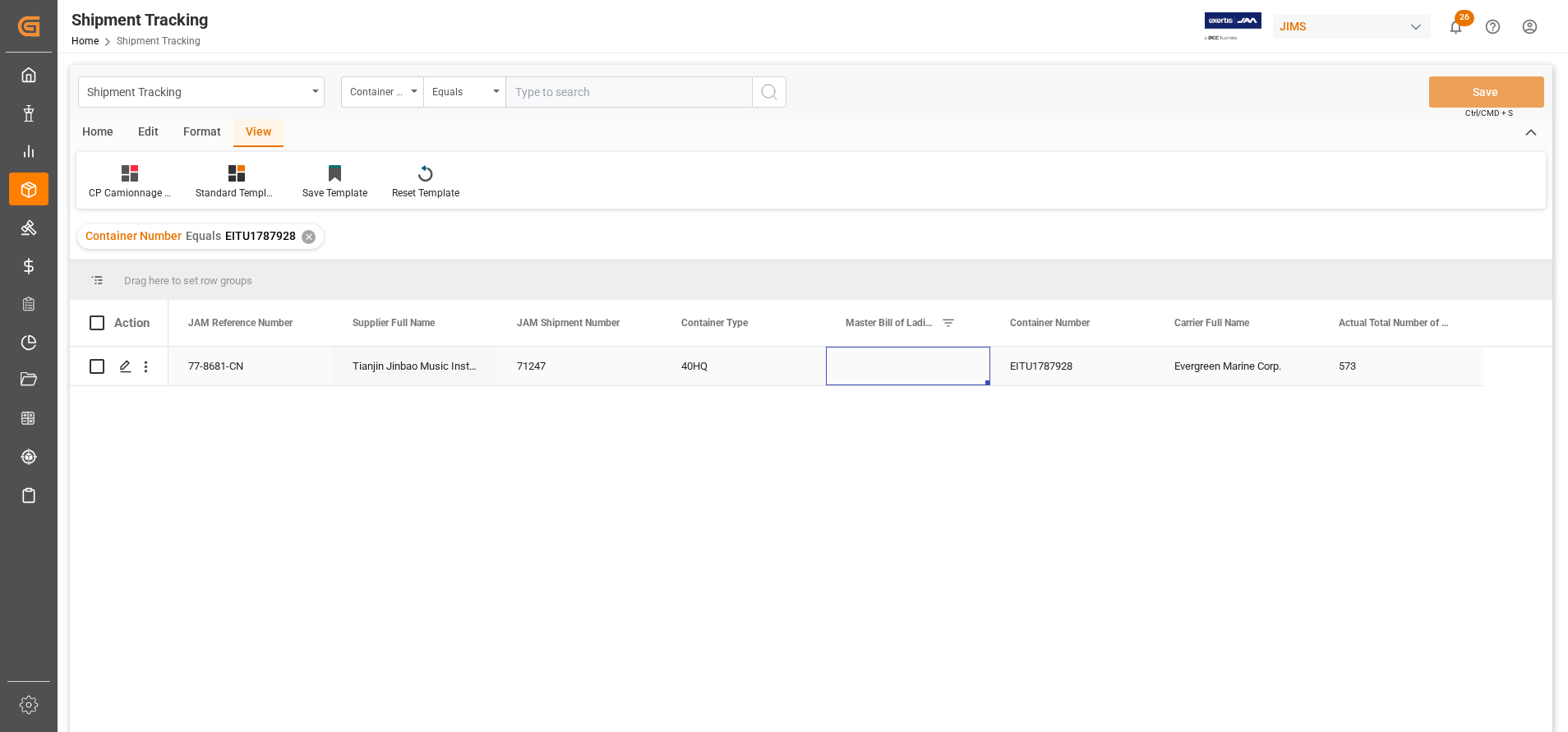 click at bounding box center (908, 366) 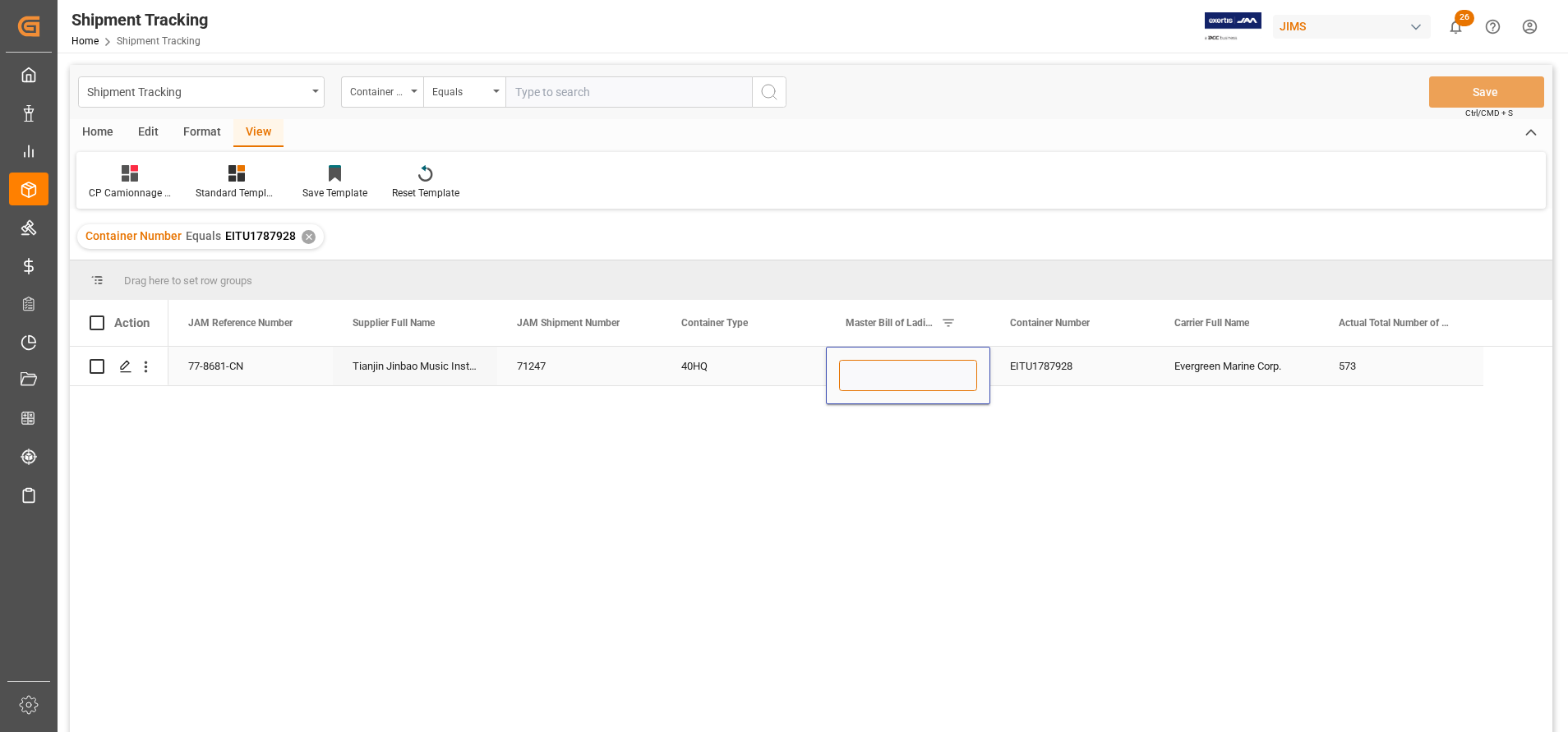click at bounding box center (908, 375) 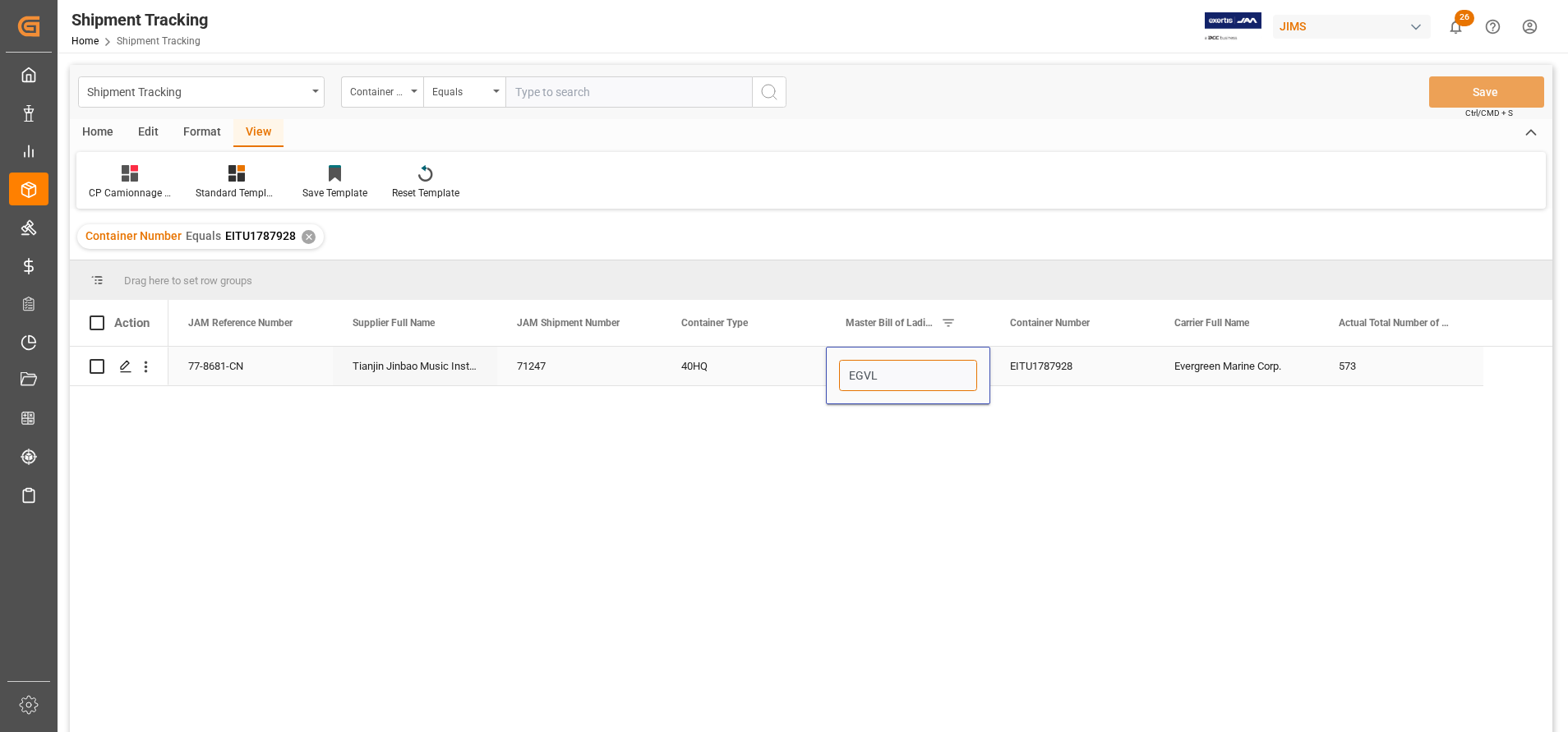 paste on "141500350579" 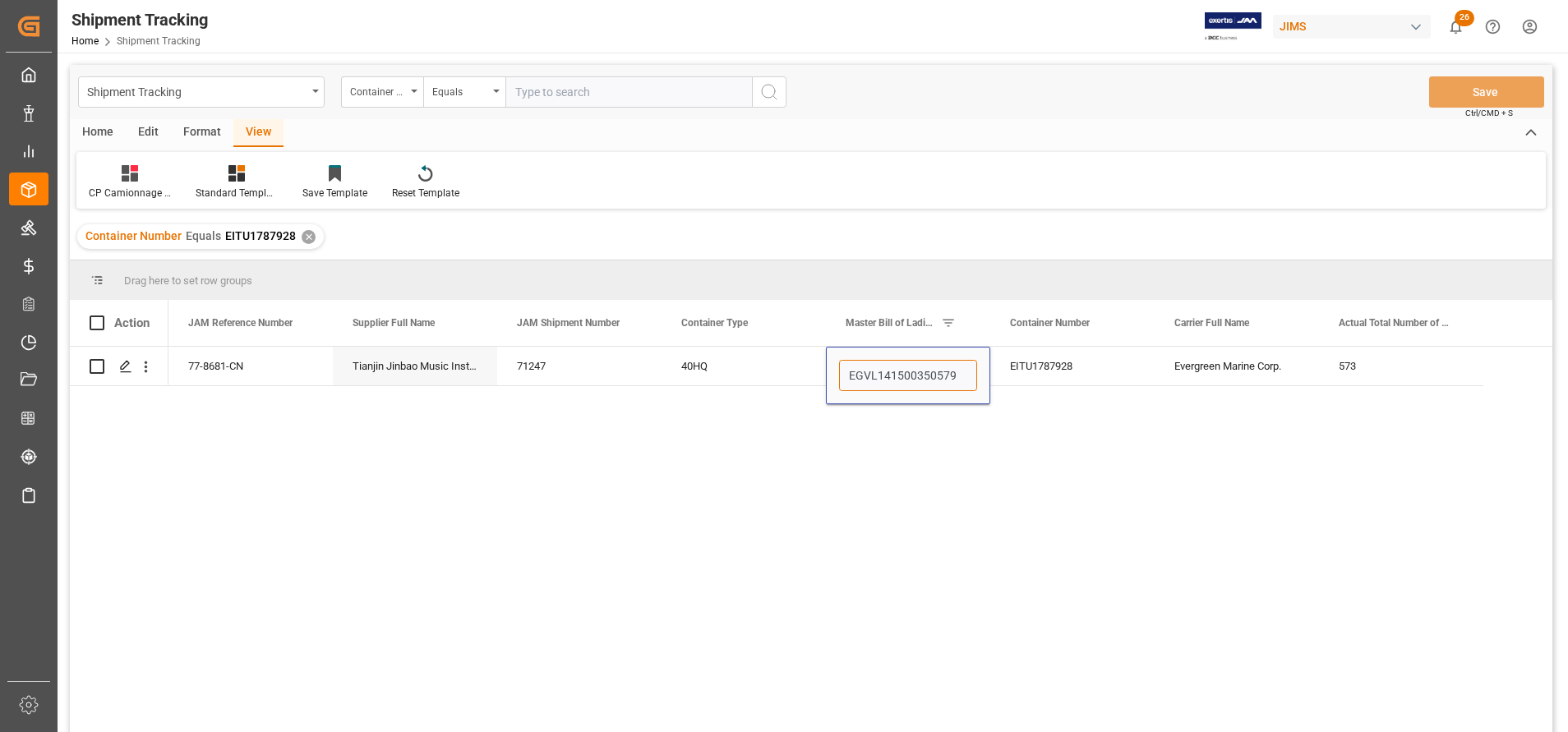 type on "EGVL141500350579" 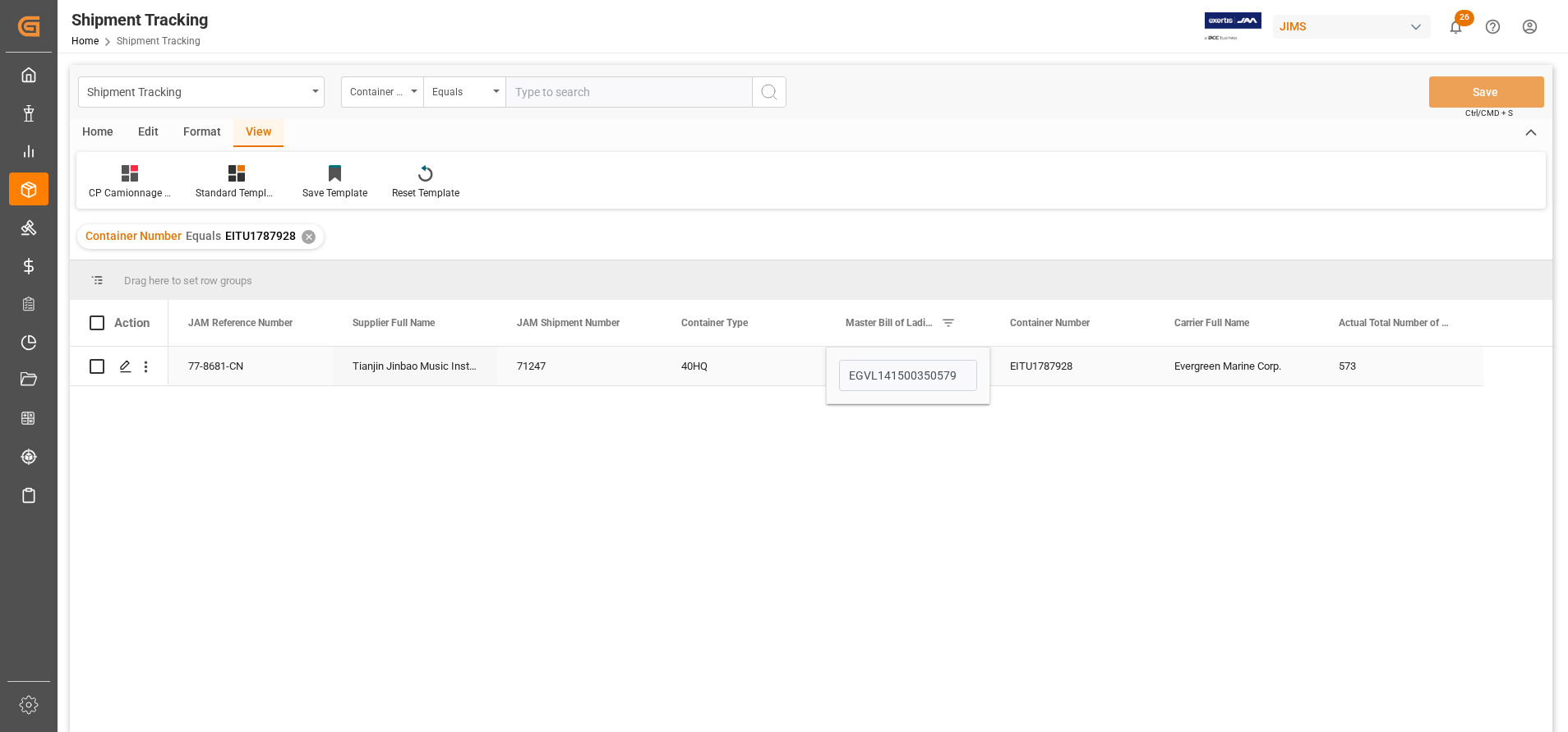 click on "Evergreen Marine Corp." at bounding box center [1237, 366] 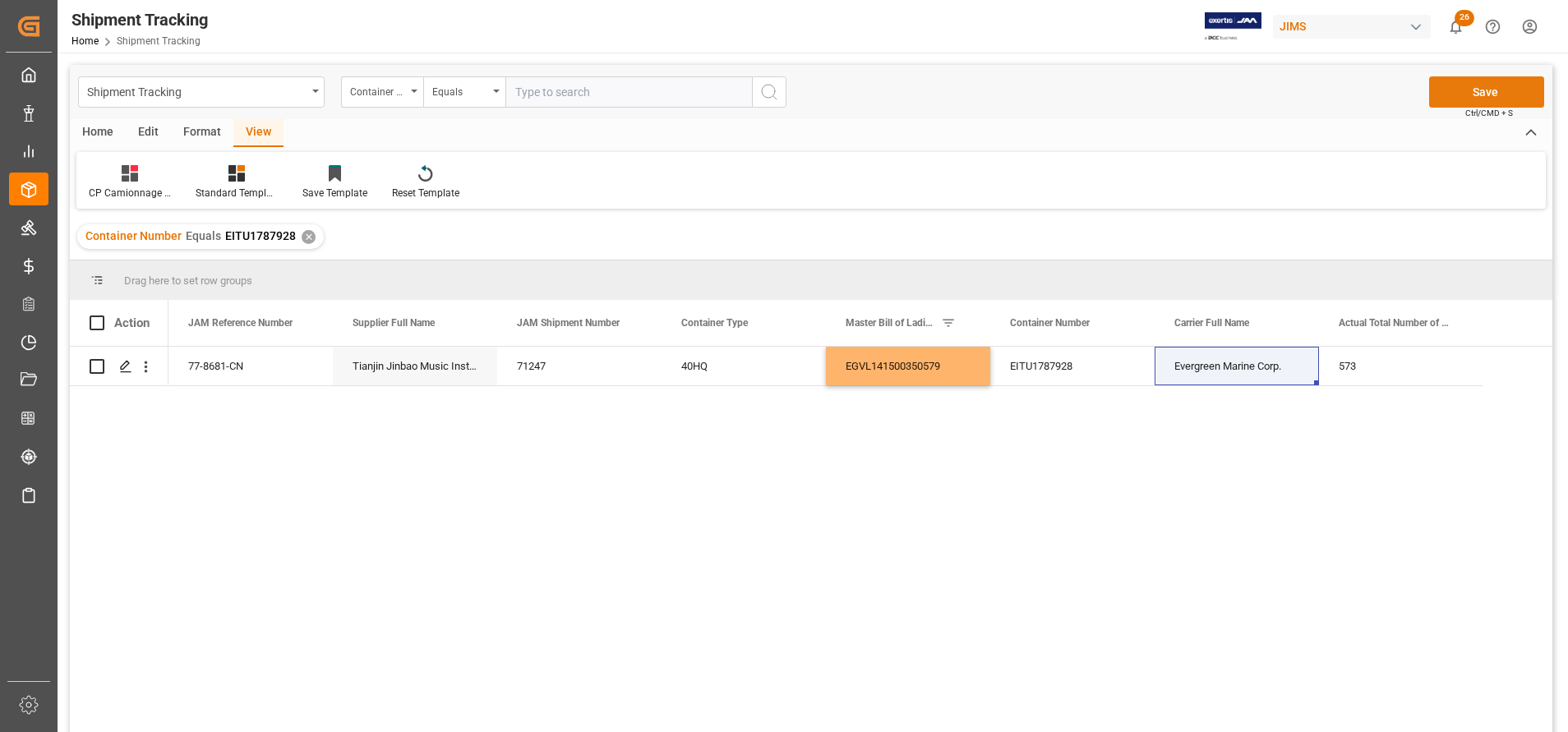 click on "Save" at bounding box center (1487, 92) 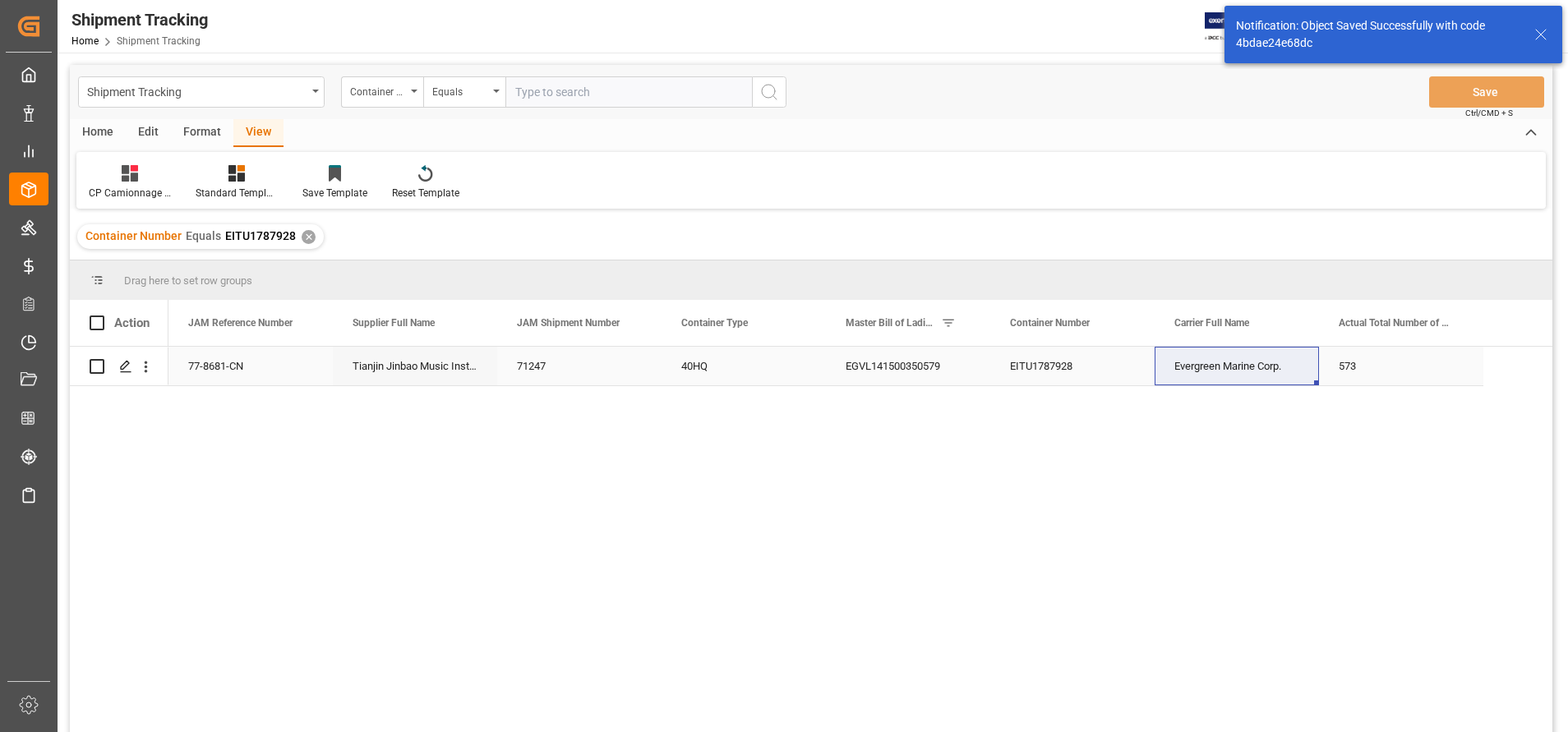 click on "77-8681-CN" at bounding box center [251, 366] 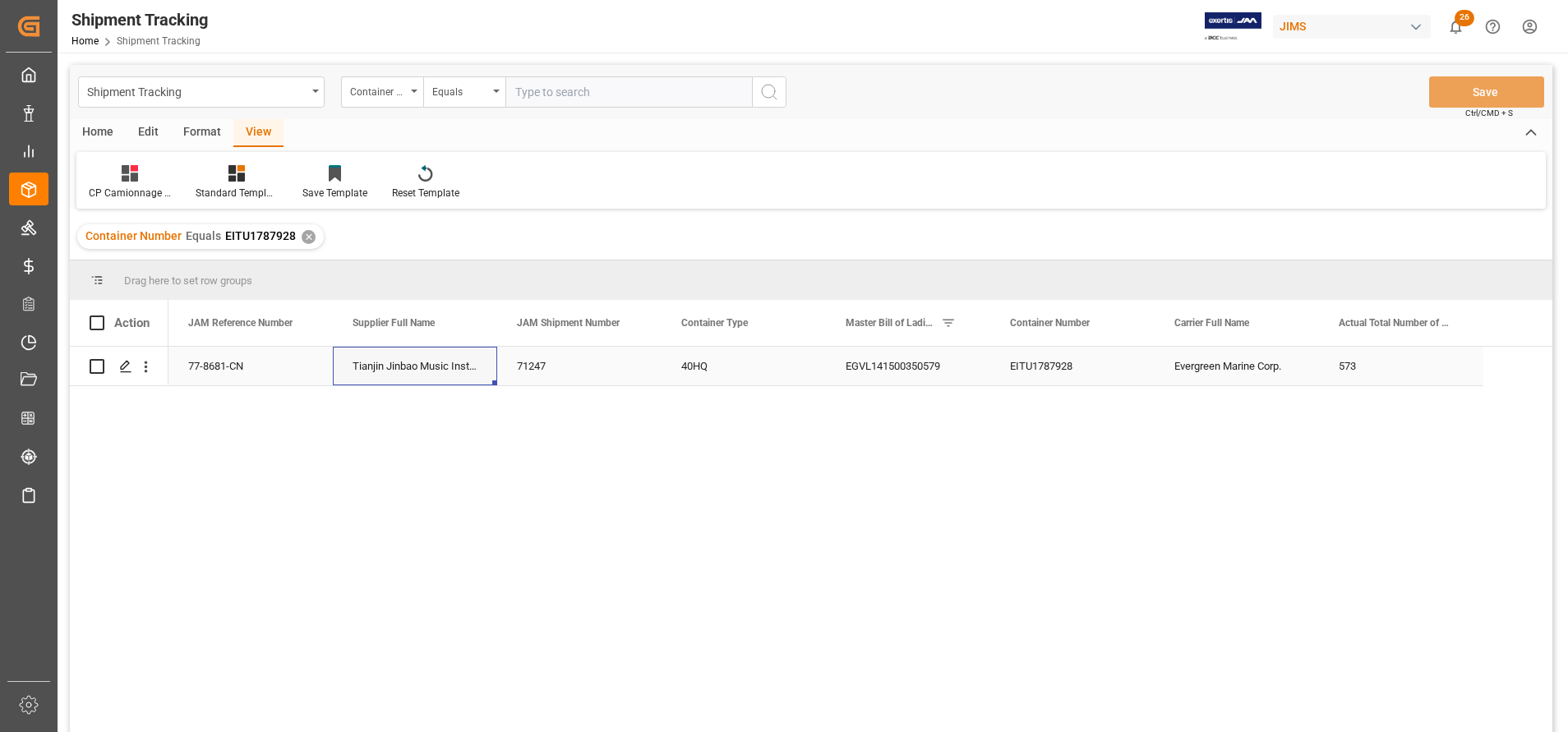 click on "Tianjin Jinbao Music Instruments Co. Ltd" at bounding box center (415, 366) 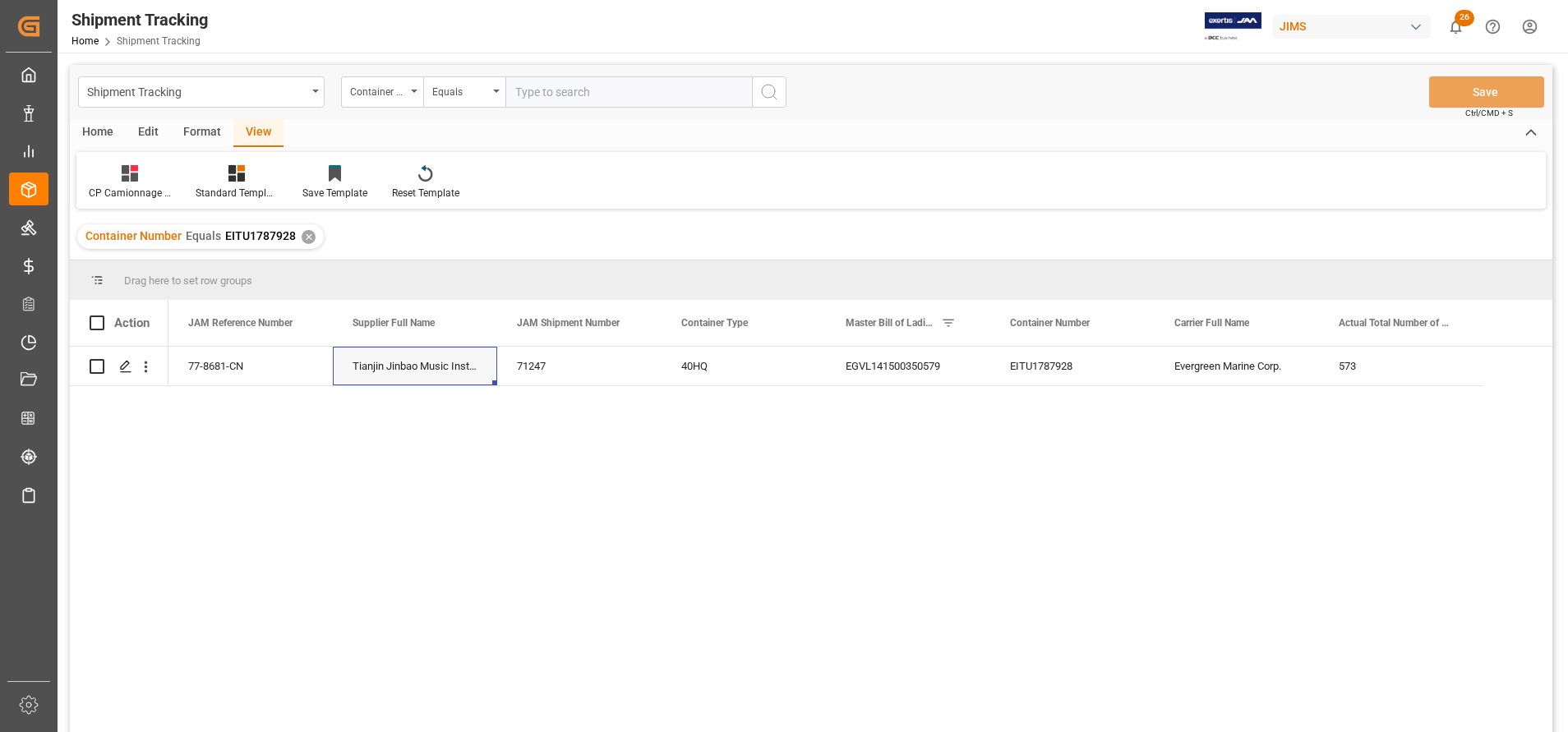 click on "77-8681-CN Tianjin Jinbao Music Instruments Co. Ltd 71247 40HQ EGVL141500350579 EITU1787928 Evergreen Marine Corp. 573" at bounding box center (860, 545) 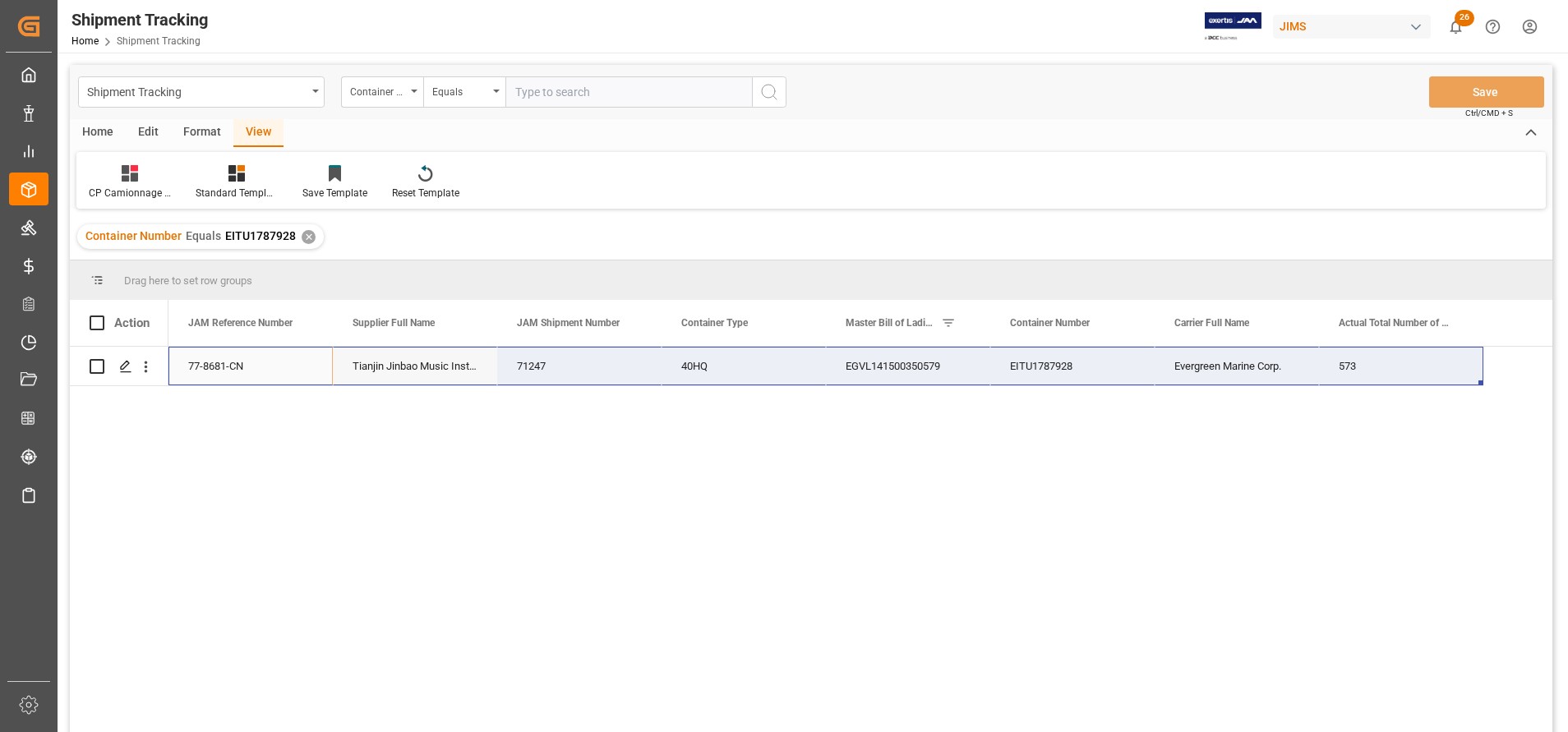 drag, startPoint x: 220, startPoint y: 357, endPoint x: 1338, endPoint y: 369, distance: 1118.064 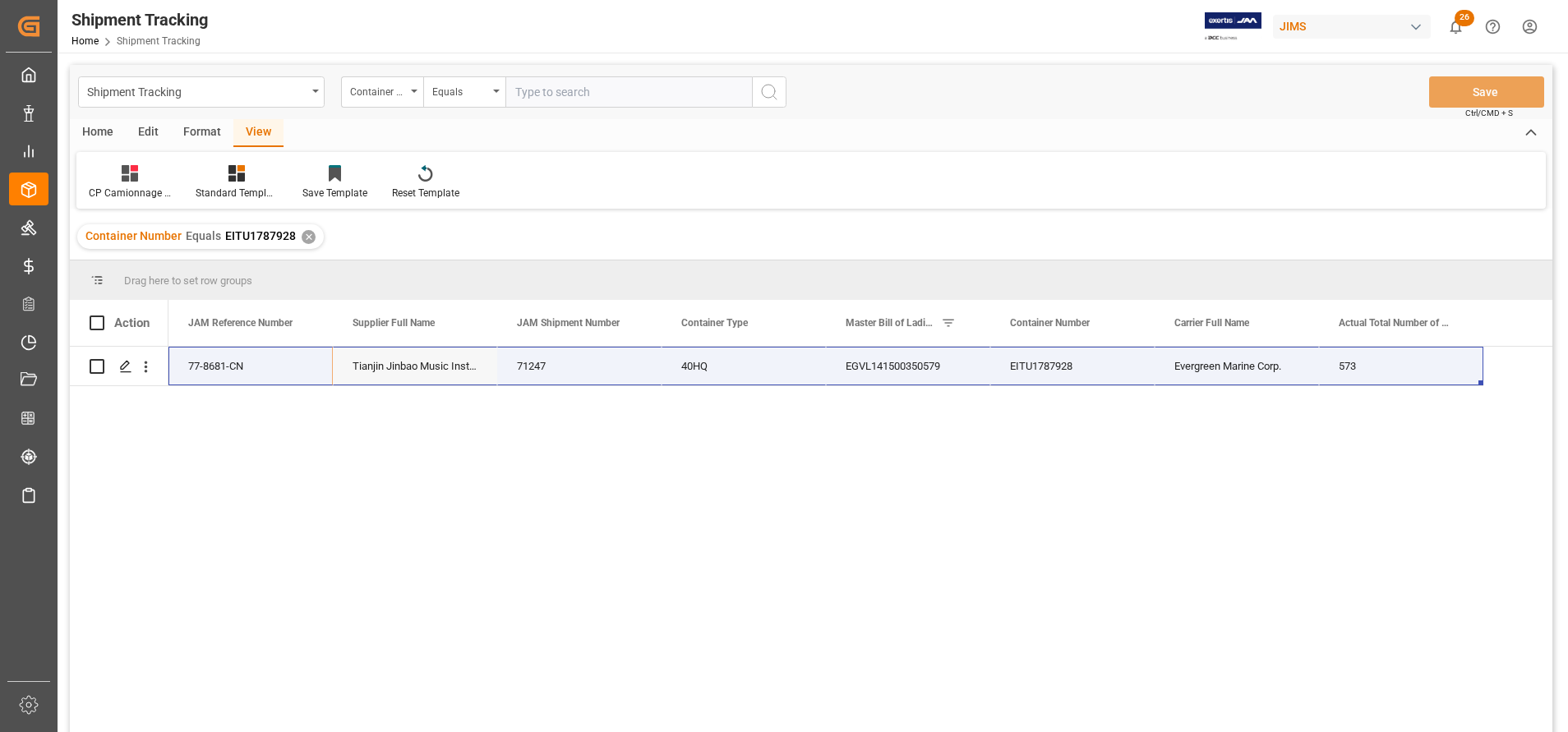 click at bounding box center [629, 92] 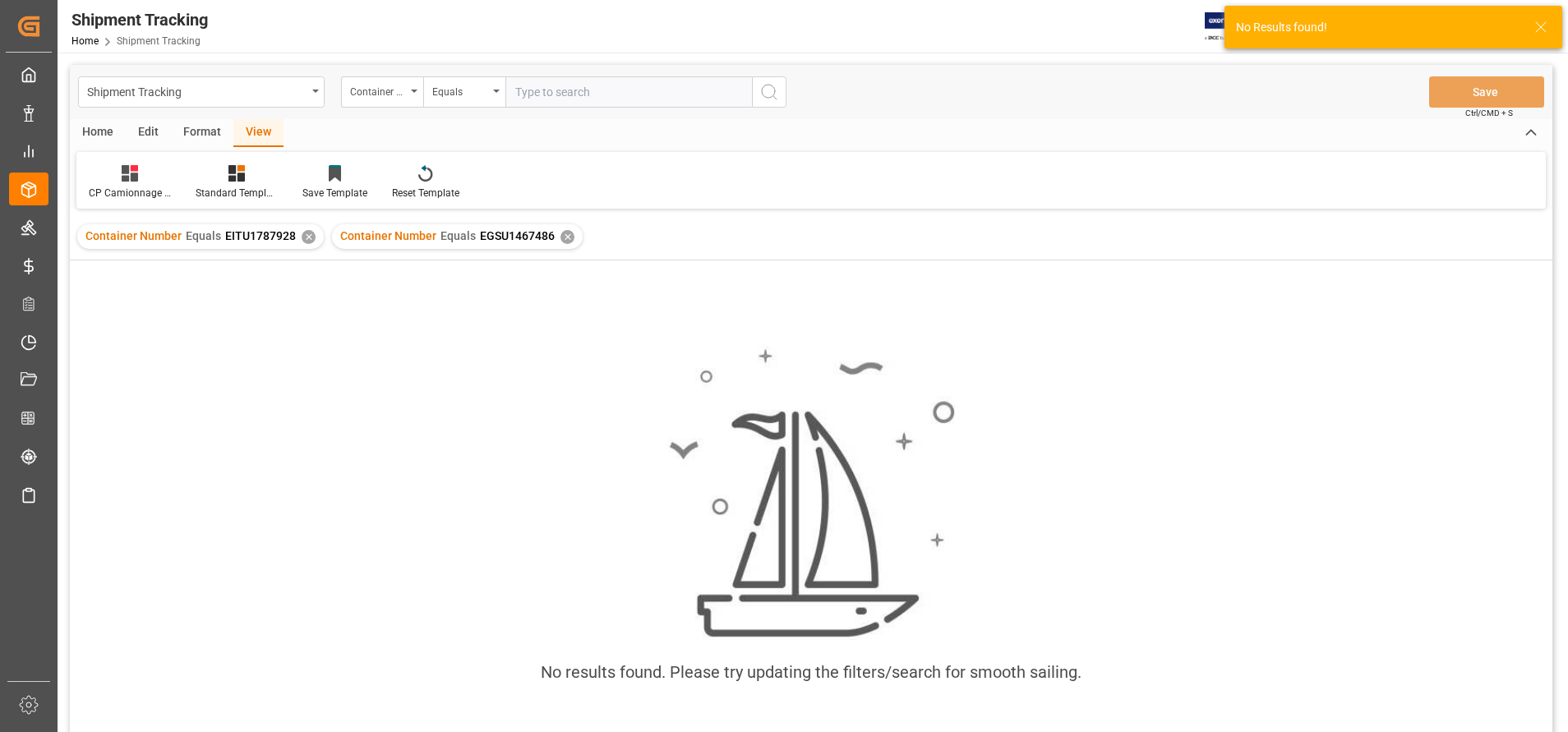 click on "✕" at bounding box center (308, 237) 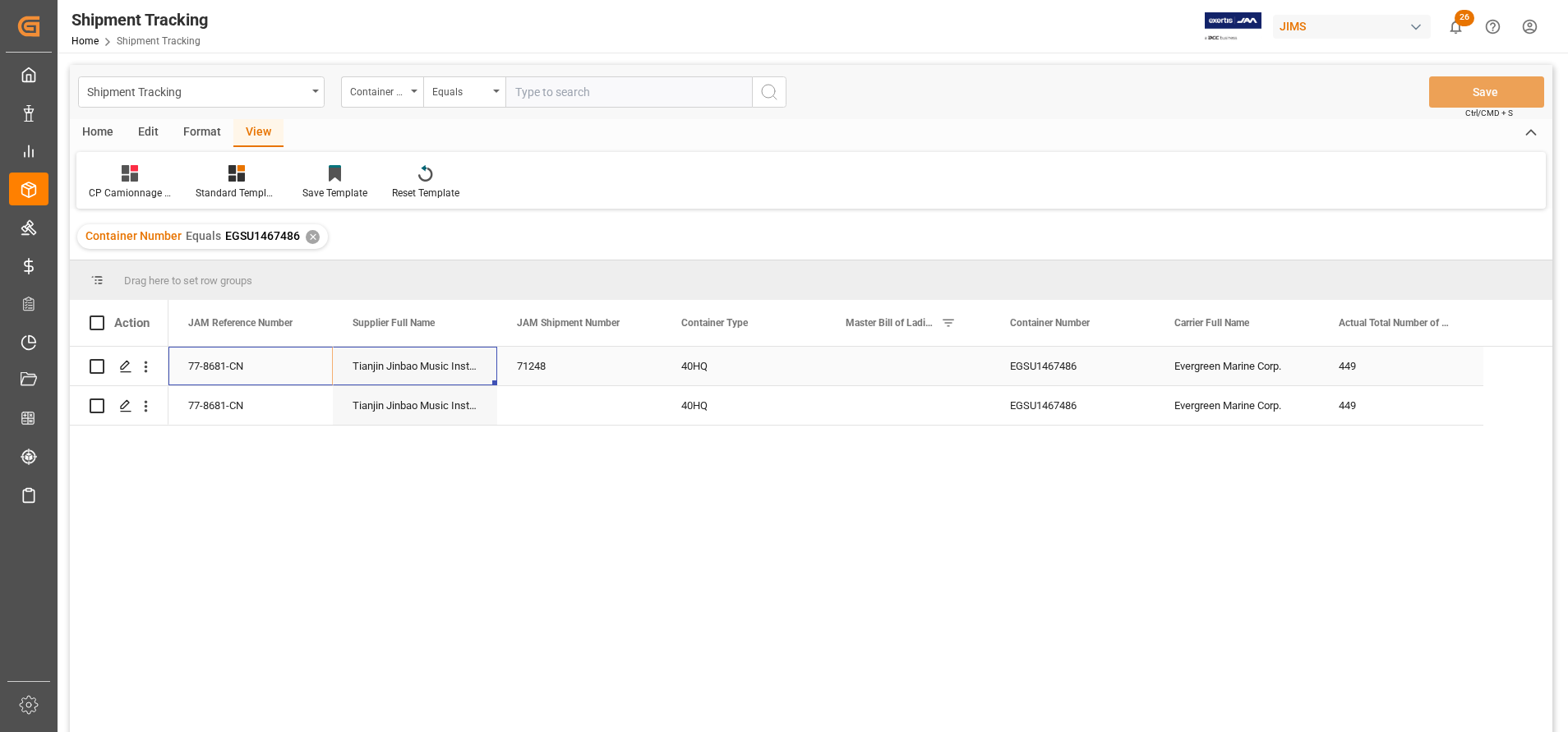 drag, startPoint x: 227, startPoint y: 358, endPoint x: 351, endPoint y: 359, distance: 124.00403 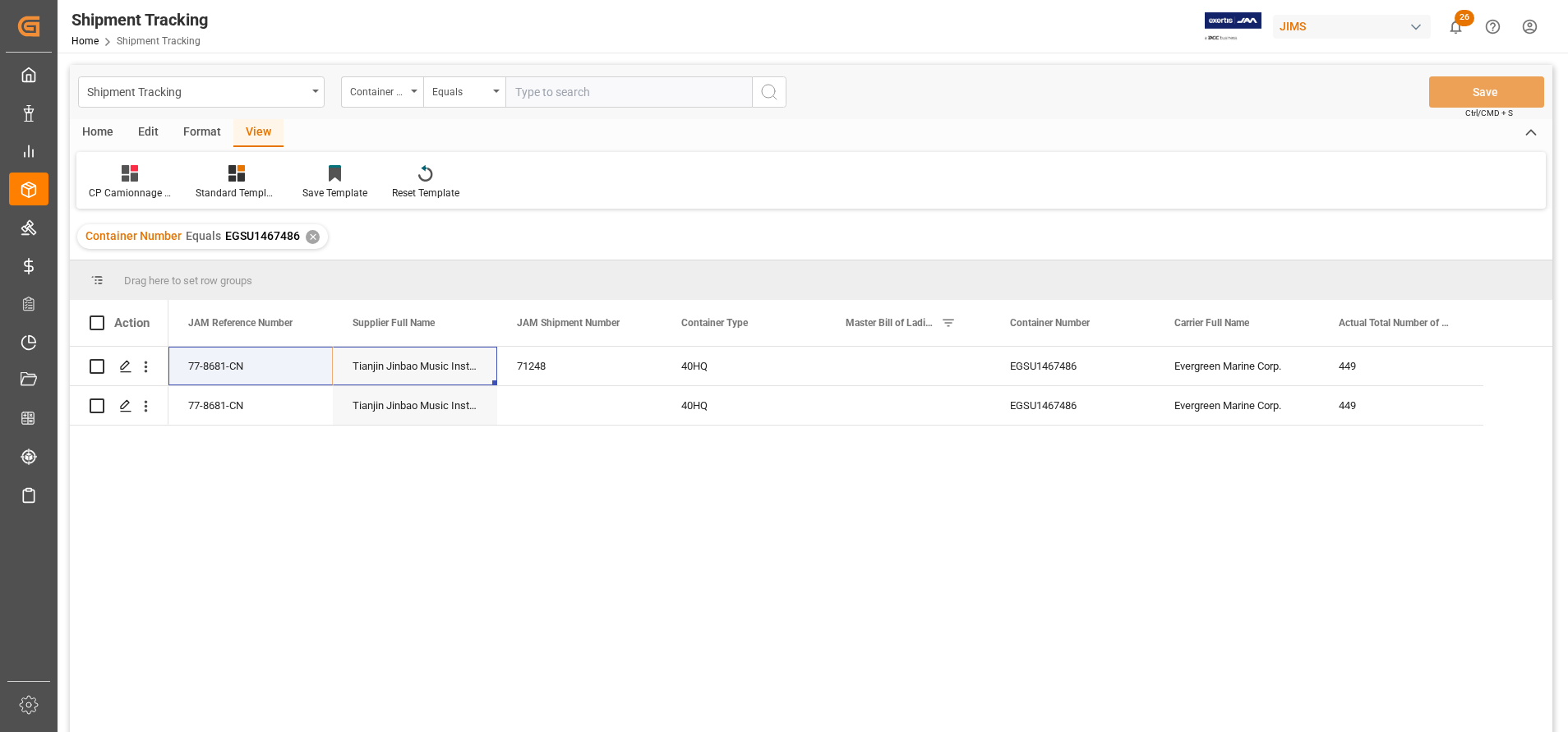 click on "77-8681-CN Tianjin Jinbao Music Instruments Co. Ltd 71248 40HQ EGSU1467486 Evergreen Marine Corp. 449 77-8681-CN Tianjin Jinbao Music Instruments Co. Ltd 40HQ EGSU1467486 Evergreen Marine Corp. 449" at bounding box center (860, 545) 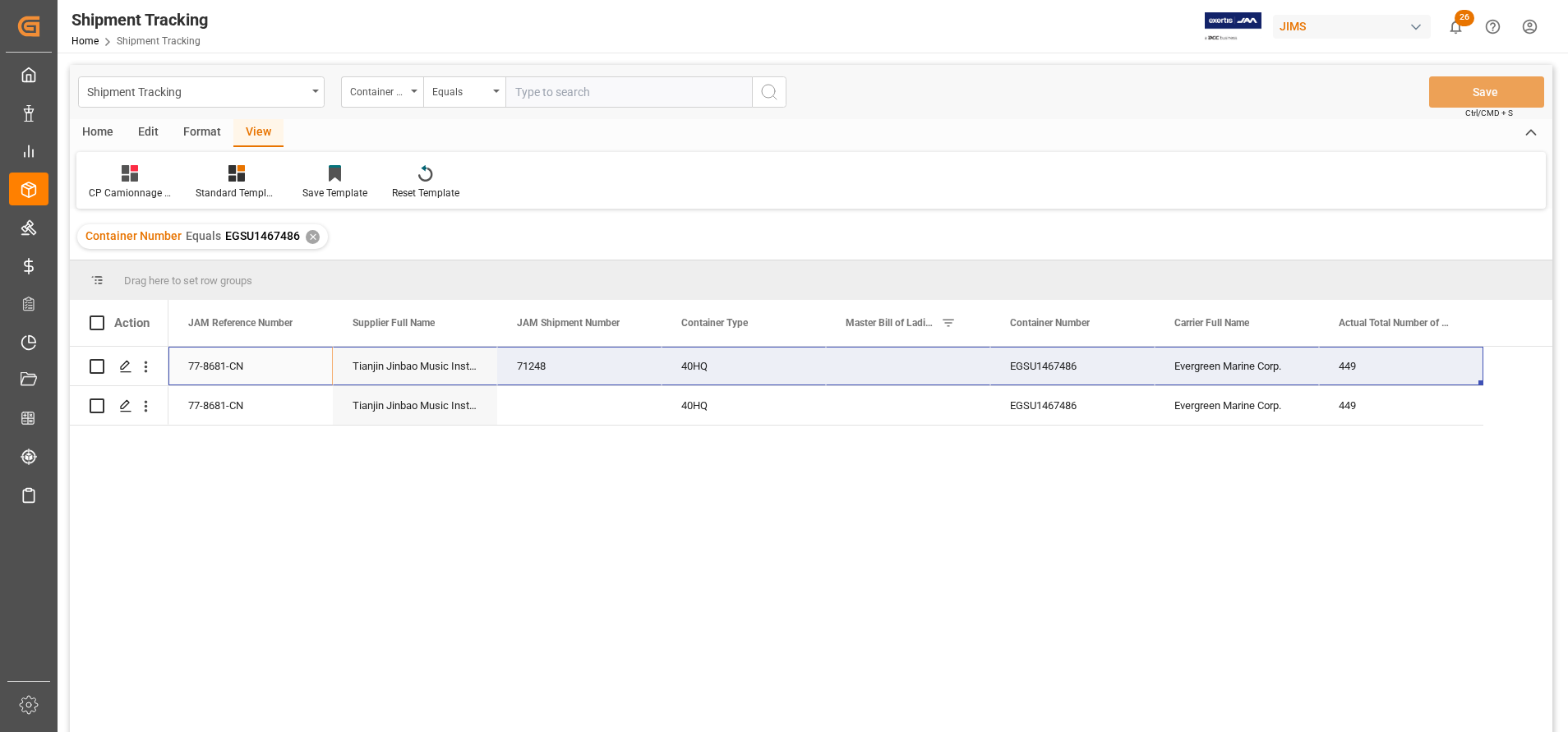 drag, startPoint x: 270, startPoint y: 367, endPoint x: 1328, endPoint y: 354, distance: 1058.0799 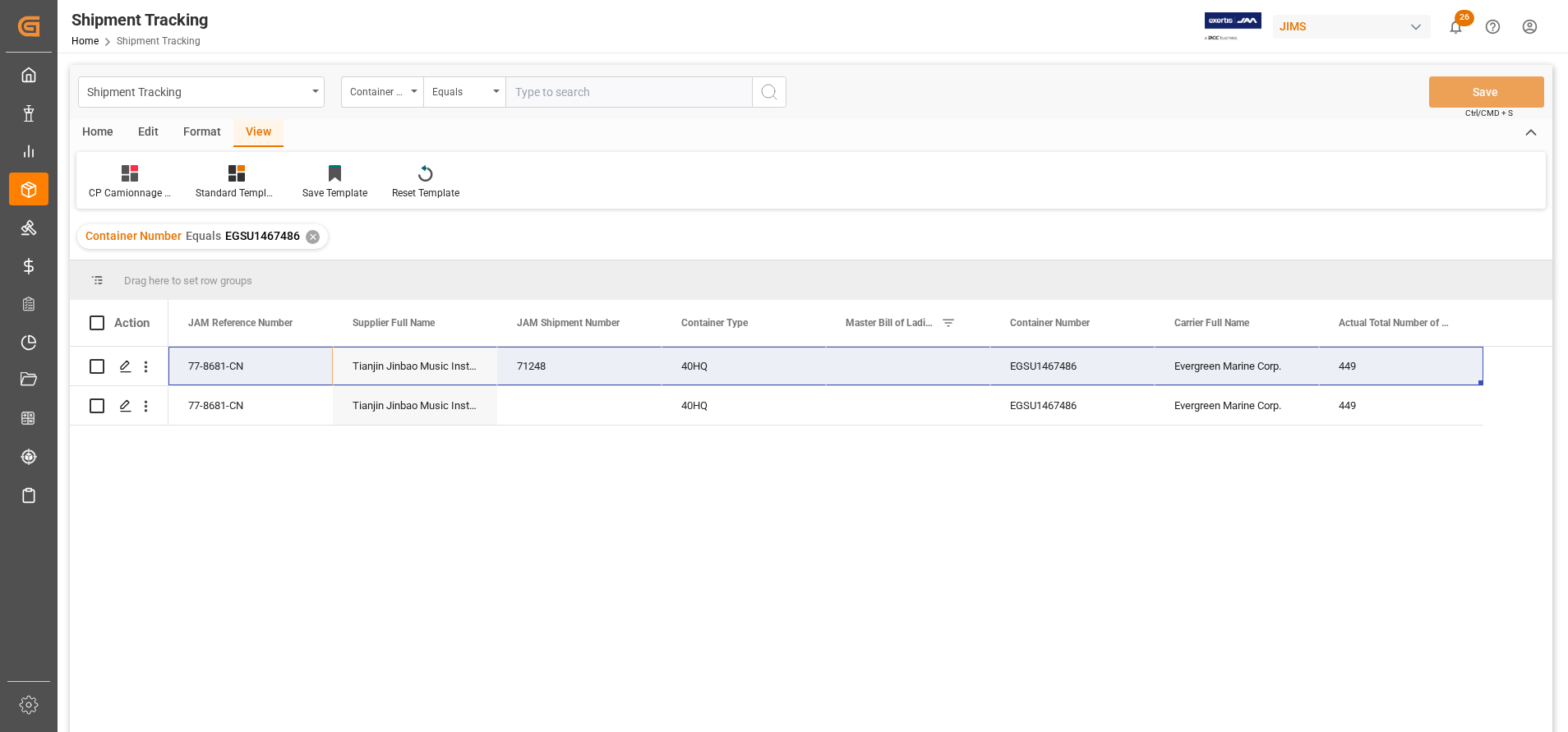 click at bounding box center (908, 366) 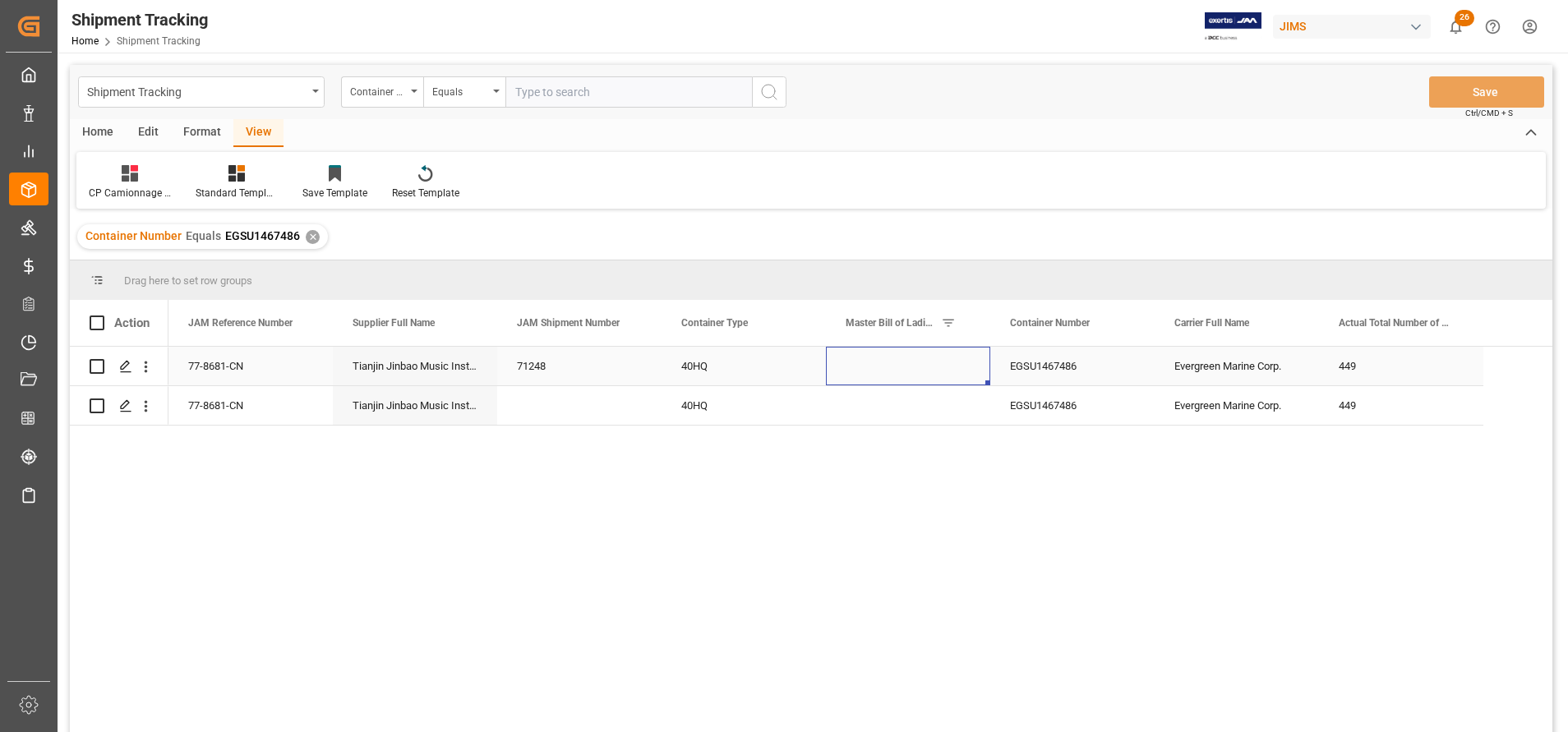click at bounding box center [908, 366] 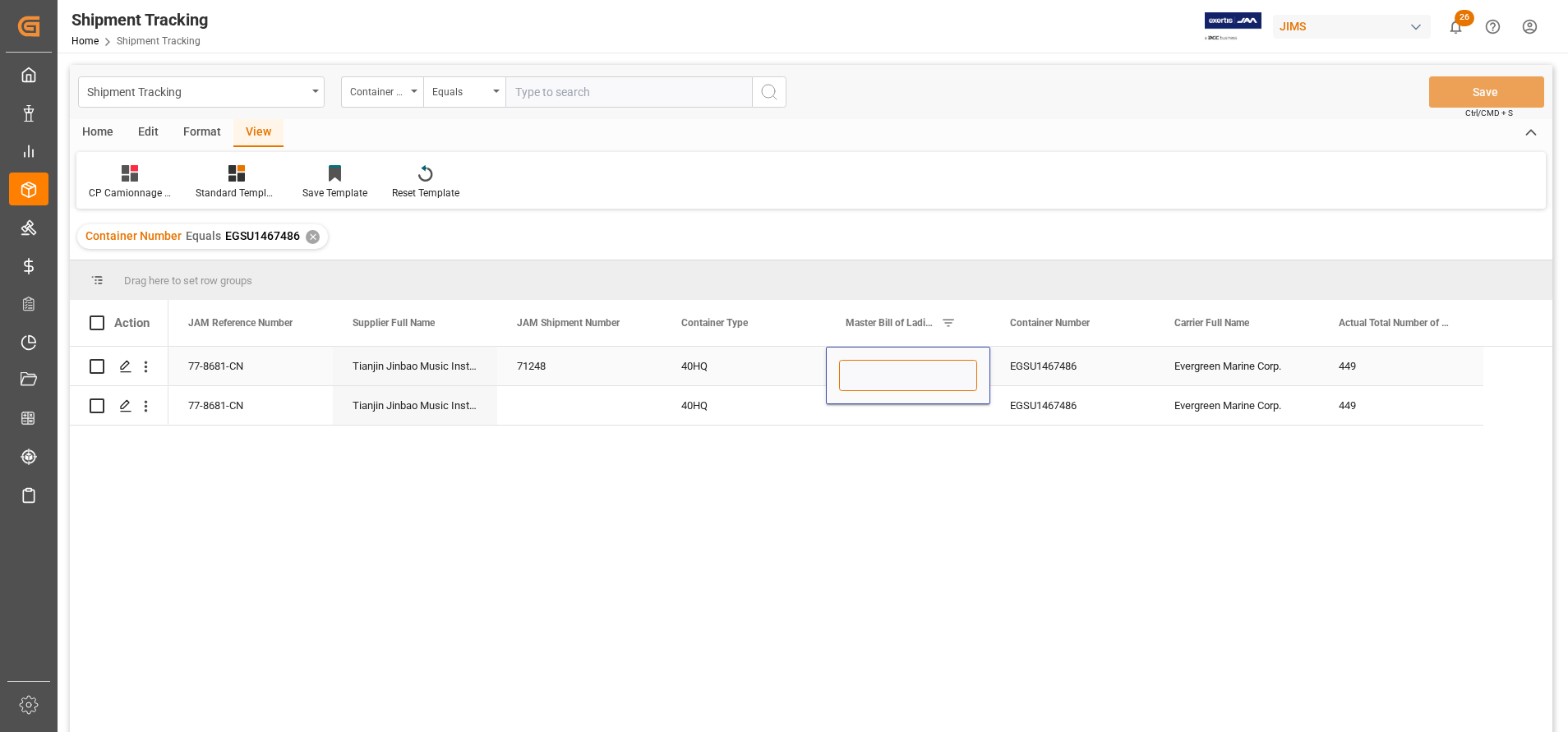 click at bounding box center (908, 375) 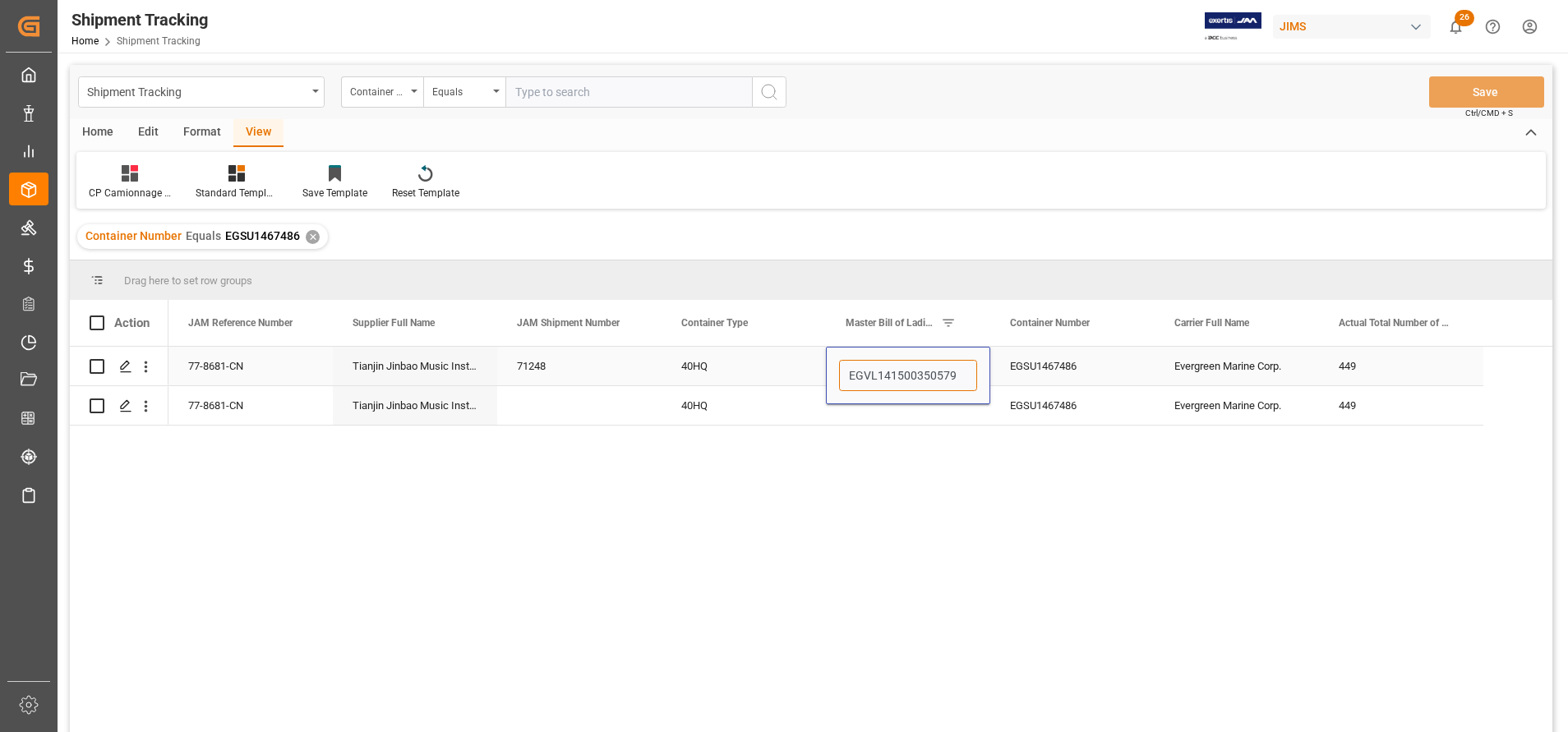 type on "EGVL141500350579" 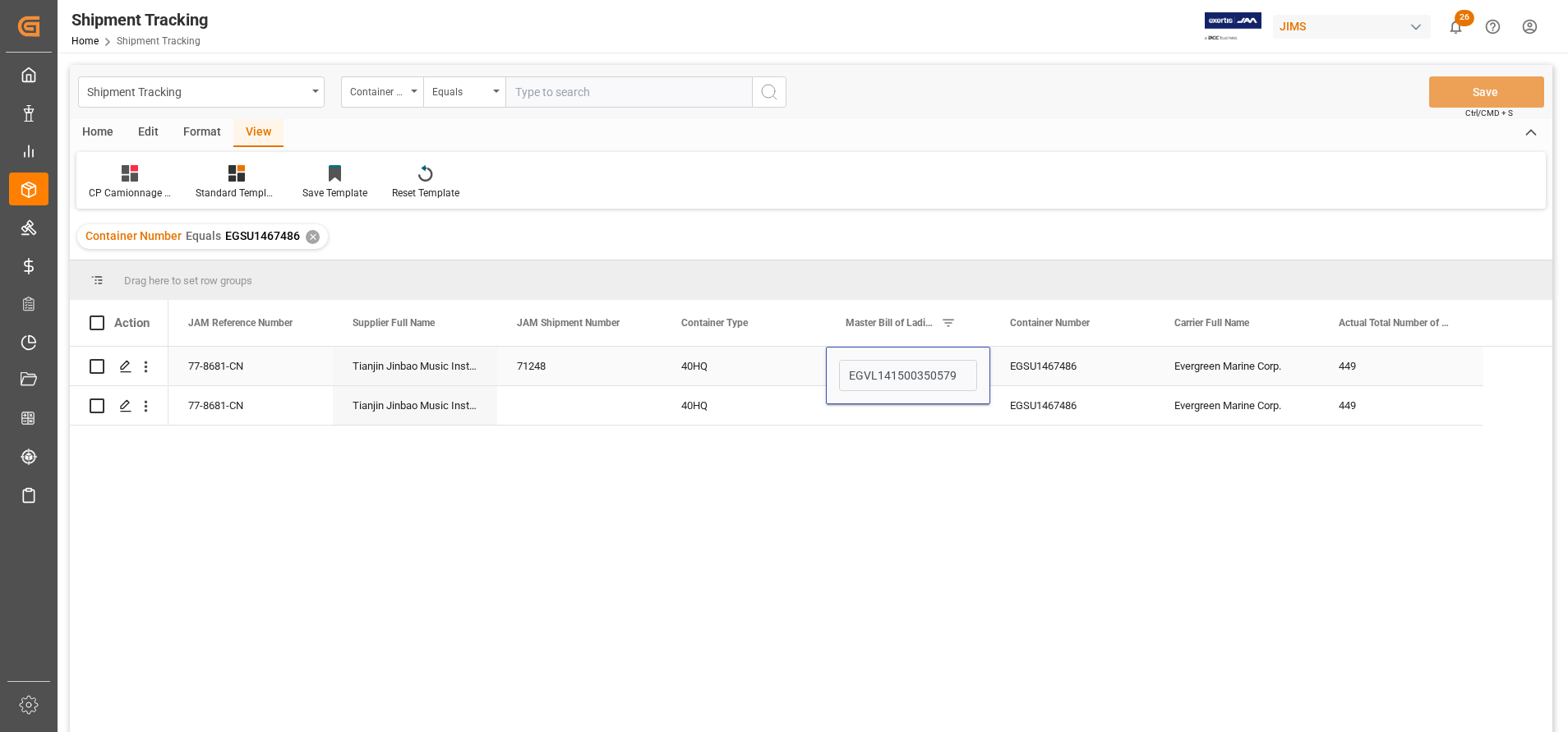 click on "77-8681-CN Tianjin Jinbao Music Instruments Co. Ltd 71248 40HQ EGVL141500350579 EGSU1467486 Evergreen Marine Corp. 449" at bounding box center [826, 366] 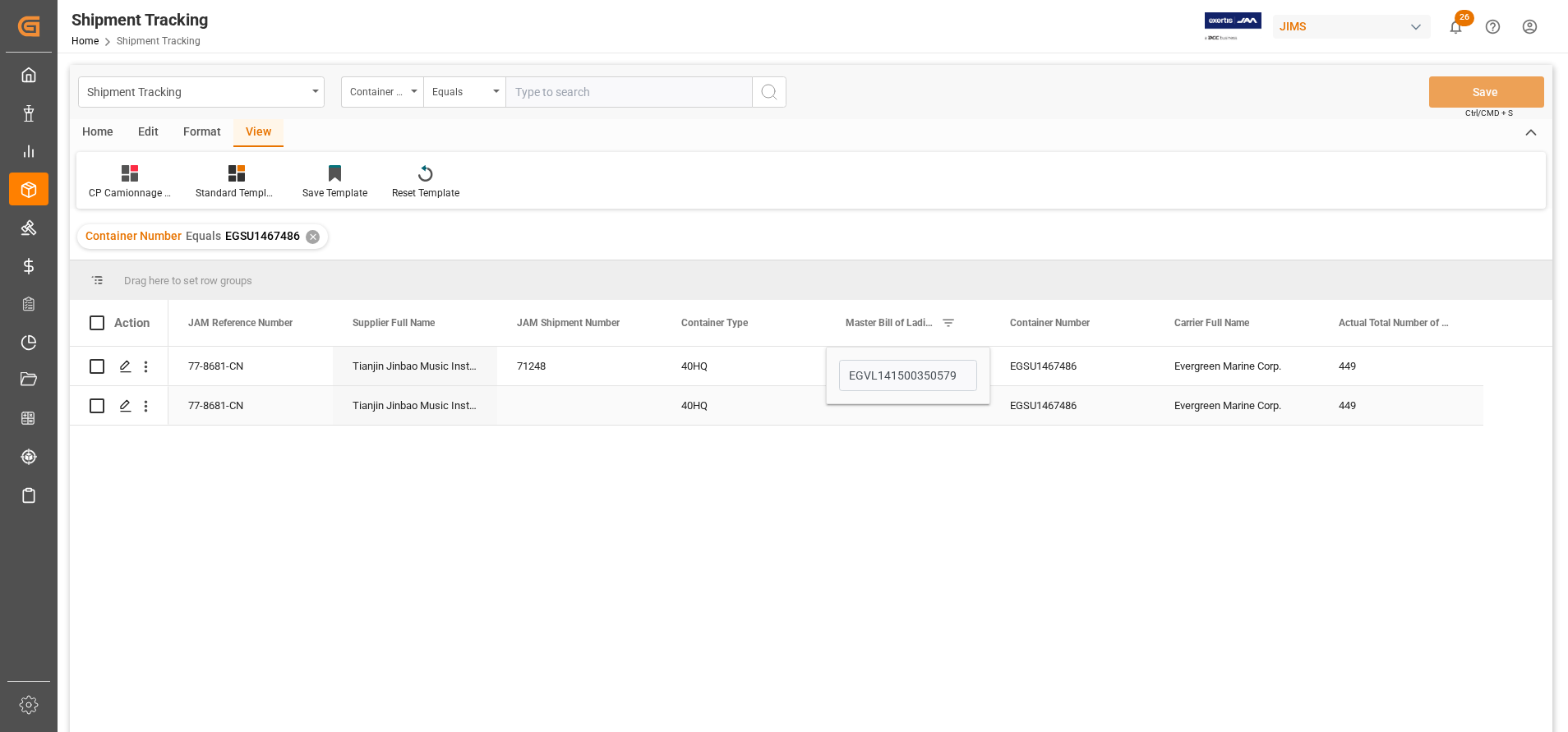 click at bounding box center [908, 405] 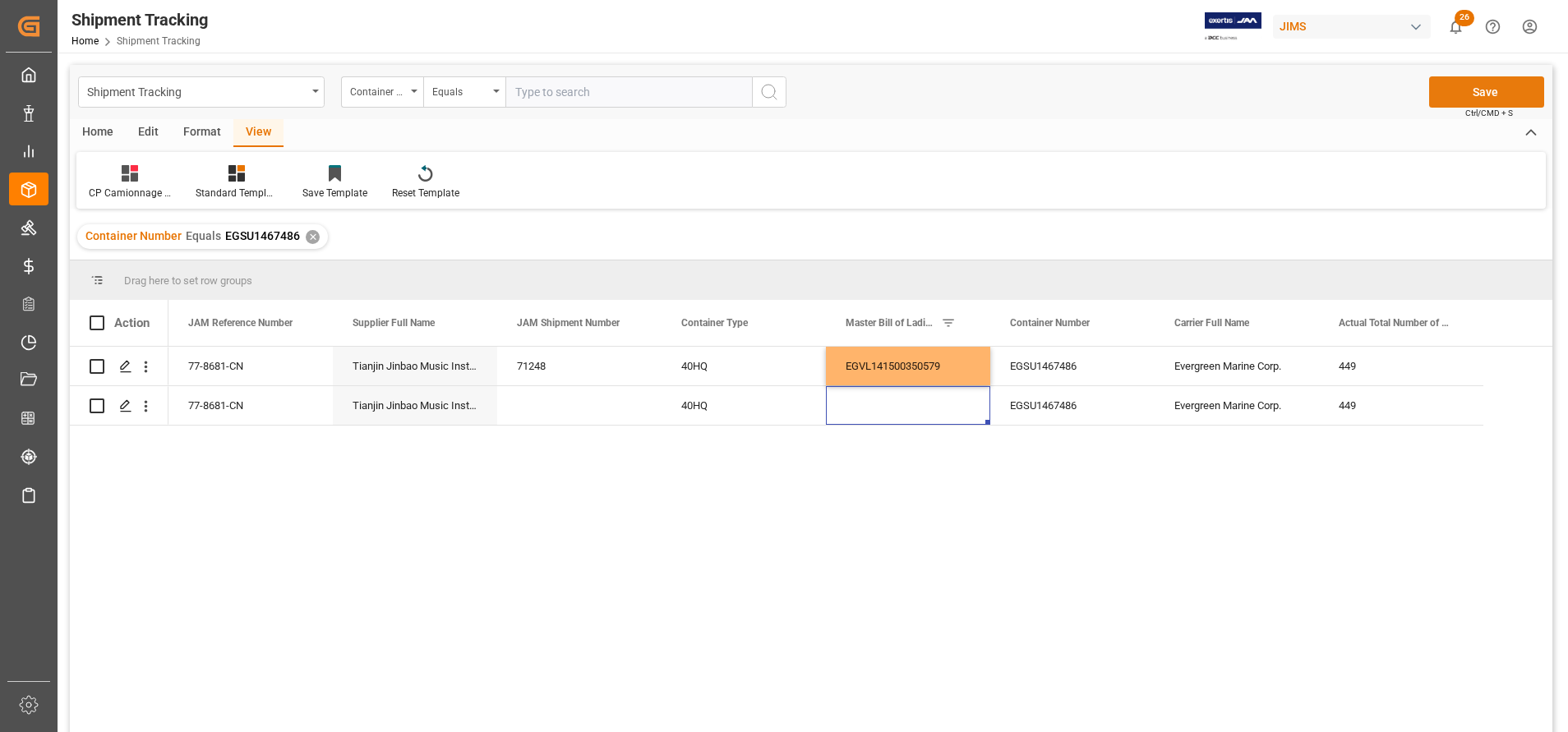 click on "Save" at bounding box center [1487, 92] 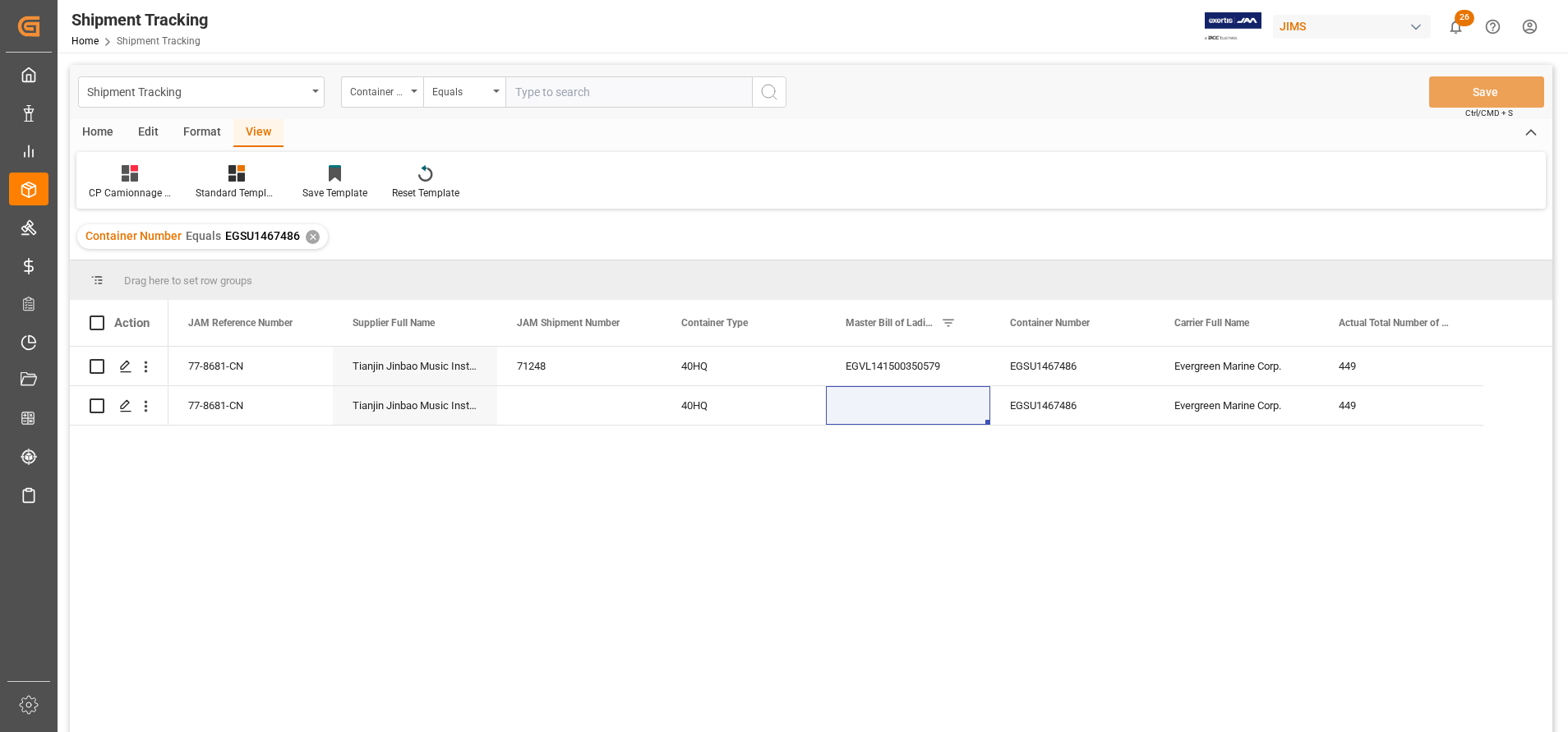 click at bounding box center (629, 92) 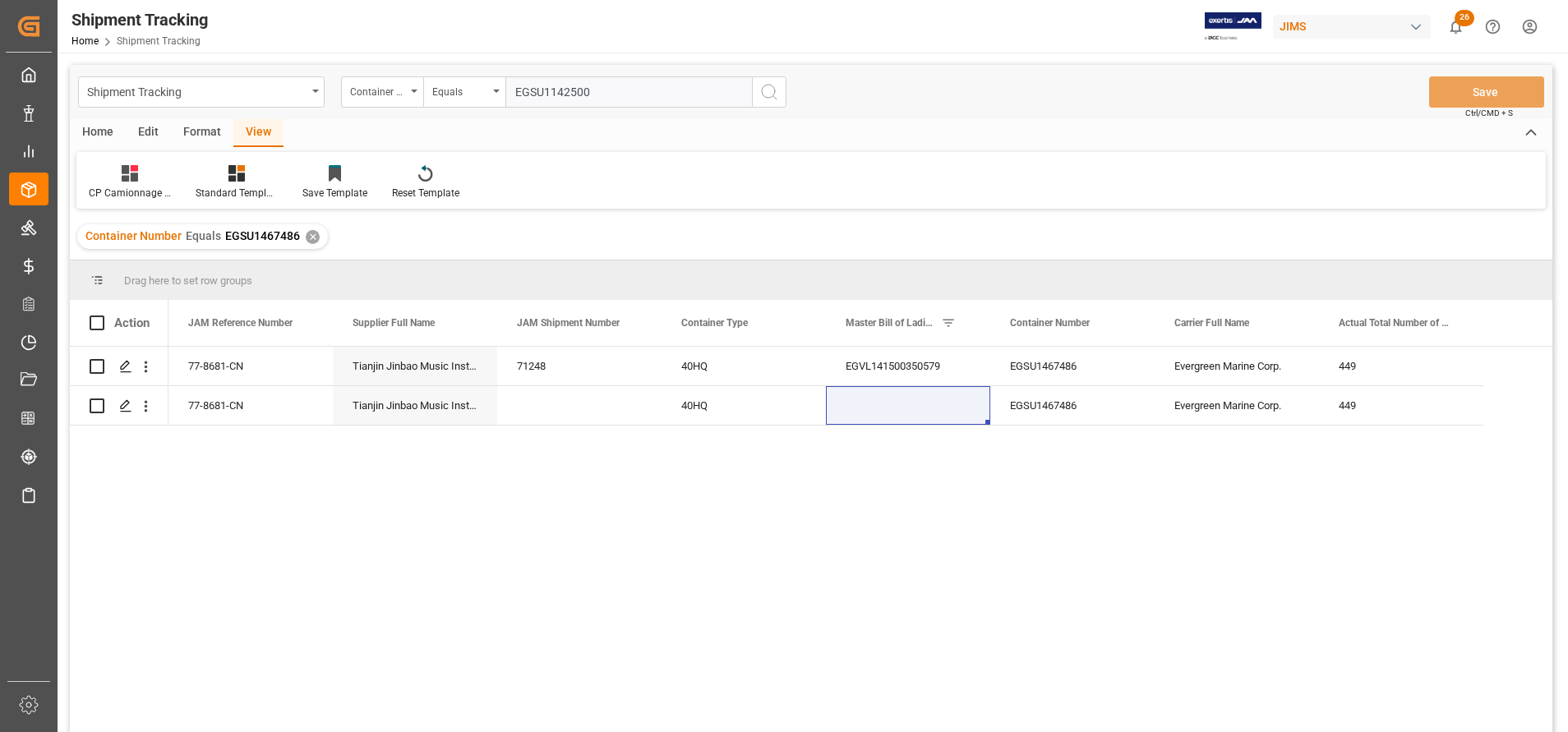 click at bounding box center (769, 92) 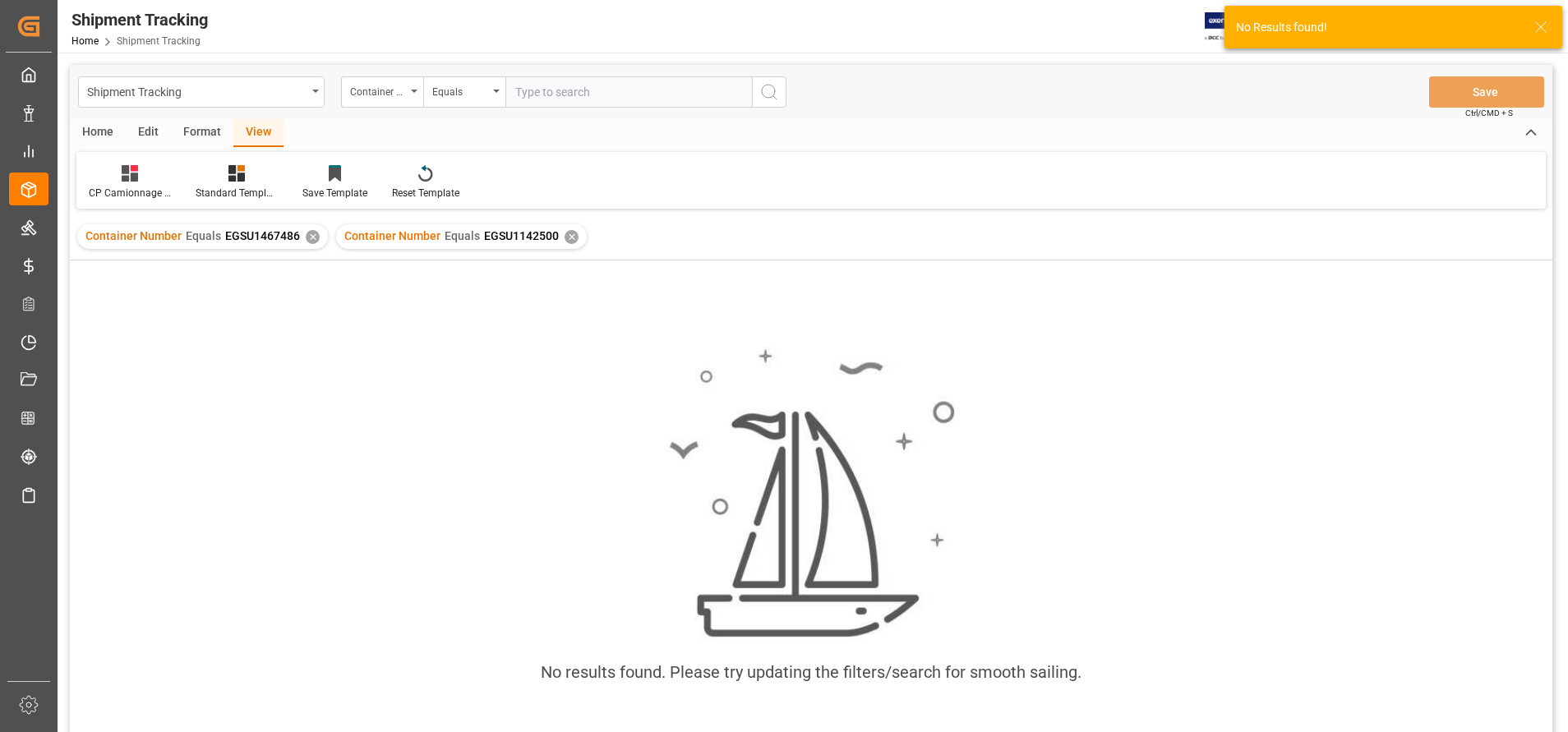 click on "✕" at bounding box center (312, 237) 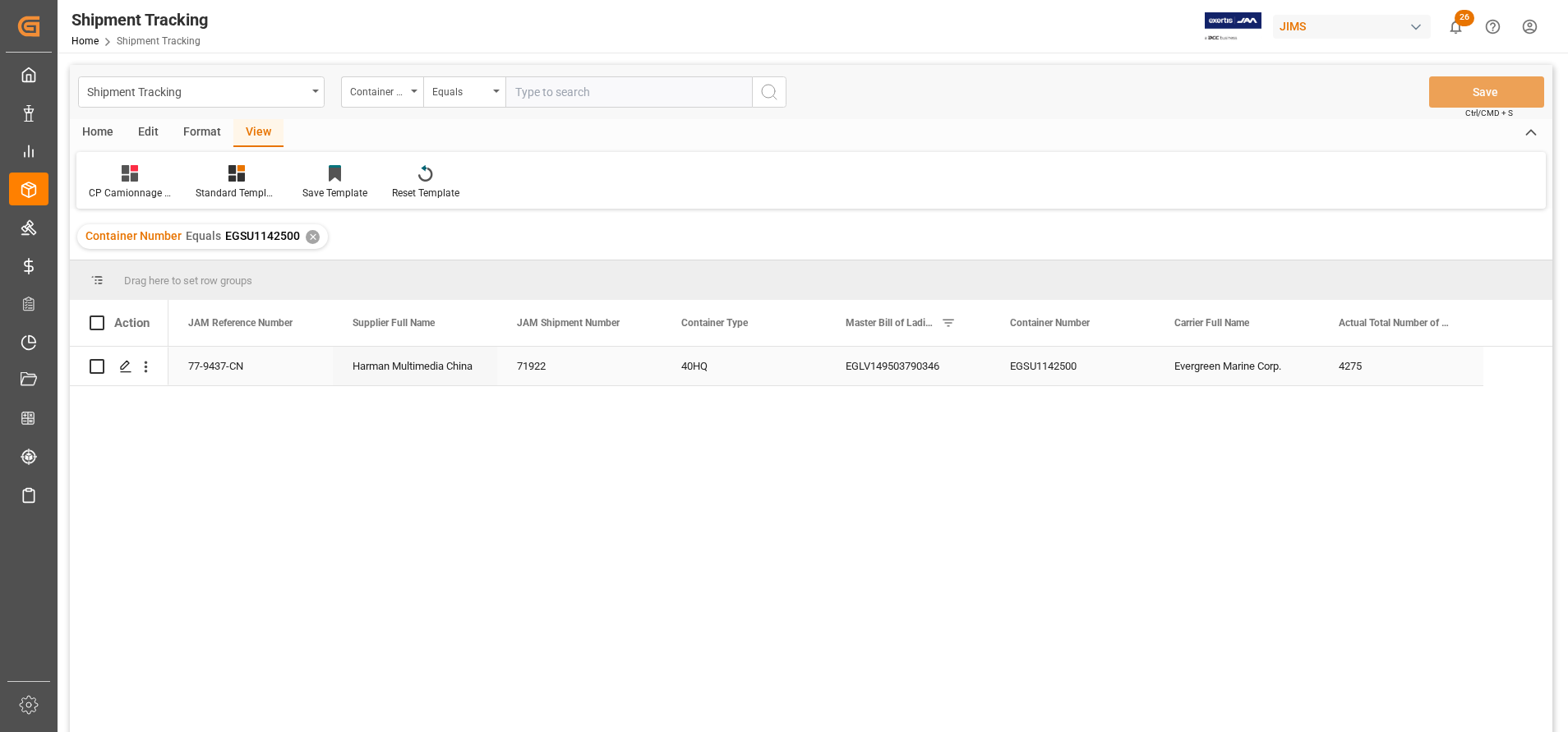 click on "77-9437-CN" at bounding box center [251, 366] 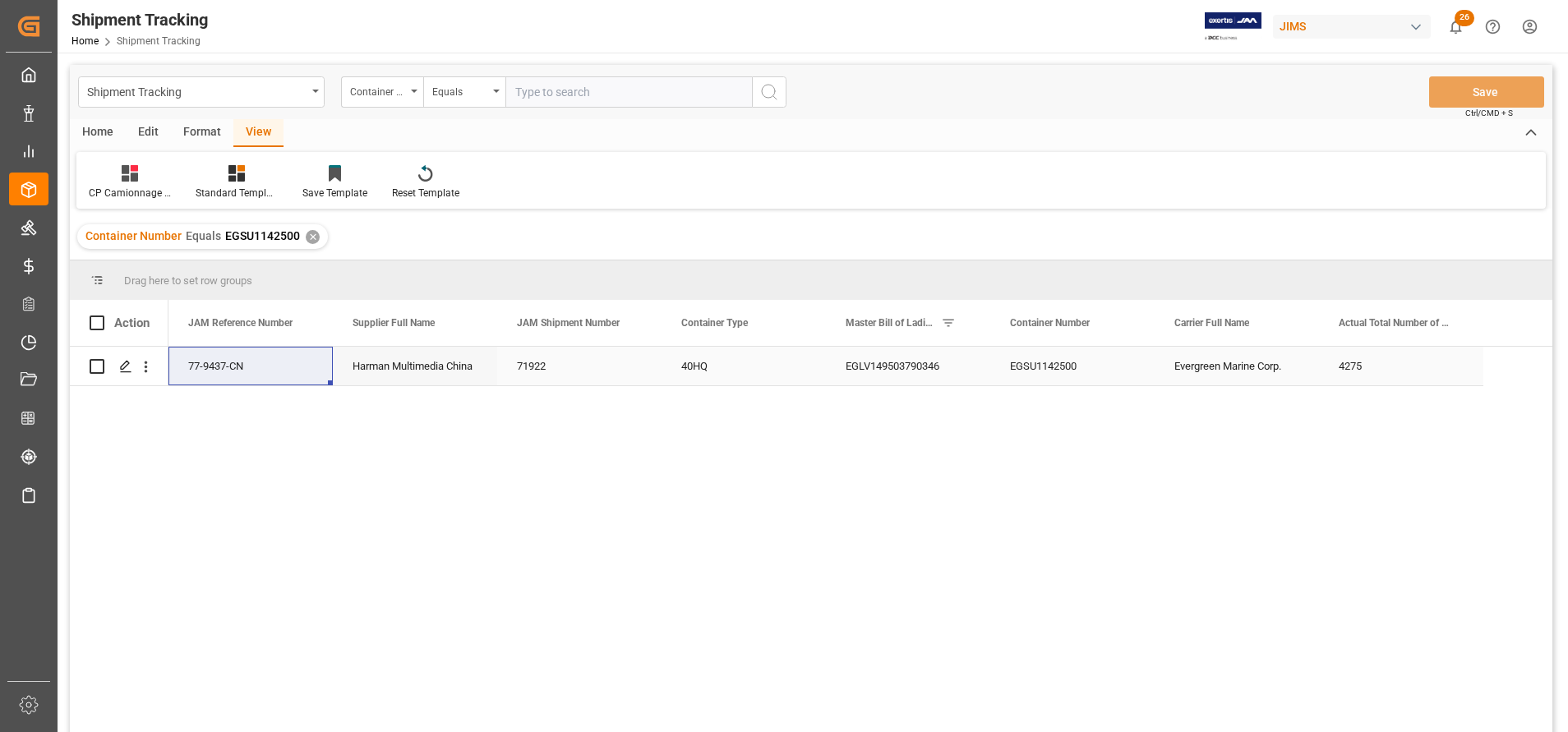 click on "71922" at bounding box center (579, 366) 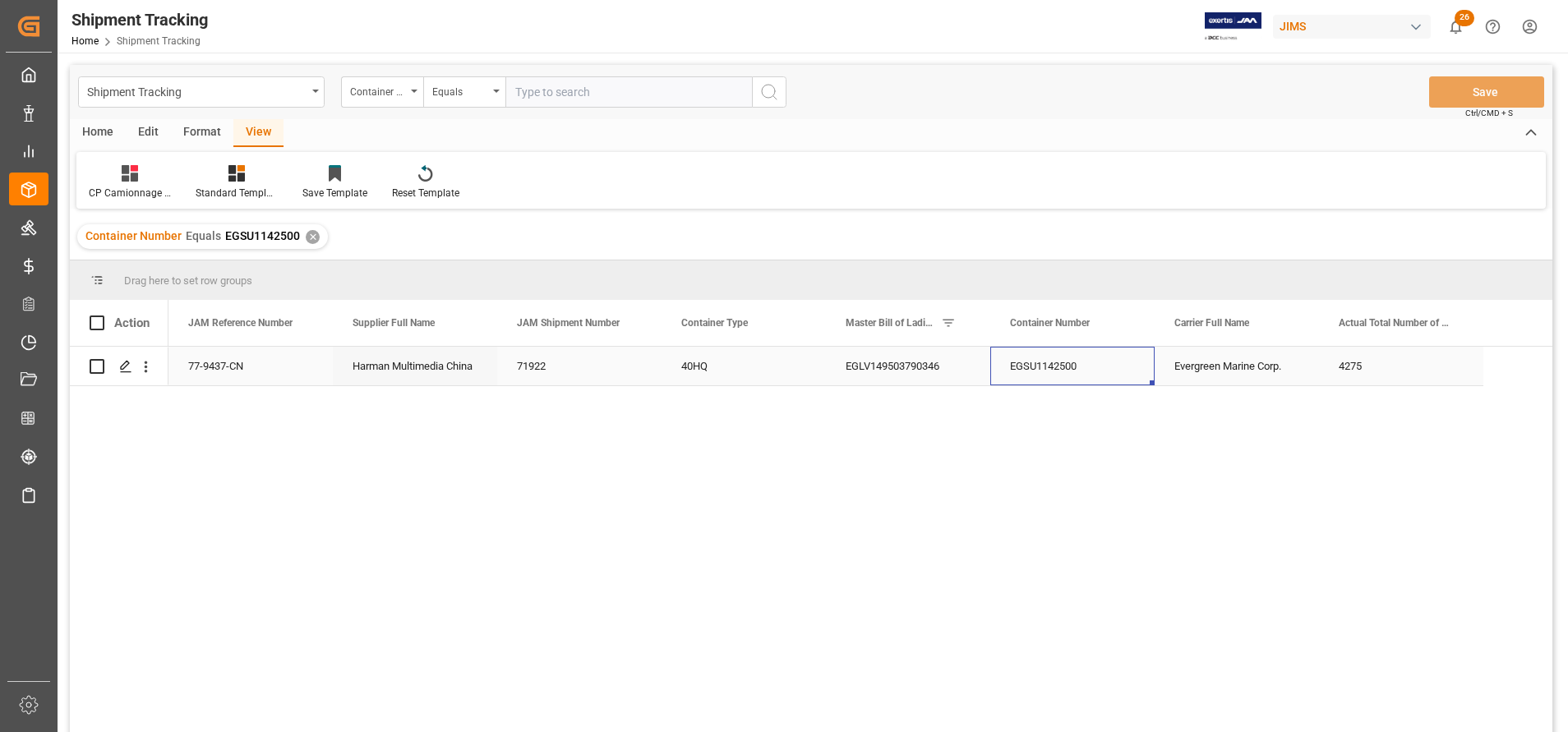 click on "EGSU1142500" at bounding box center (1072, 366) 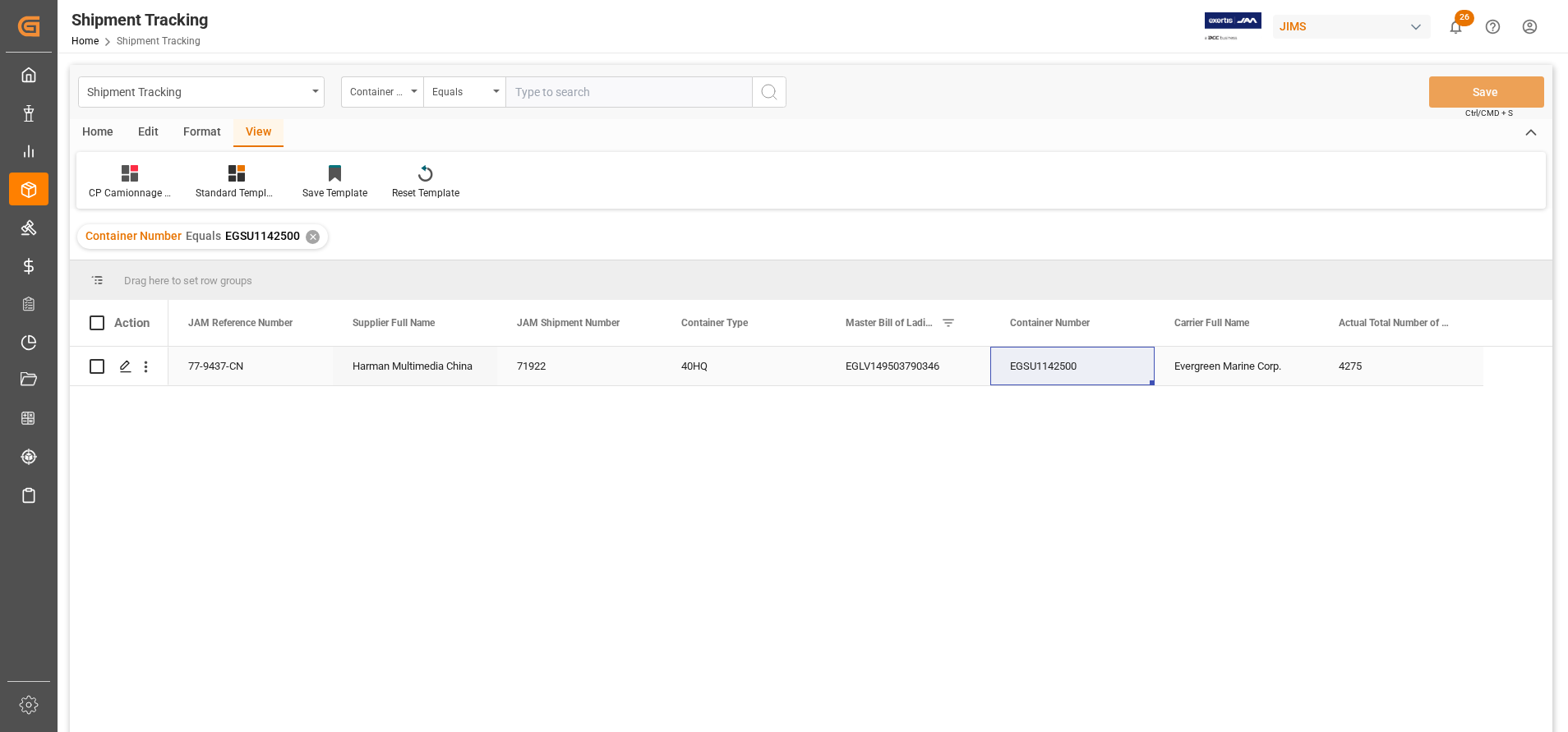click on "4275" at bounding box center [1401, 366] 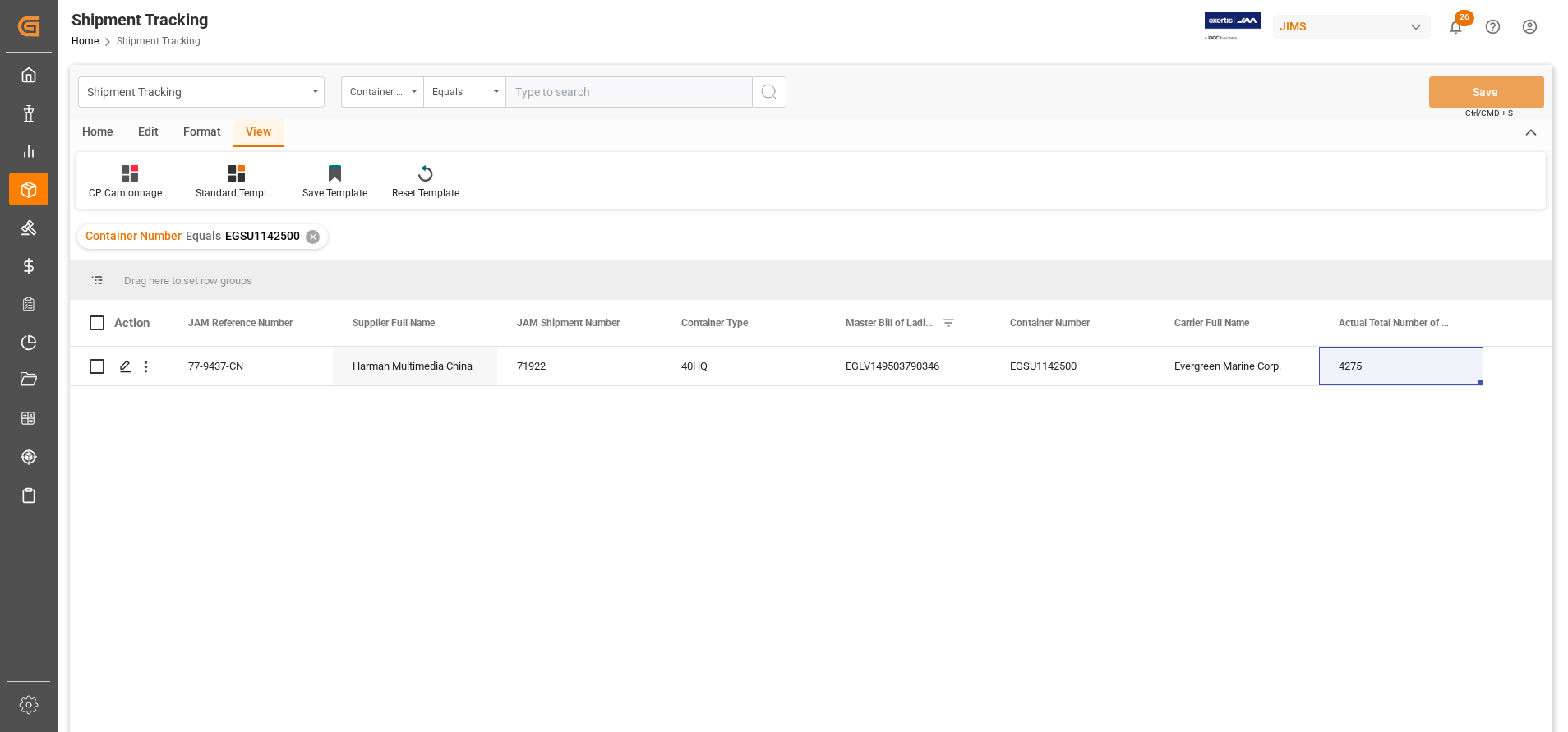 click at bounding box center (629, 92) 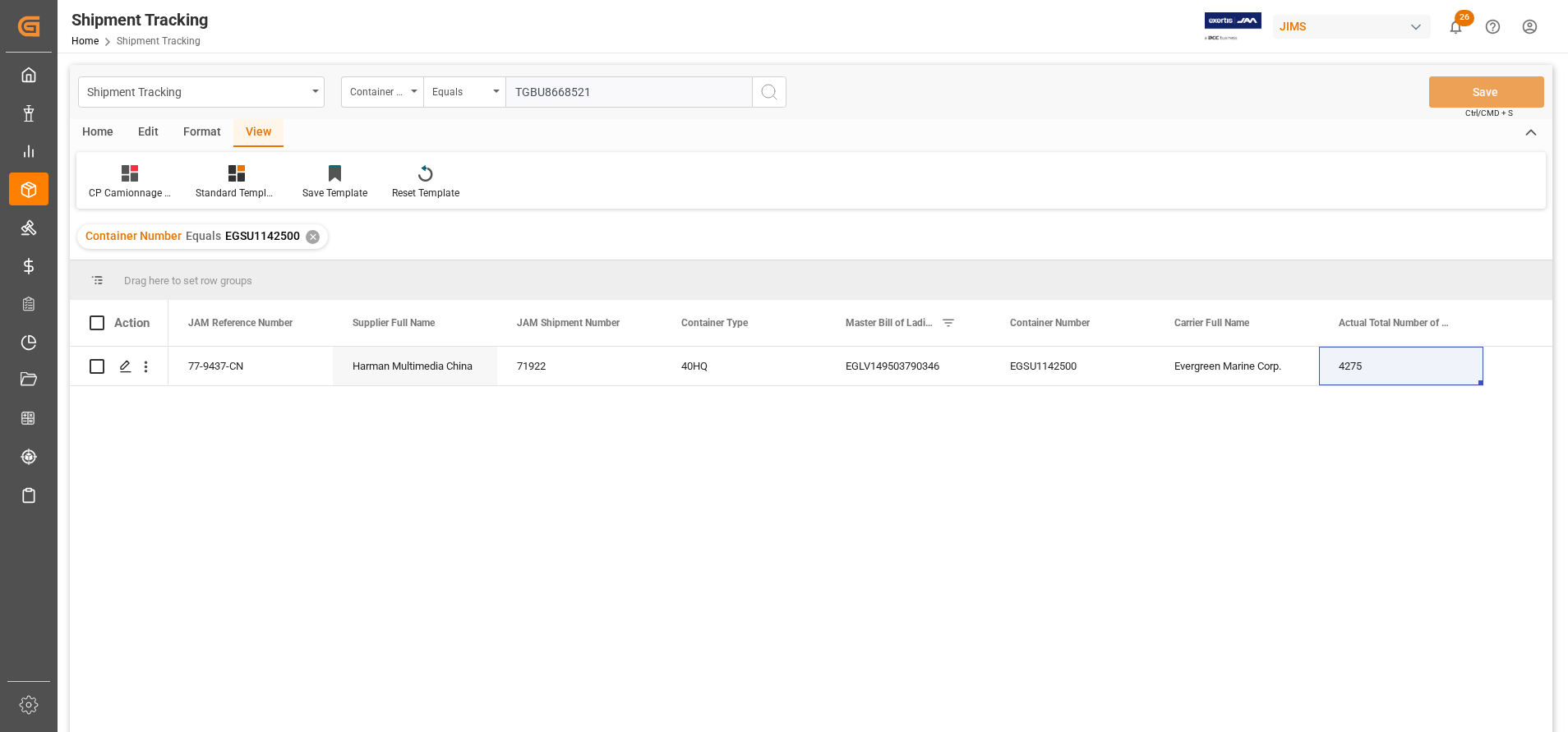 click at bounding box center (769, 92) 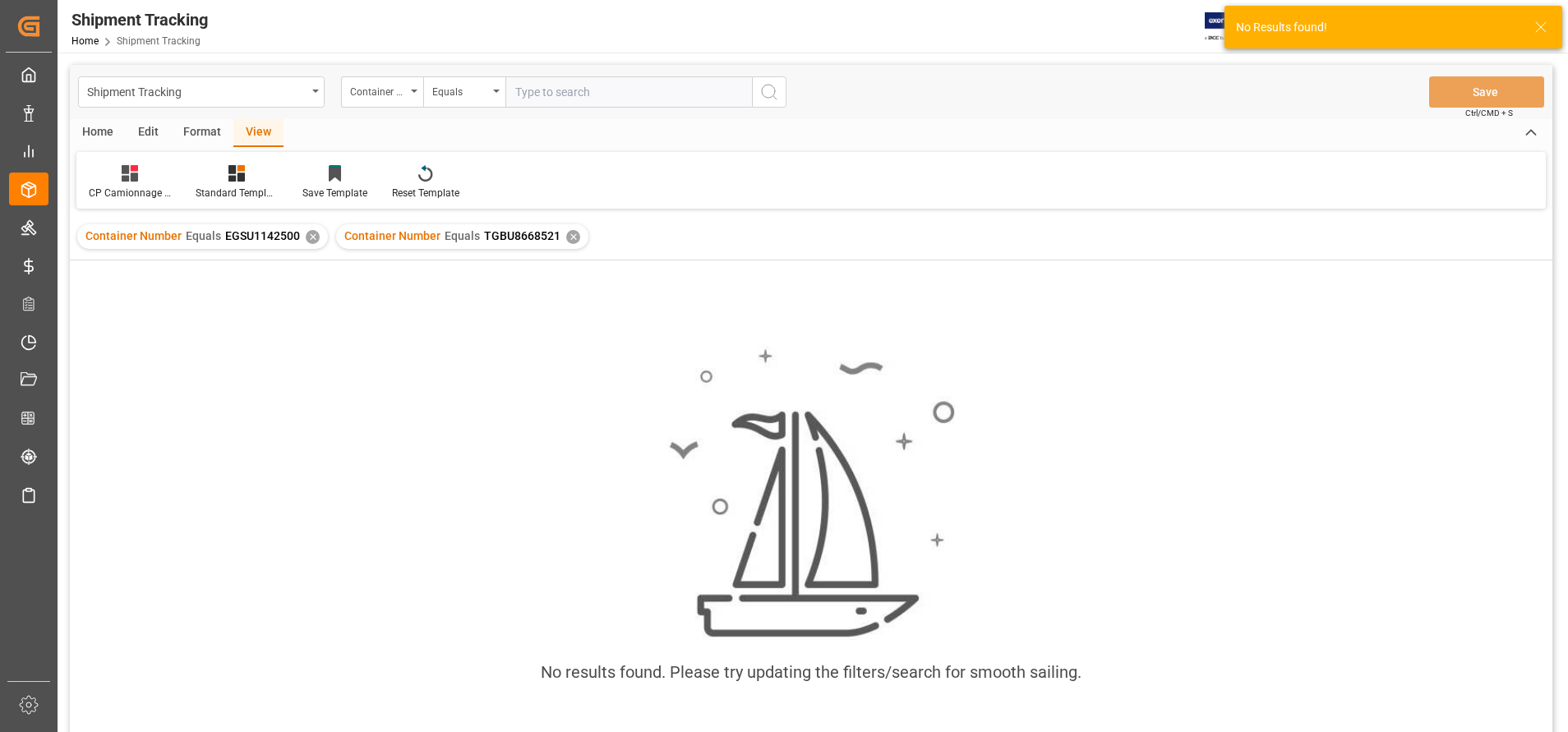 click on "✕" at bounding box center (312, 237) 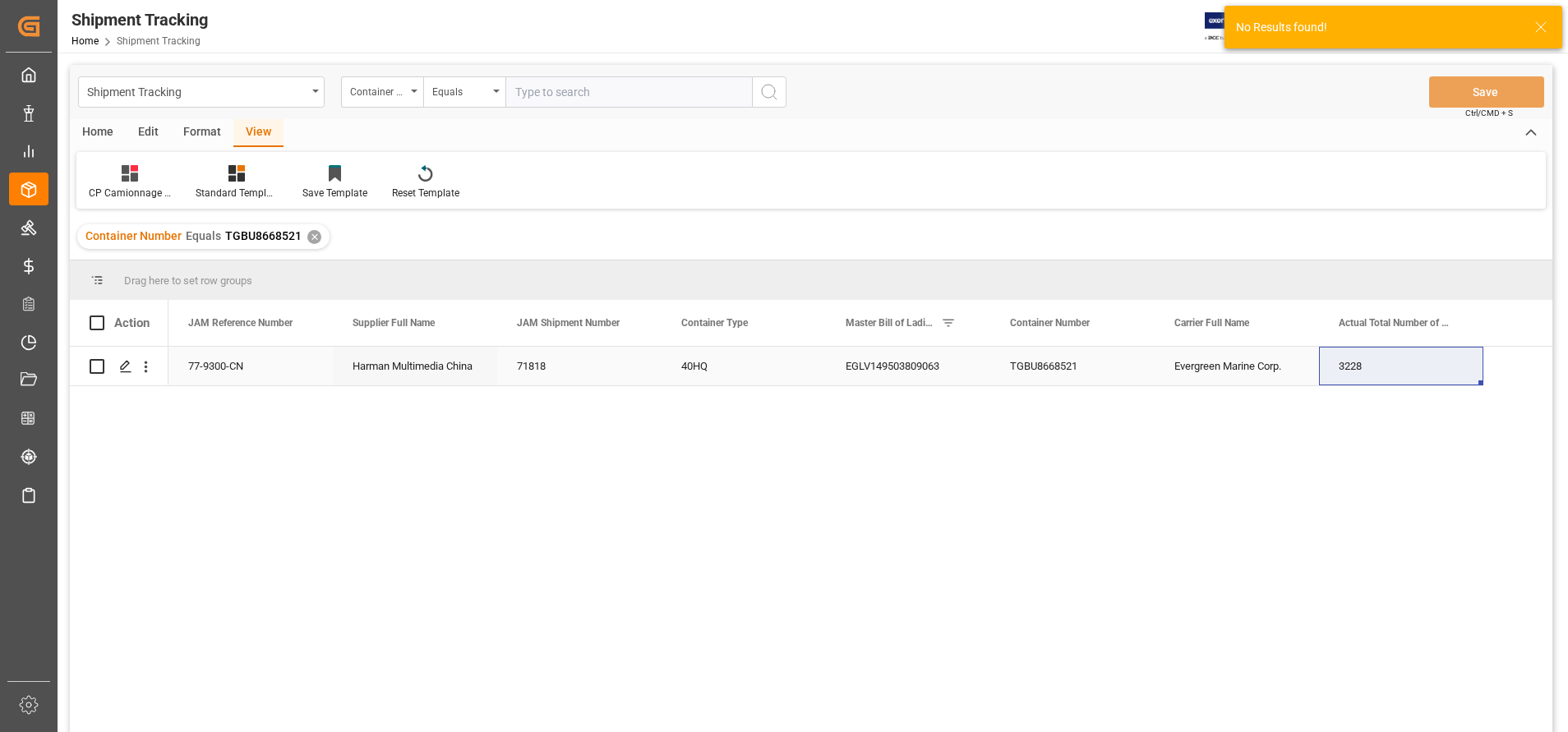 click on "3228" at bounding box center (1401, 366) 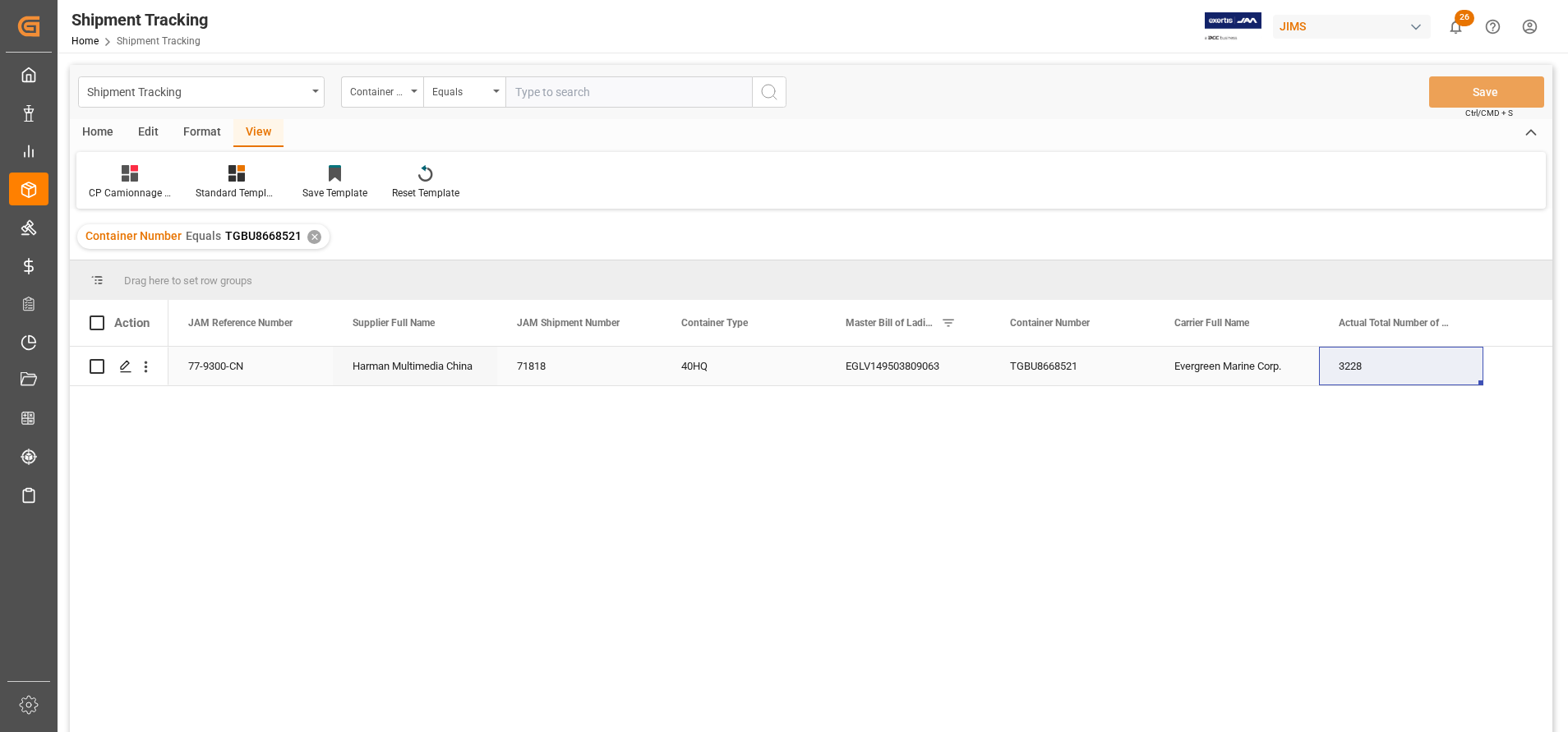 click on "71818" at bounding box center [579, 366] 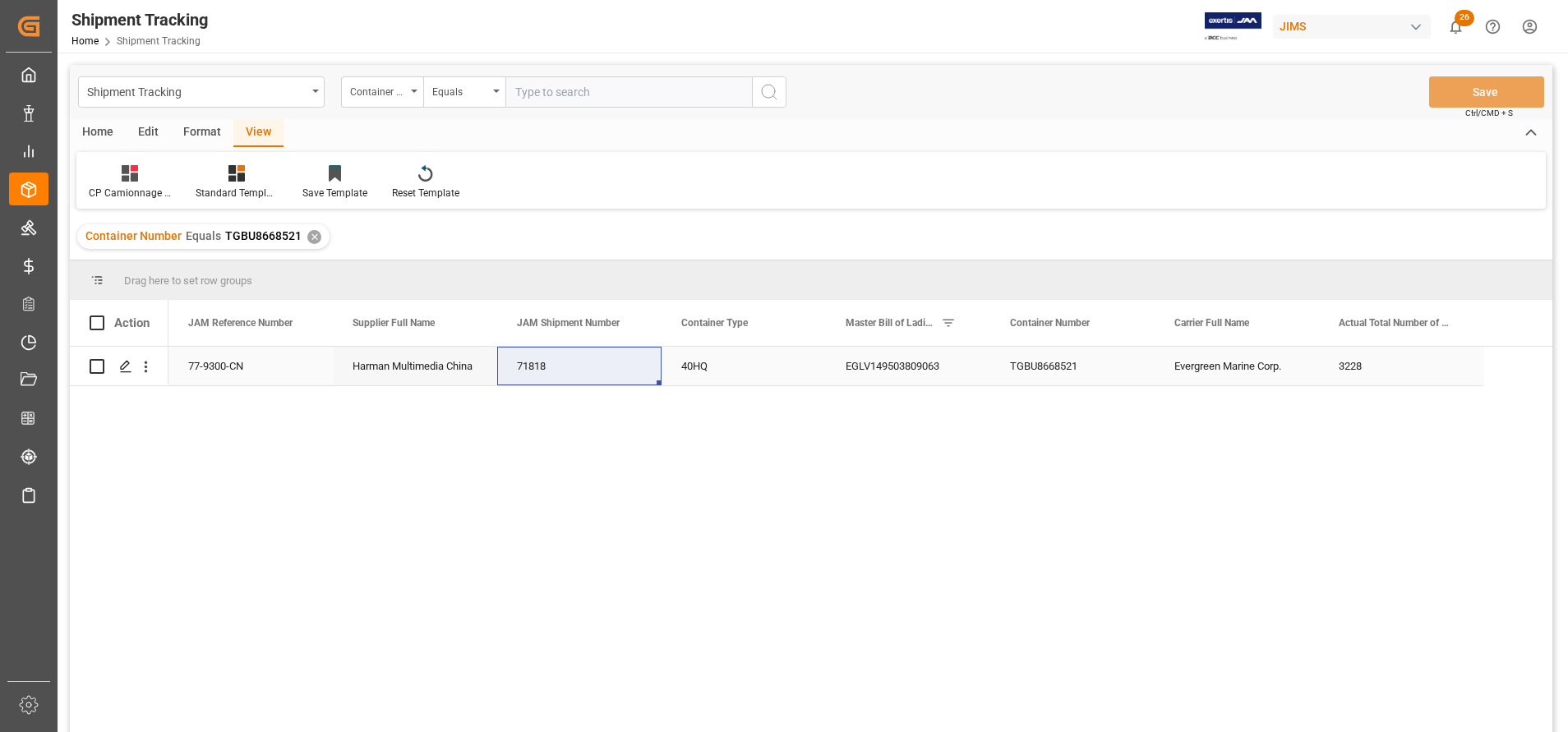 click on "77-9300-CN" at bounding box center [251, 366] 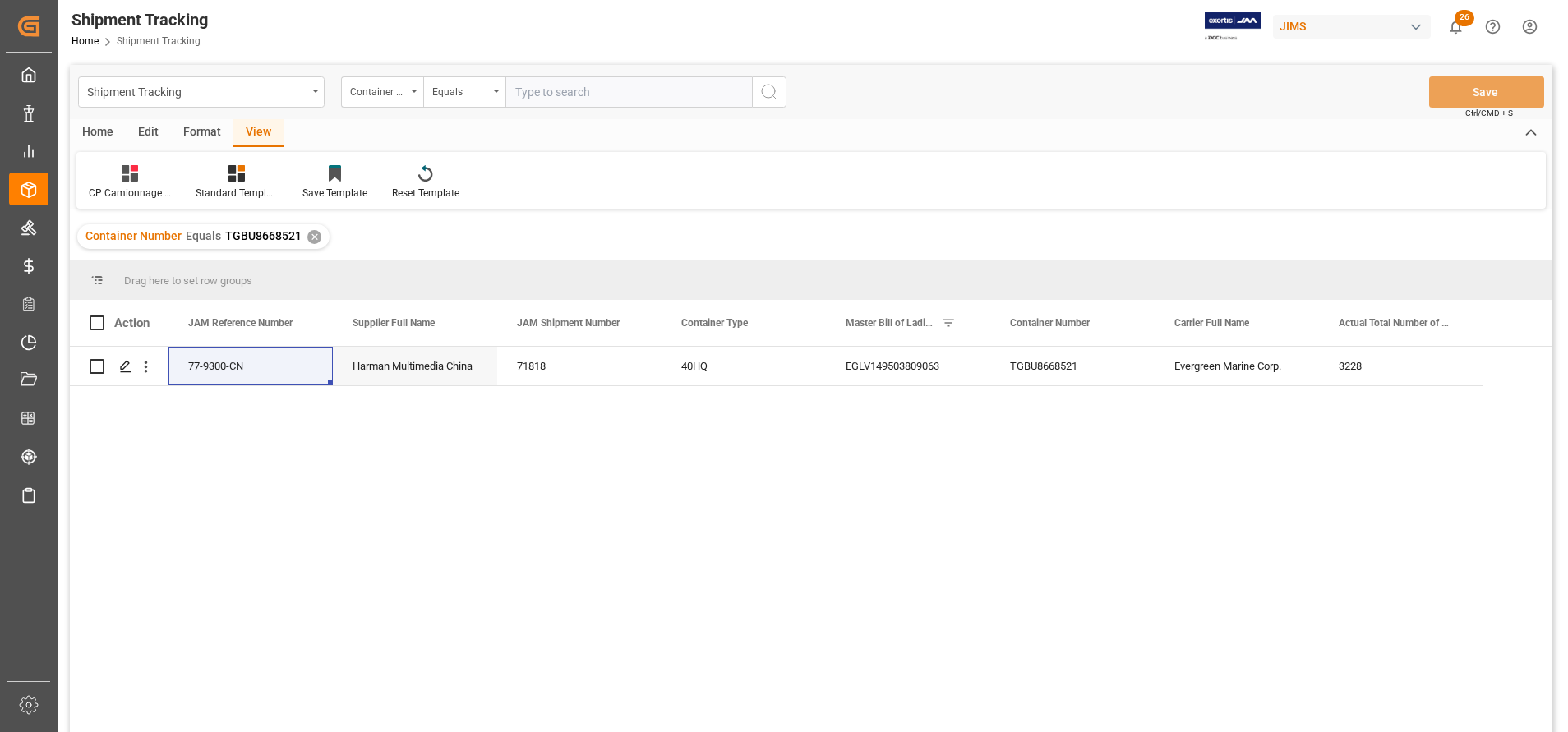 click at bounding box center (629, 92) 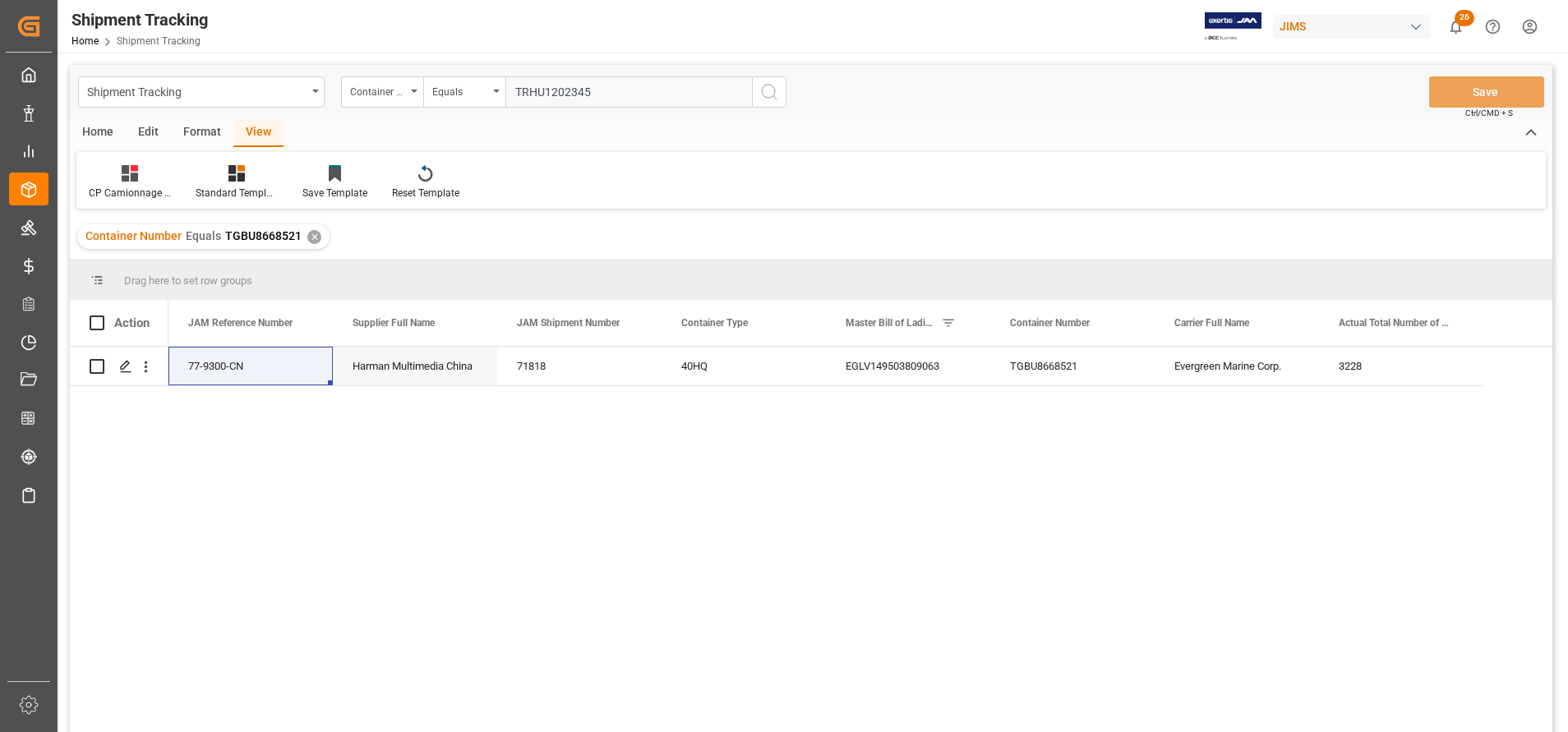 type on "TRHU1202345" 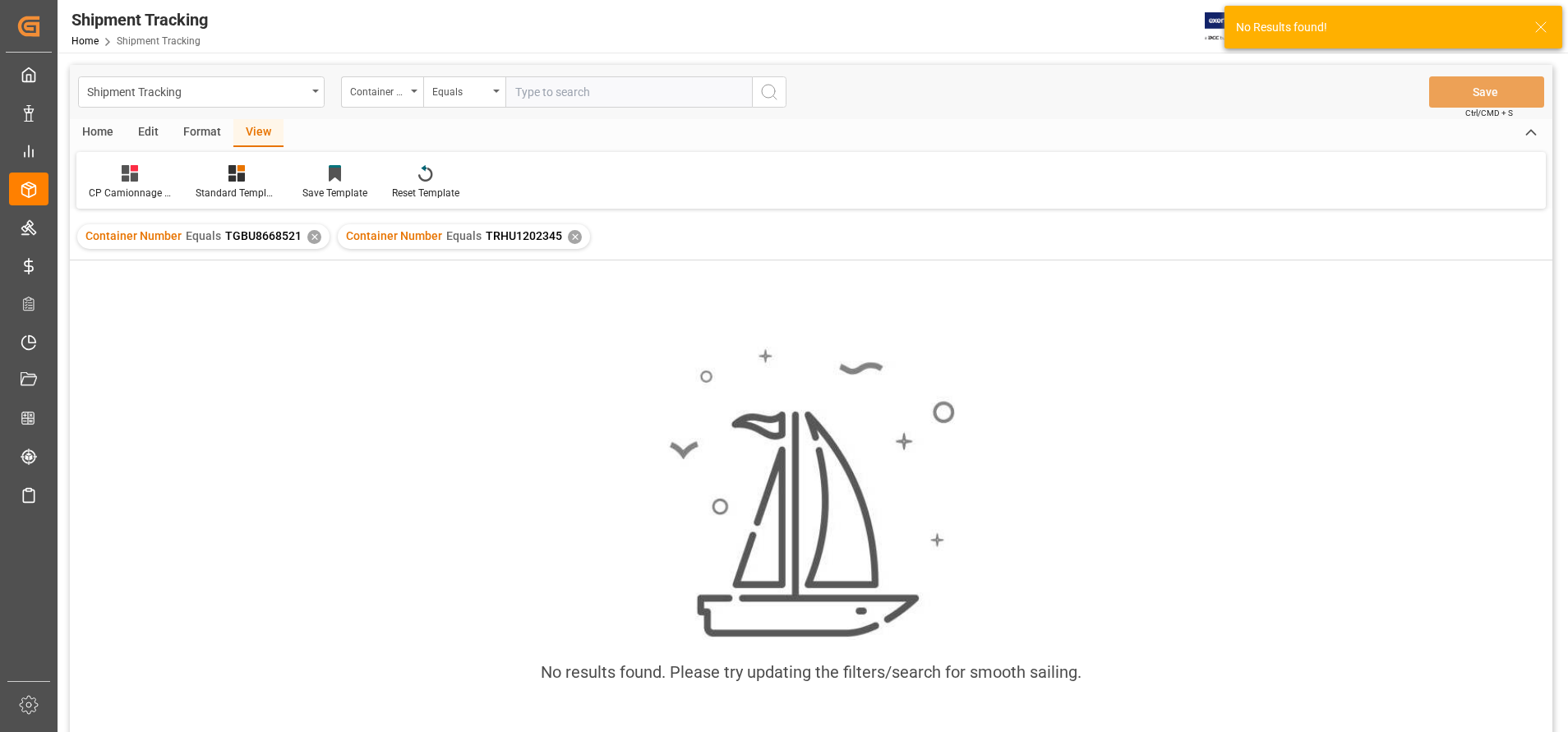 click on "✕" at bounding box center (314, 237) 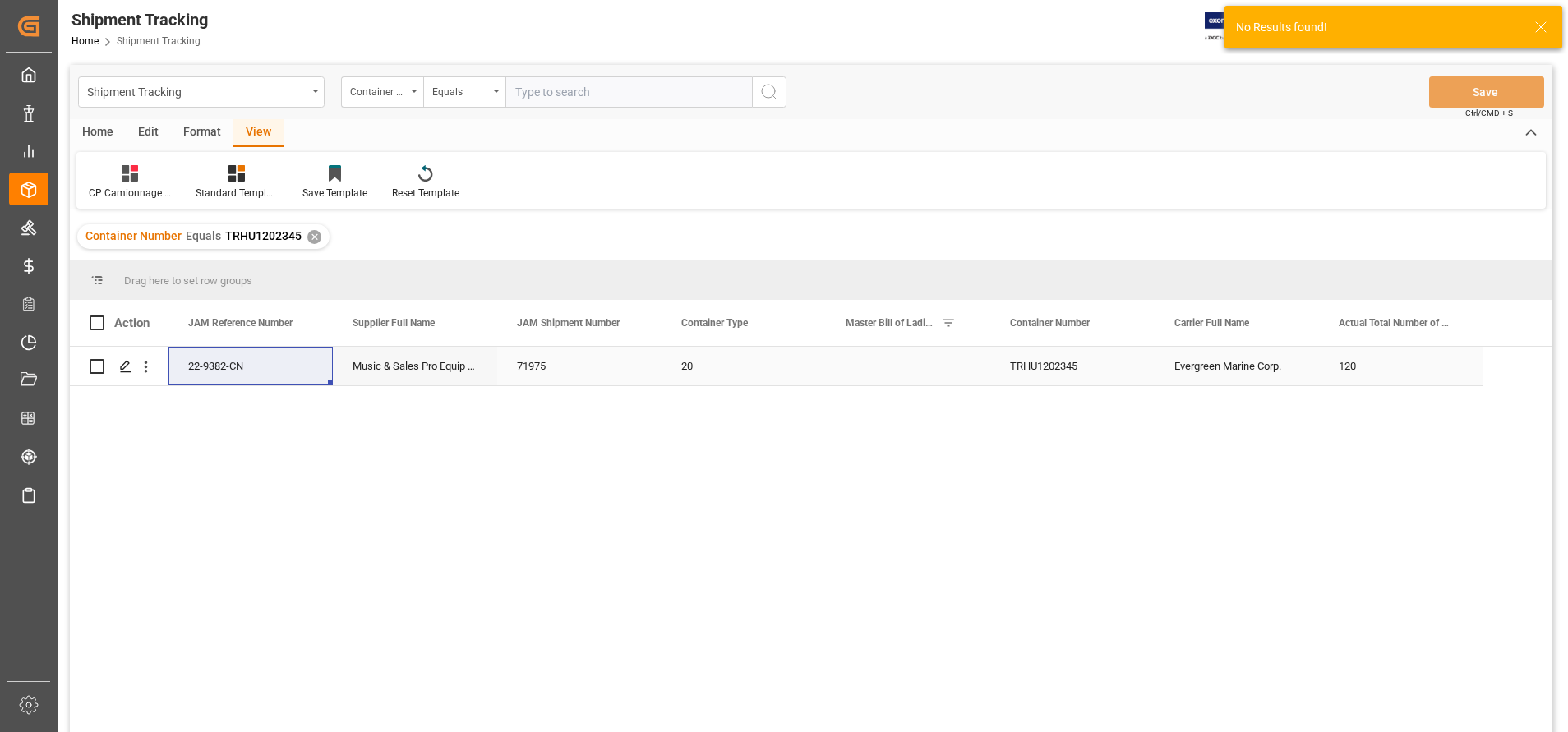 click on "20" at bounding box center [744, 366] 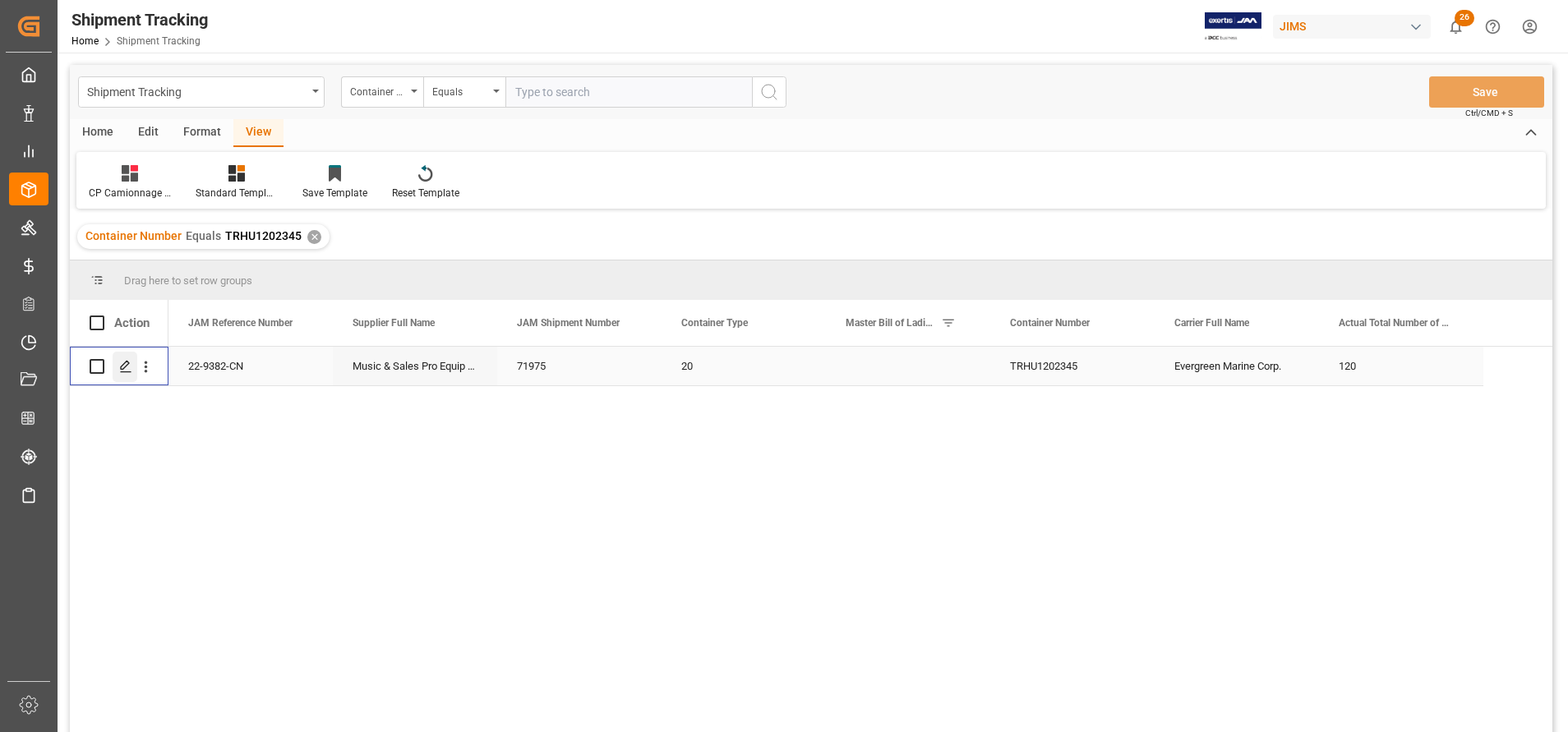click at bounding box center (125, 366) 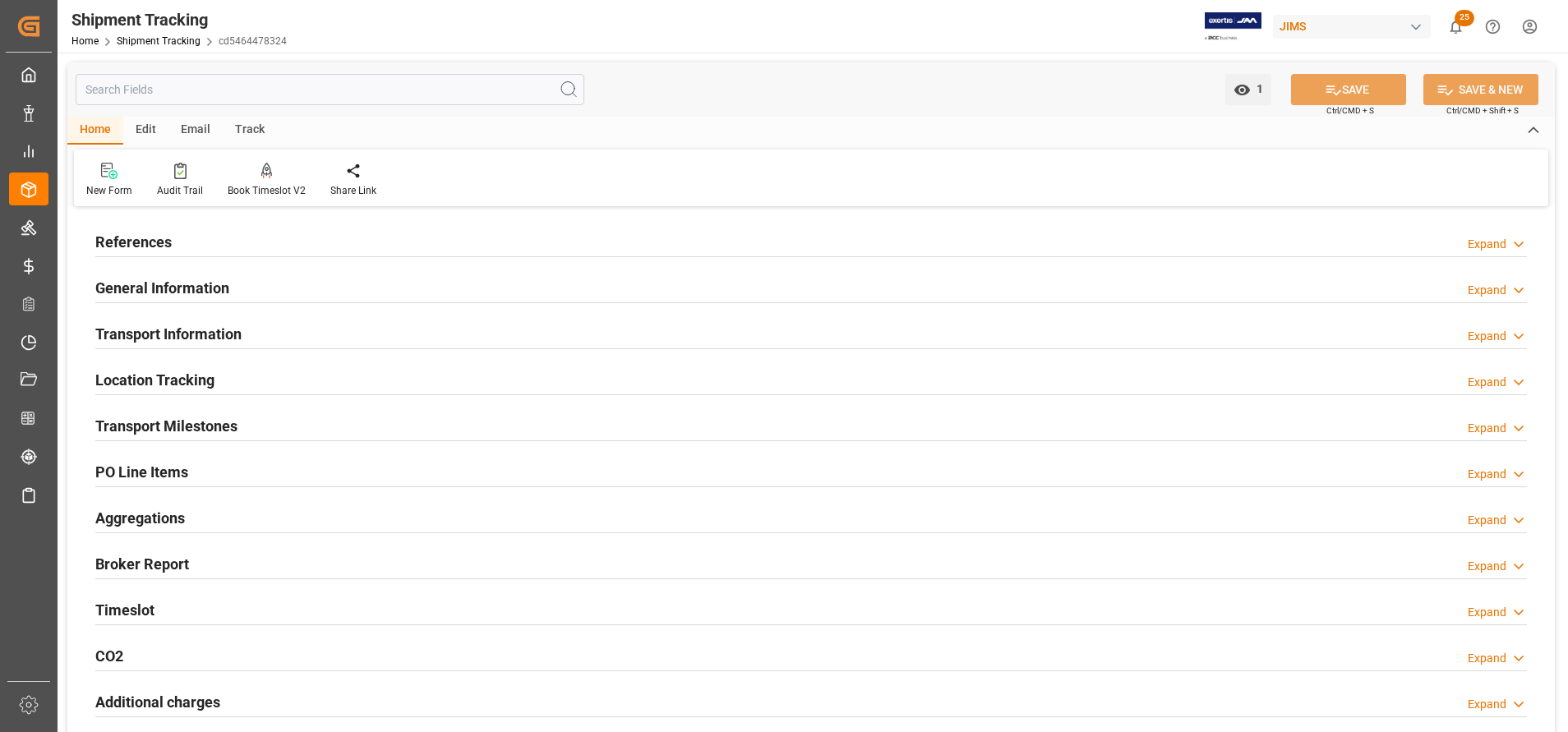 click on "Transport Milestones" at bounding box center (133, 242) 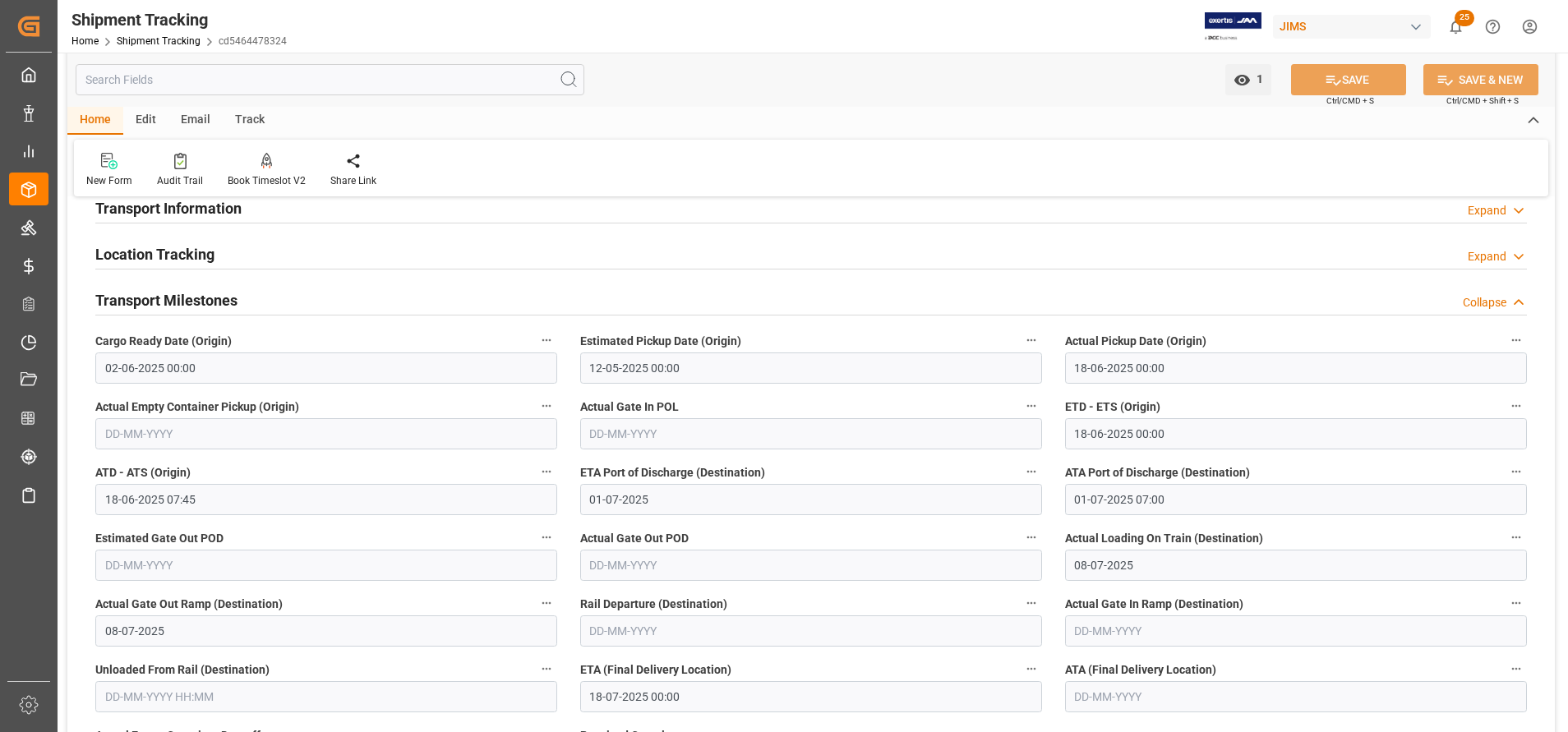scroll, scrollTop: 246, scrollLeft: 0, axis: vertical 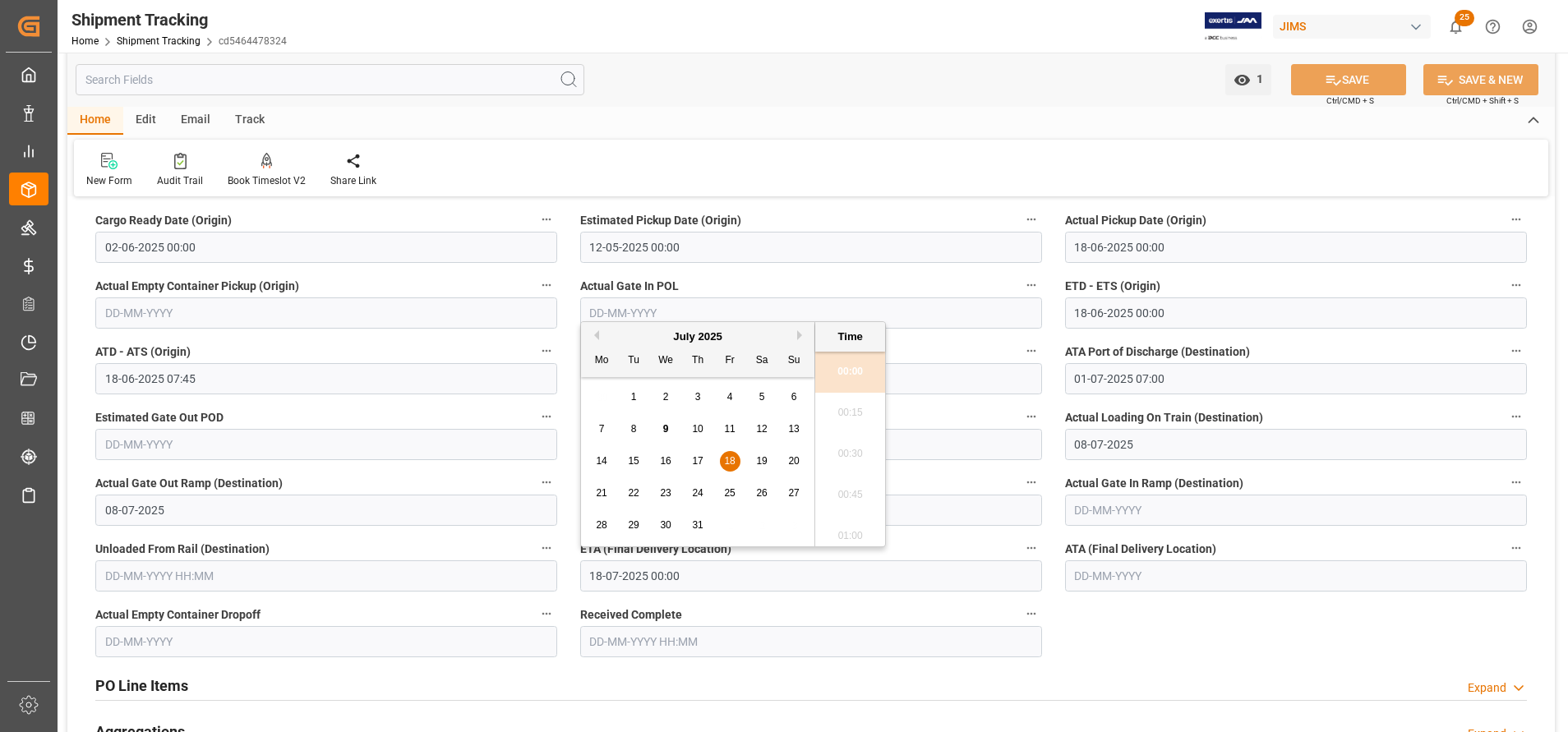 click on "18-07-2025 00:00" at bounding box center (811, 576) 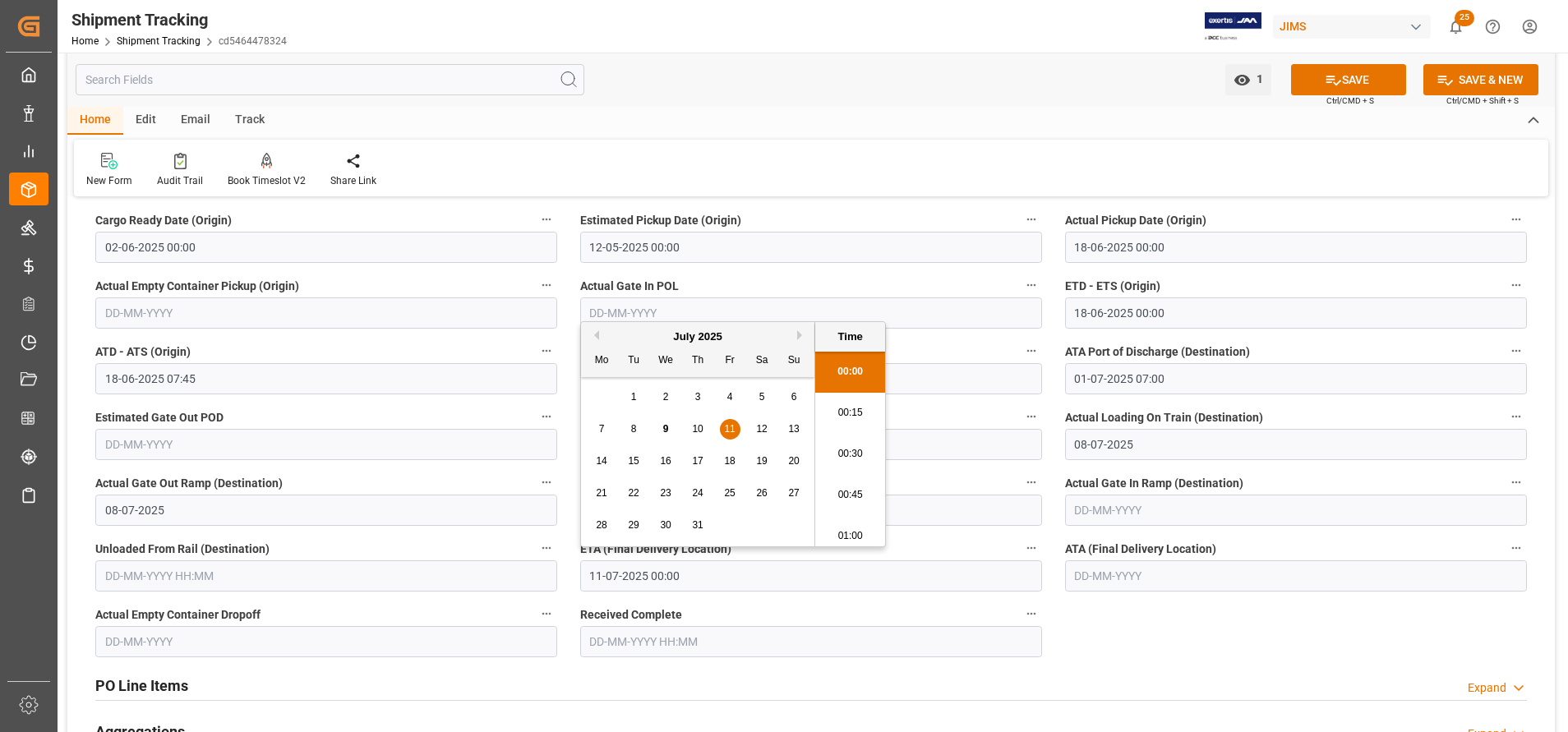 click on "Home Edit Email Track" at bounding box center [811, 121] 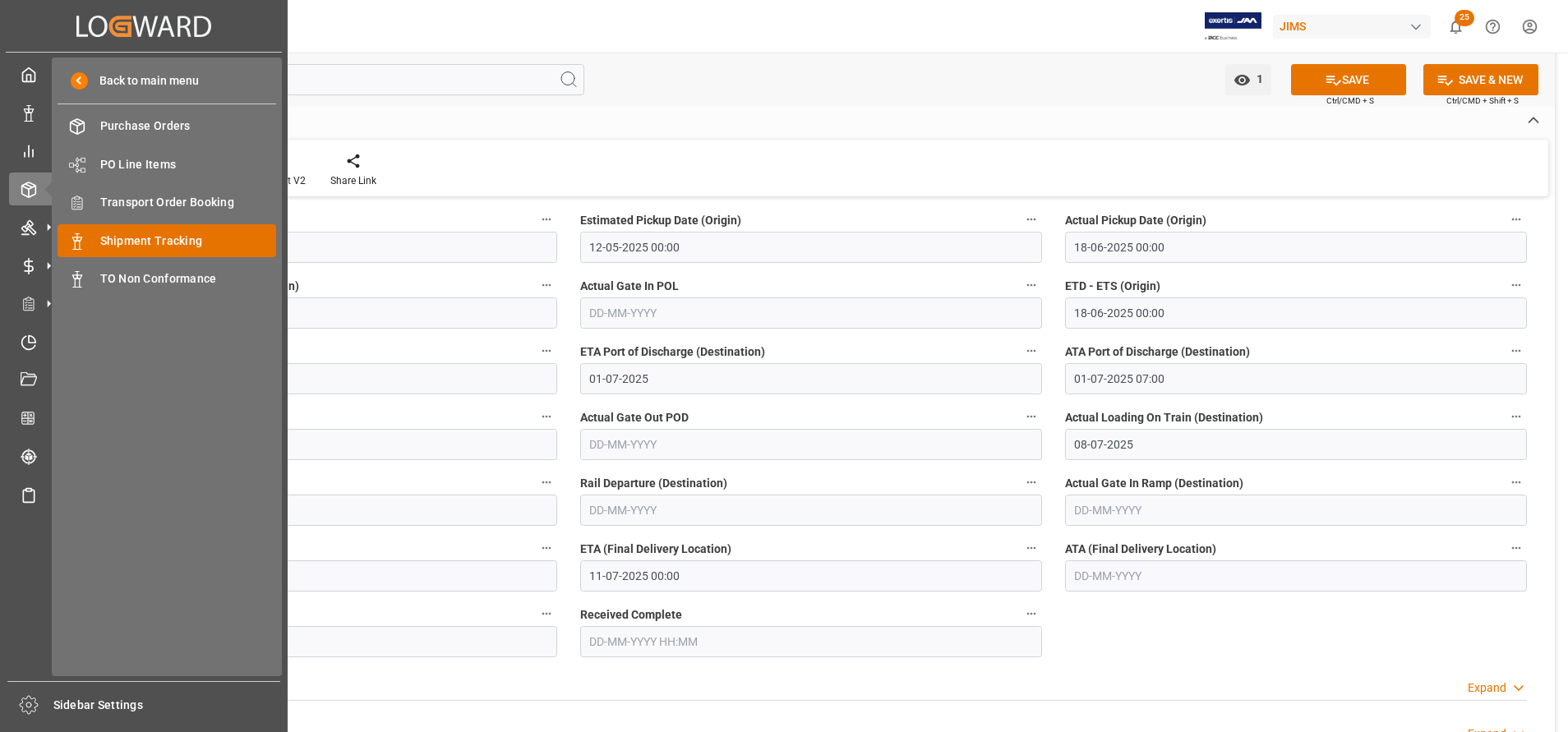 click on "Shipment Tracking" at bounding box center [188, 241] 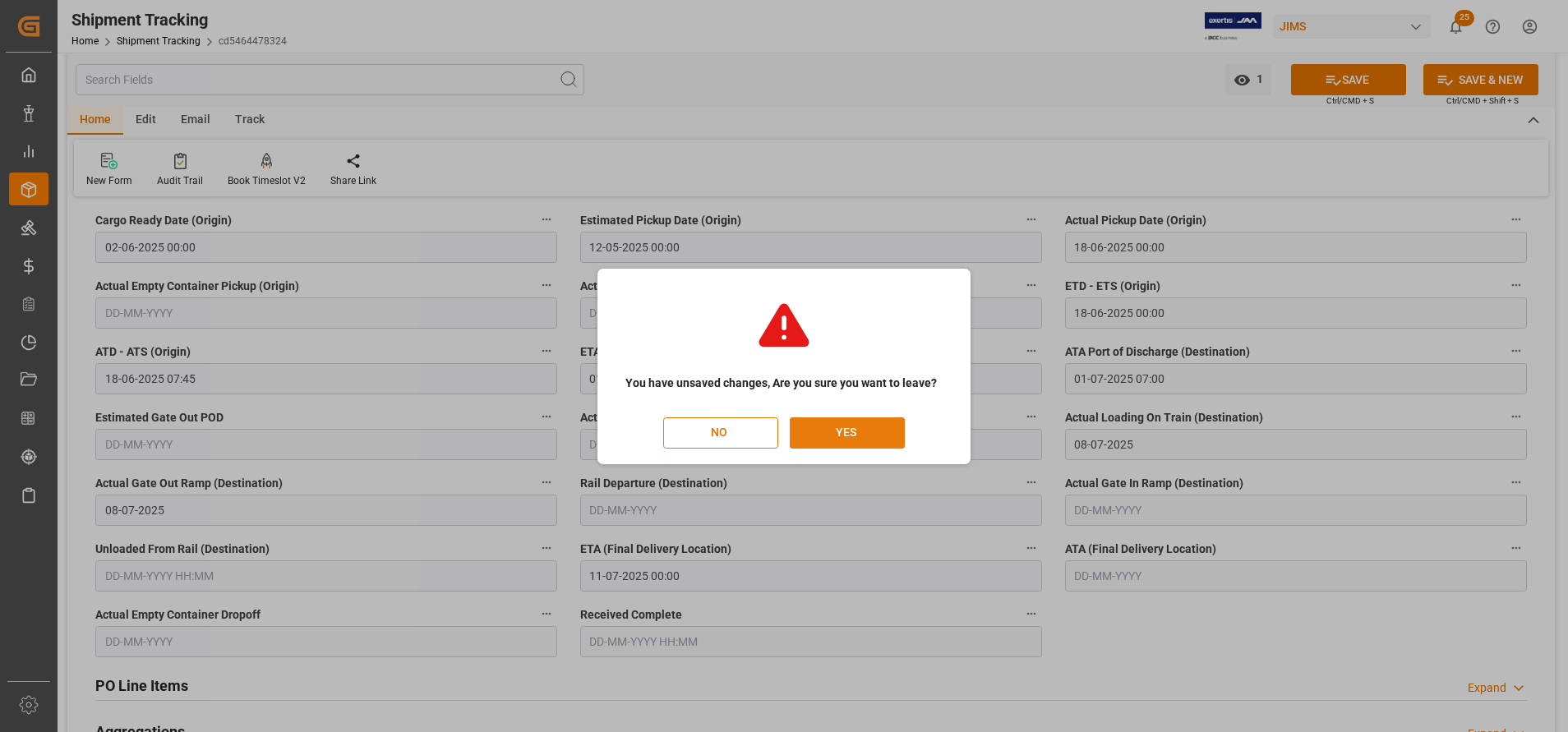 click on "YES" at bounding box center [847, 433] 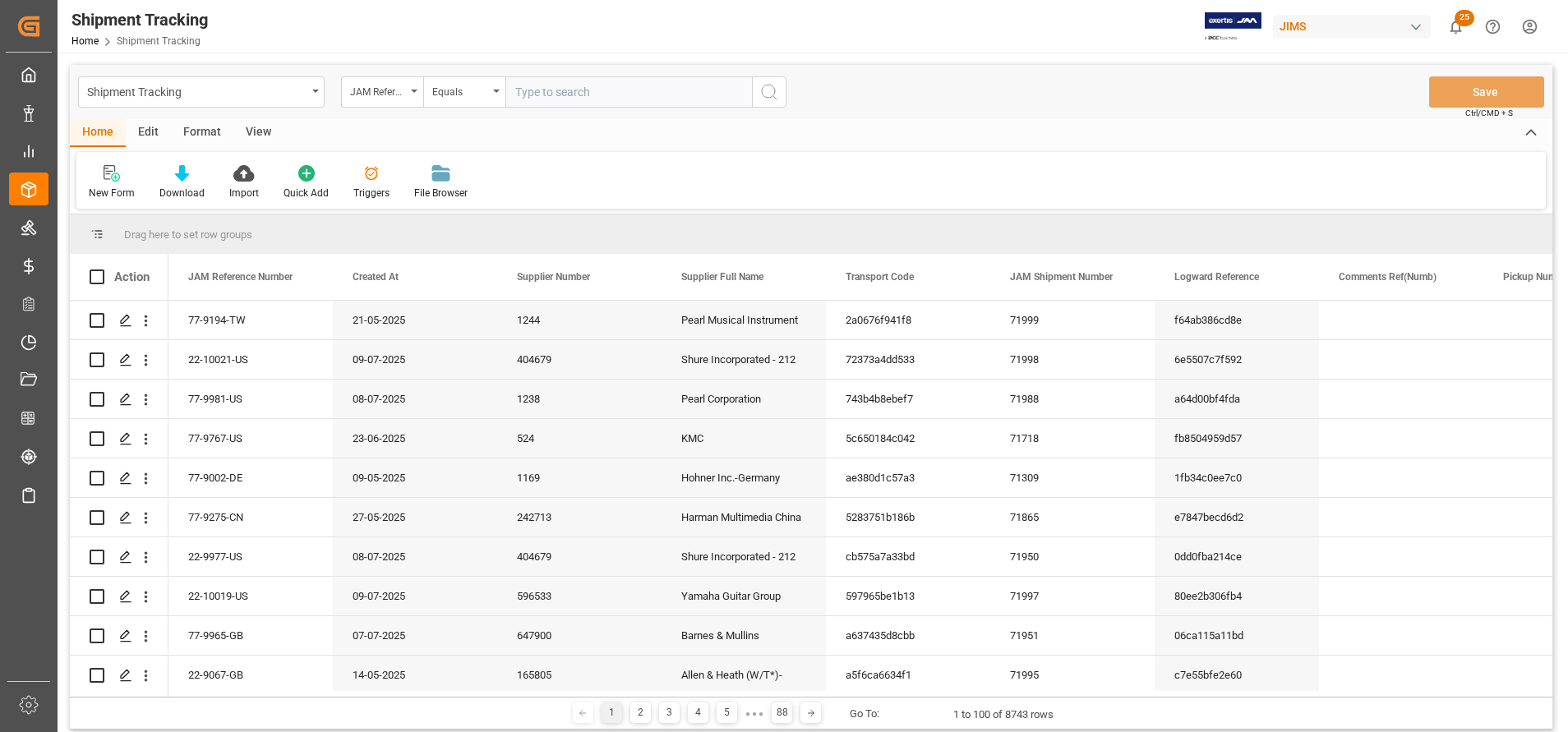 click at bounding box center (629, 92) 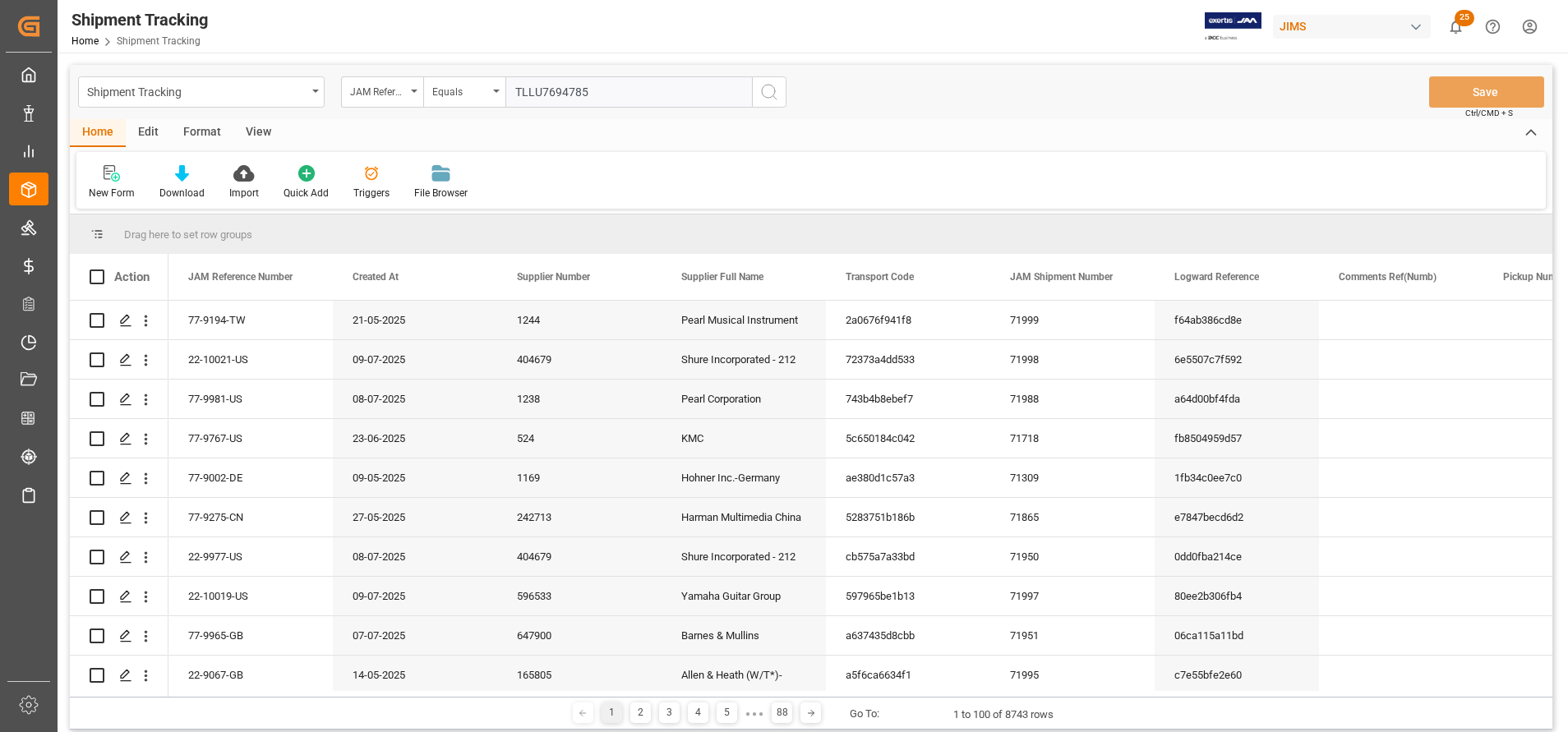 click on "Shipment Tracking JAM Reference Number Equals TLLU7694785 Save Ctrl/CMD + S" at bounding box center (811, 92) 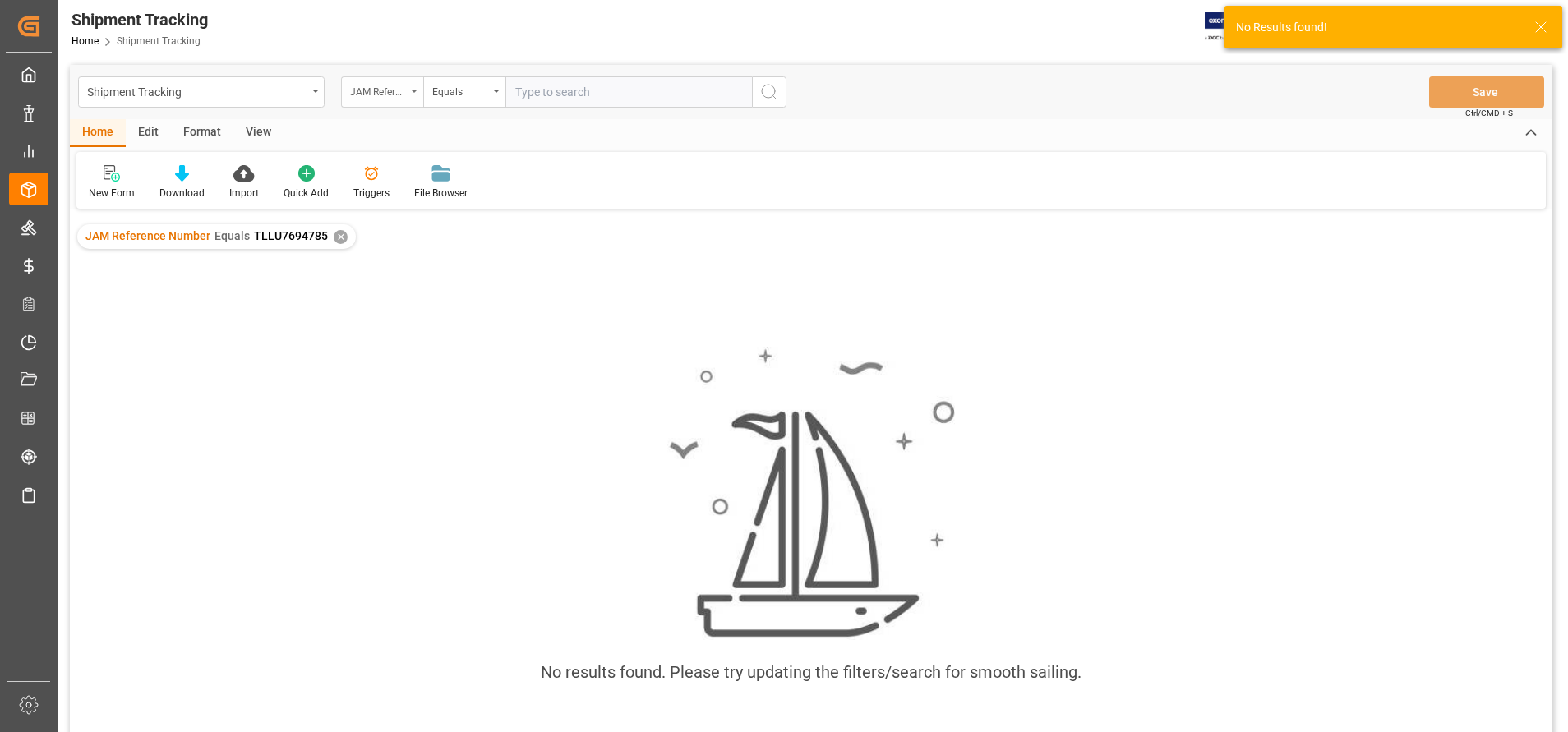 click on "JAM Reference Number" at bounding box center (378, 90) 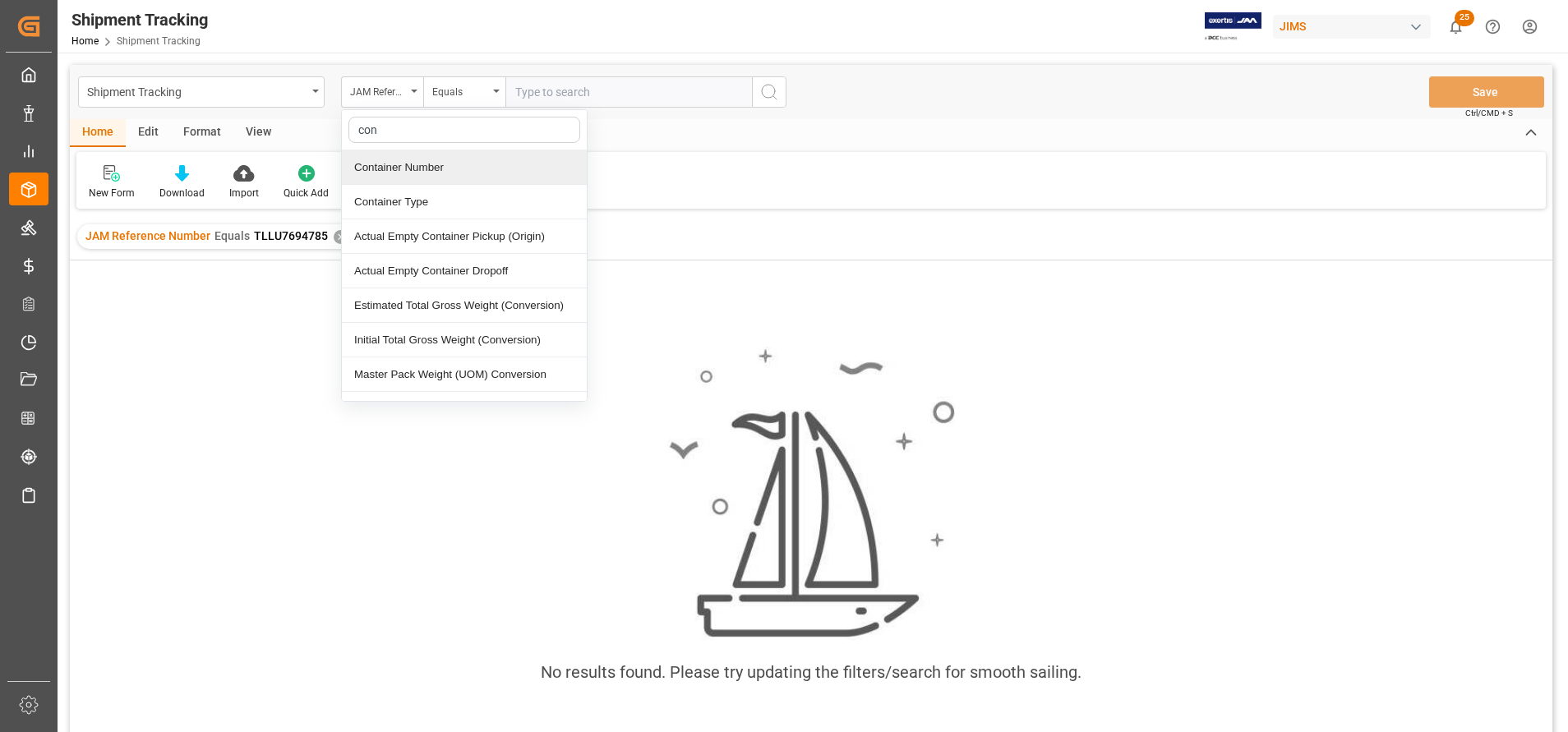 click on "Container Number" at bounding box center (464, 168) 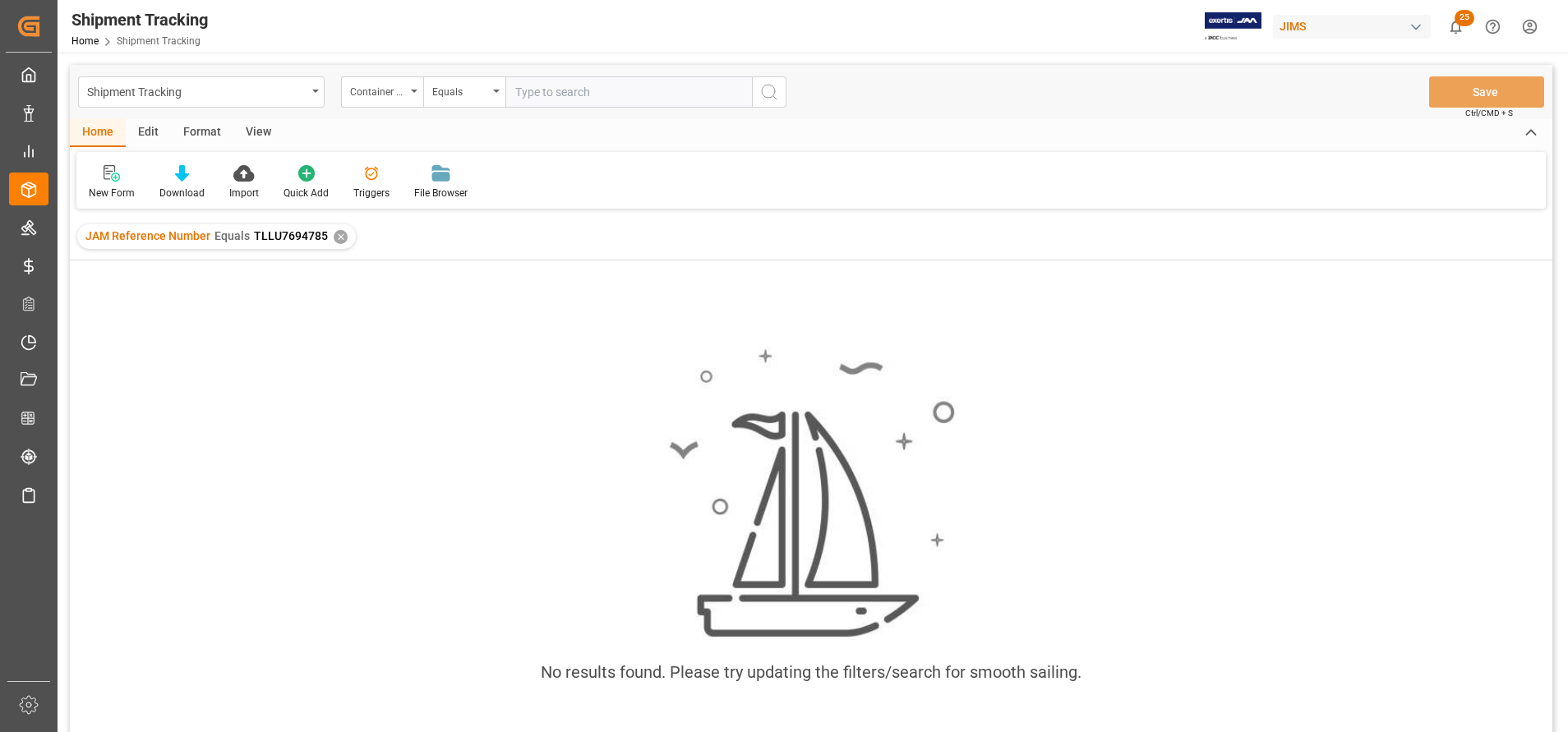 click at bounding box center (629, 92) 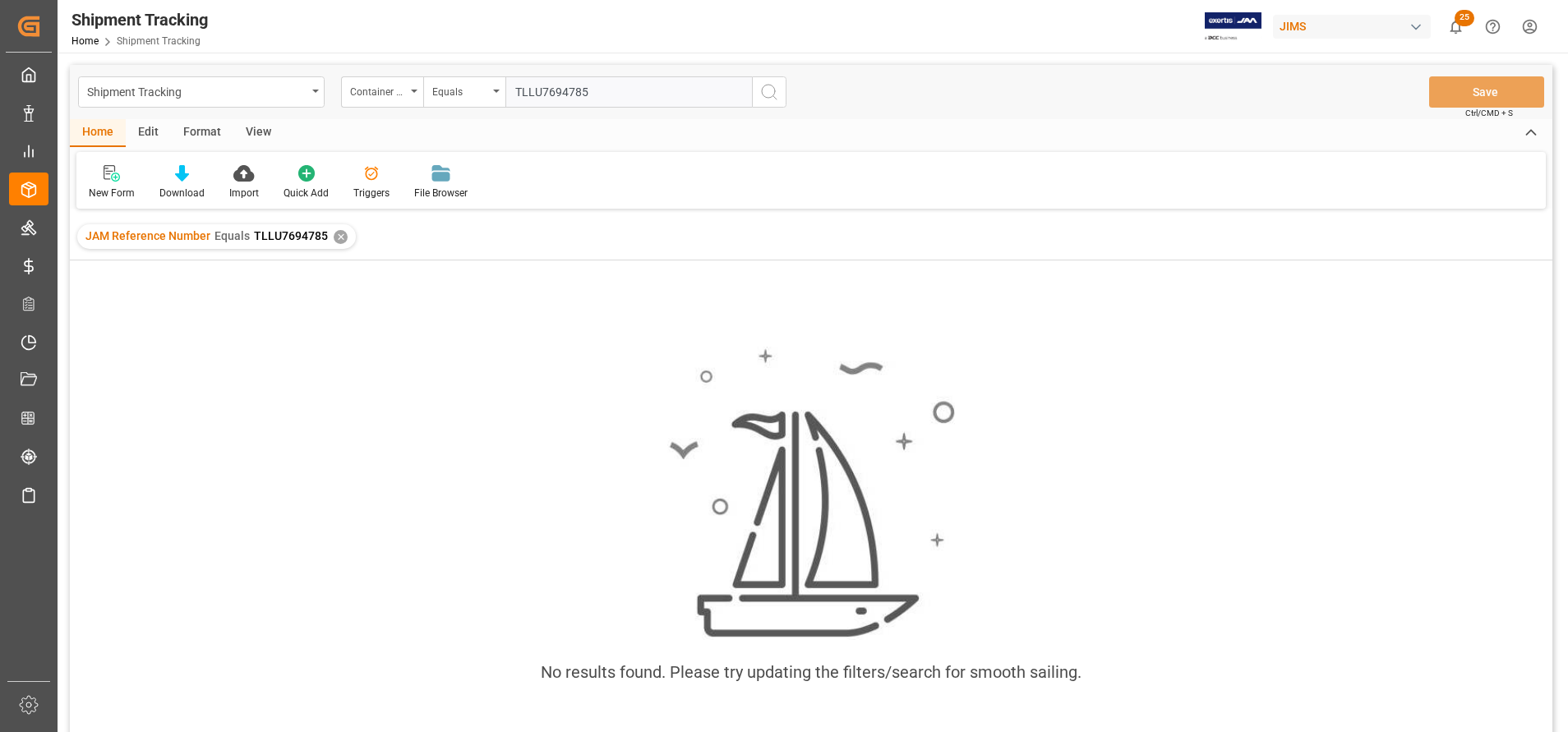 type on "TLLU7694785" 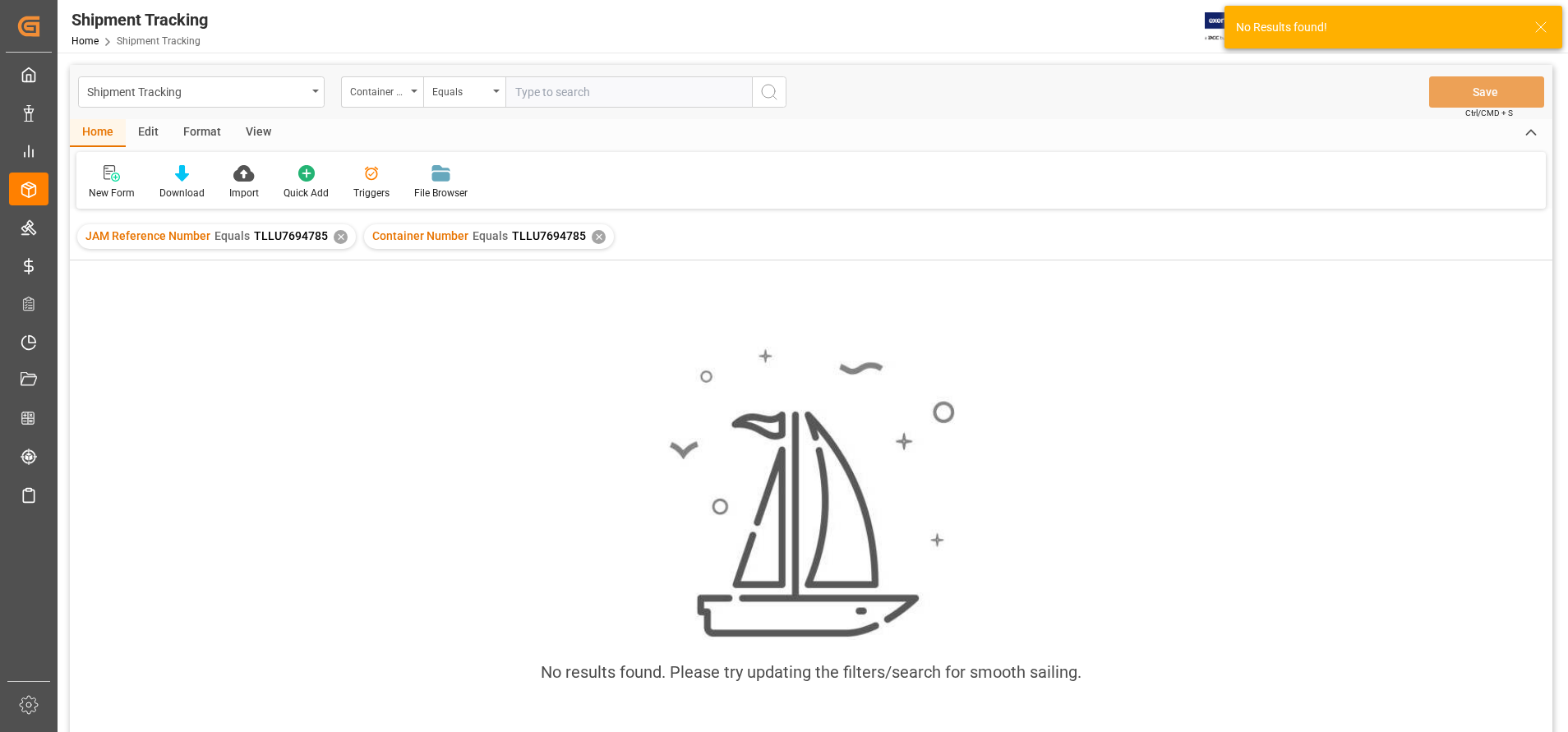 click on "✕" at bounding box center (340, 237) 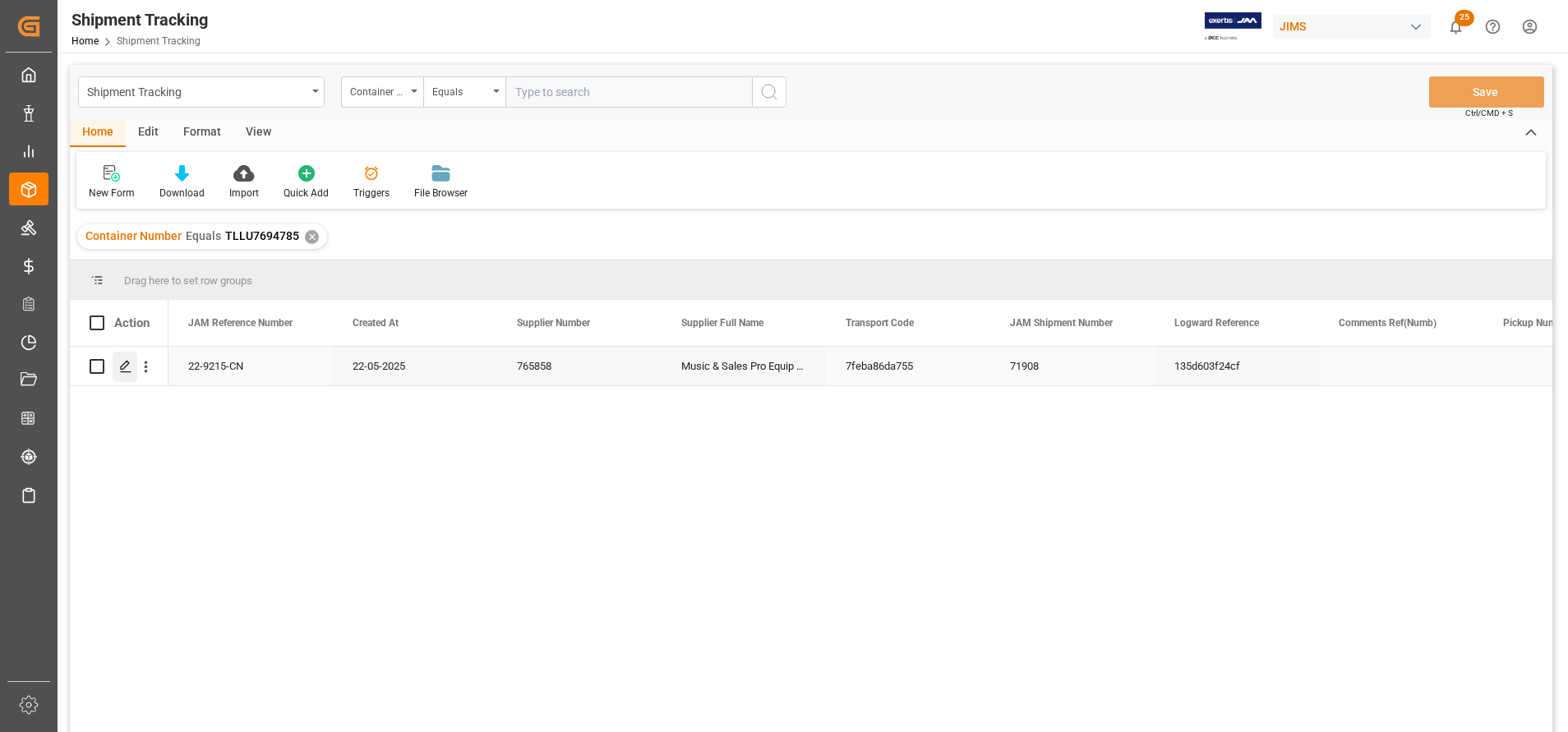 click at bounding box center [126, 366] 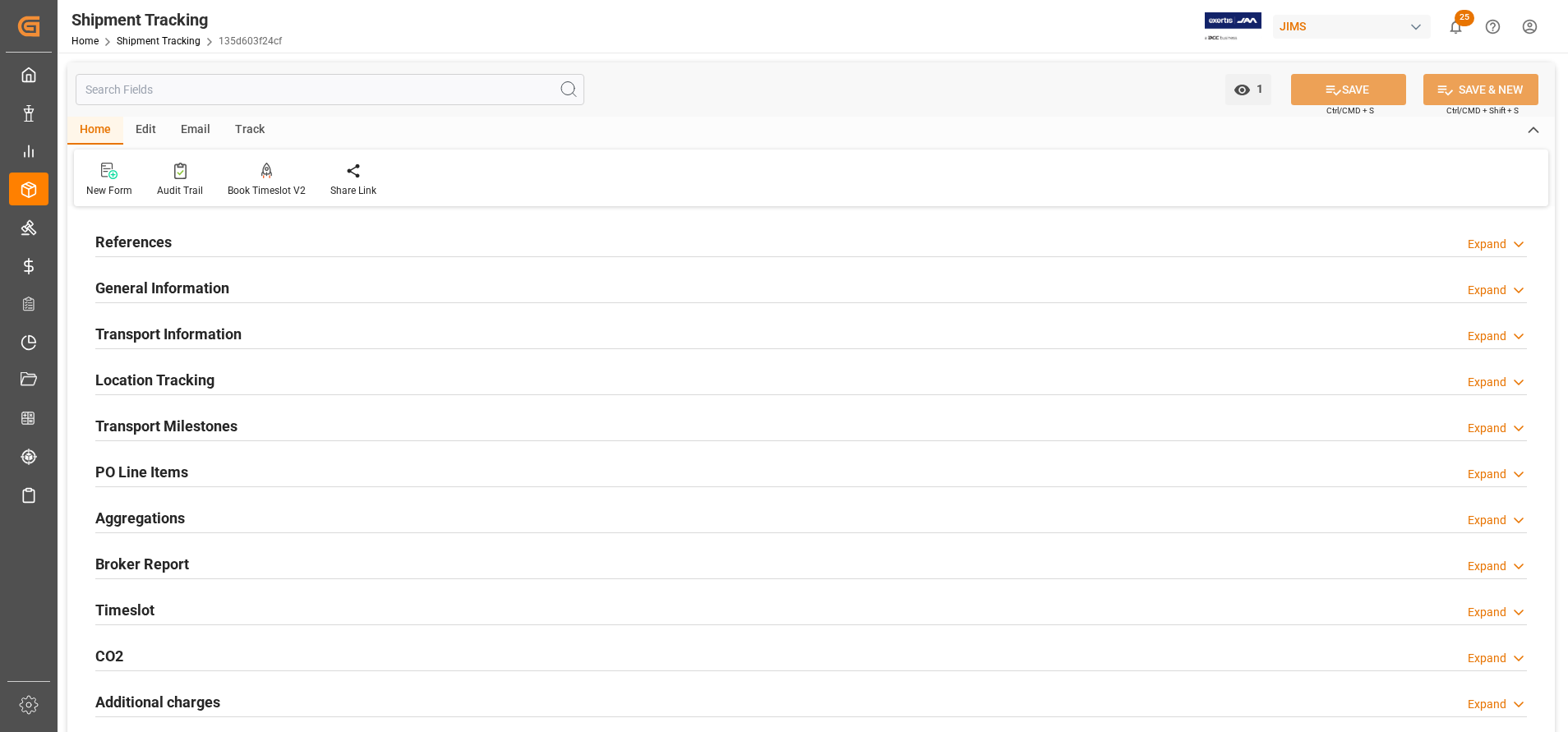 click on "Transport Milestones" at bounding box center (133, 242) 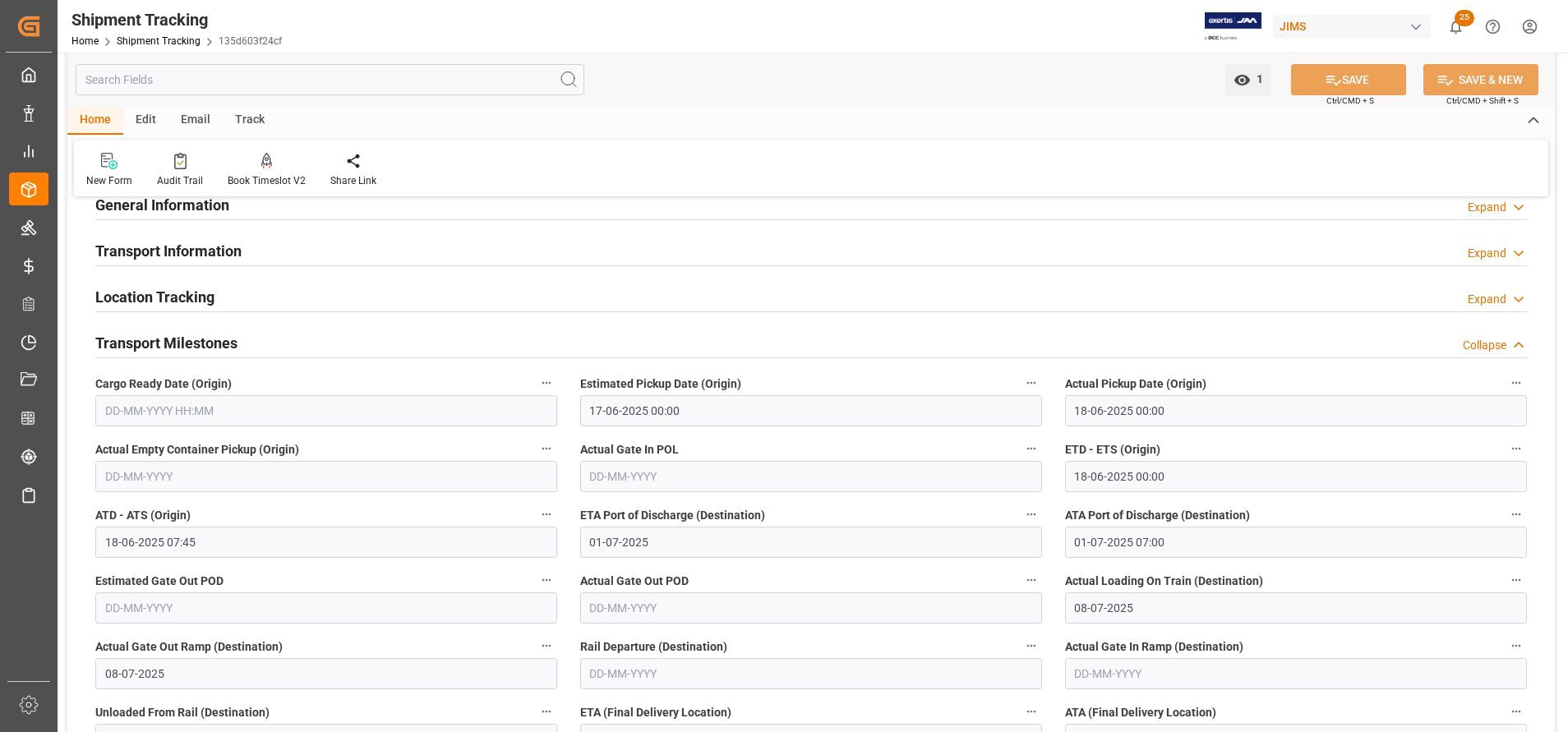 scroll, scrollTop: 0, scrollLeft: 0, axis: both 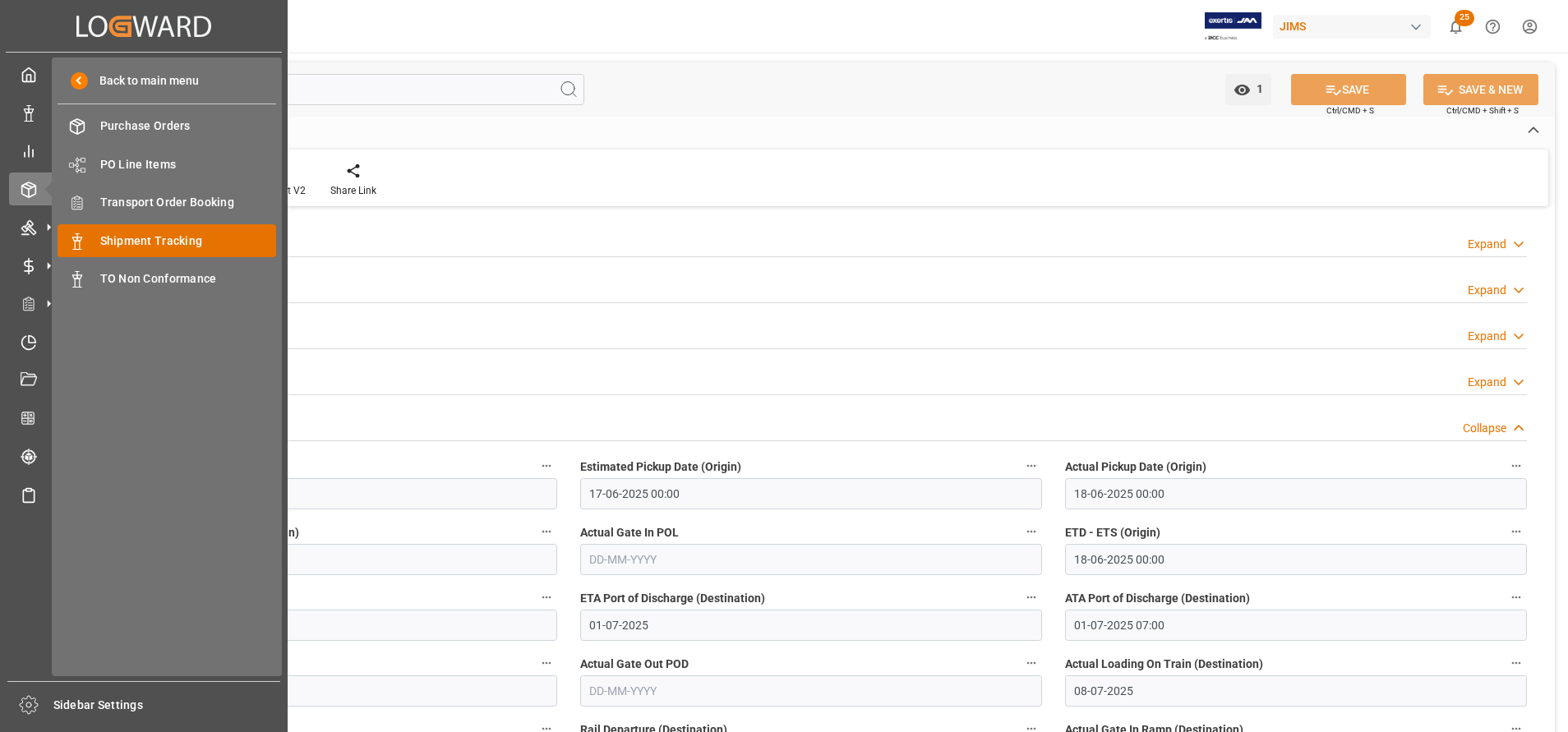 click on "Shipment Tracking" at bounding box center (188, 241) 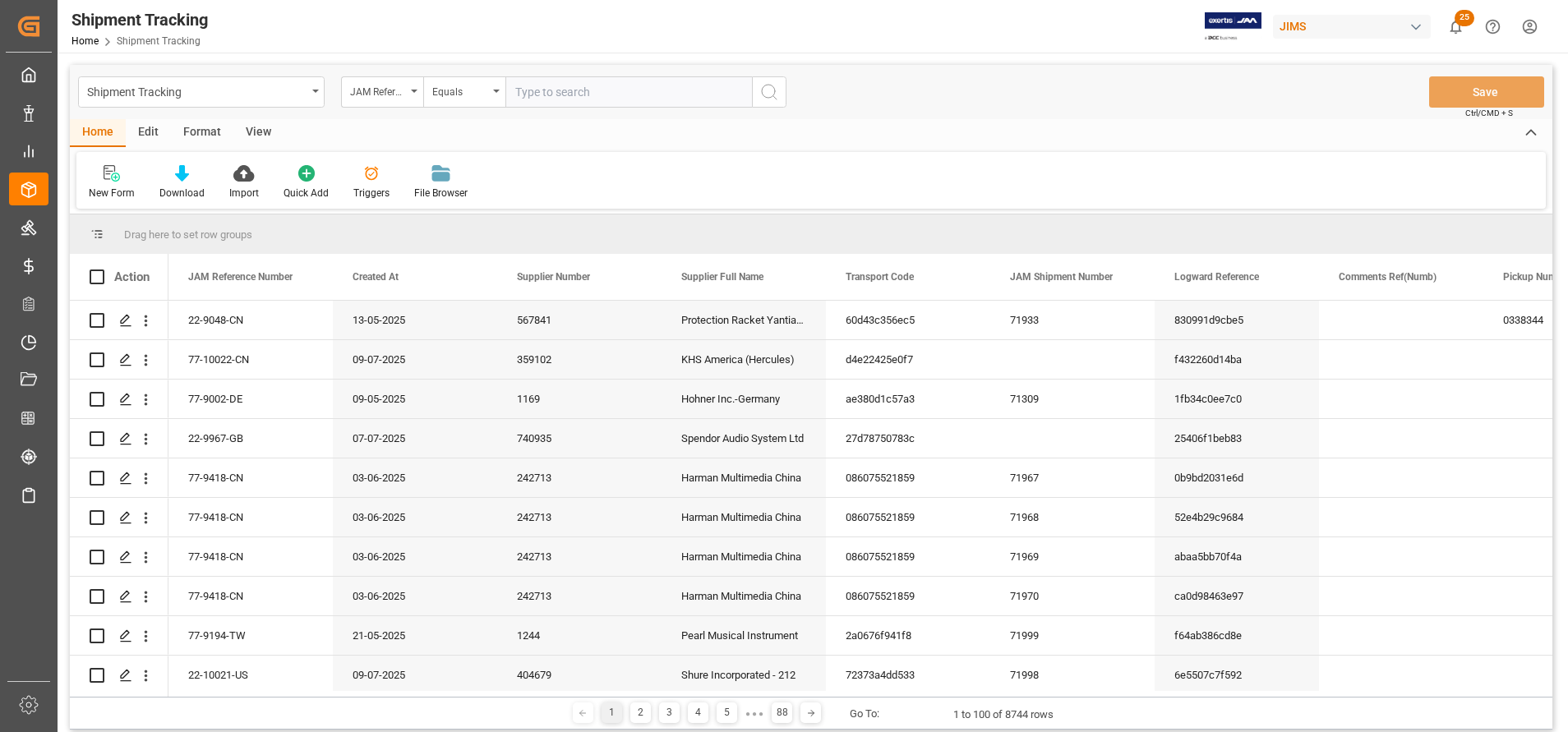 click at bounding box center [629, 92] 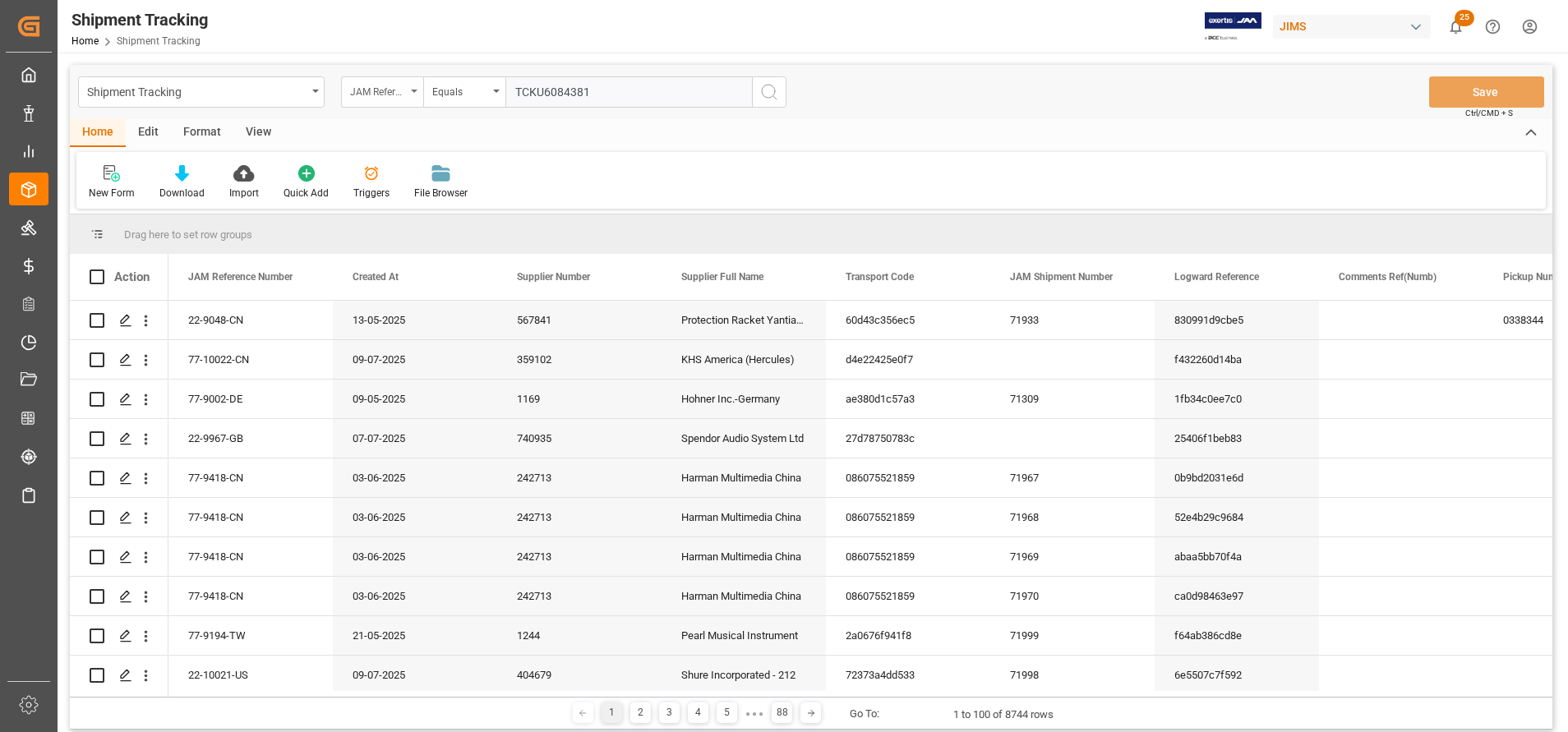 click on "JAM Reference Number" at bounding box center [378, 90] 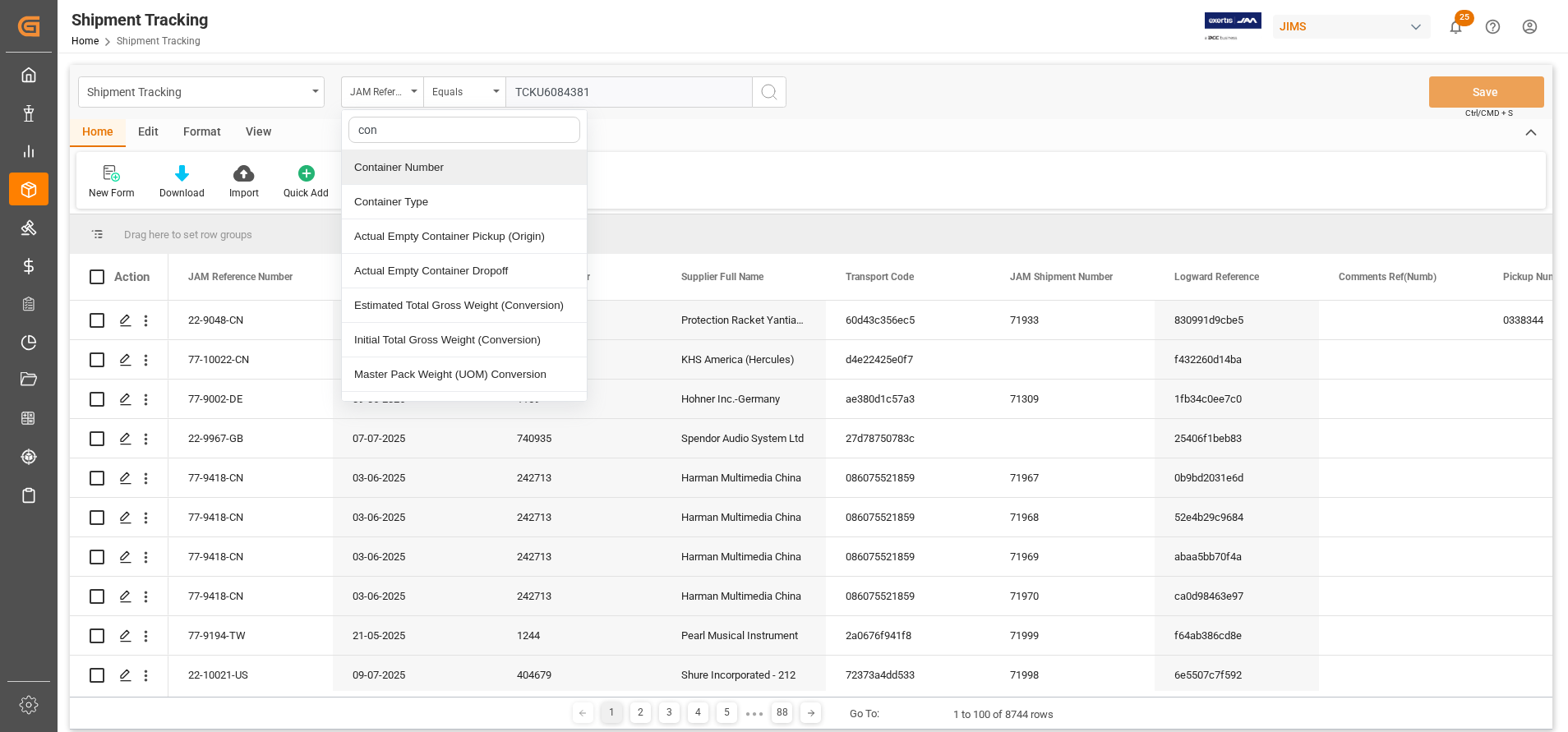 click on "Container Number" at bounding box center (464, 168) 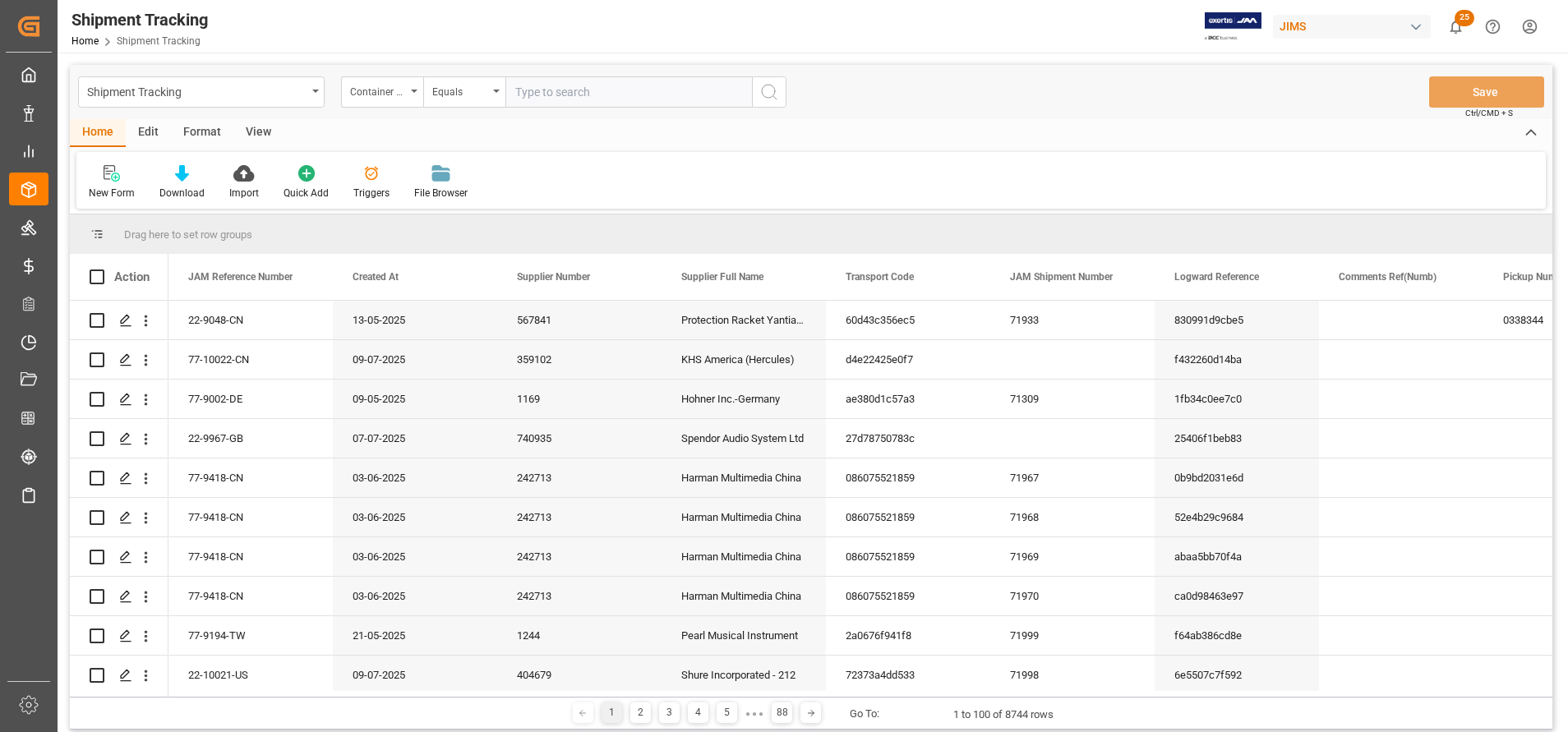 click at bounding box center [629, 92] 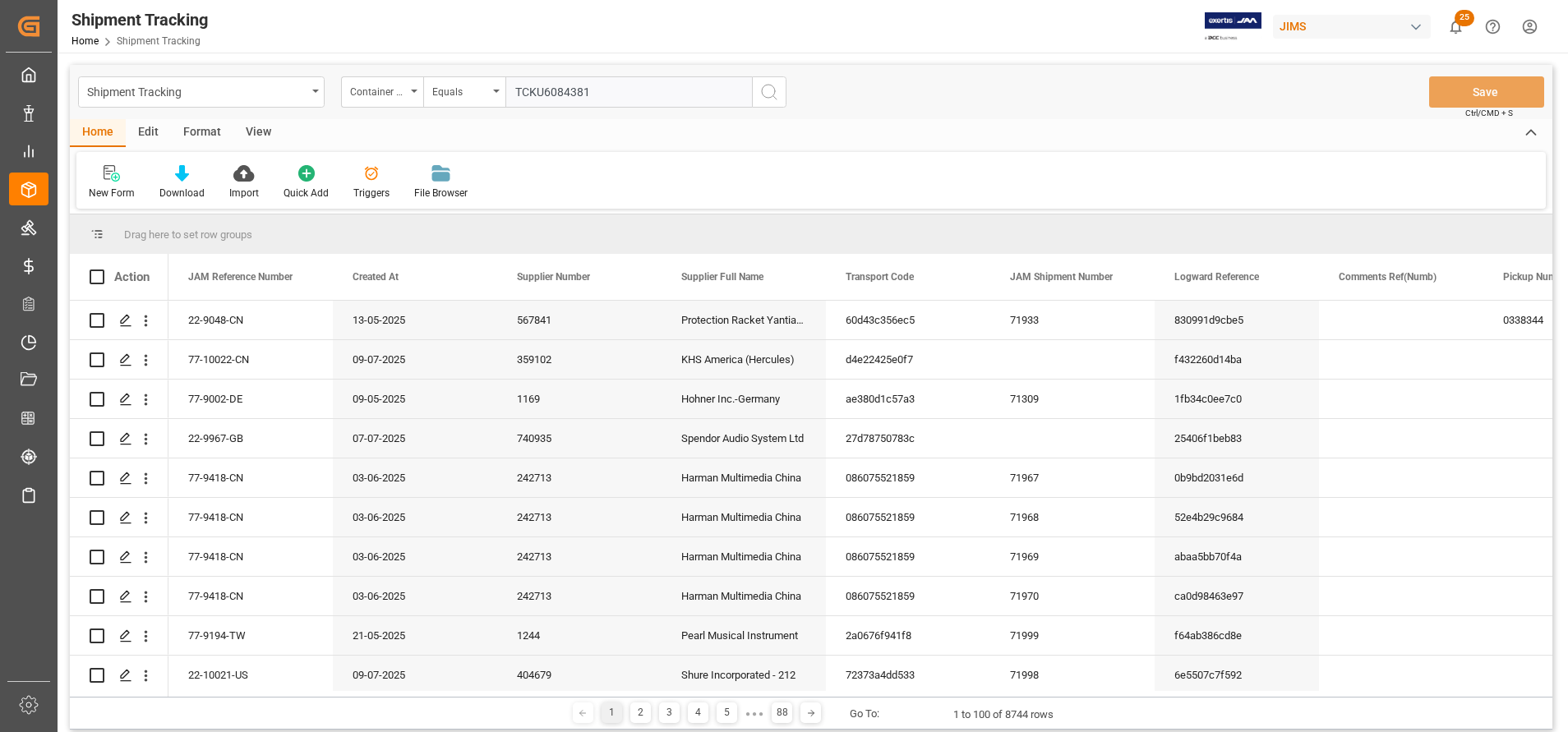 type on "TCKU6084381" 